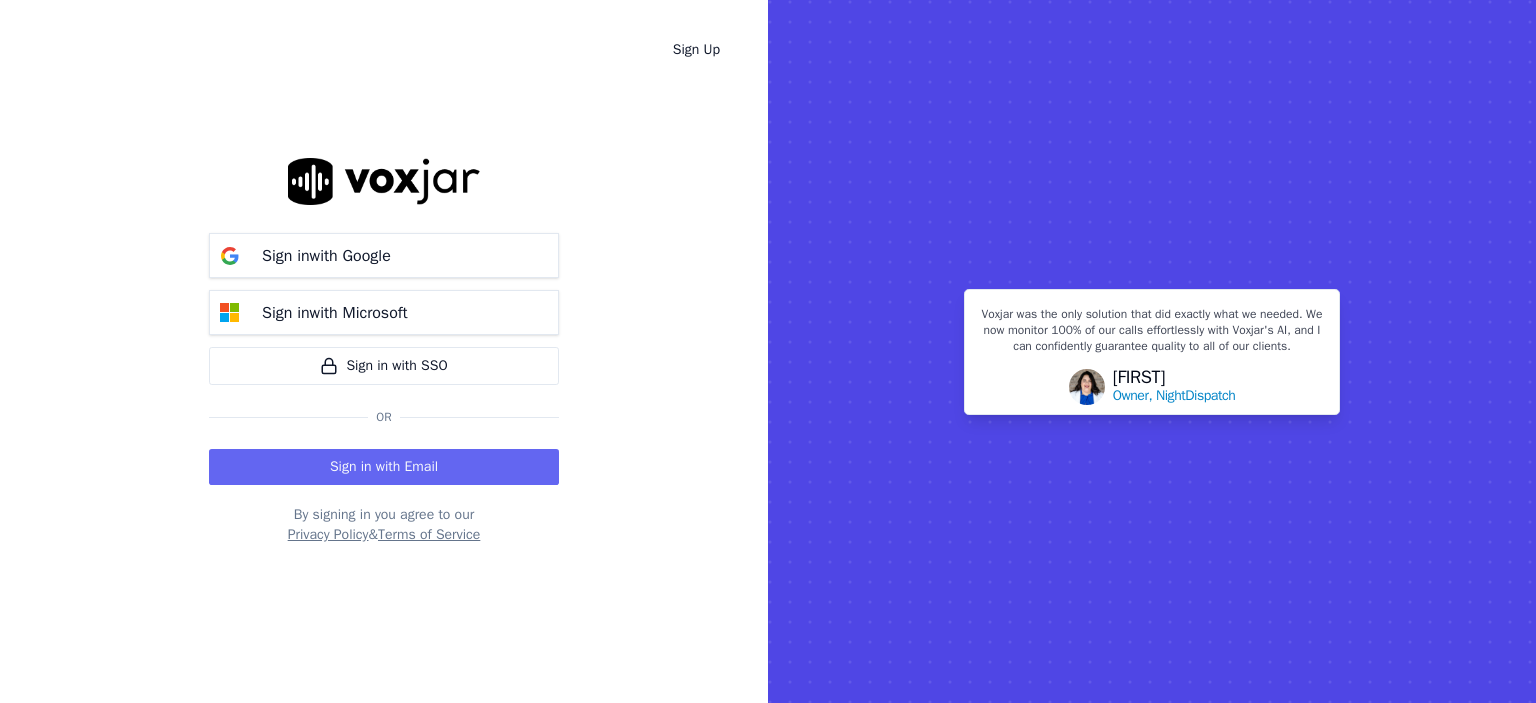 scroll, scrollTop: 0, scrollLeft: 0, axis: both 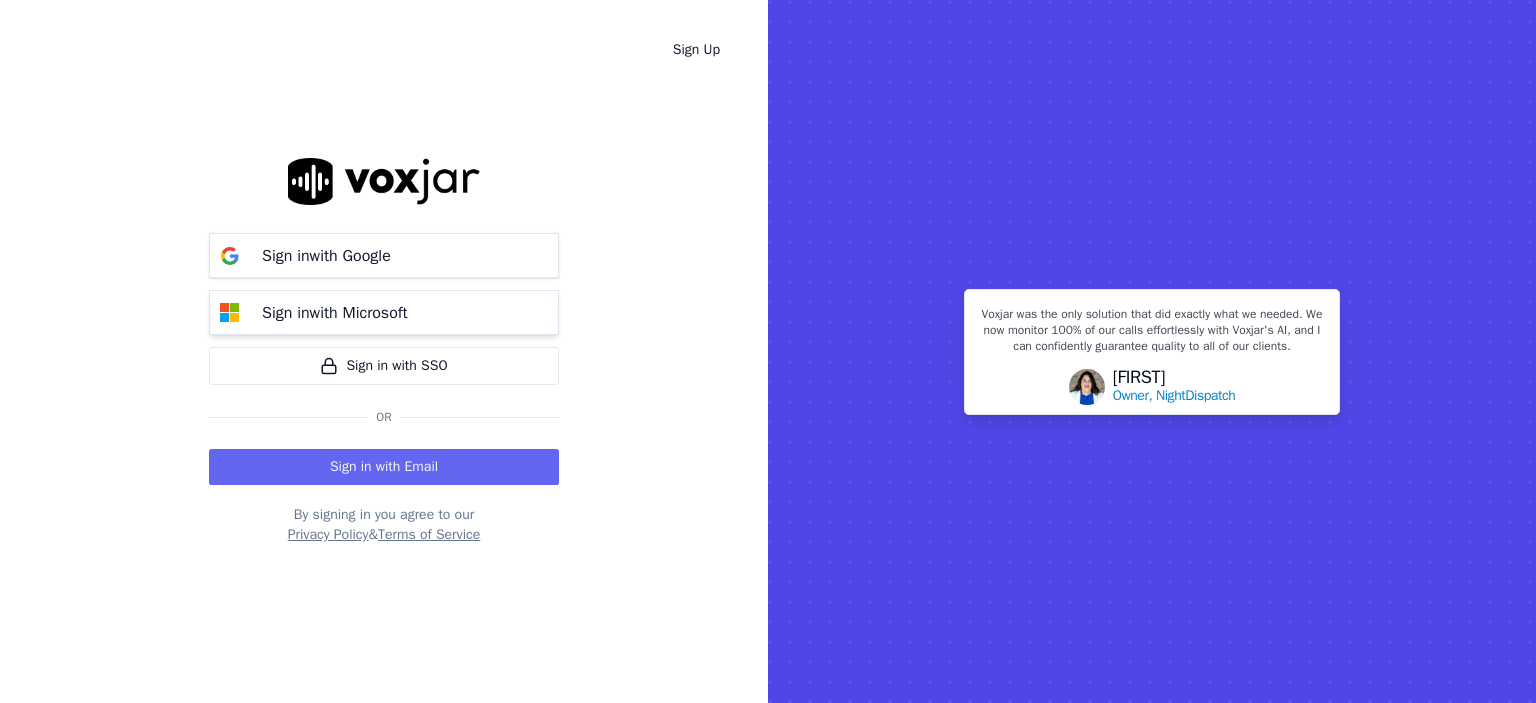 click on "Sign in  with Microsoft" at bounding box center [384, 312] 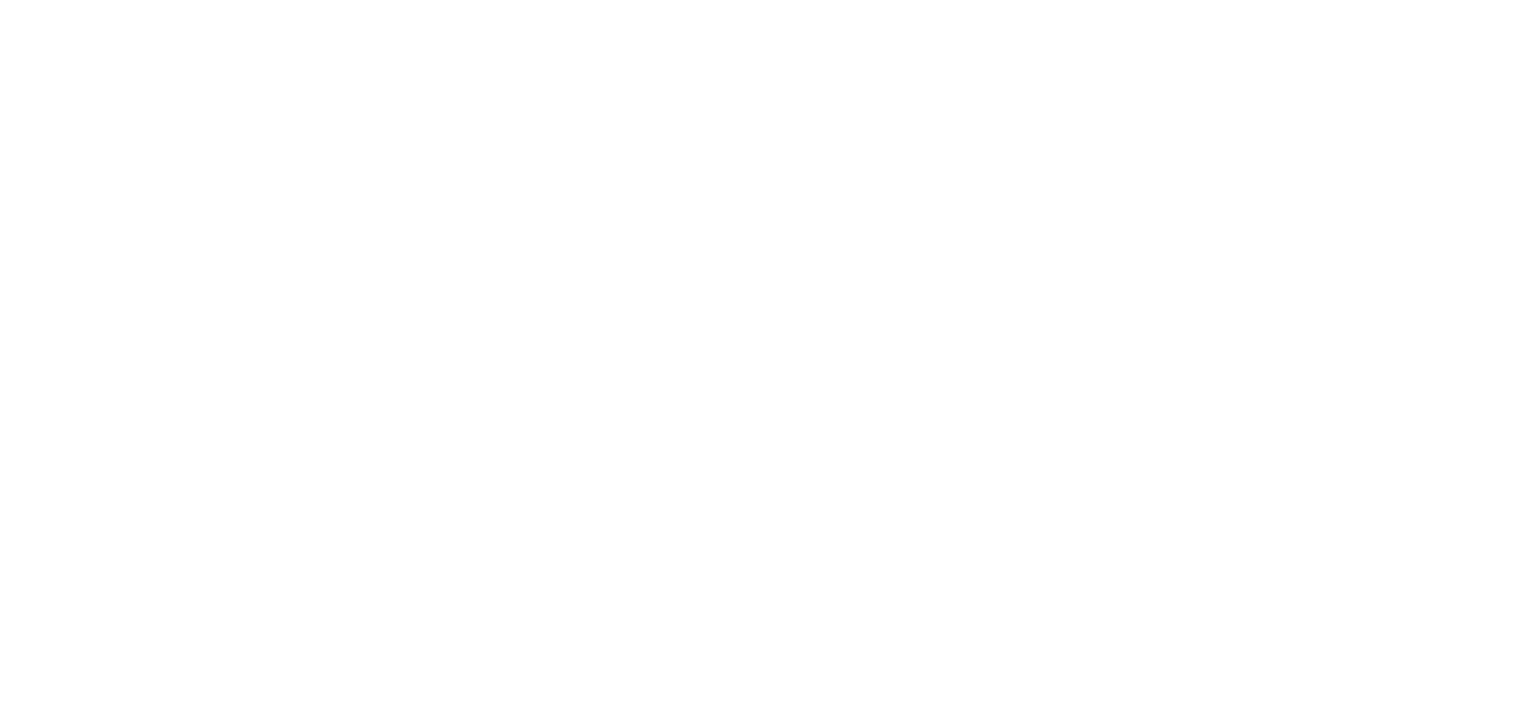 scroll, scrollTop: 0, scrollLeft: 0, axis: both 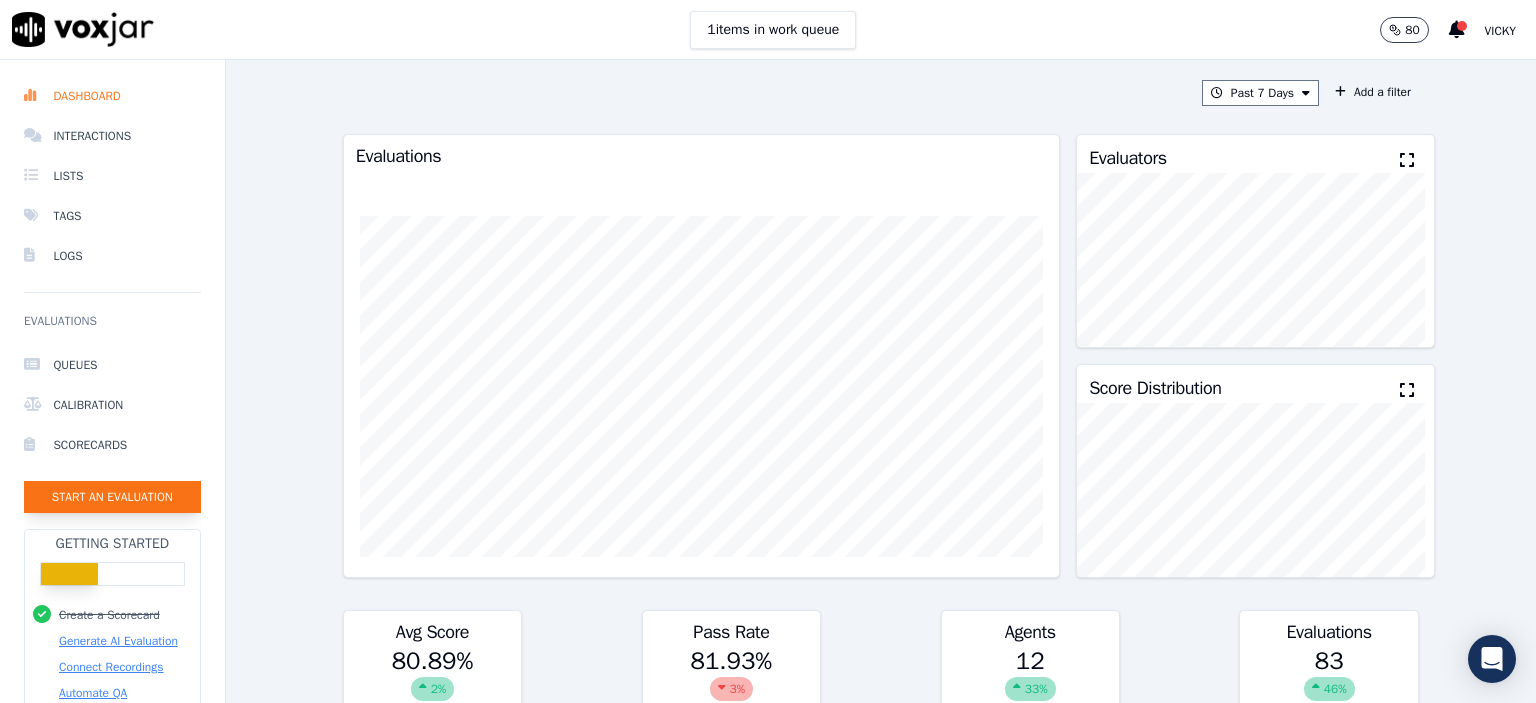 click on "Start an Evaluation" 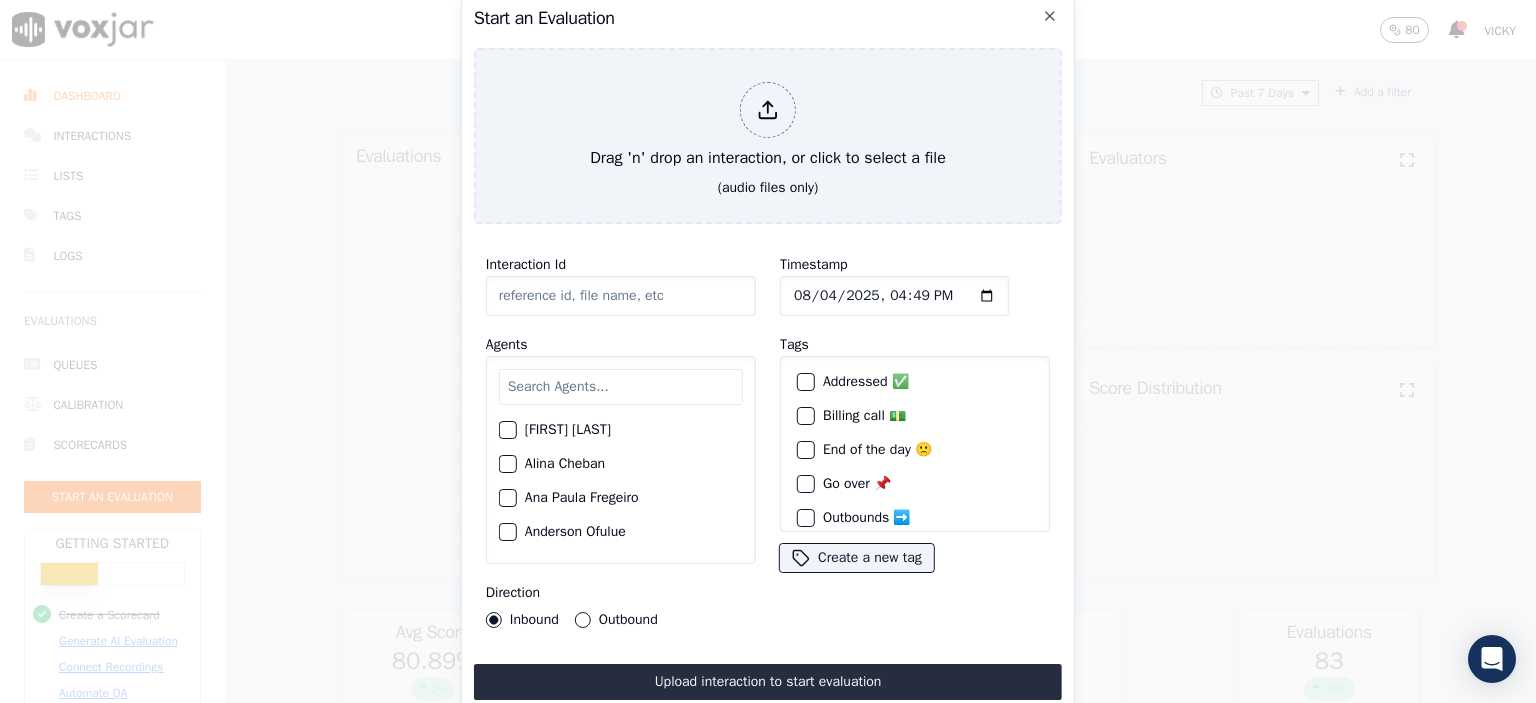 click on "Interaction Id" 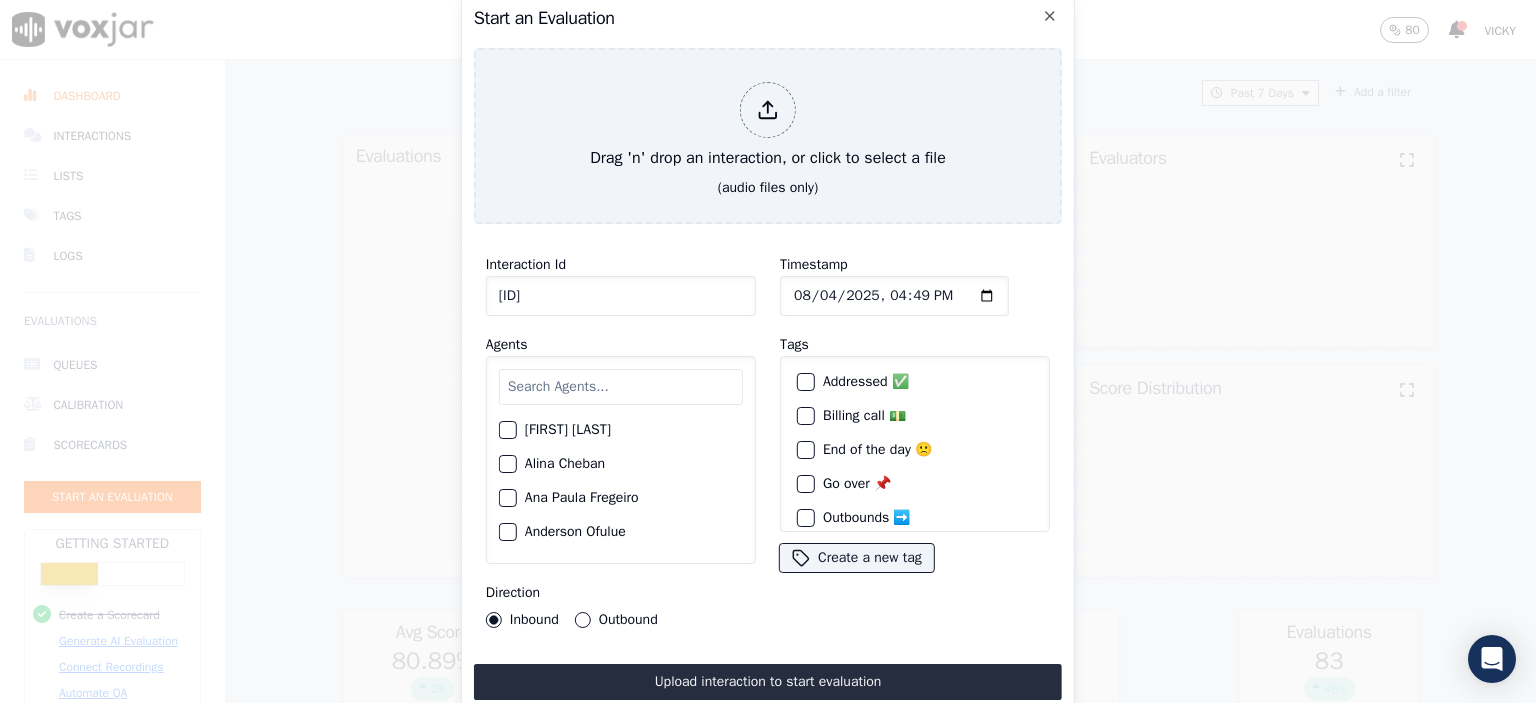 type on "[ID]" 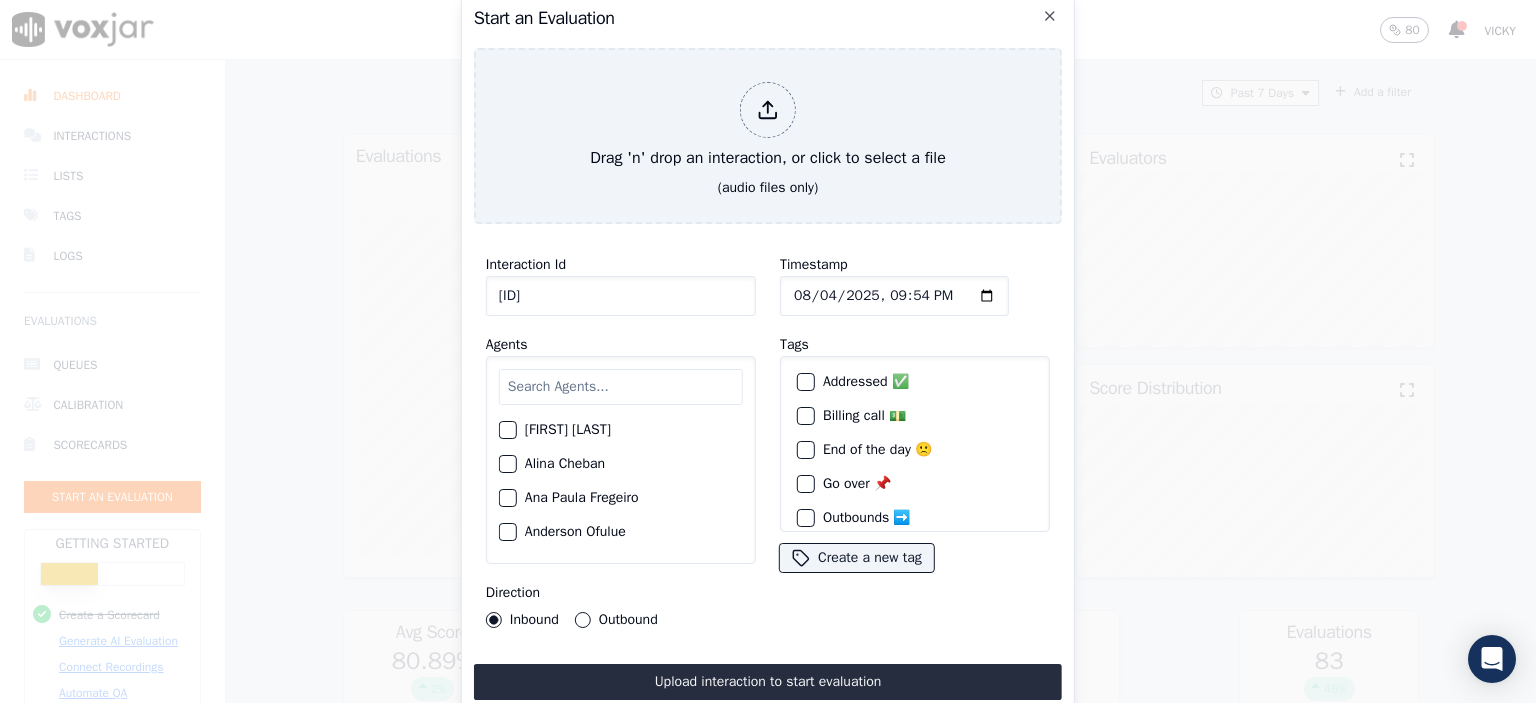 type on "2025-08-04T09:54" 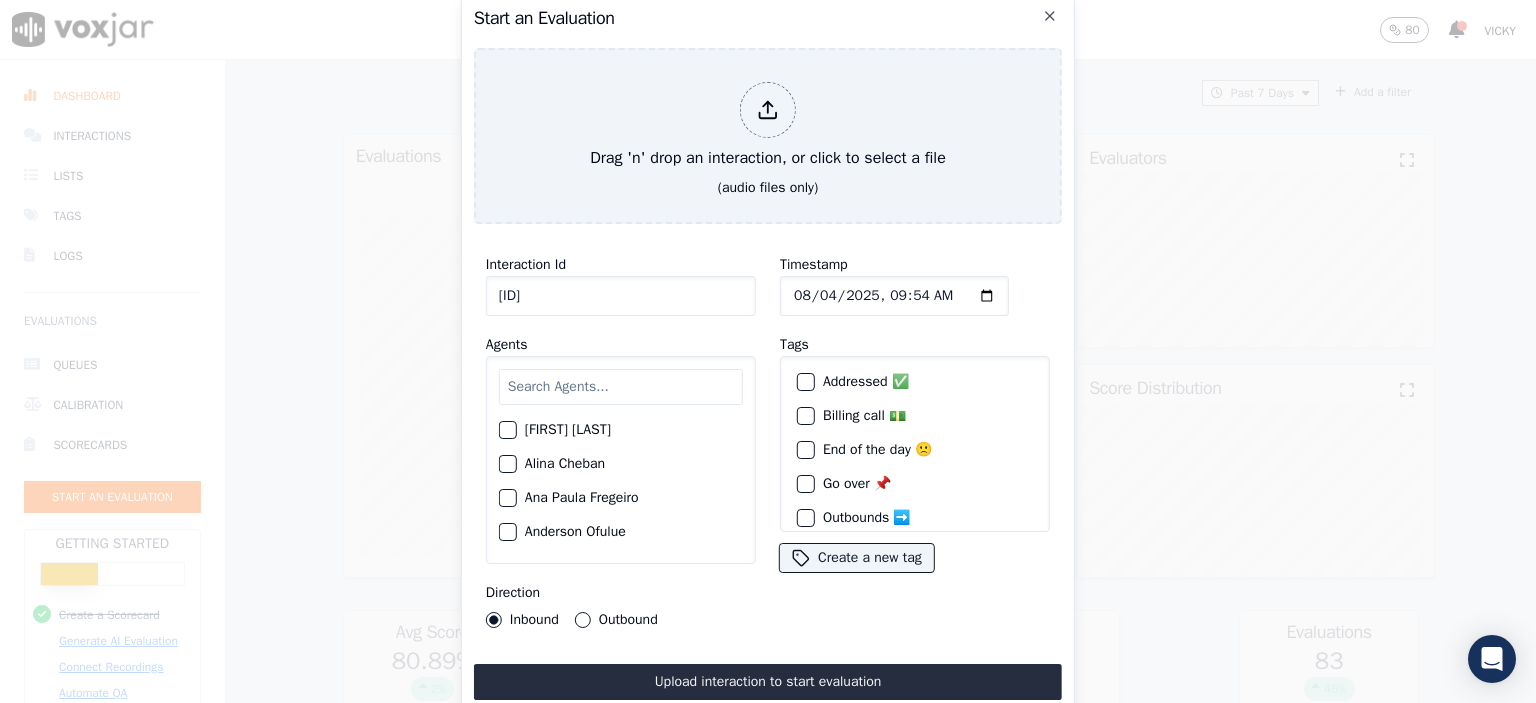 click at bounding box center [621, 387] 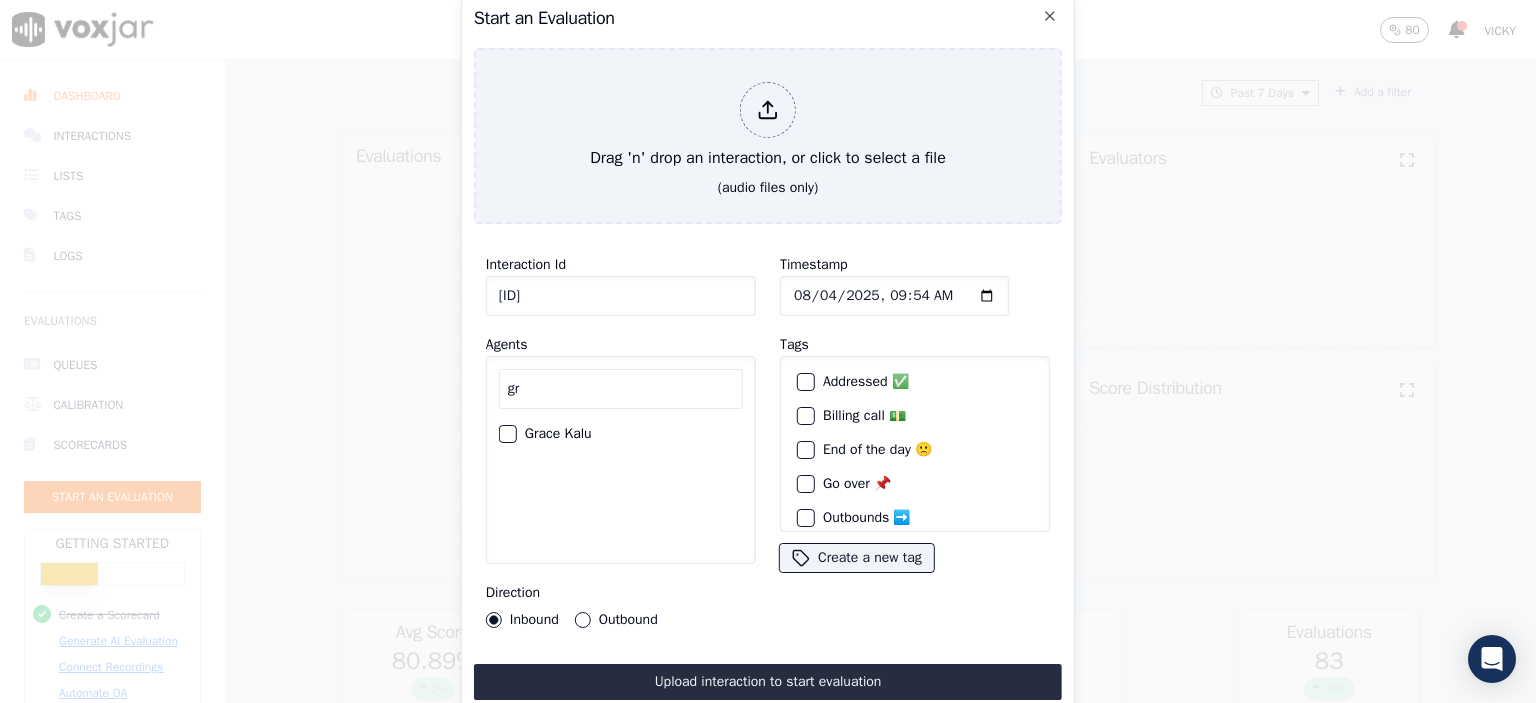 type on "gr" 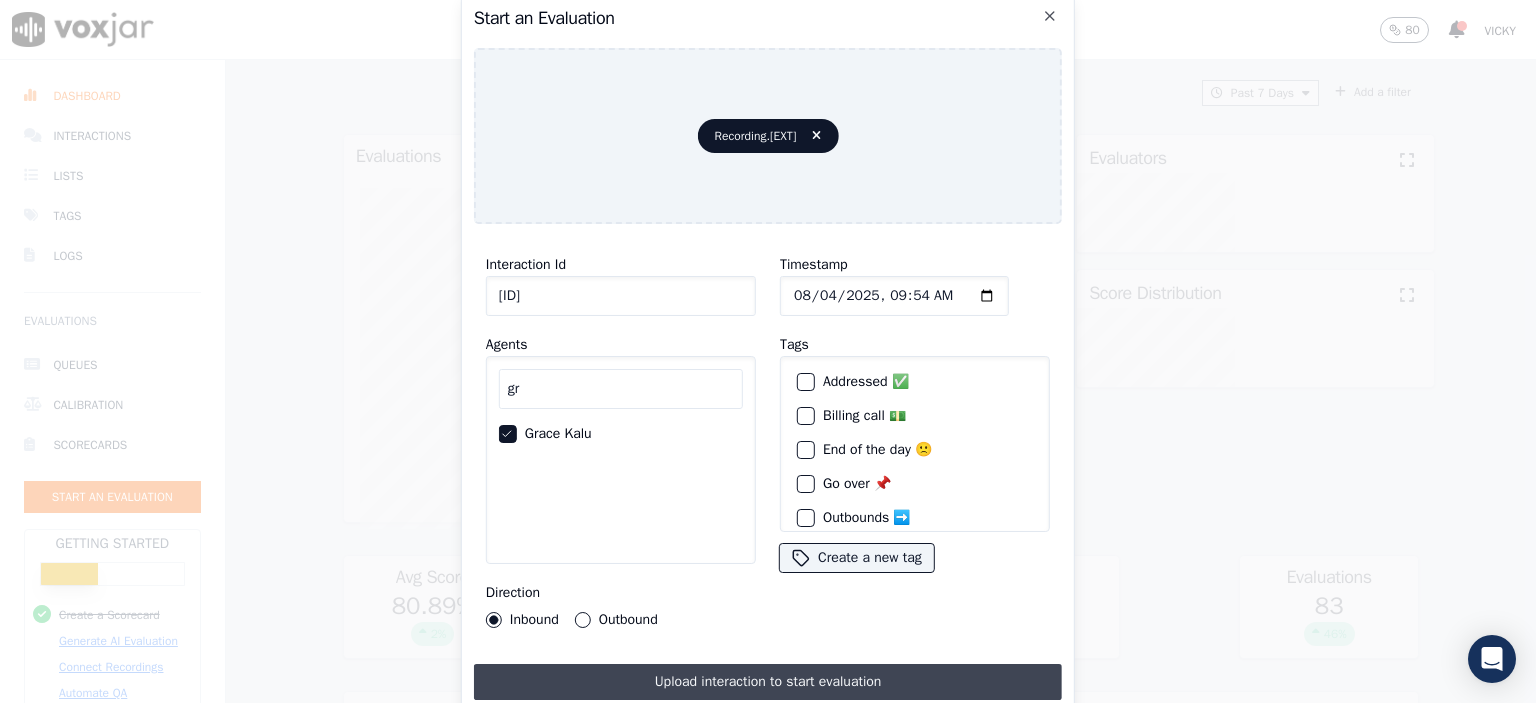 click on "Upload interaction to start evaluation" at bounding box center [768, 682] 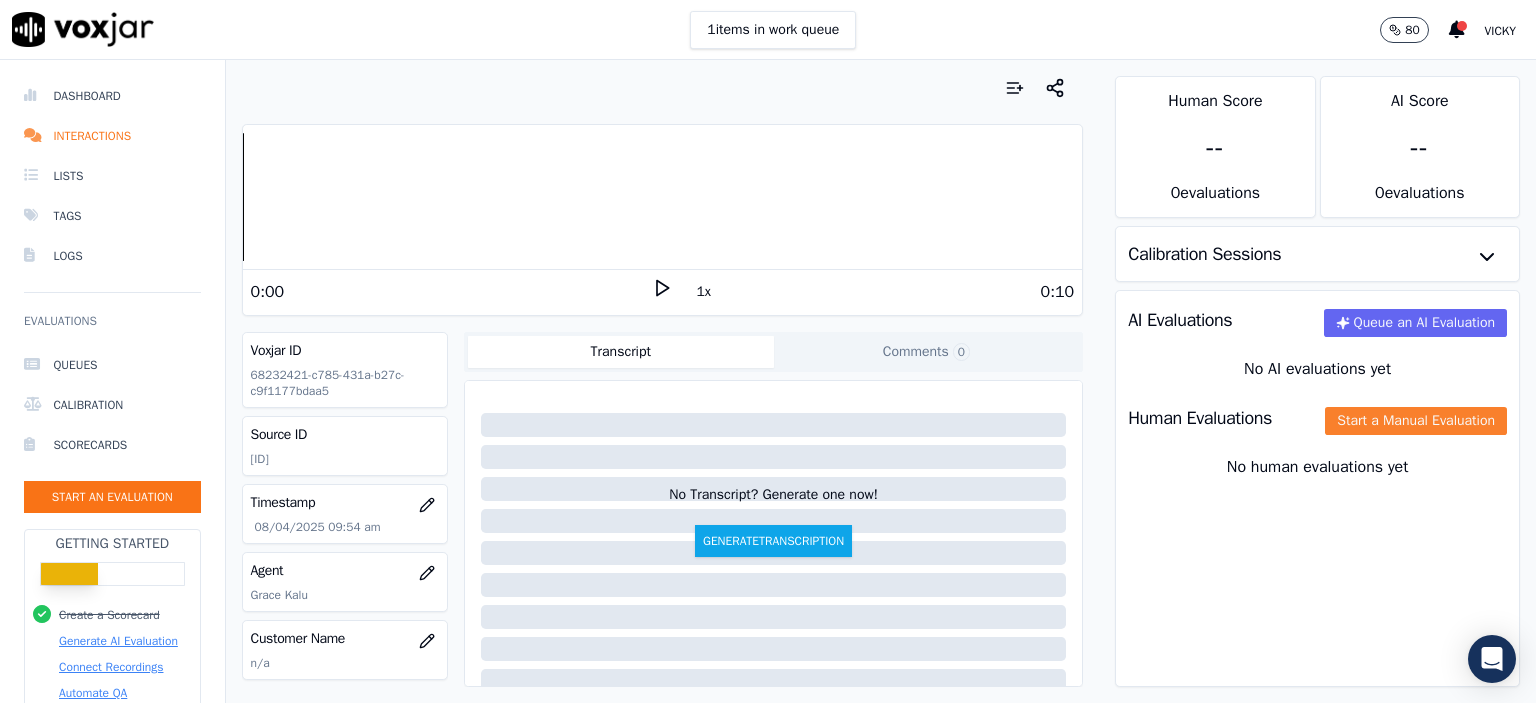 click on "Start a Manual Evaluation" 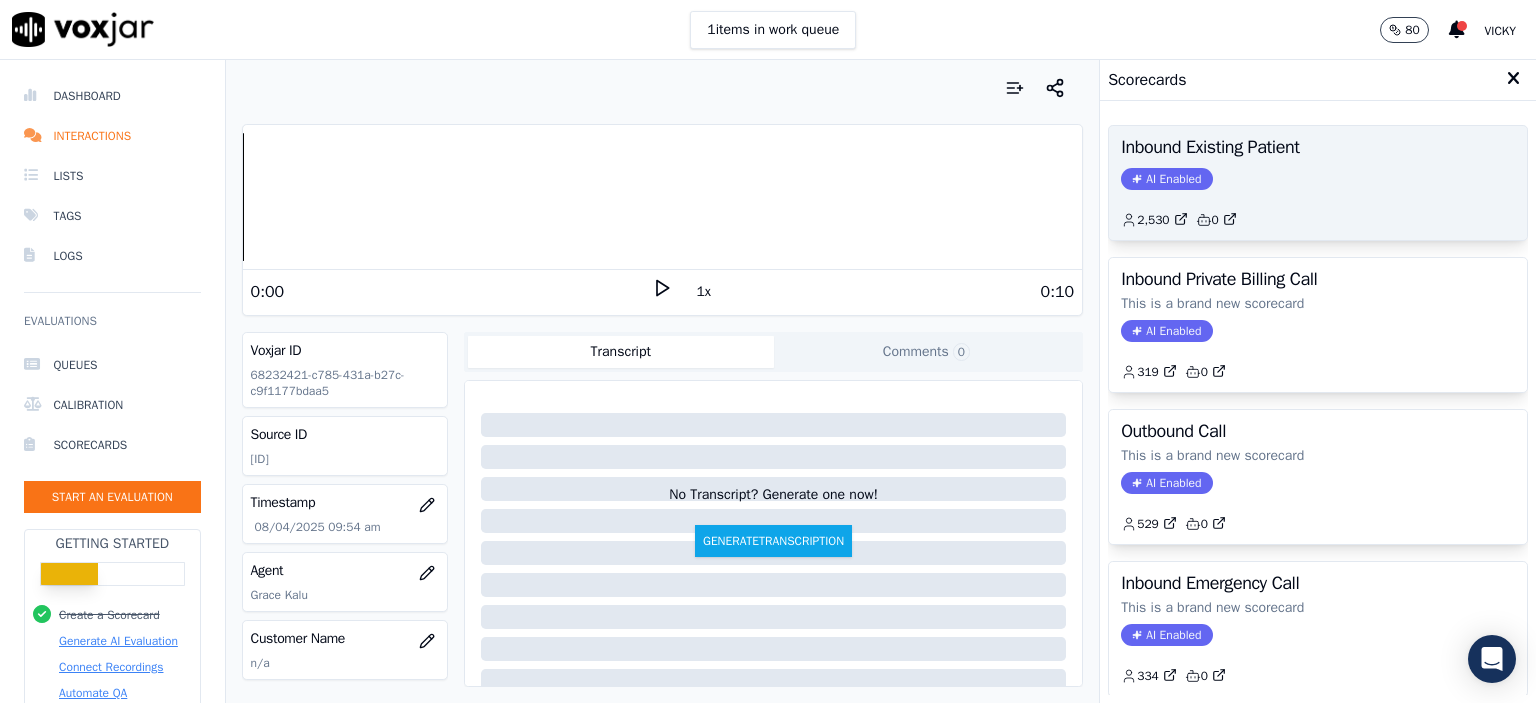 click on "2,530         0" 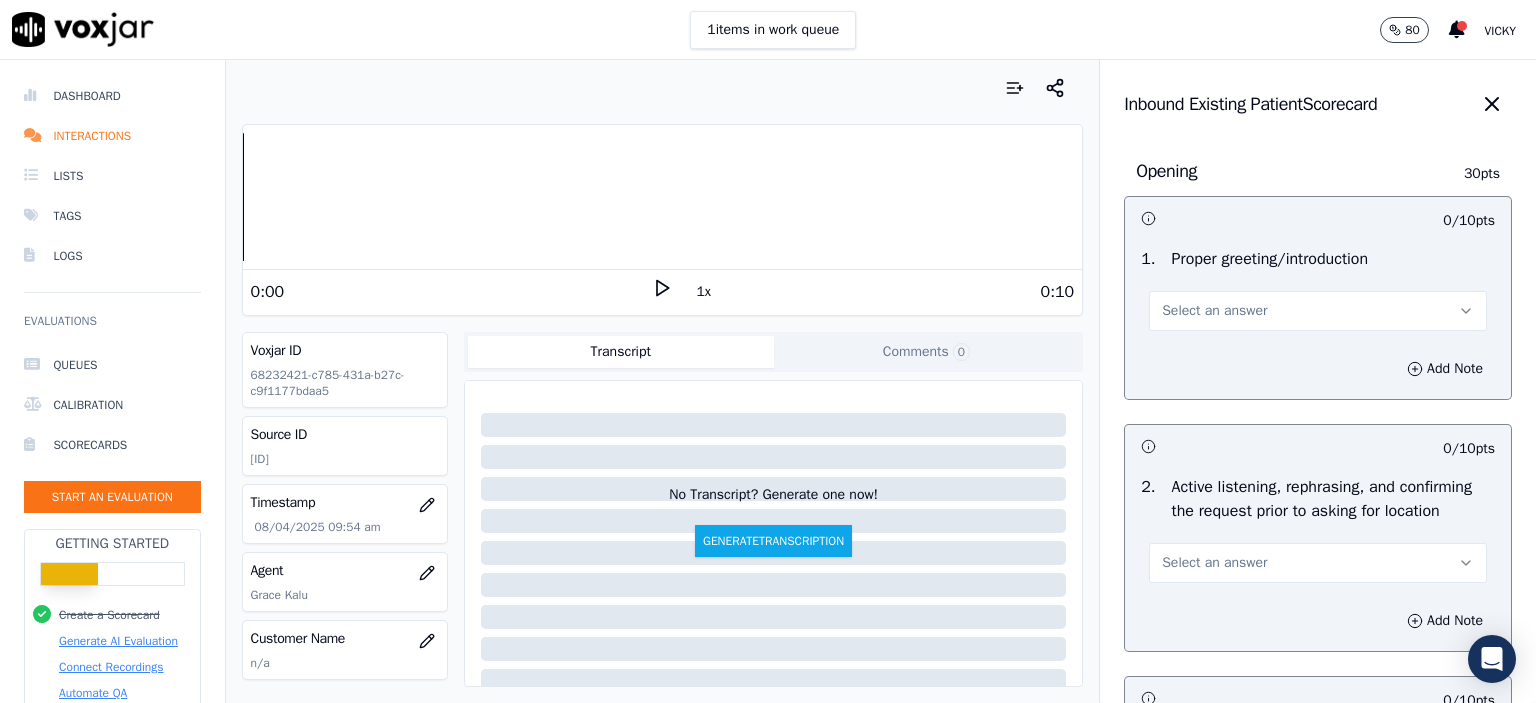 click on "1 .   Proper greeting/introduction    Select an answer" at bounding box center [1318, 289] 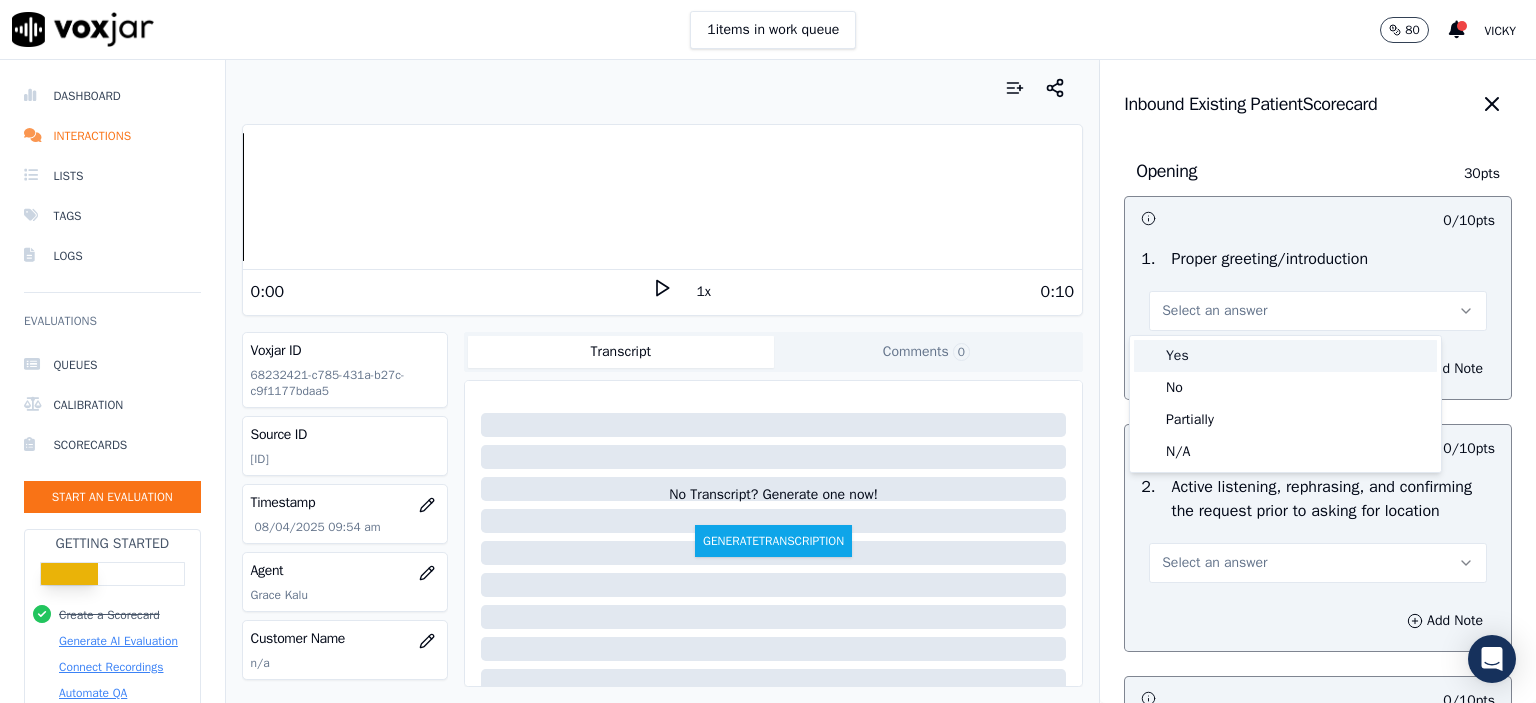 click on "Yes" at bounding box center [1285, 356] 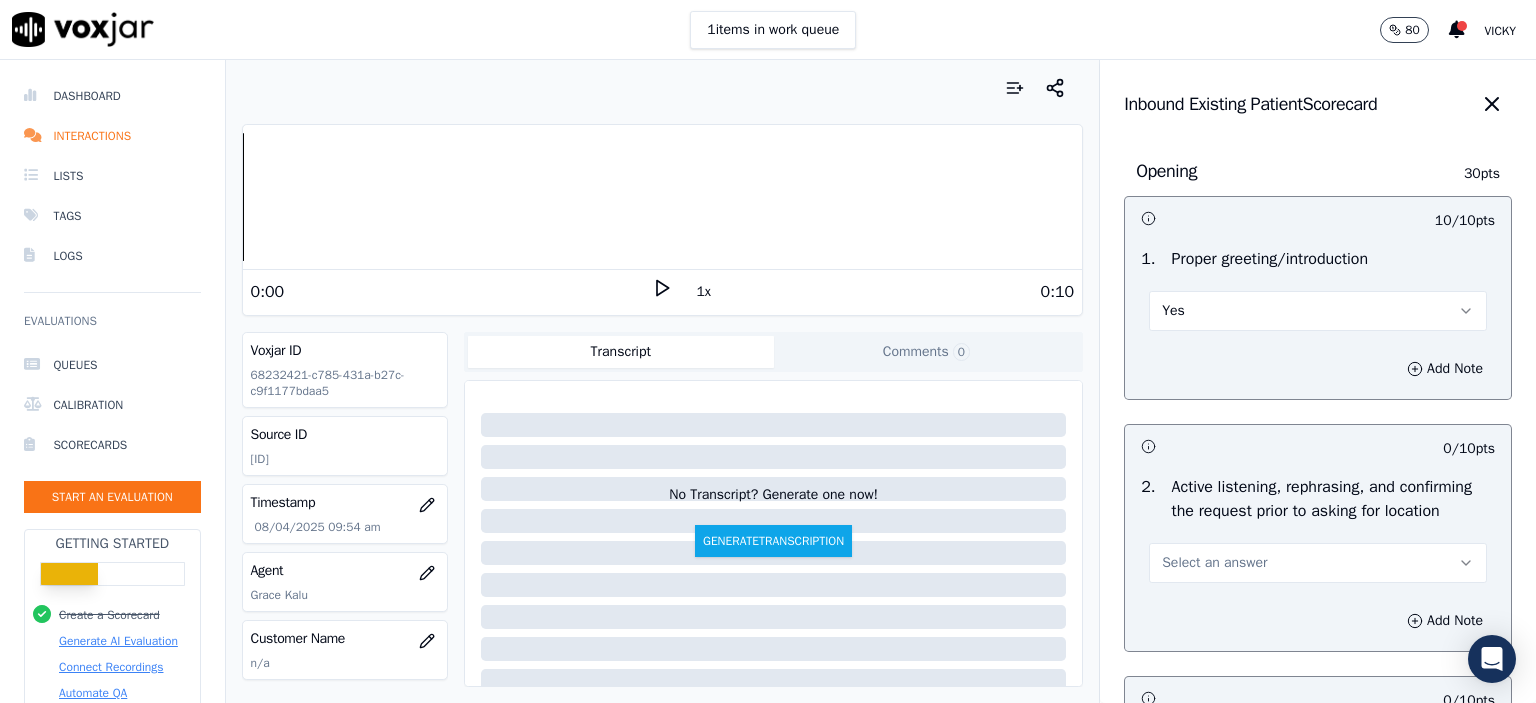 click on "Select an answer" at bounding box center [1318, 563] 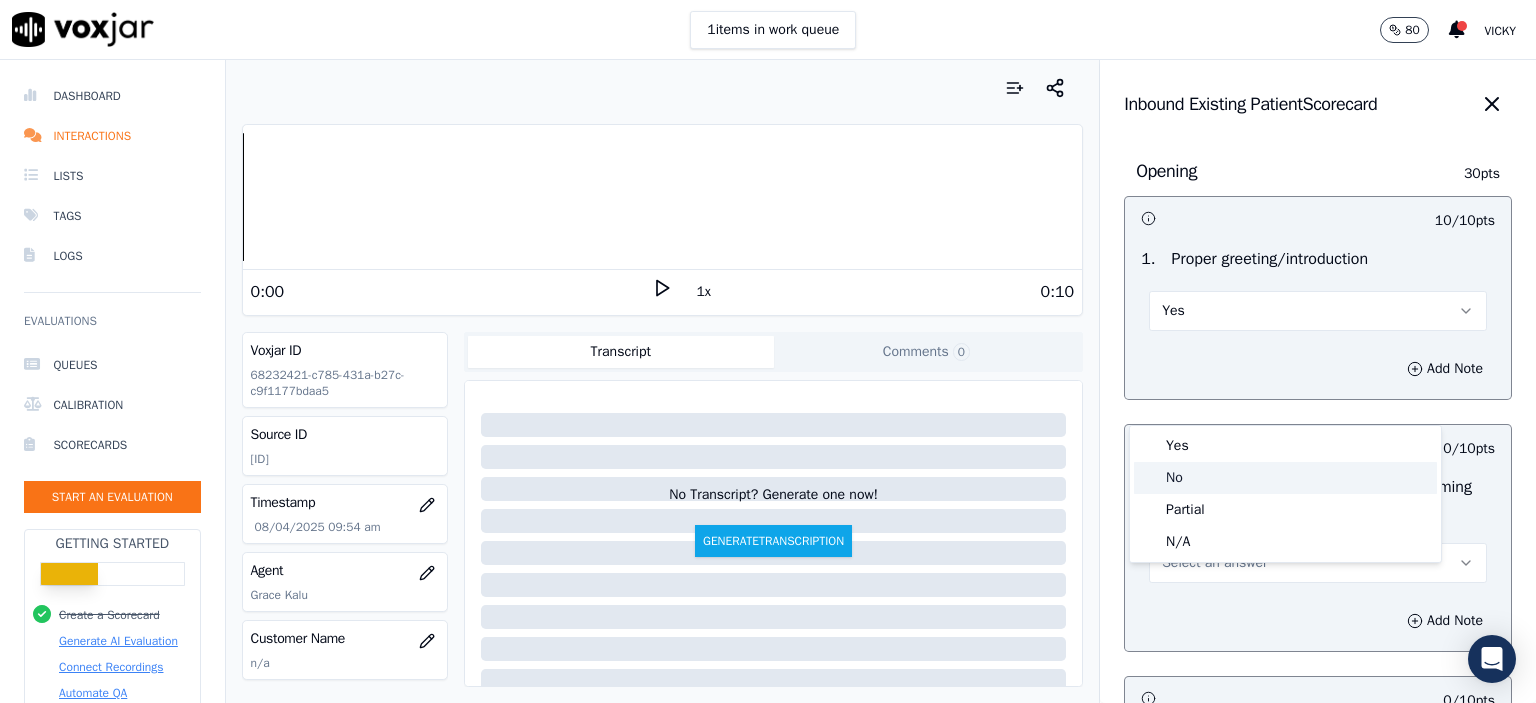 click on "No" 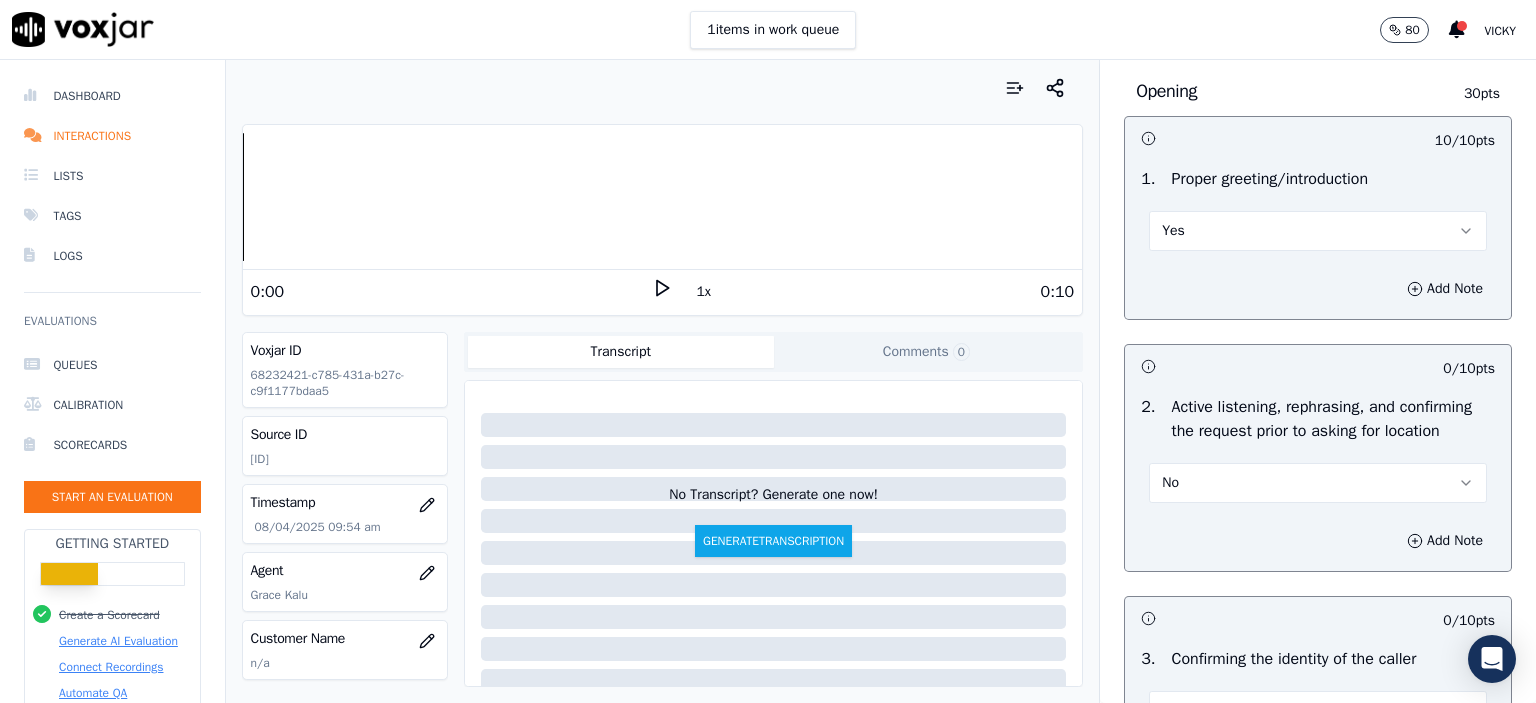 scroll, scrollTop: 300, scrollLeft: 0, axis: vertical 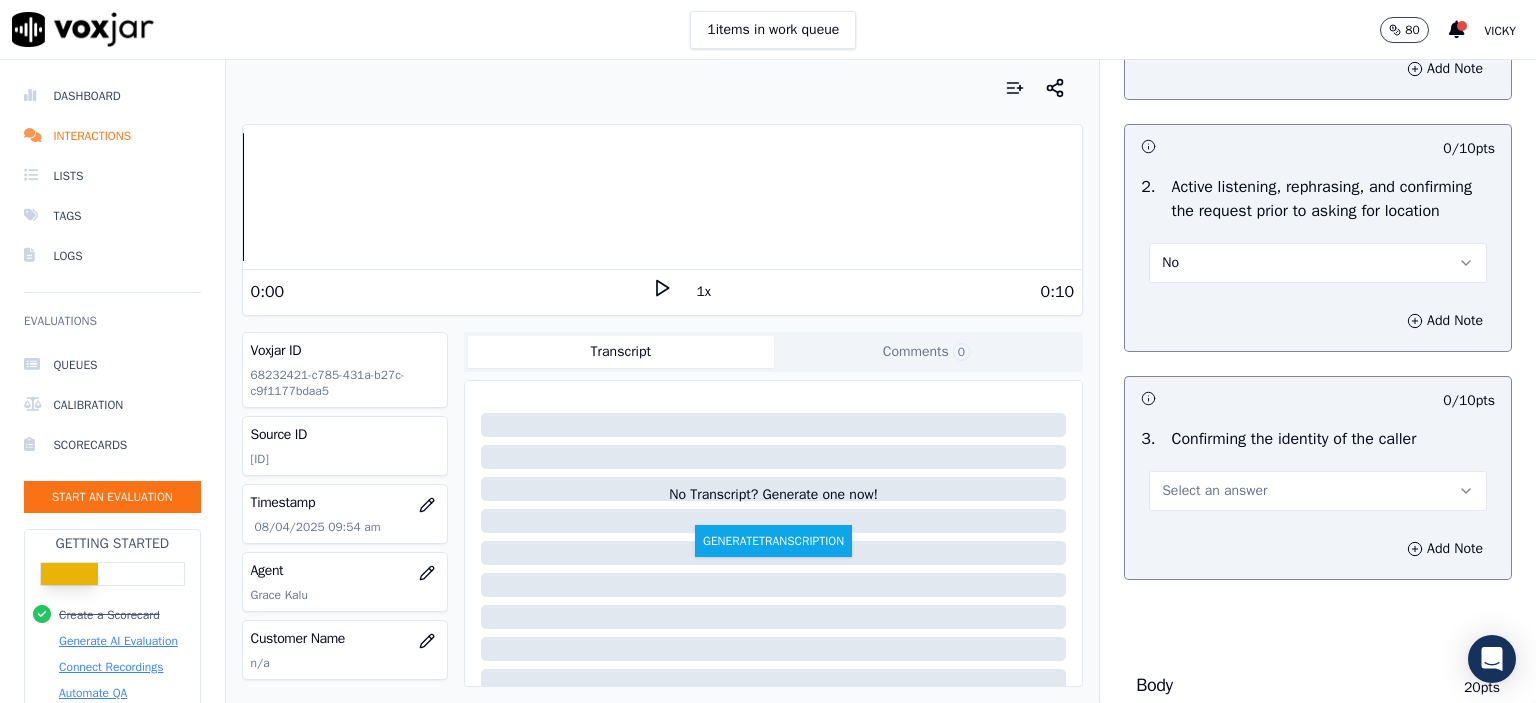 click on "Select an answer" at bounding box center (1318, 491) 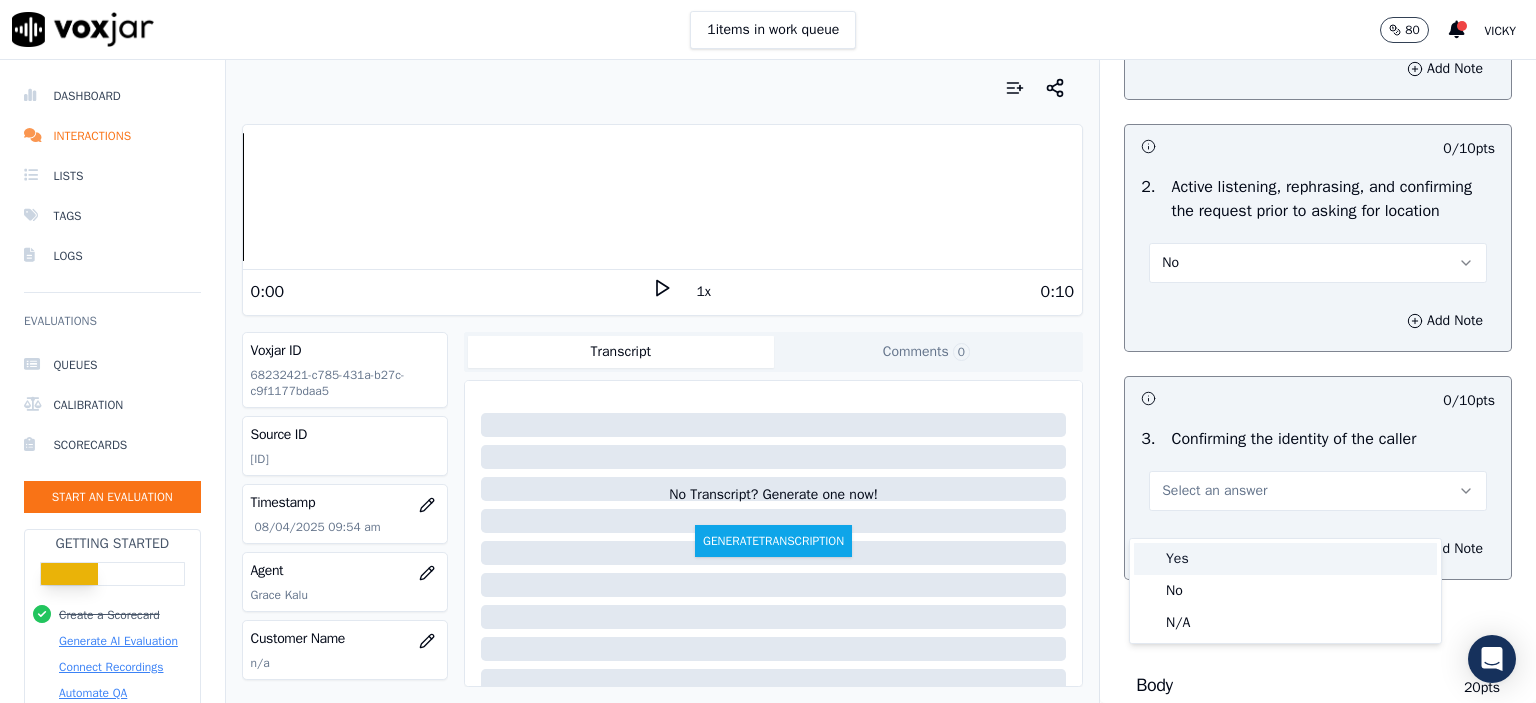 click on "Yes" at bounding box center (1285, 559) 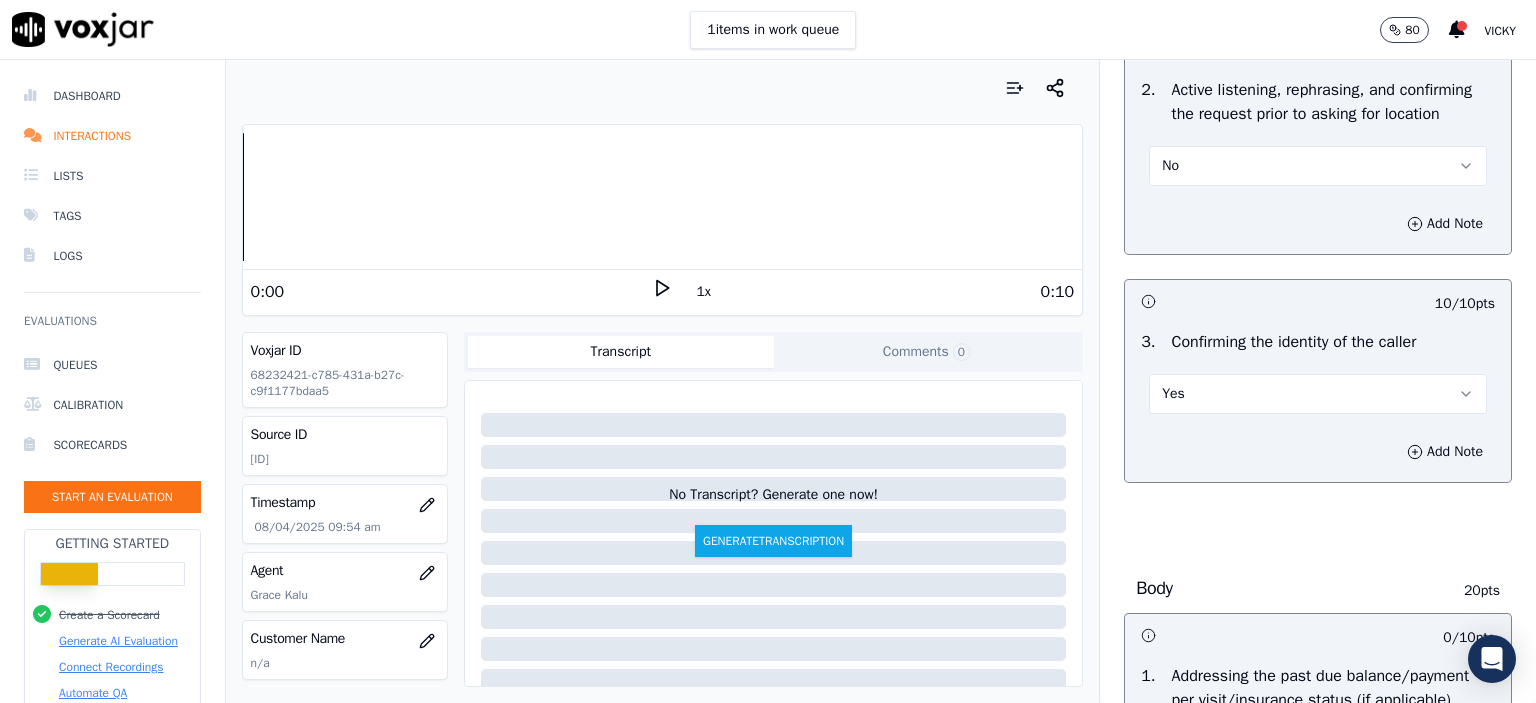 scroll, scrollTop: 400, scrollLeft: 0, axis: vertical 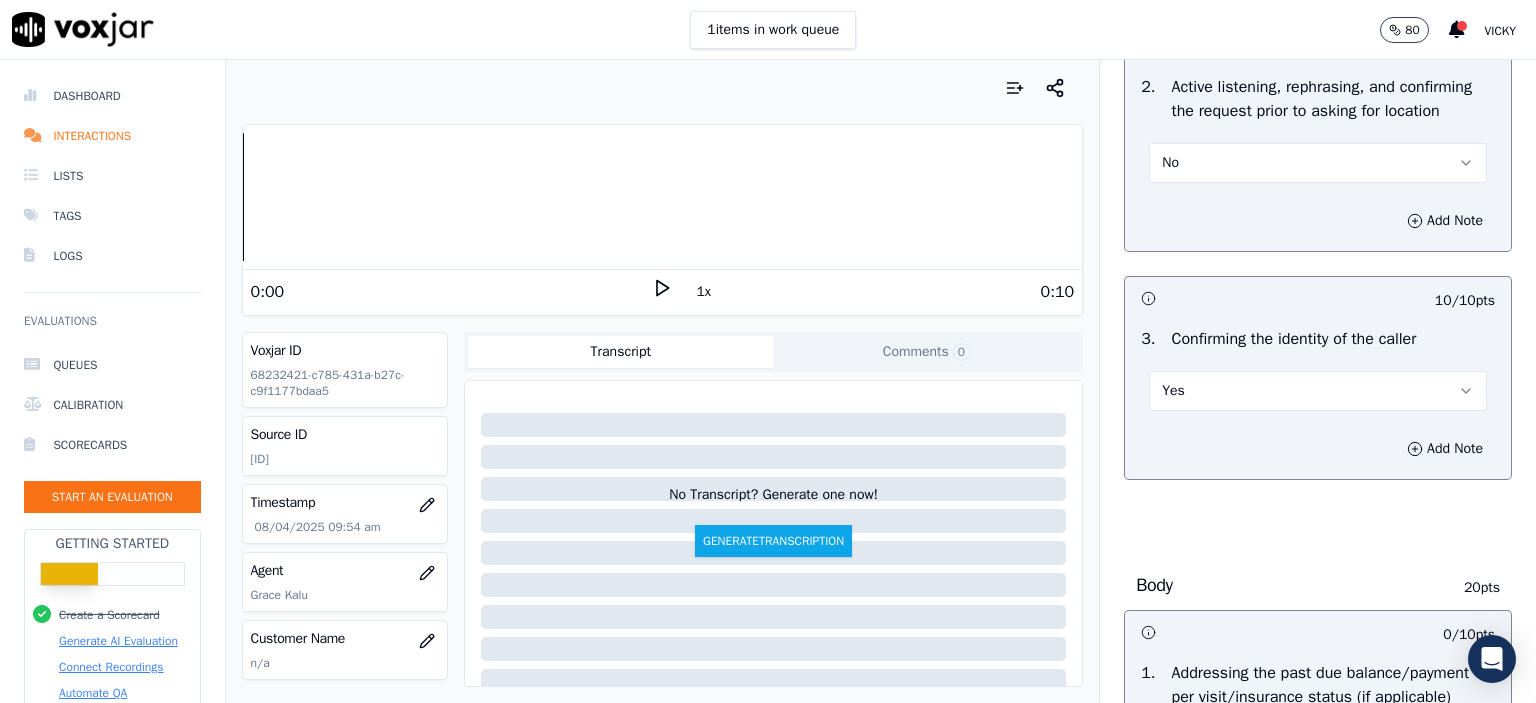 click on "Yes" at bounding box center (1318, 391) 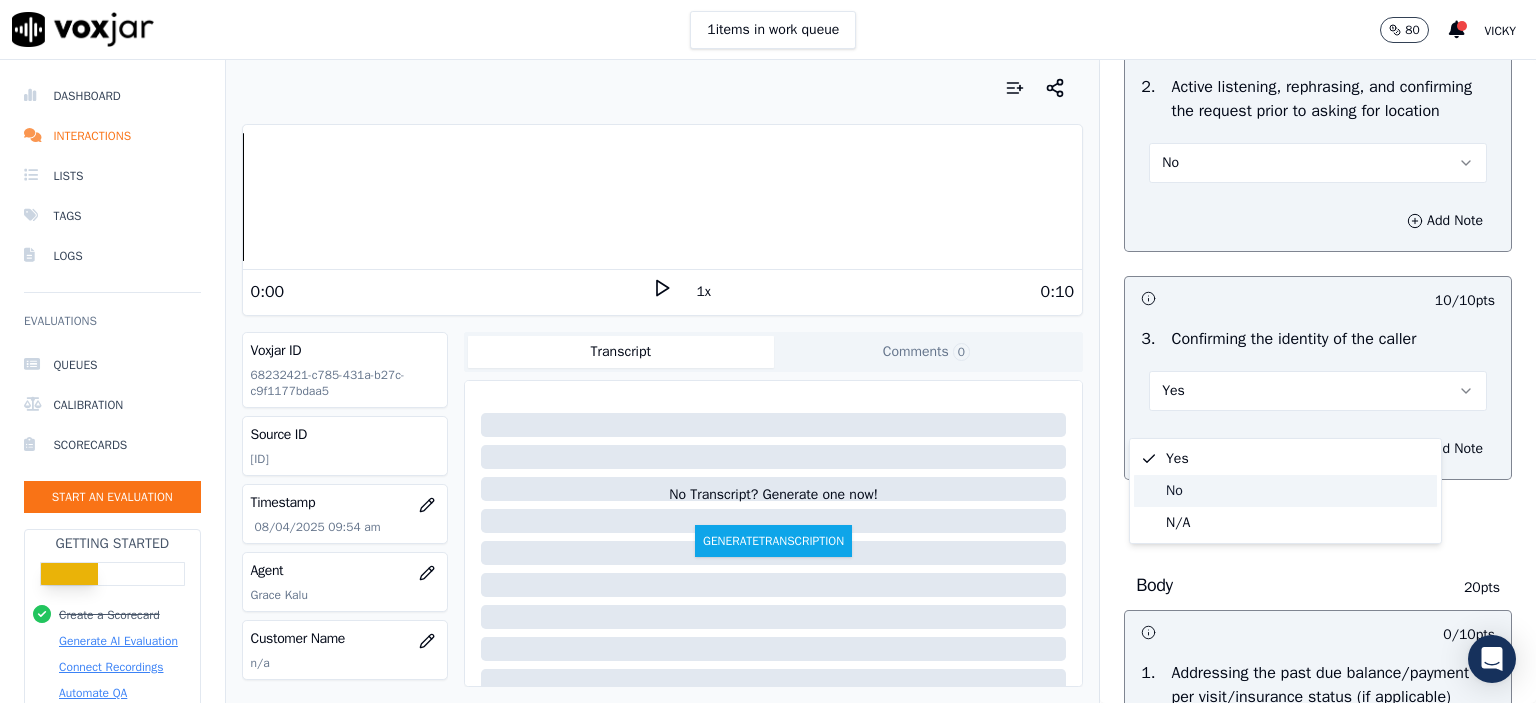 click on "No" 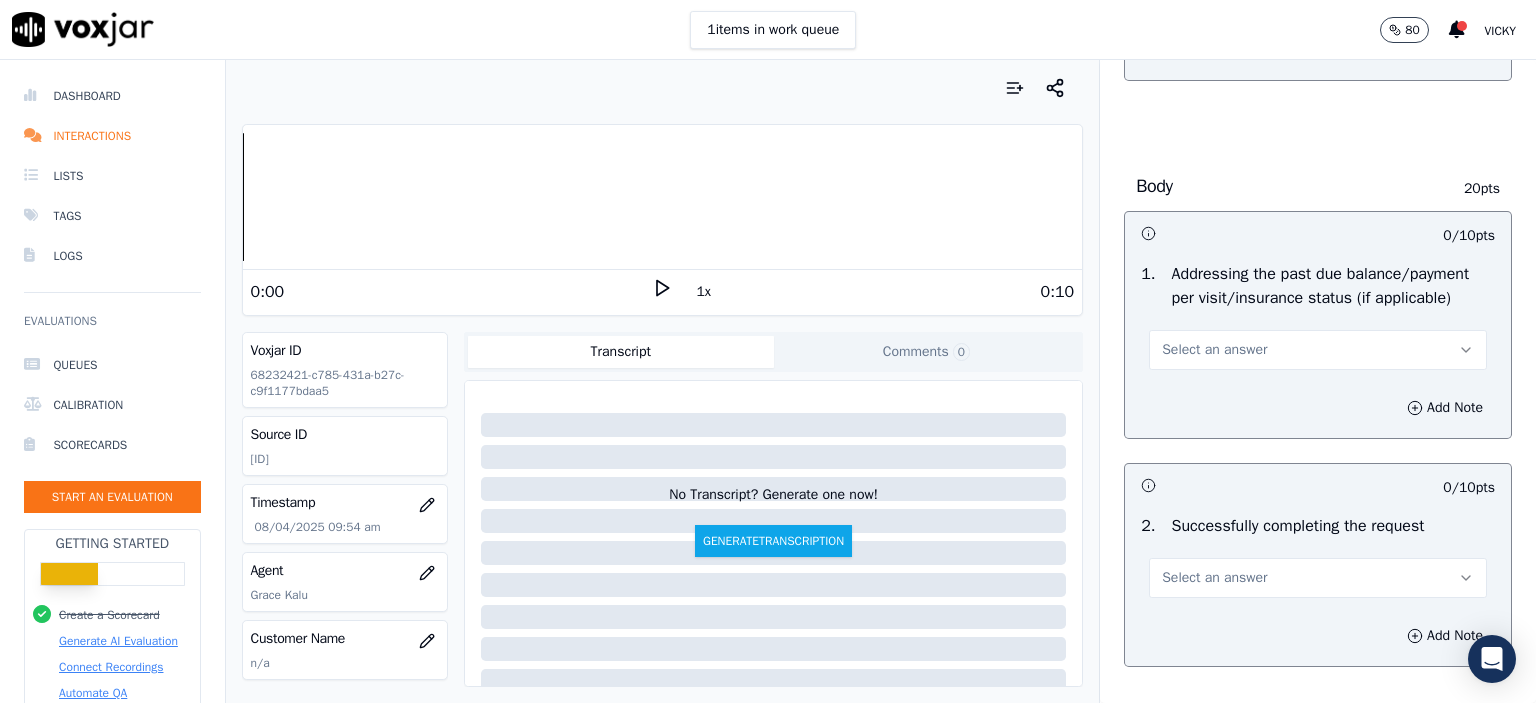 scroll, scrollTop: 900, scrollLeft: 0, axis: vertical 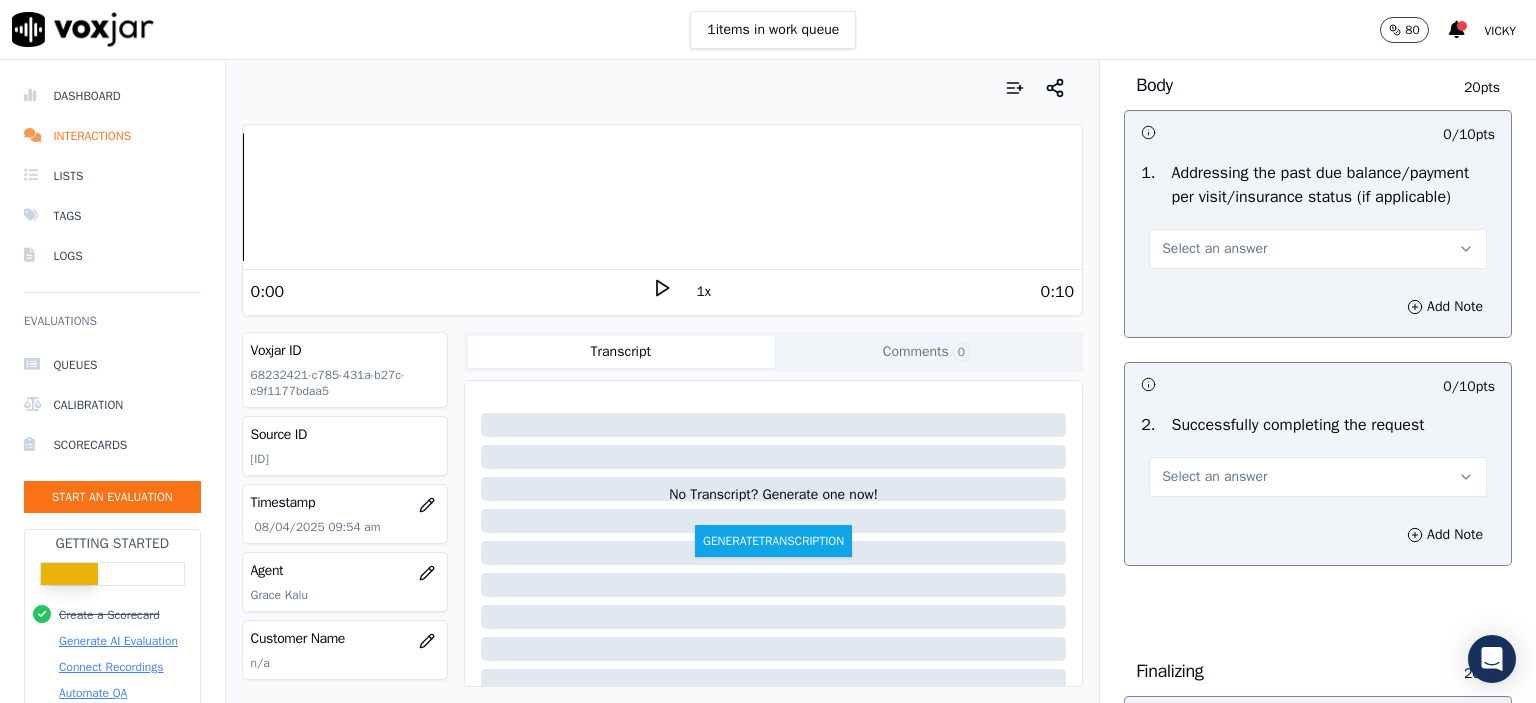 click on "Select an answer" at bounding box center (1214, 249) 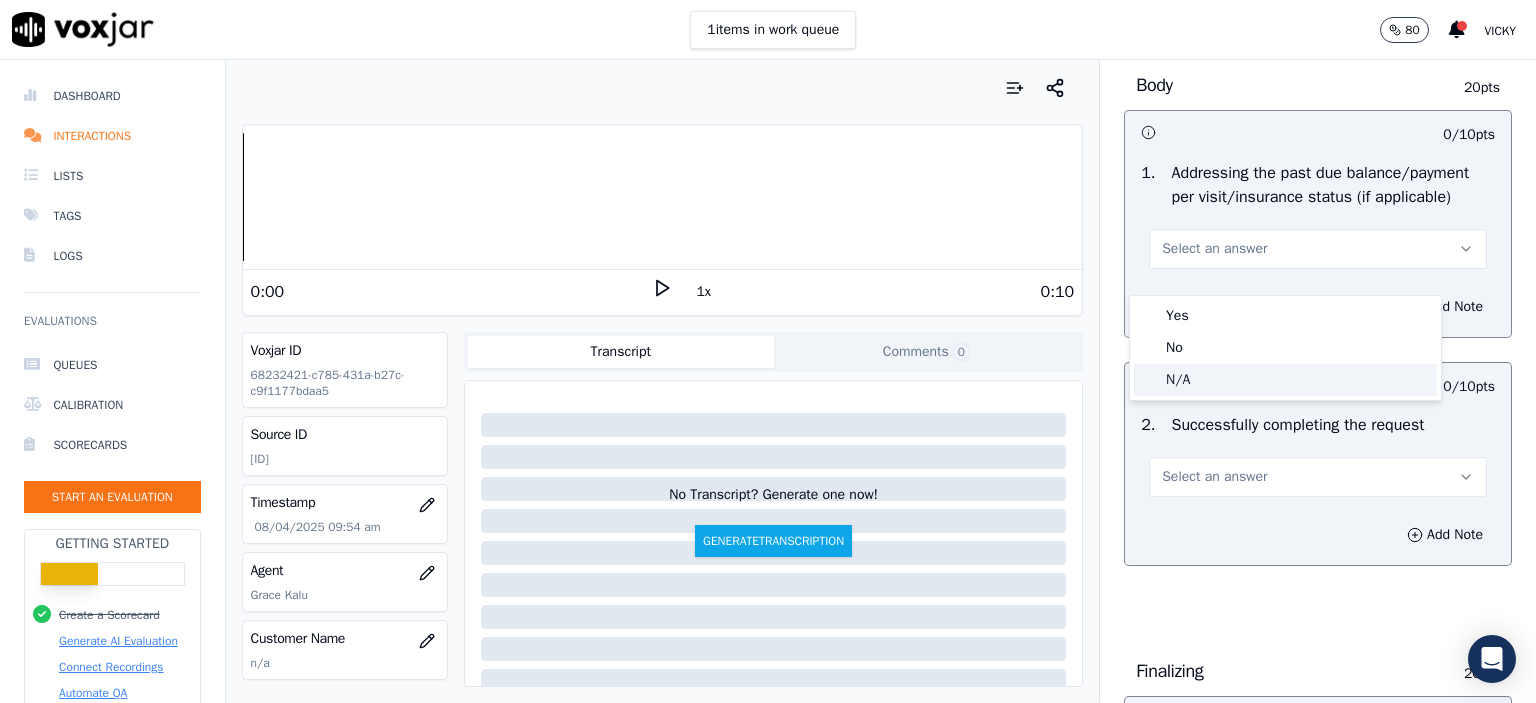 click on "N/A" 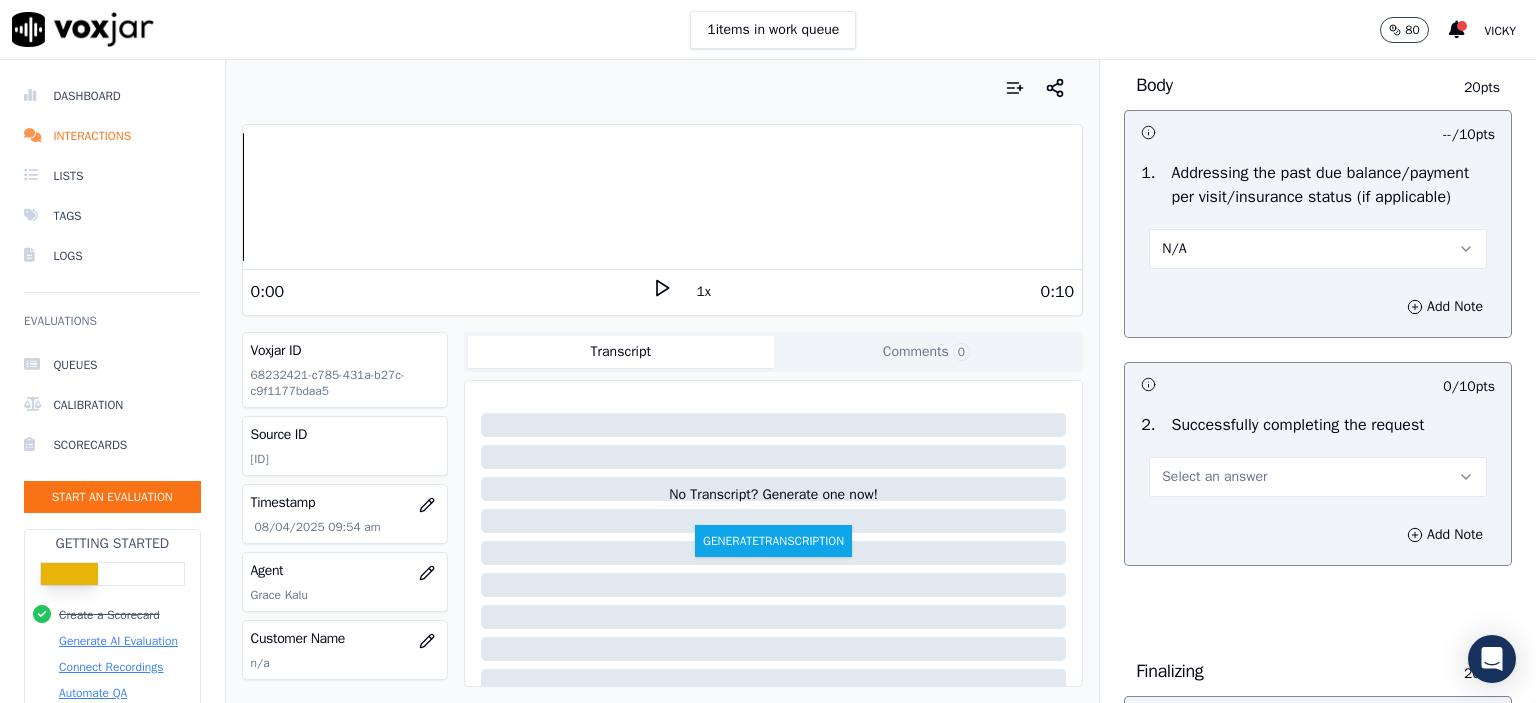 click on "Select an answer" at bounding box center [1318, 477] 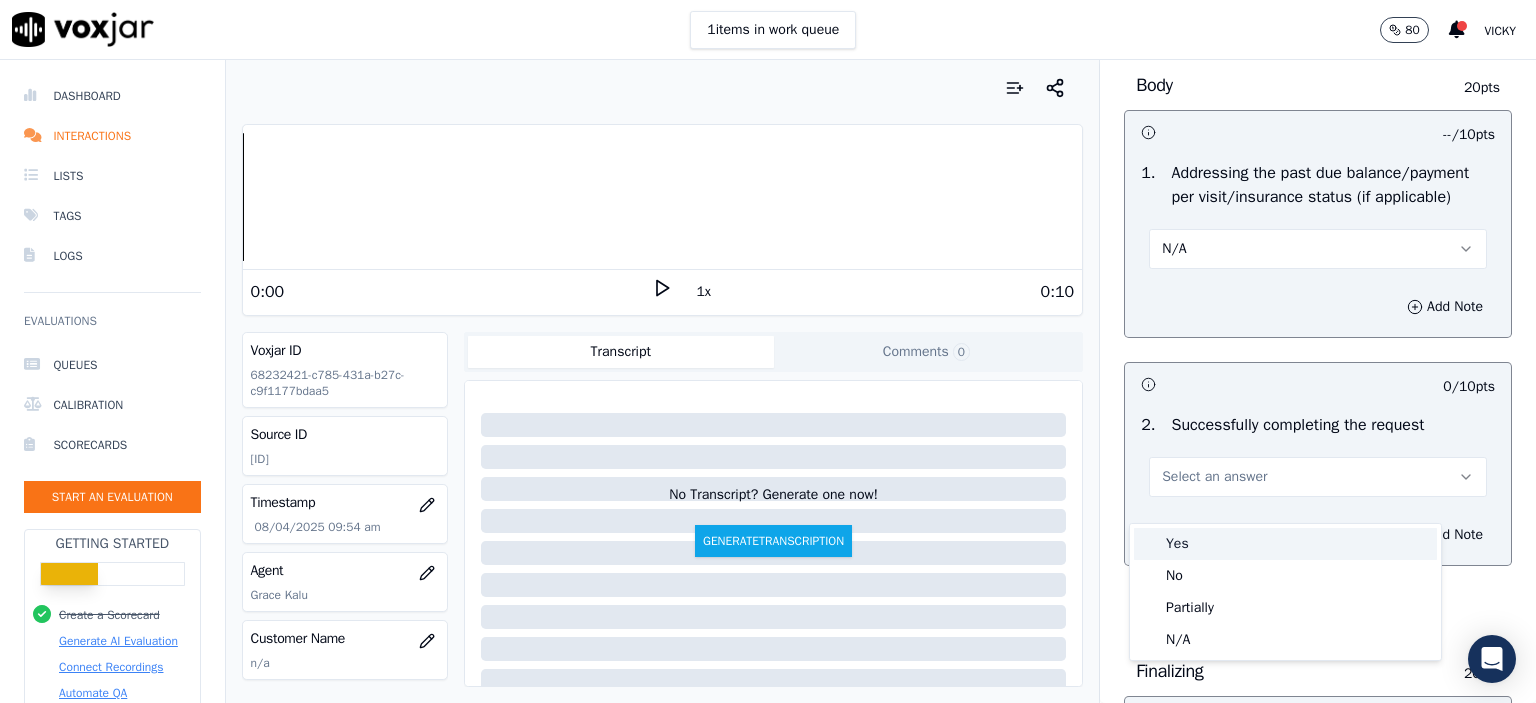 click on "Yes" at bounding box center (1285, 544) 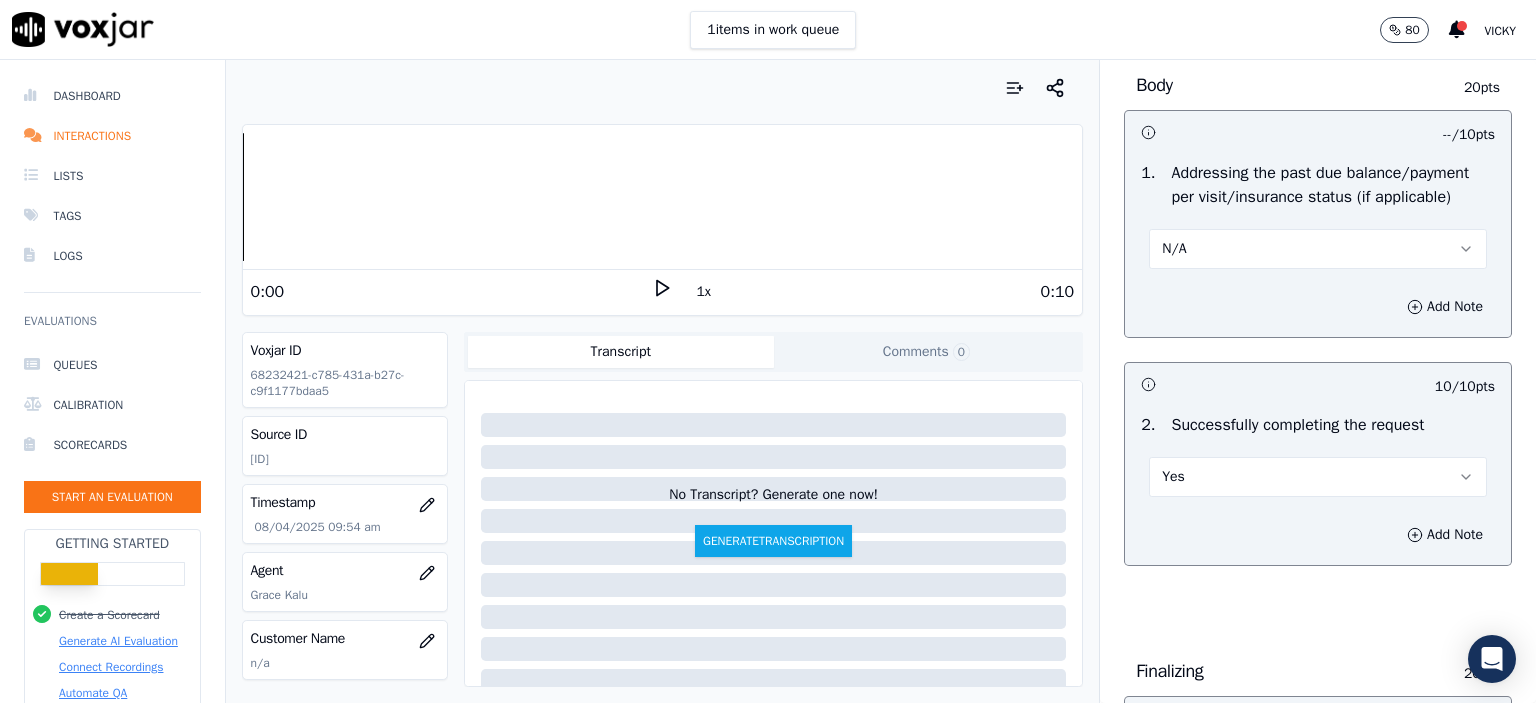 click on "Yes" at bounding box center [1318, 477] 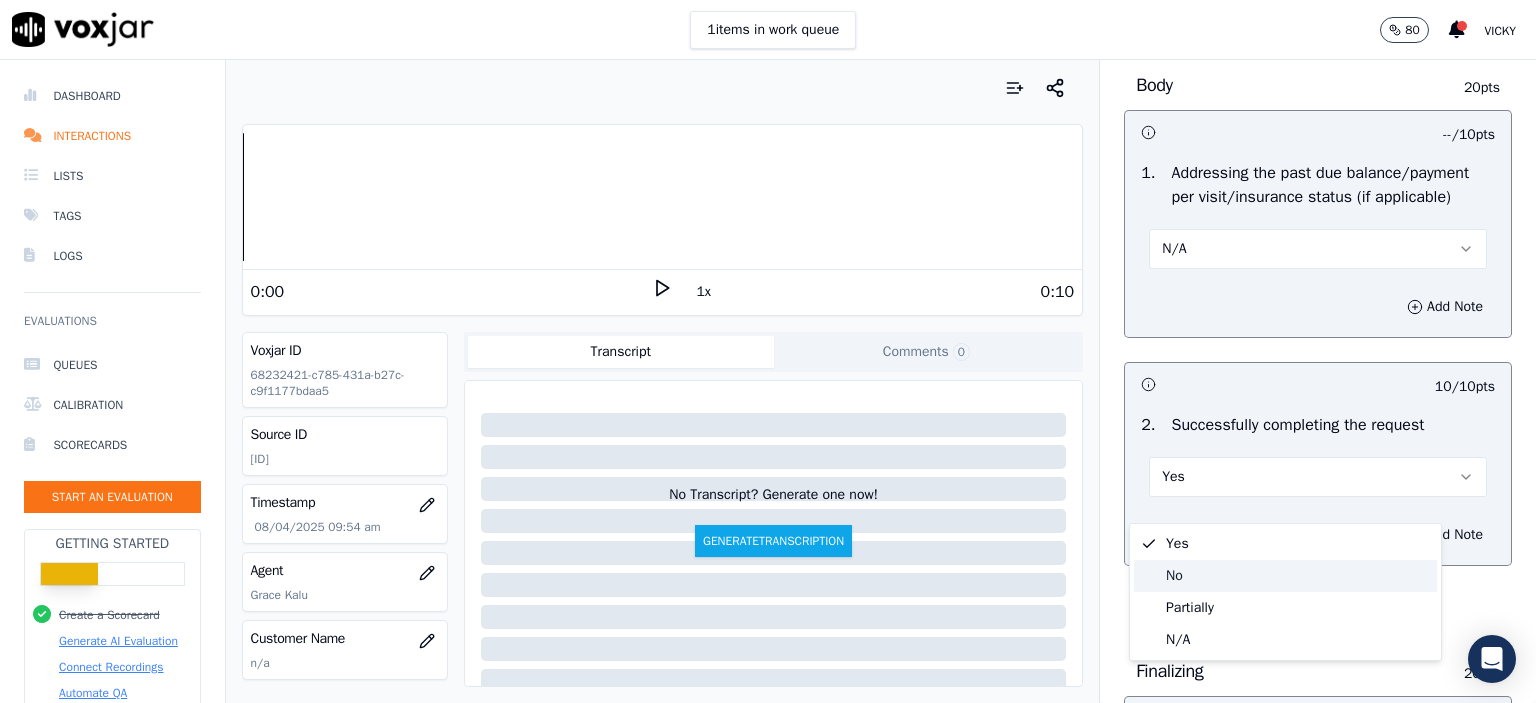 click on "Partially" 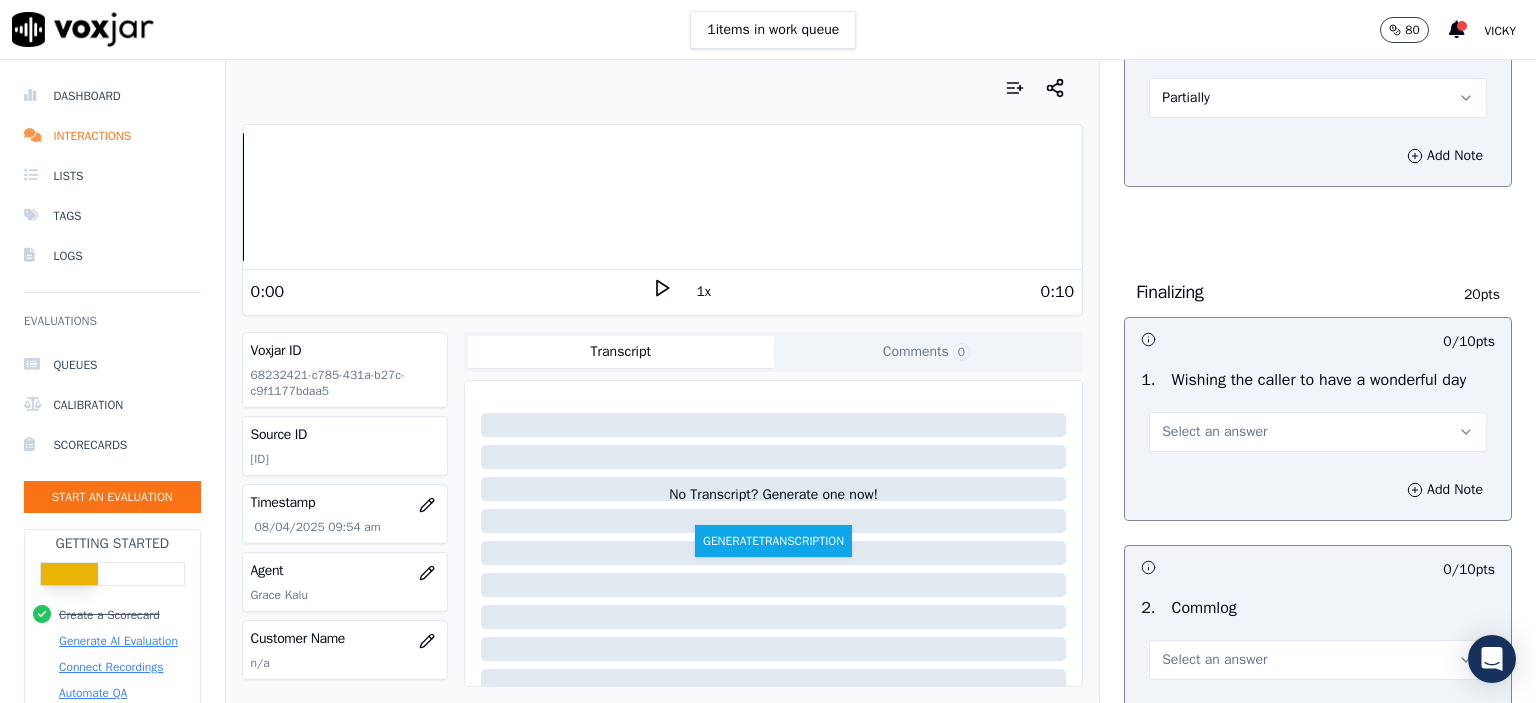 scroll, scrollTop: 1300, scrollLeft: 0, axis: vertical 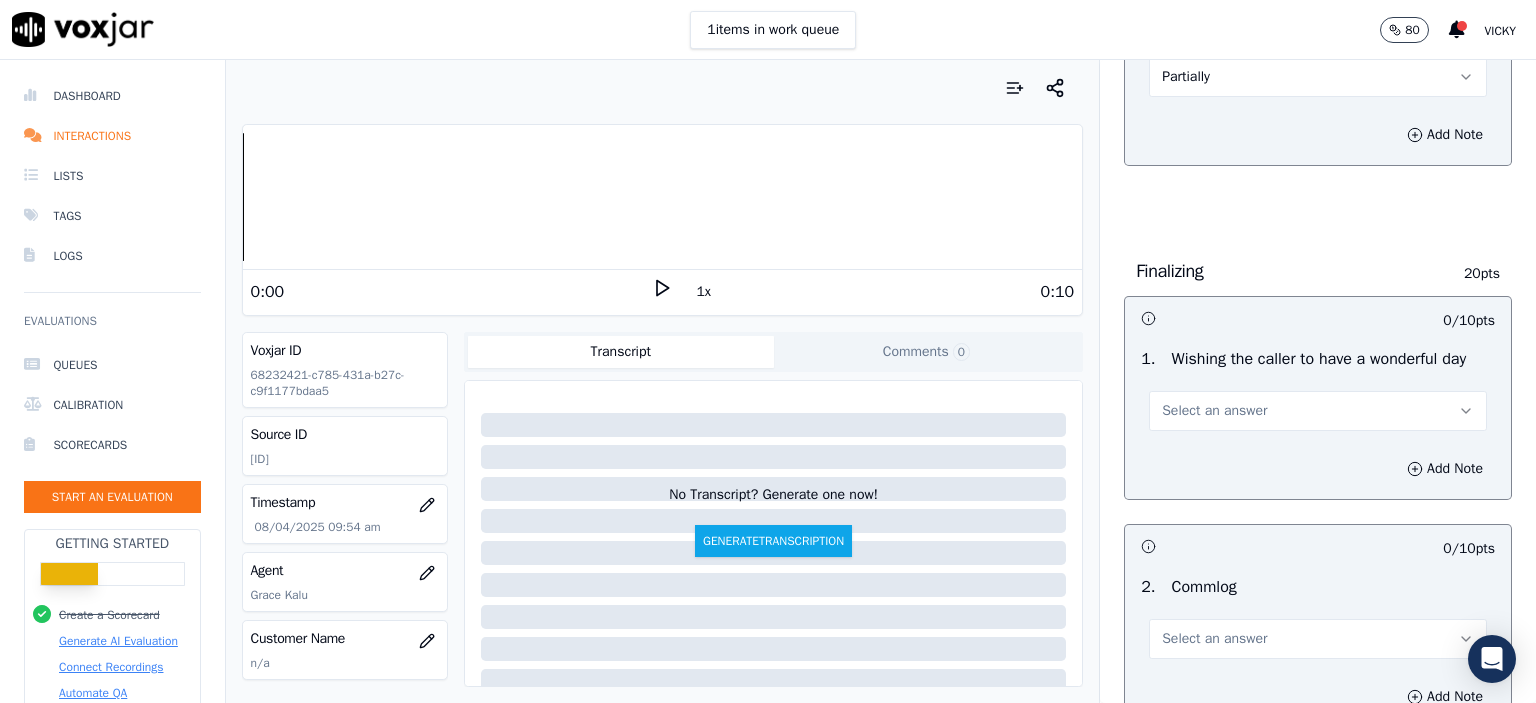 click on "Select an answer" at bounding box center (1214, 411) 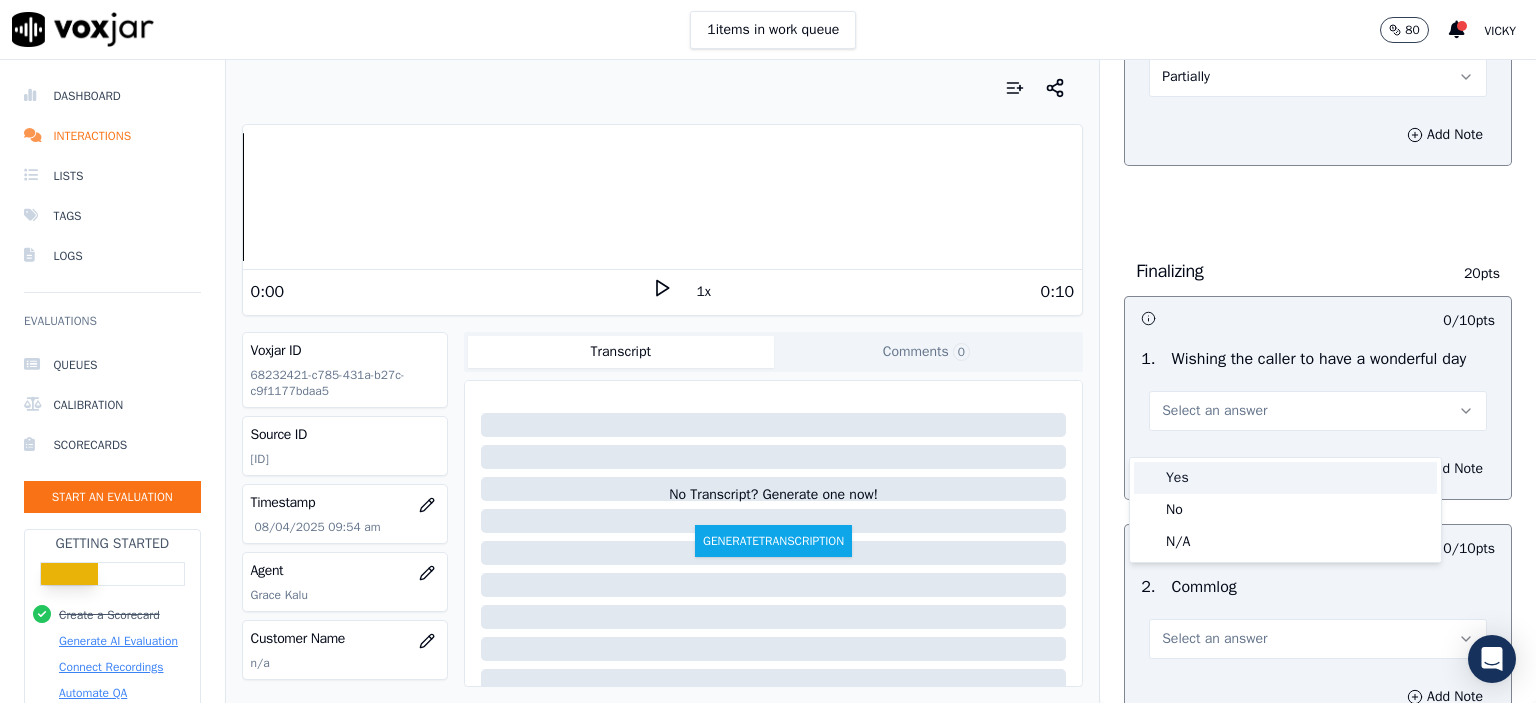 click on "Yes" at bounding box center (1285, 478) 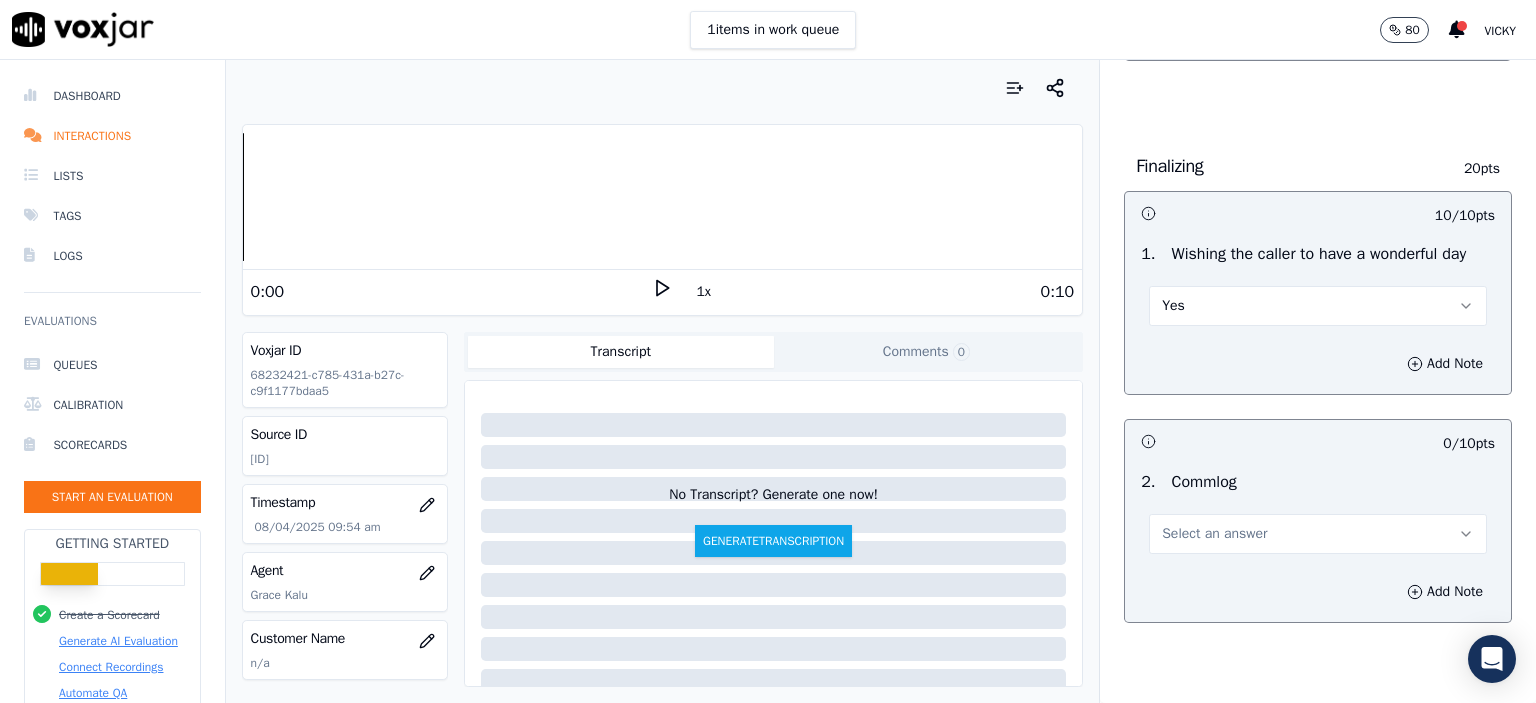scroll, scrollTop: 1500, scrollLeft: 0, axis: vertical 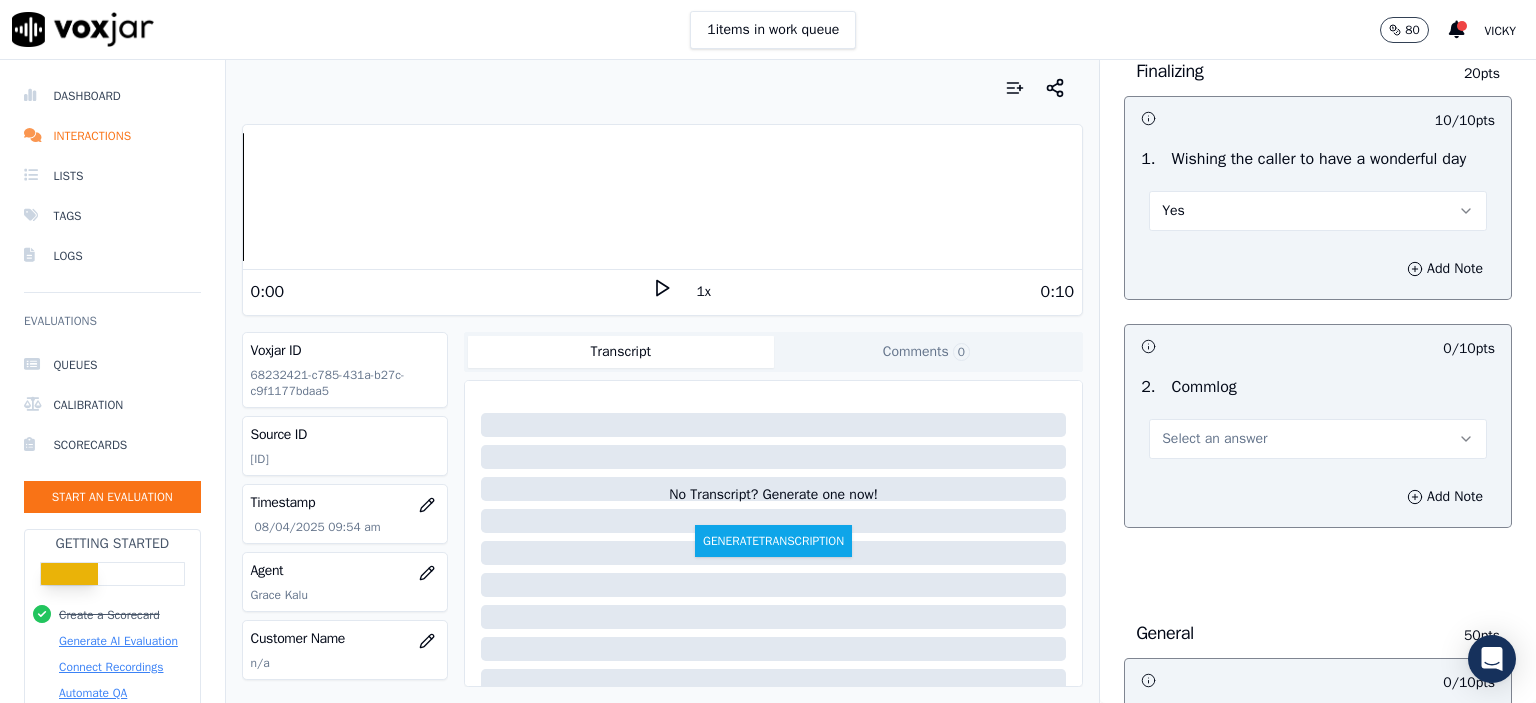 click on "Select an answer" at bounding box center (1214, 439) 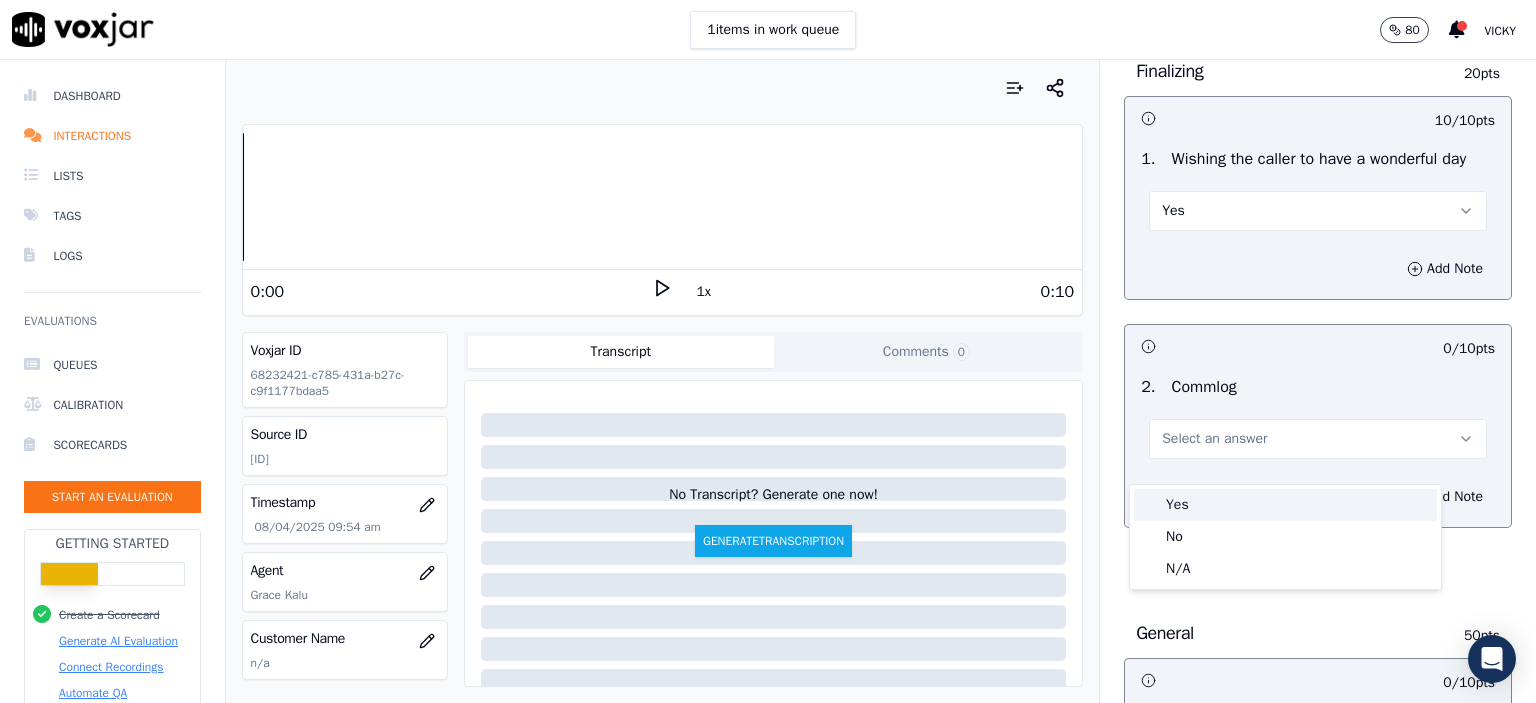 click on "Yes" at bounding box center (1285, 505) 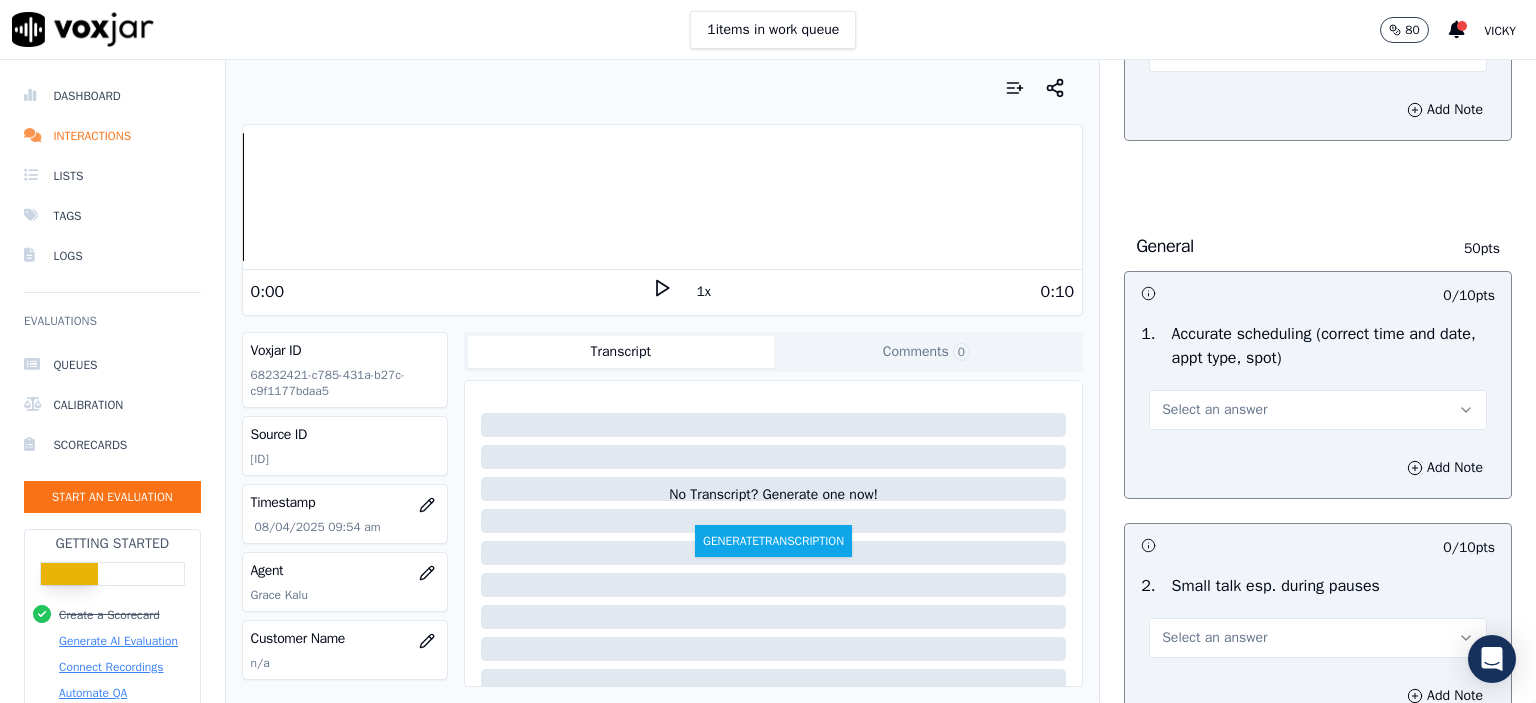 scroll, scrollTop: 1900, scrollLeft: 0, axis: vertical 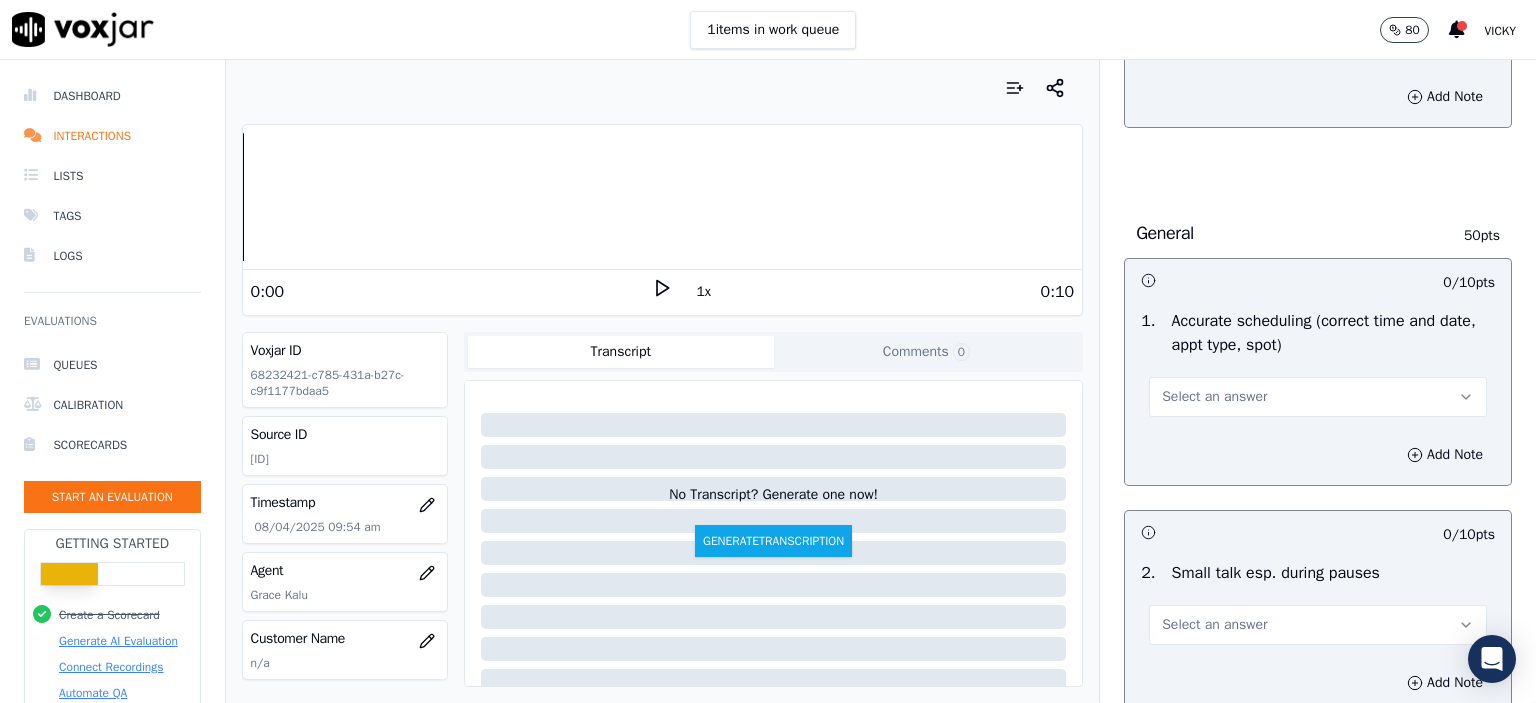 click on "Select an answer" at bounding box center (1318, 397) 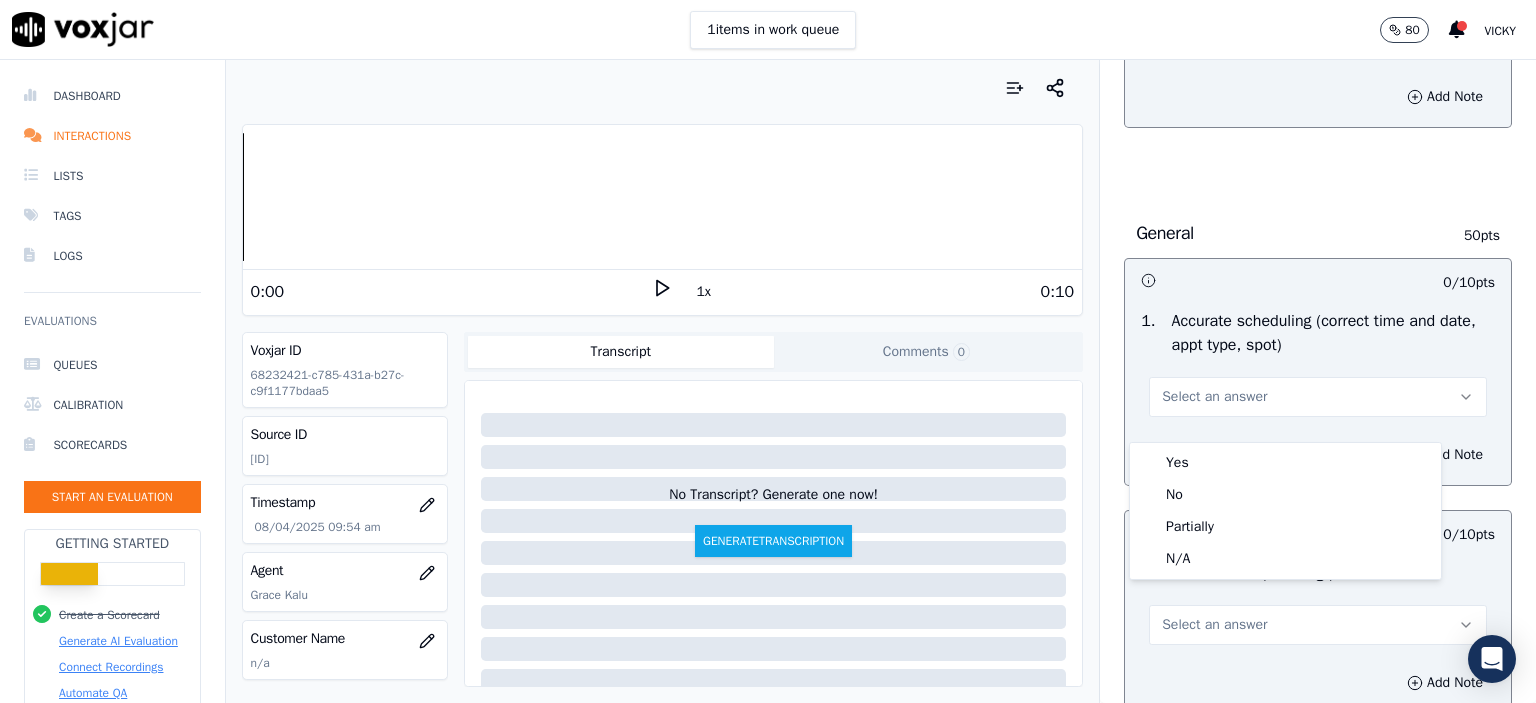 click on "N/A" 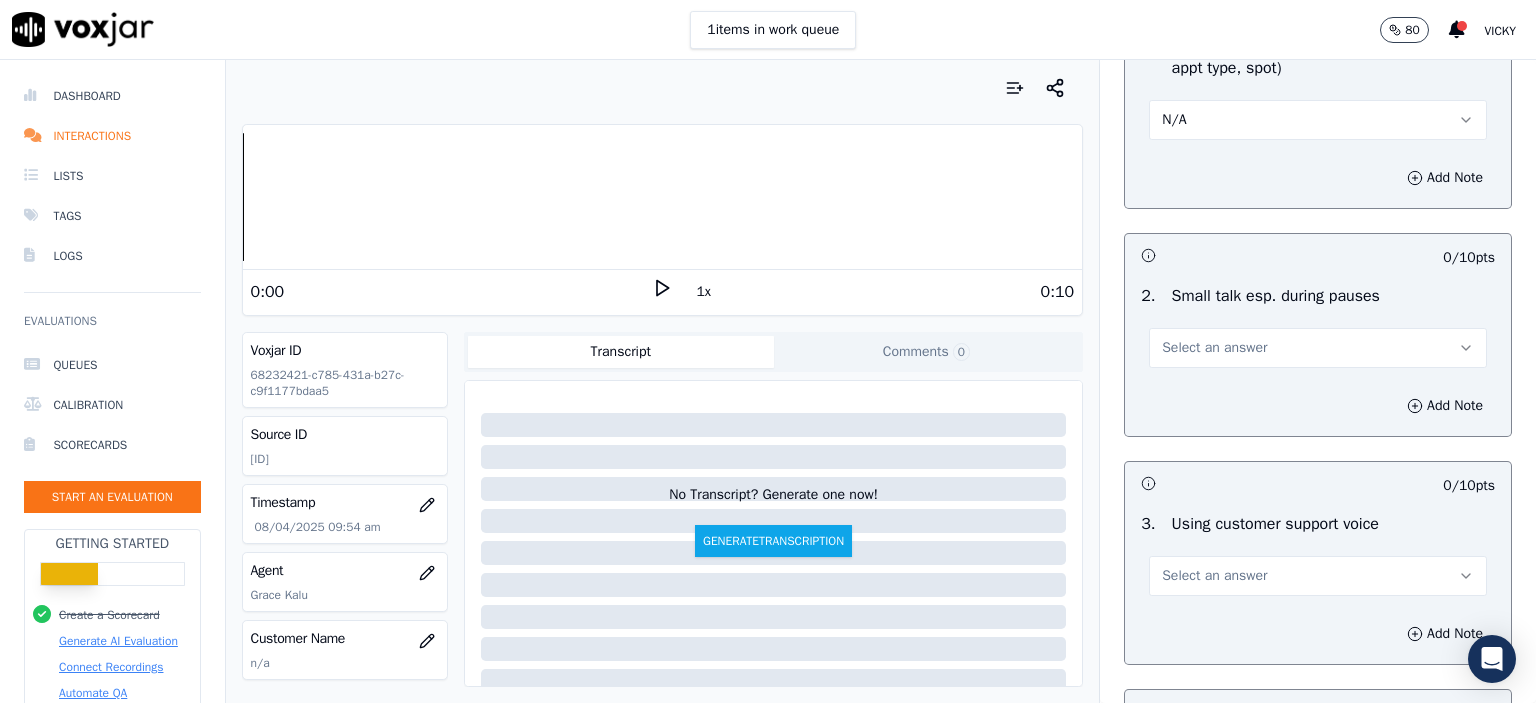 scroll, scrollTop: 2200, scrollLeft: 0, axis: vertical 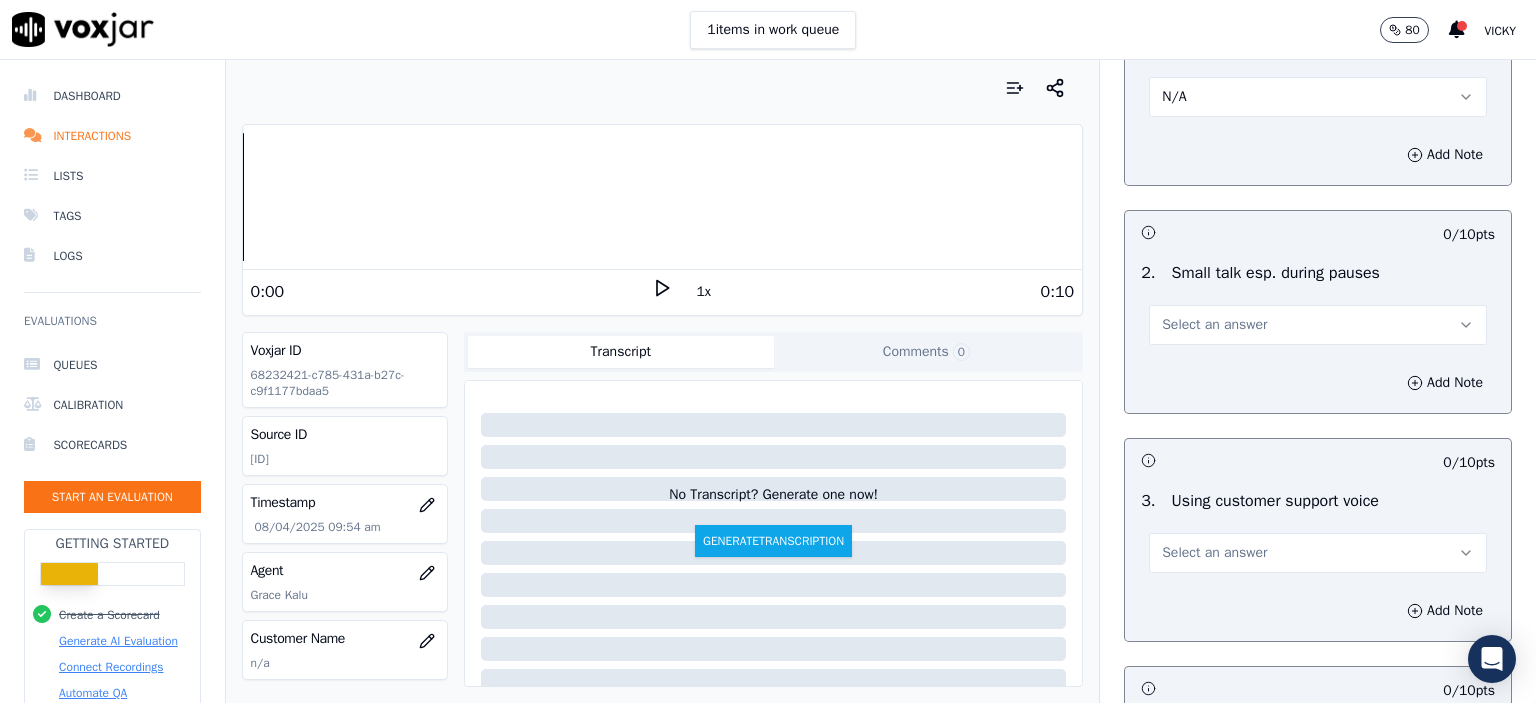 click on "Select an answer" at bounding box center (1214, 325) 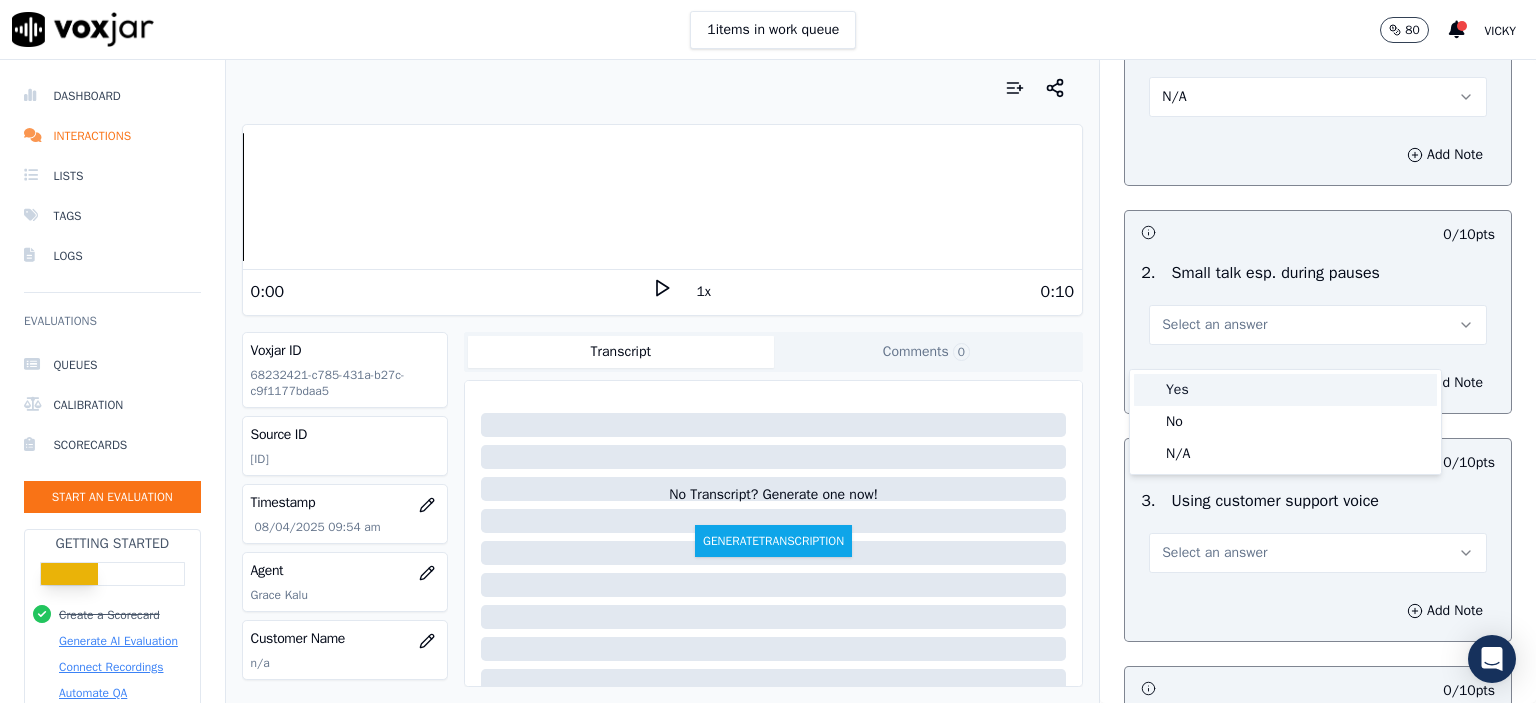 click on "No" 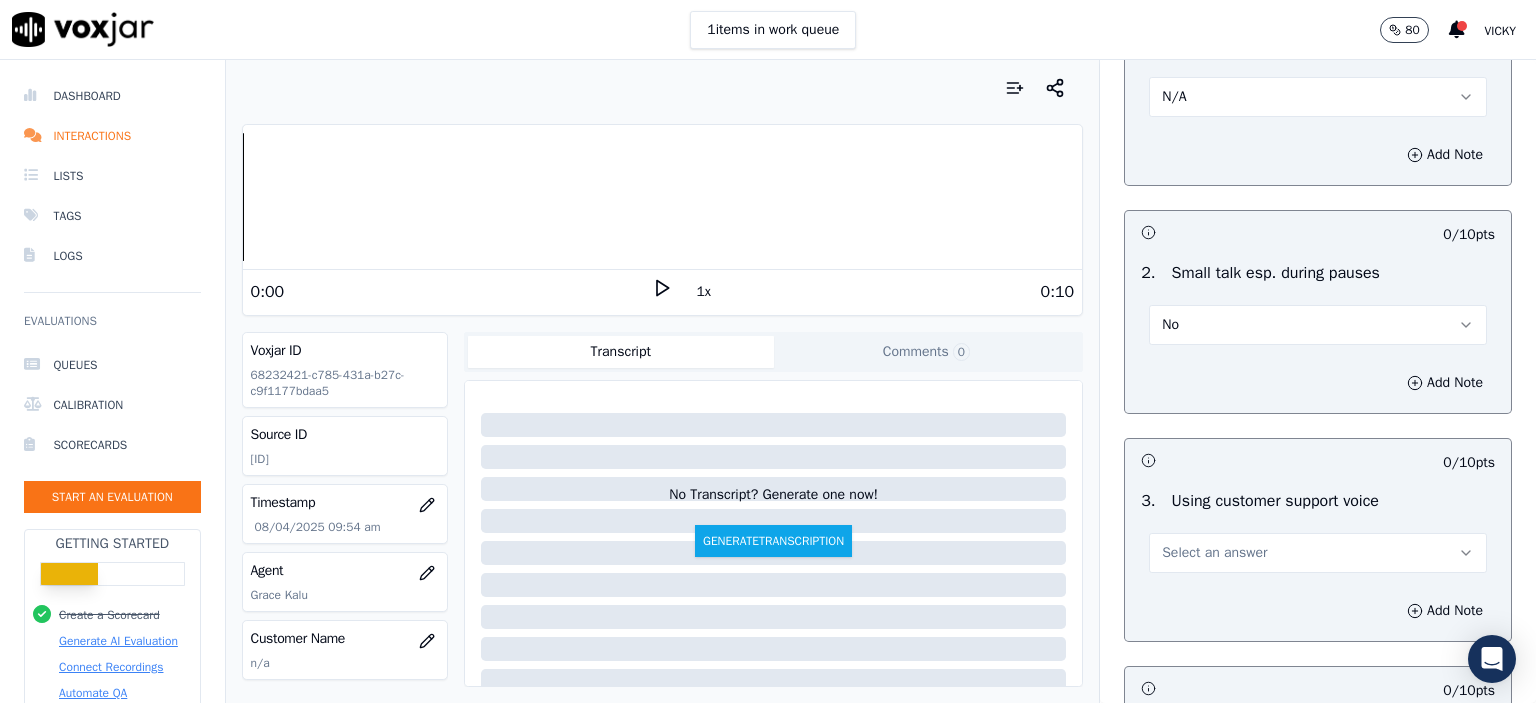 click on "Select an answer" at bounding box center [1214, 553] 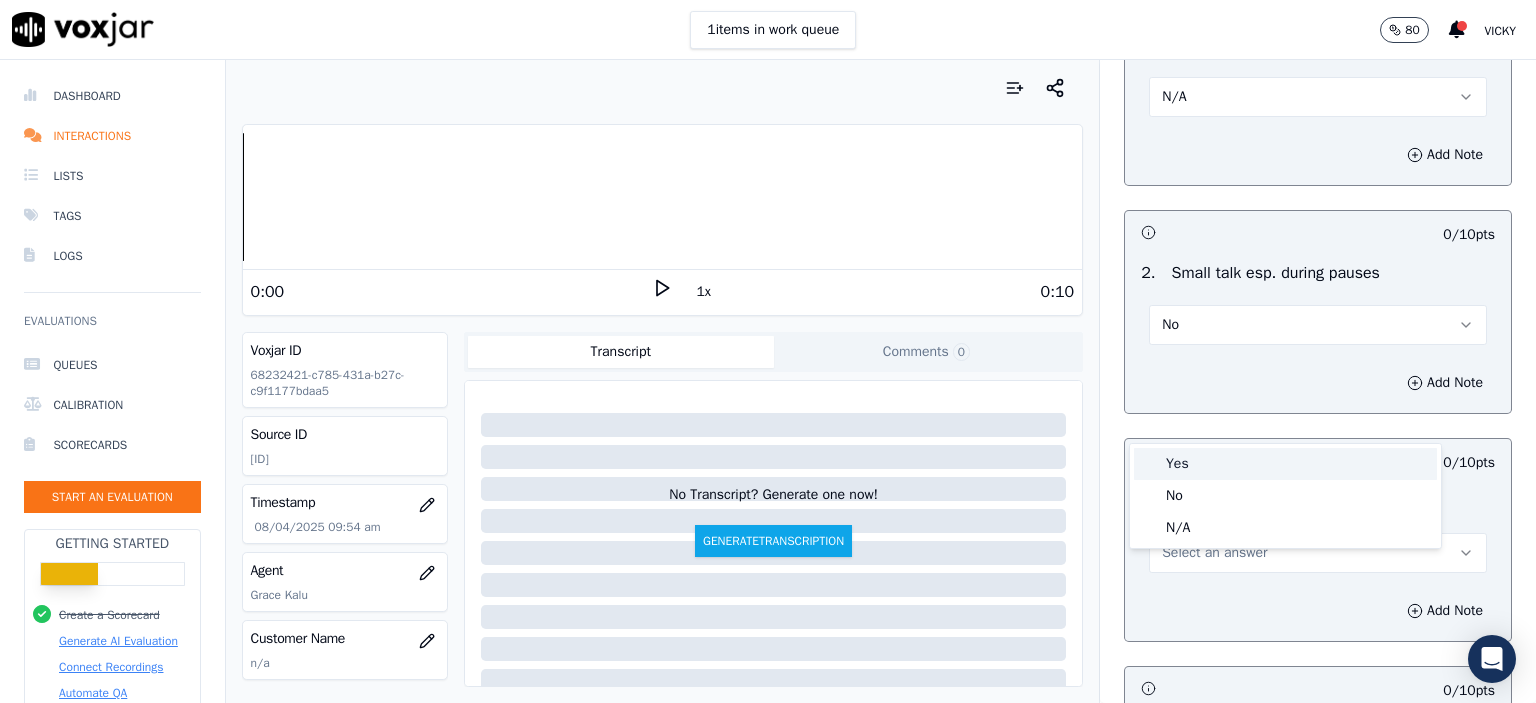 click on "Yes" at bounding box center [1285, 464] 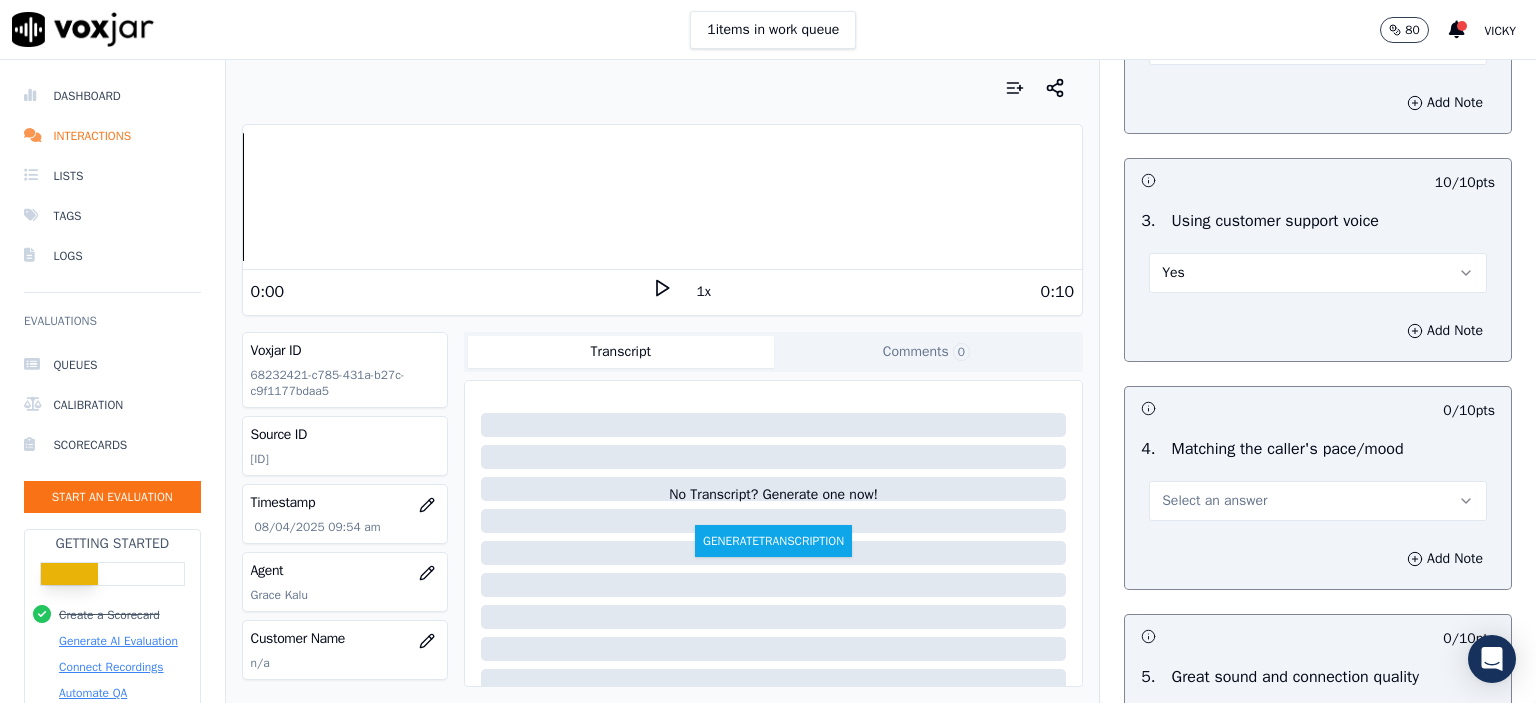 scroll, scrollTop: 2500, scrollLeft: 0, axis: vertical 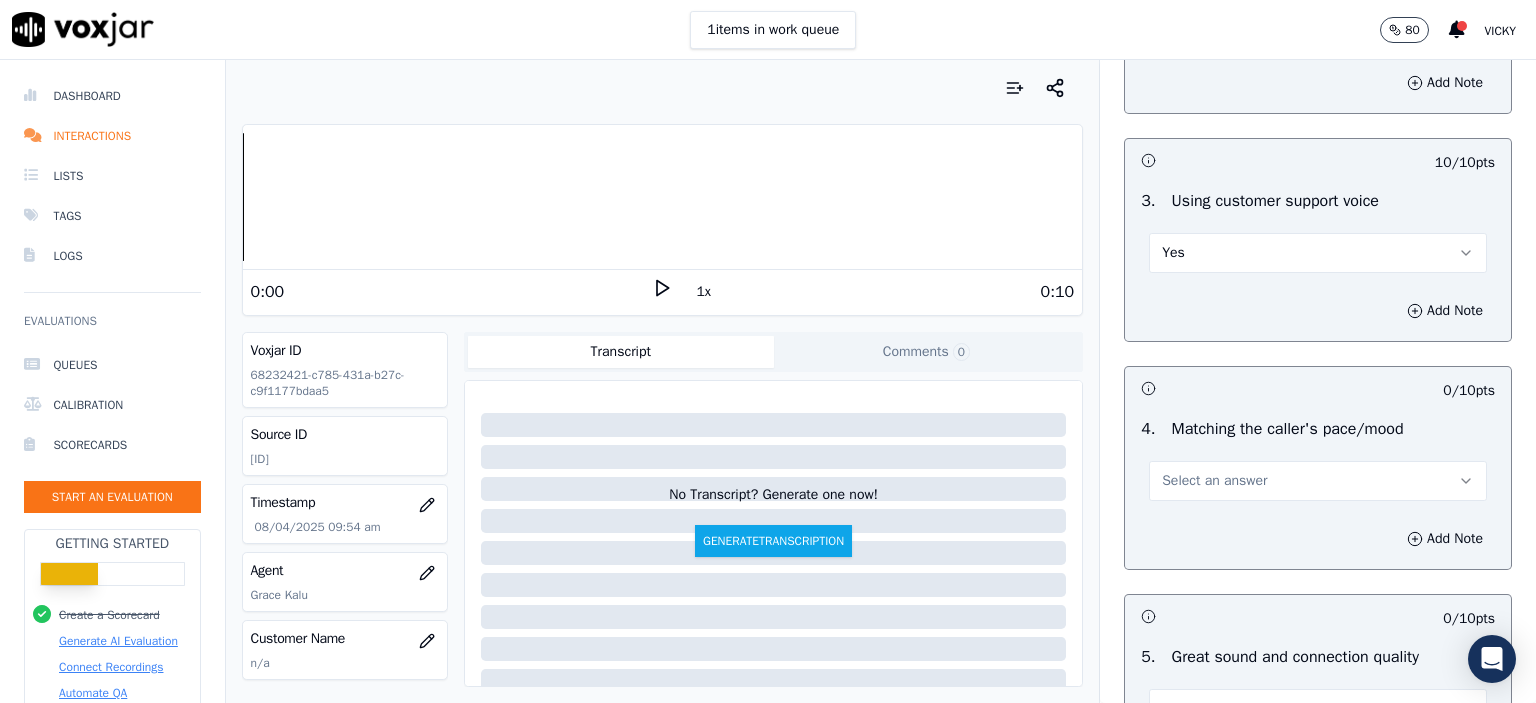 click on "Select an answer" at bounding box center [1214, 481] 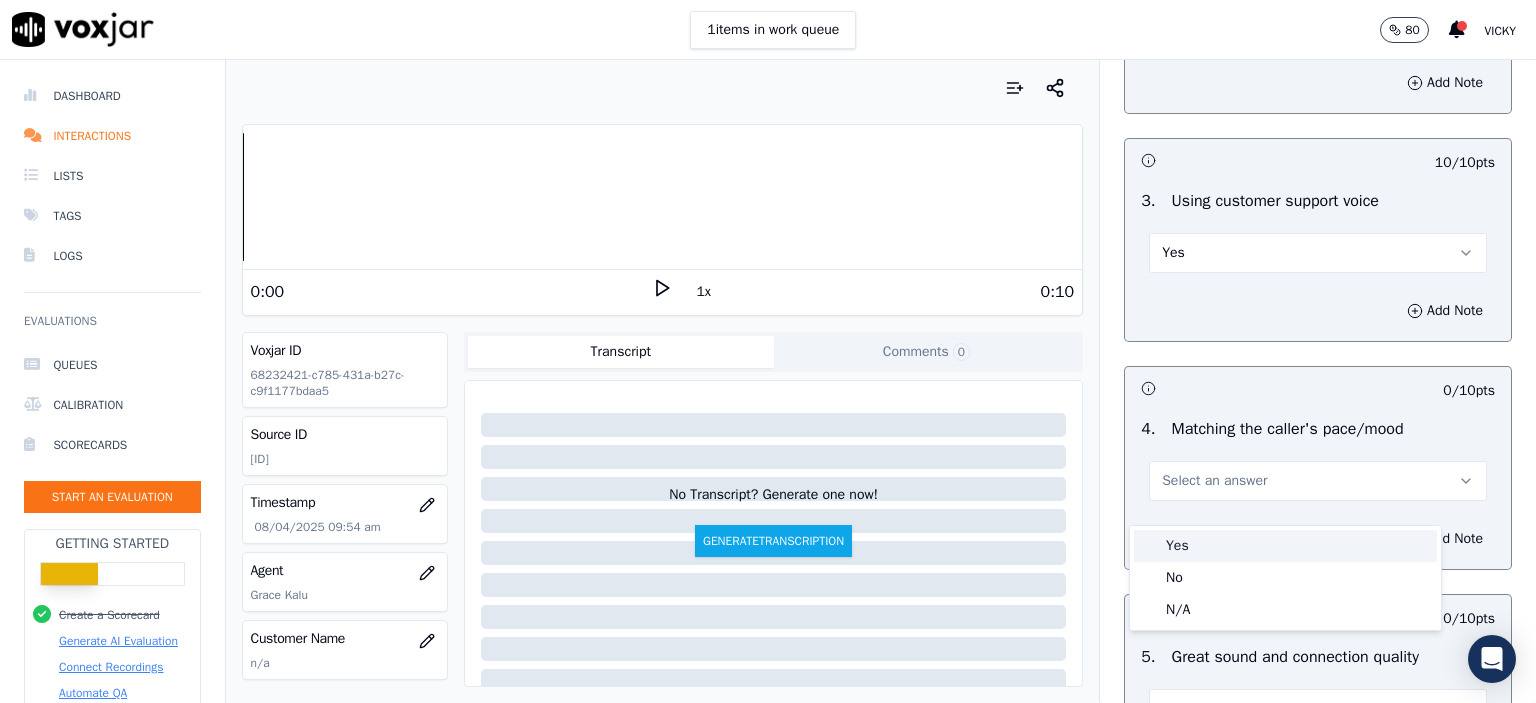 click on "Yes" at bounding box center [1285, 546] 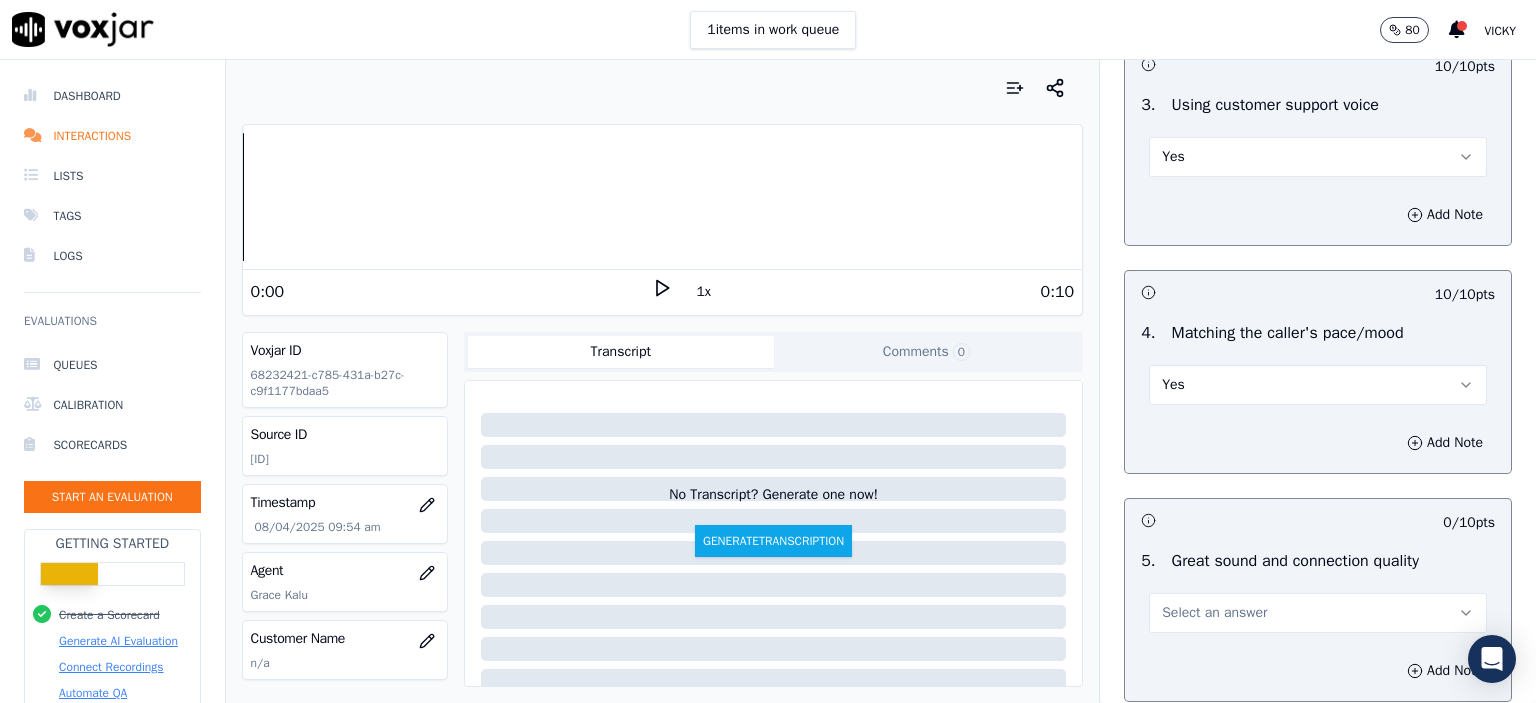 scroll, scrollTop: 2800, scrollLeft: 0, axis: vertical 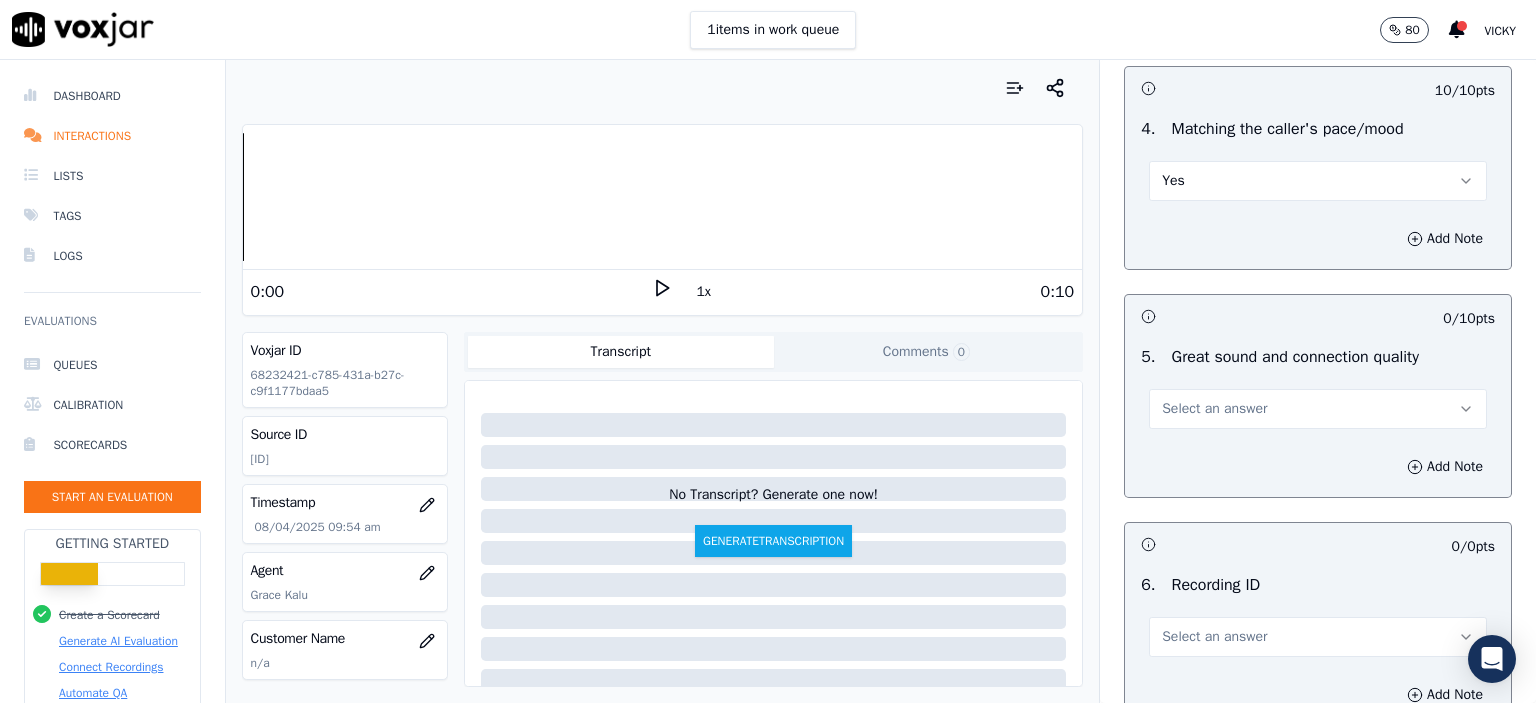 click on "Select an answer" at bounding box center (1318, 409) 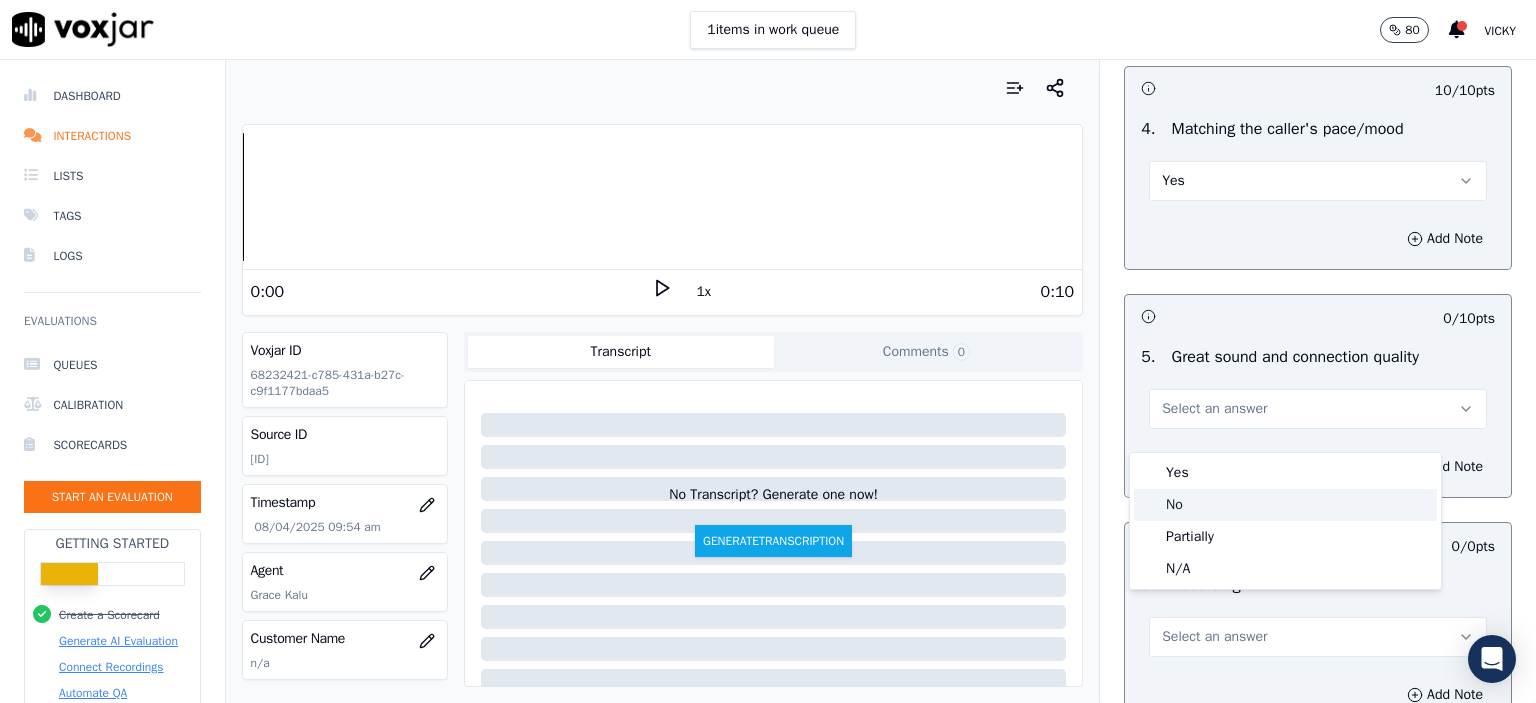 click on "No" 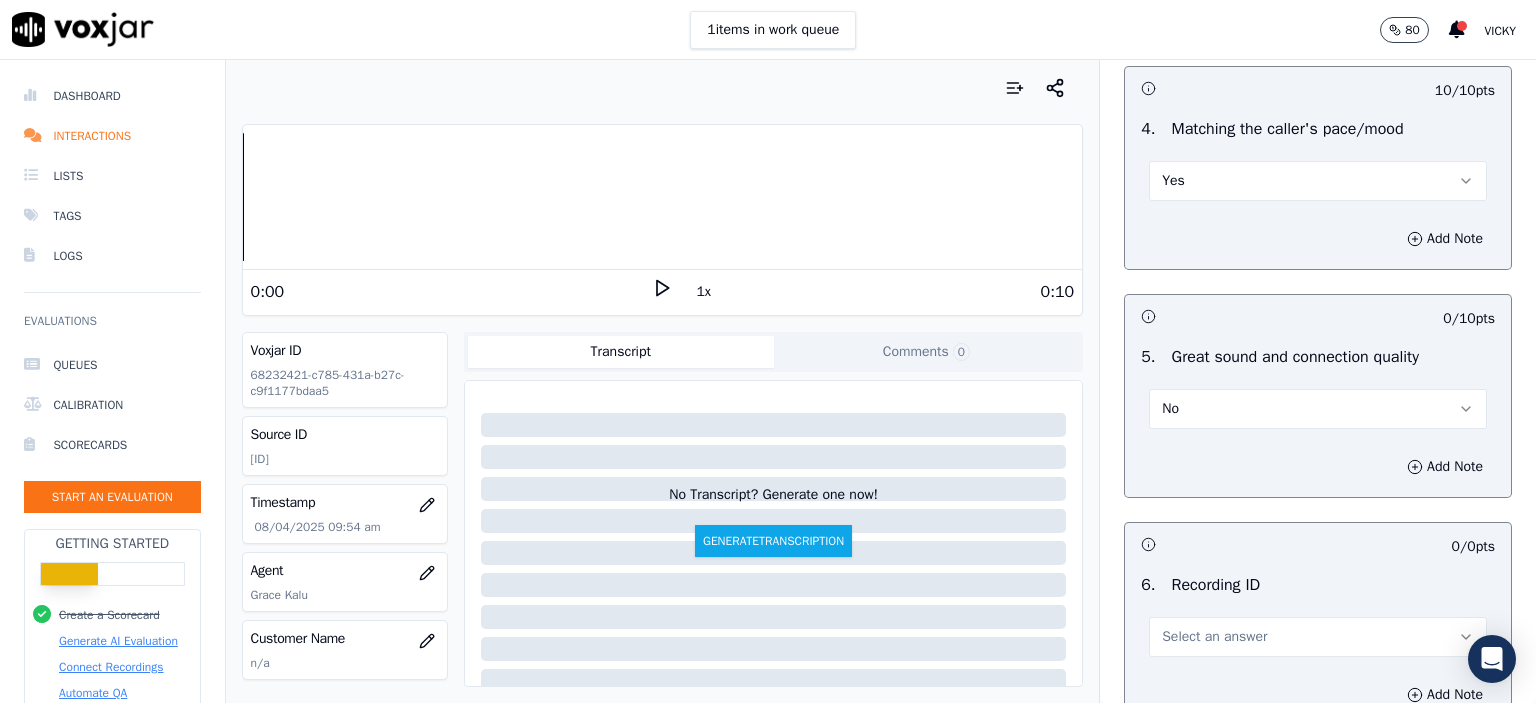 click on "No" at bounding box center (1318, 409) 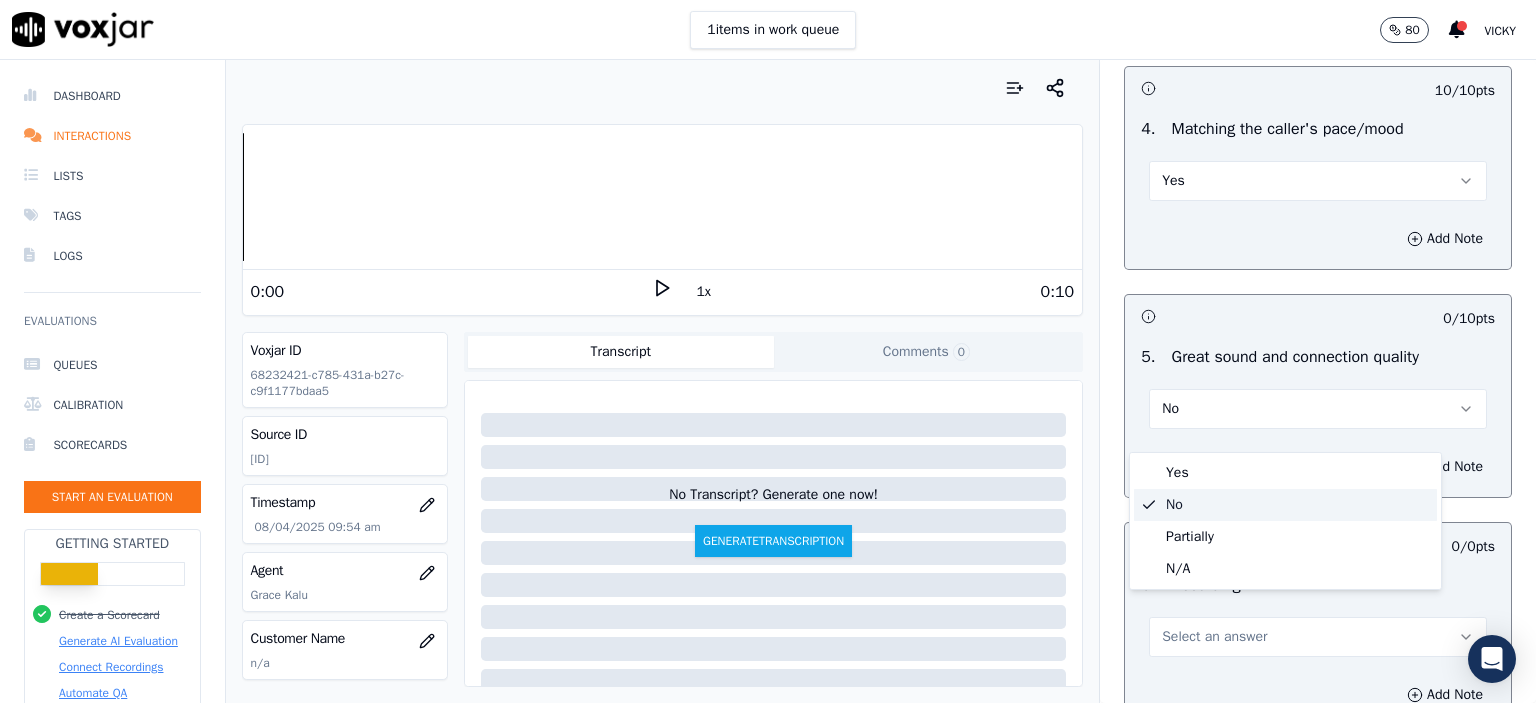click on "Yes" at bounding box center [1285, 473] 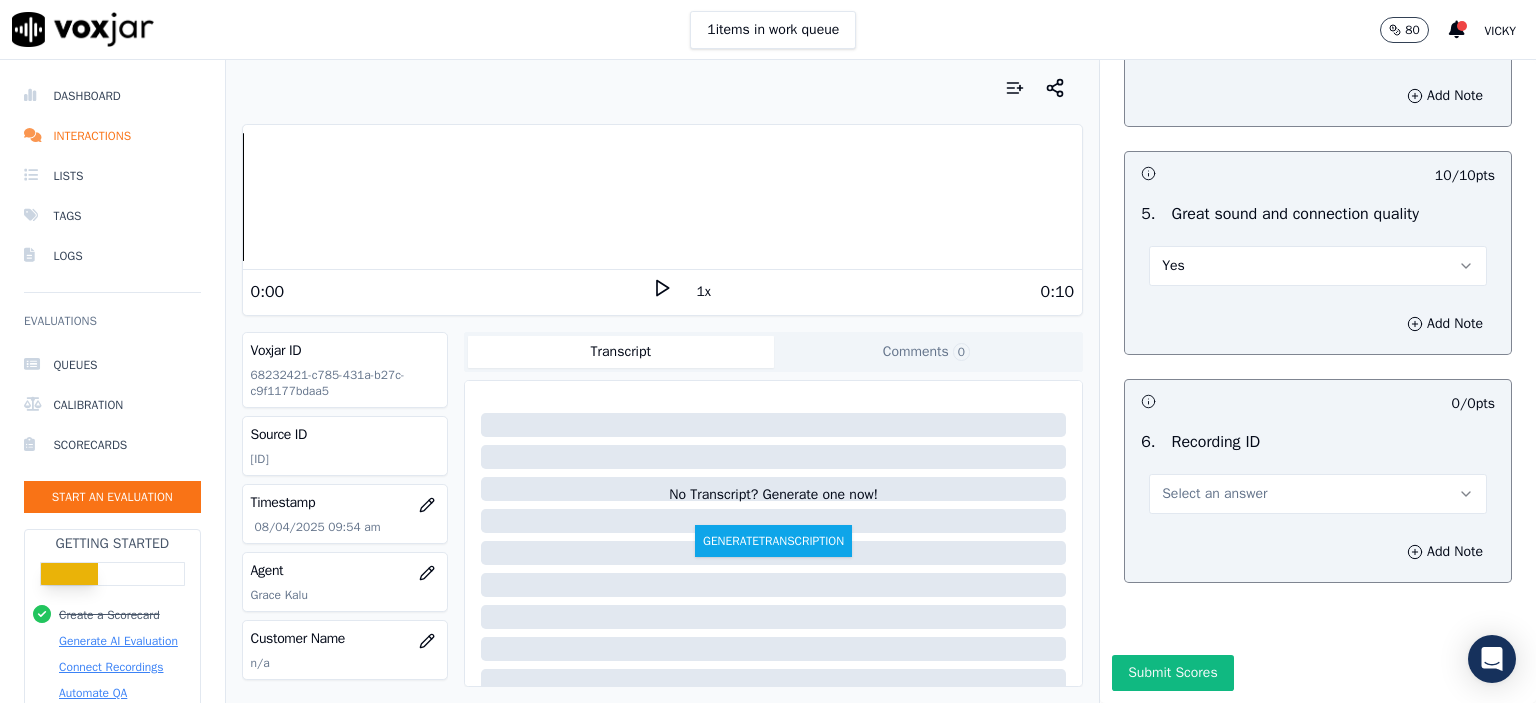 scroll, scrollTop: 3007, scrollLeft: 0, axis: vertical 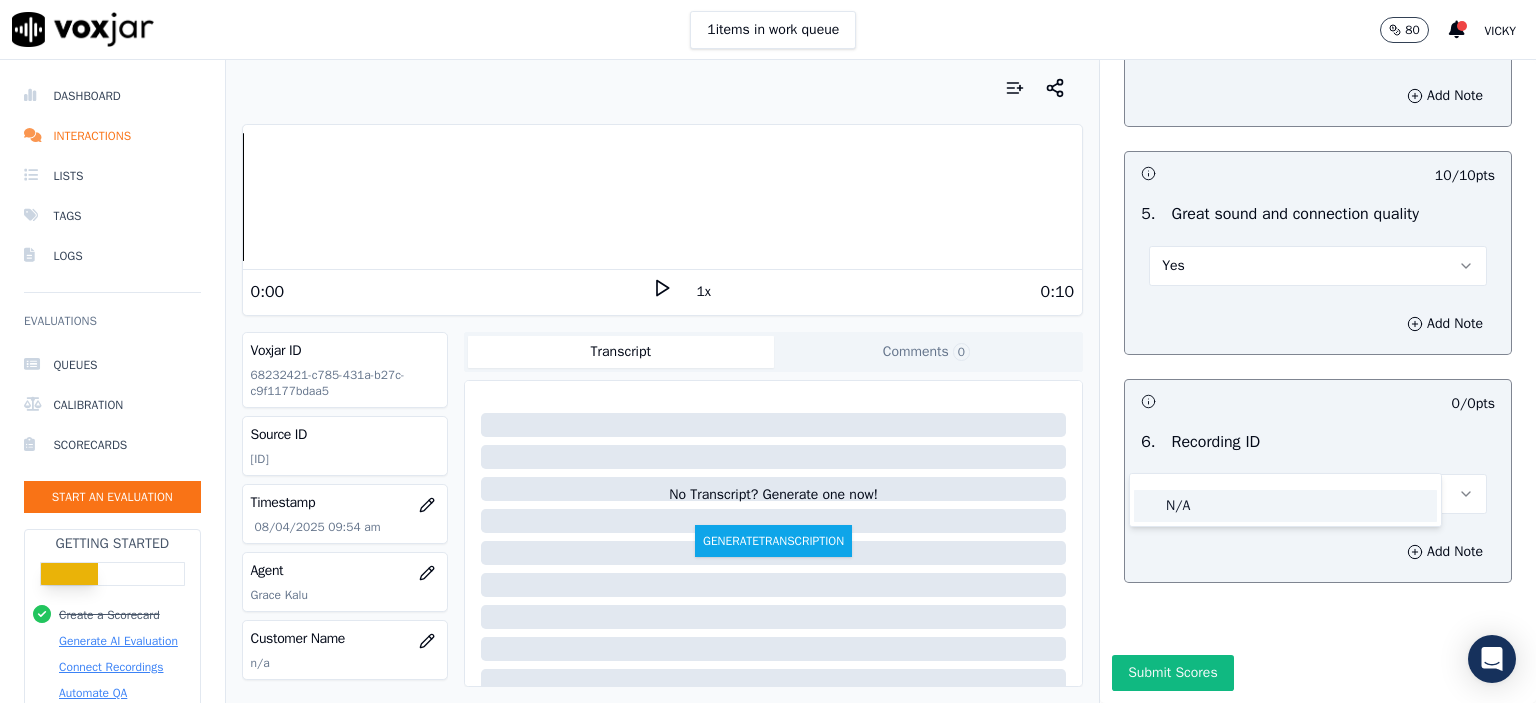 drag, startPoint x: 1216, startPoint y: 513, endPoint x: 1316, endPoint y: 500, distance: 100.84146 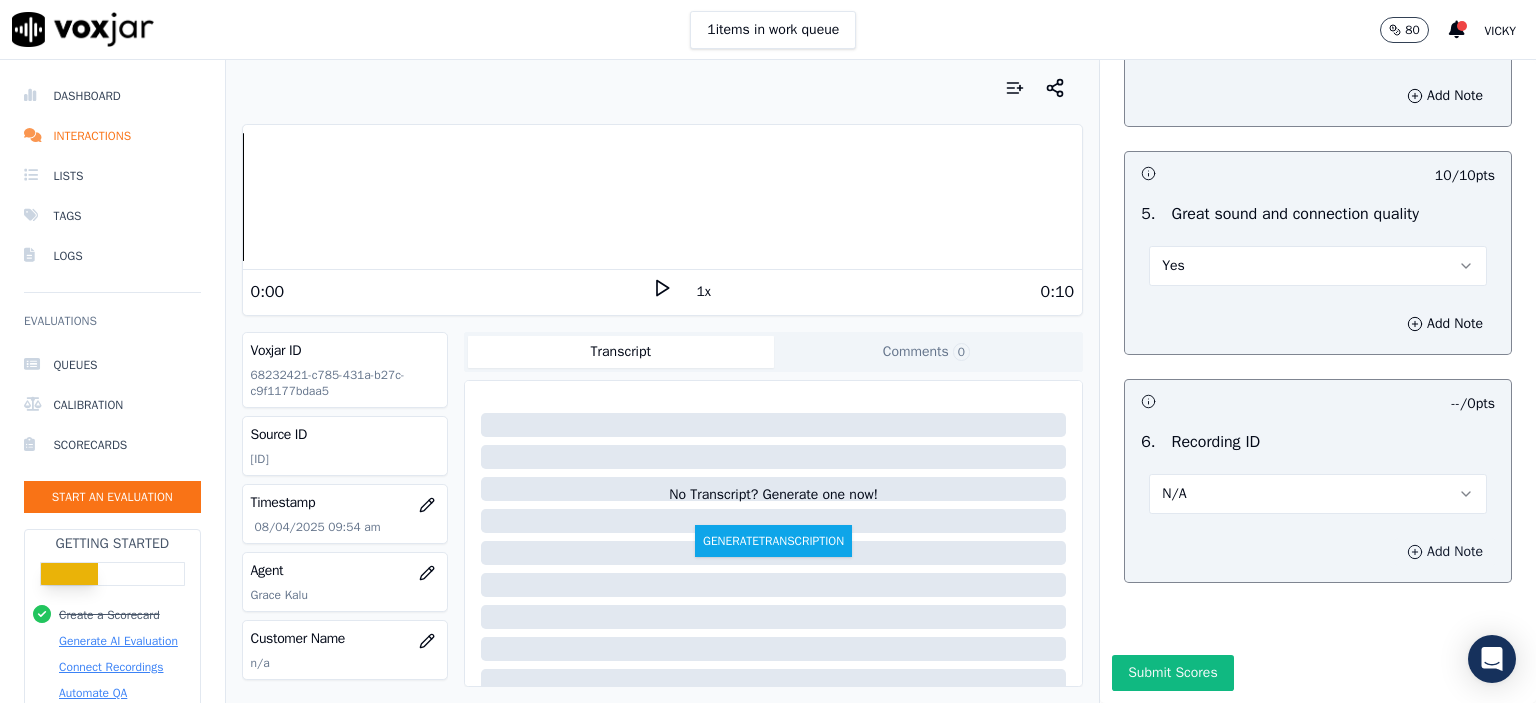 click on "Add Note" at bounding box center [1445, 552] 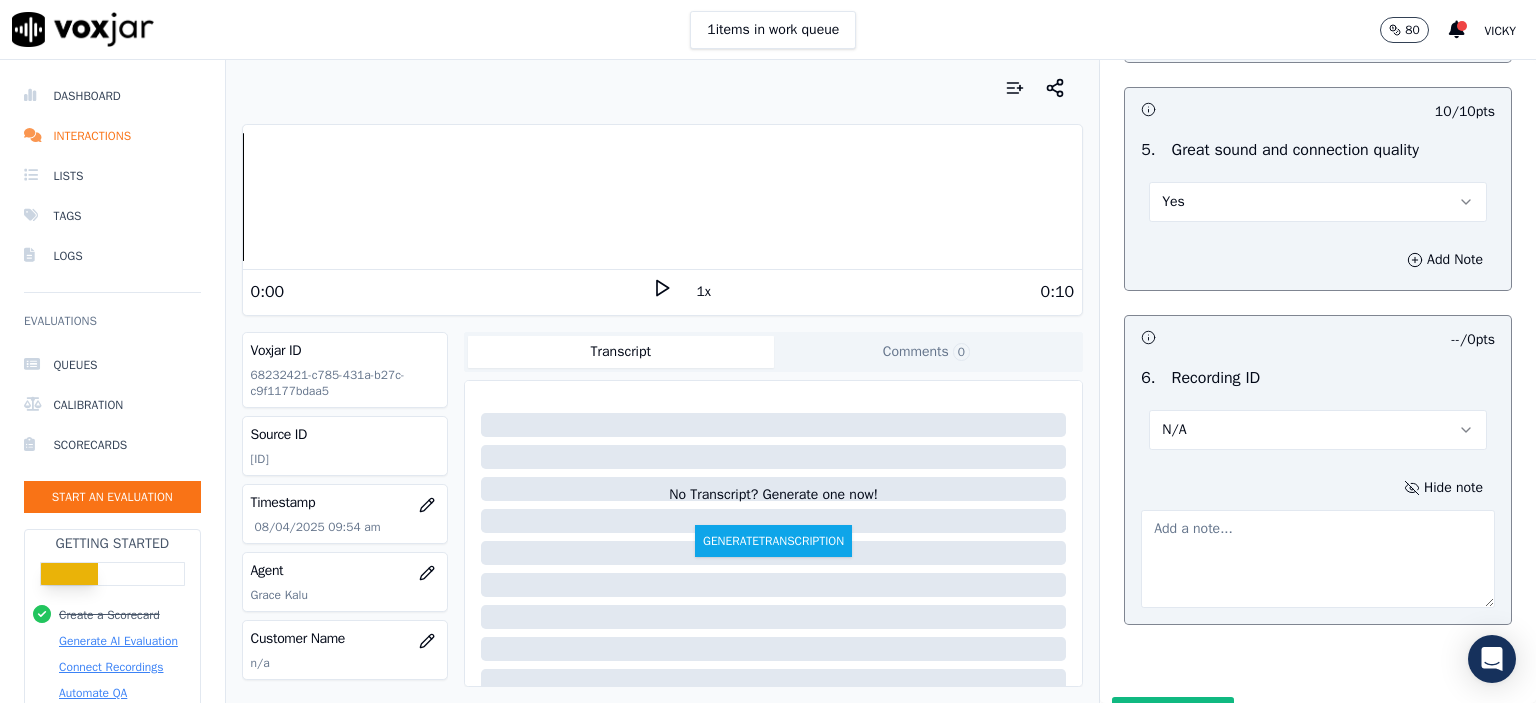 click on "Source ID   355895377" at bounding box center (345, 446) 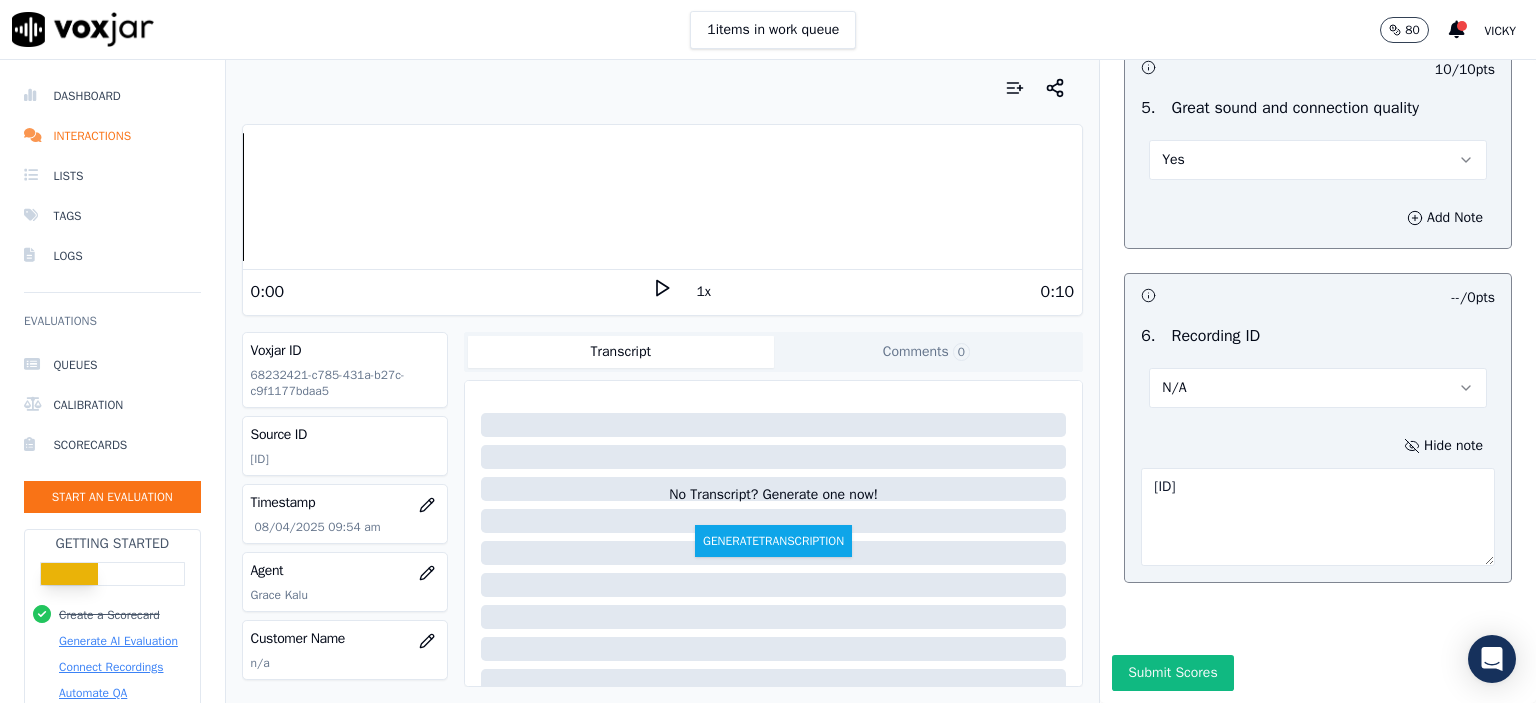 scroll, scrollTop: 3112, scrollLeft: 0, axis: vertical 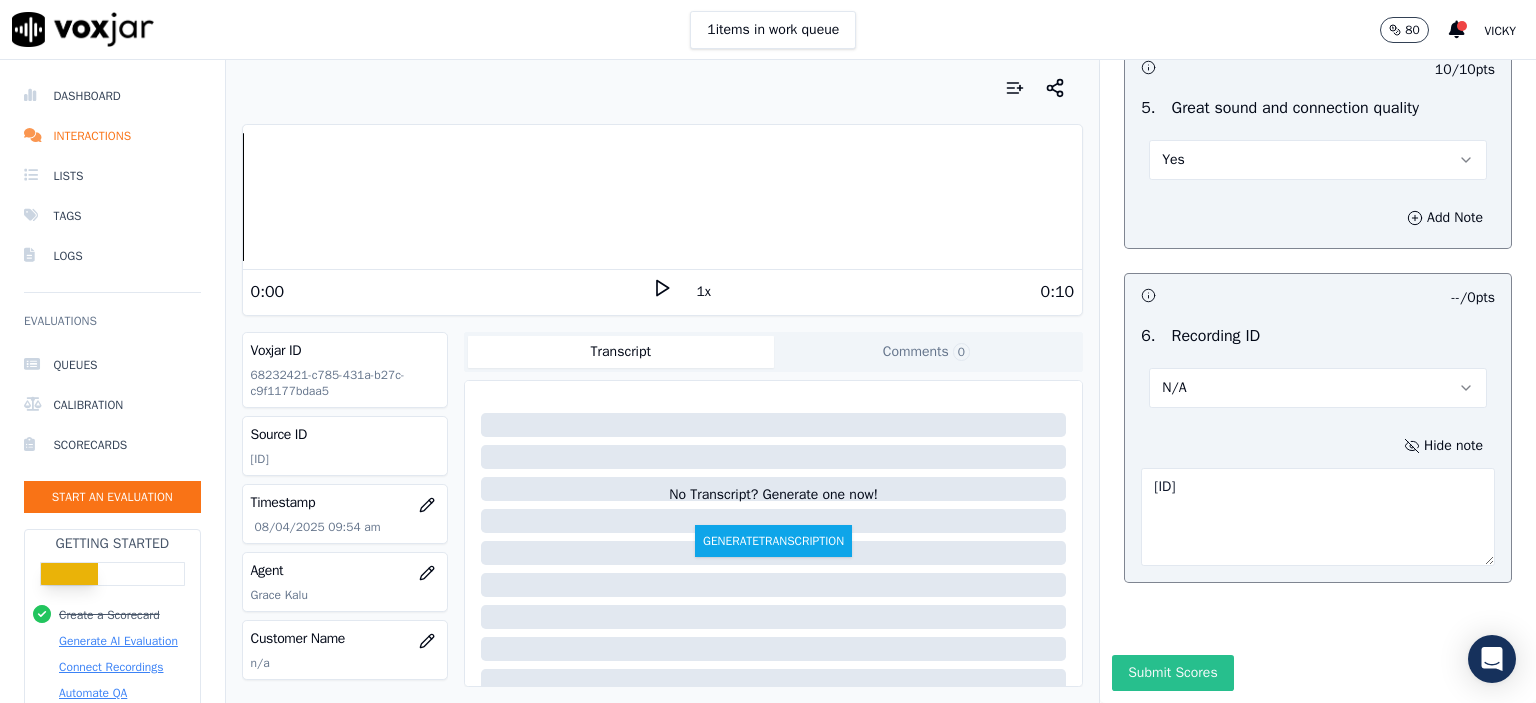 type on "[ID]" 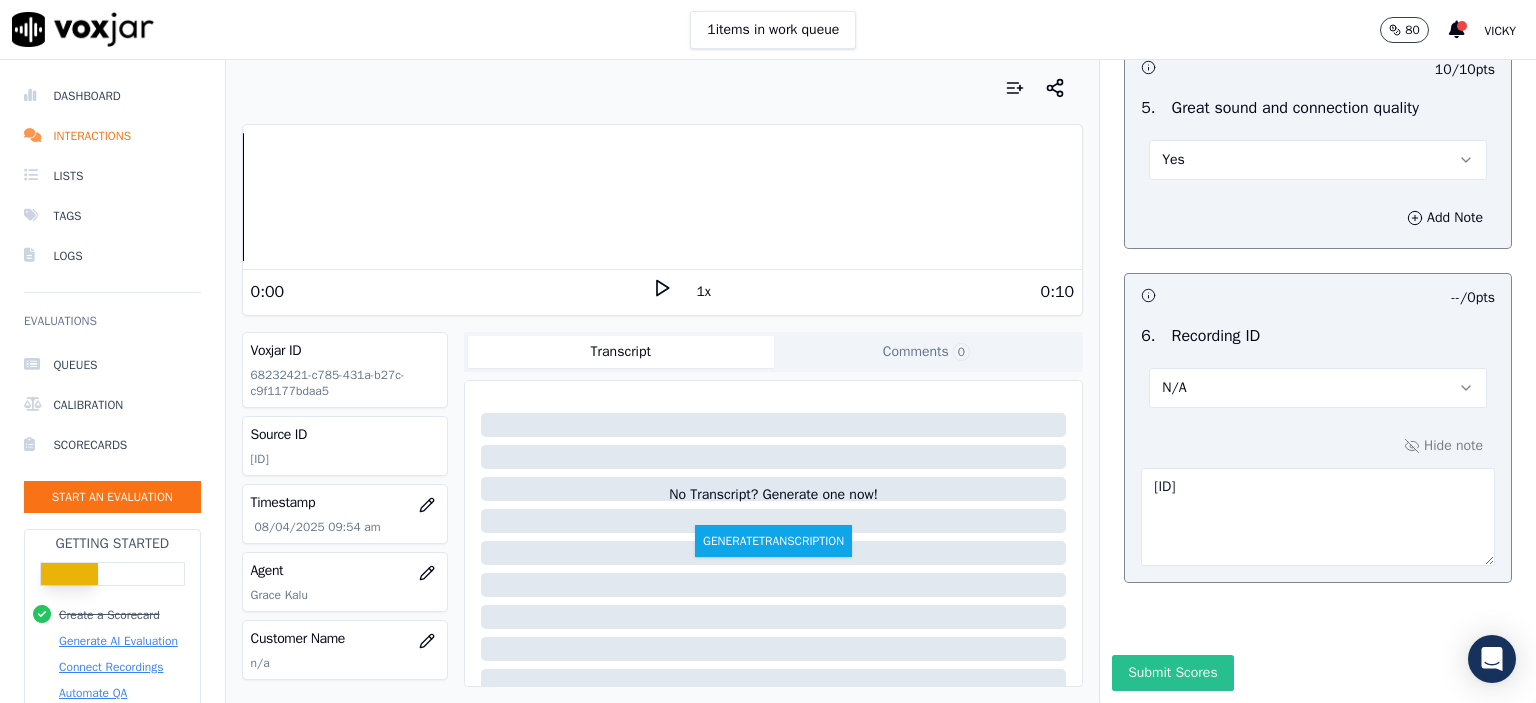 click on "Submit Scores" at bounding box center (1172, 673) 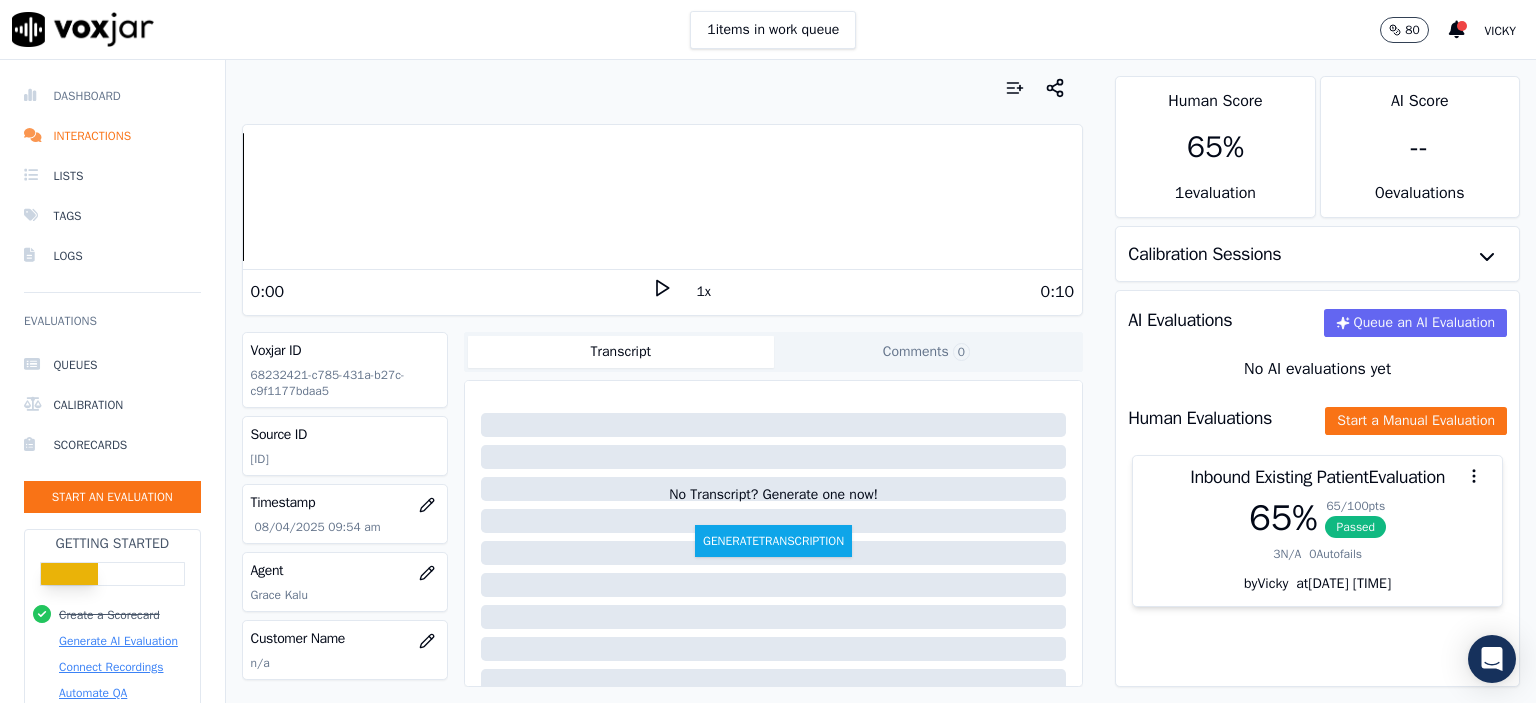 click on "Dashboard" at bounding box center [112, 96] 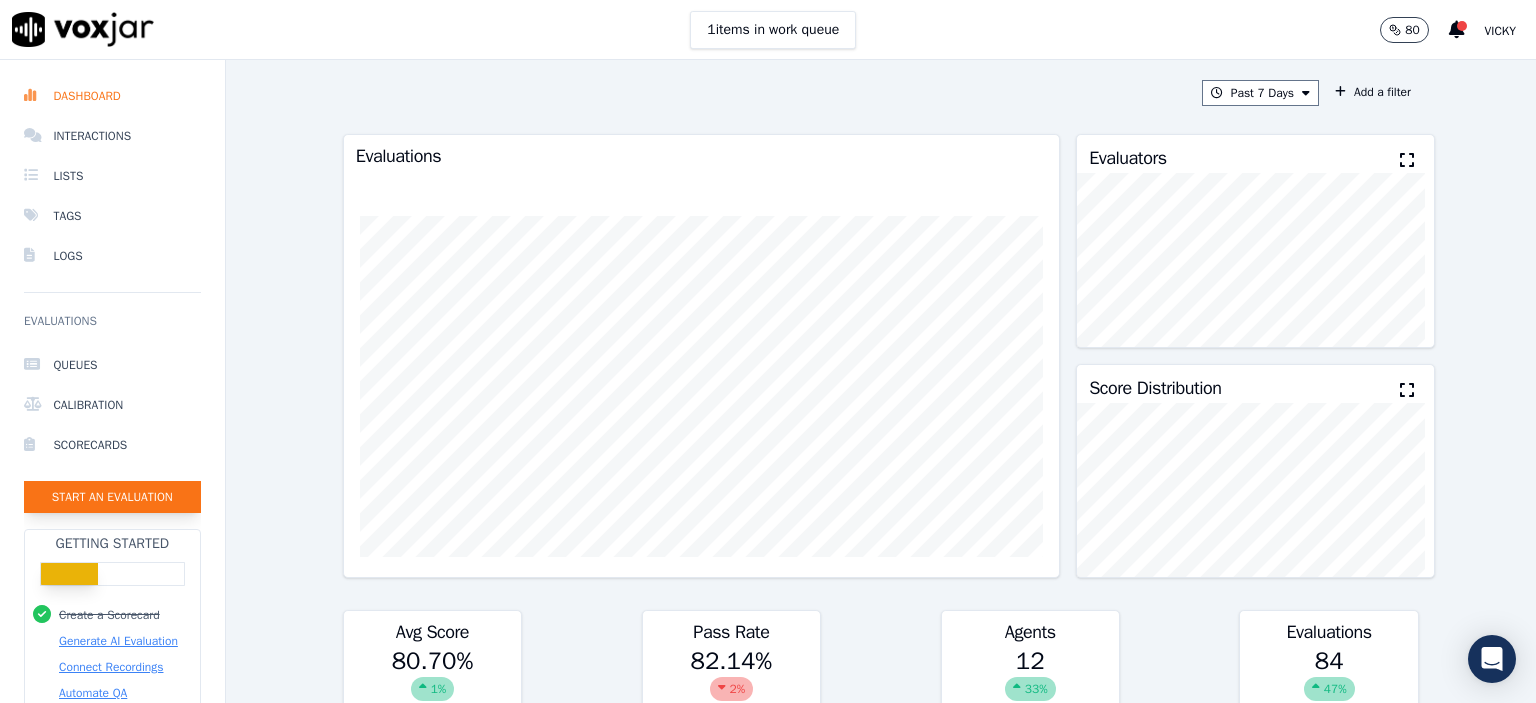click on "Start an Evaluation" 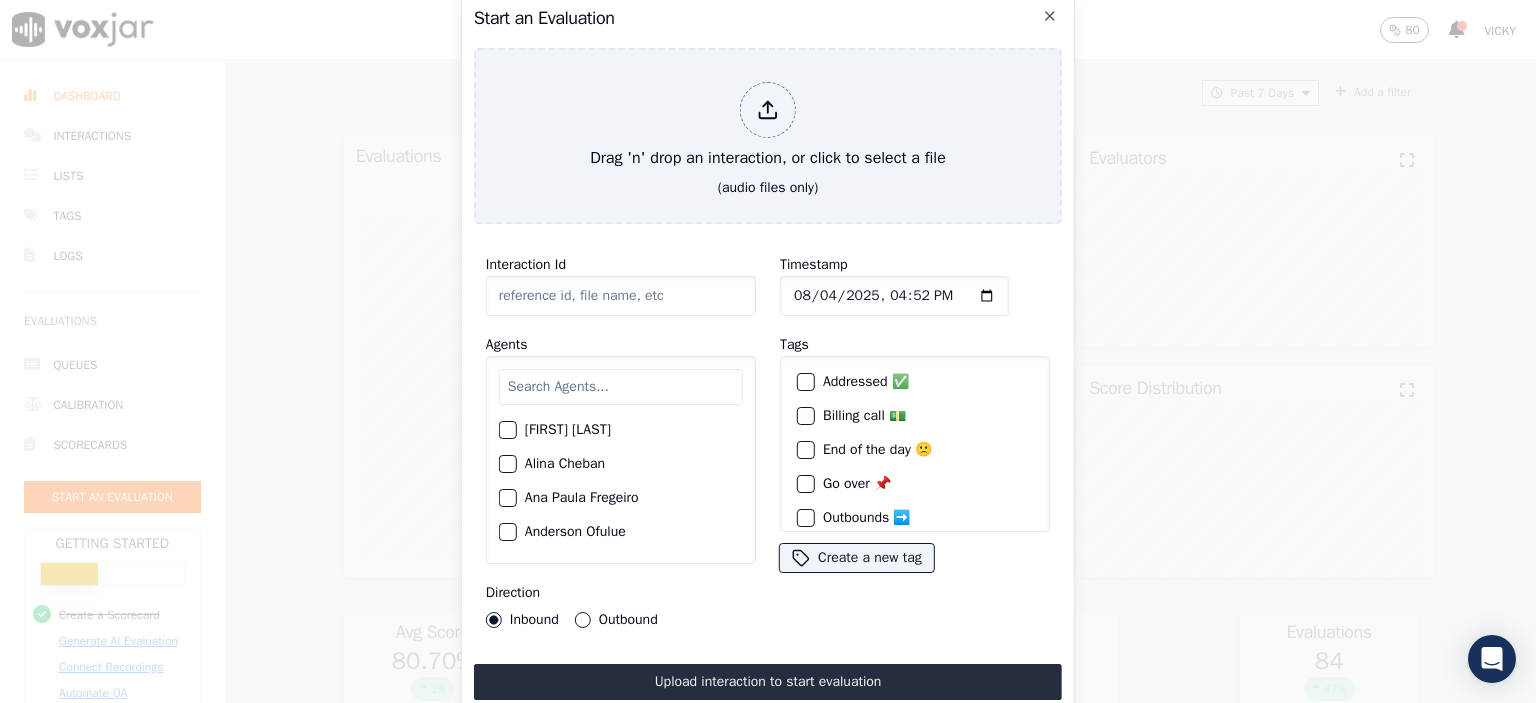 click on "Interaction Id" 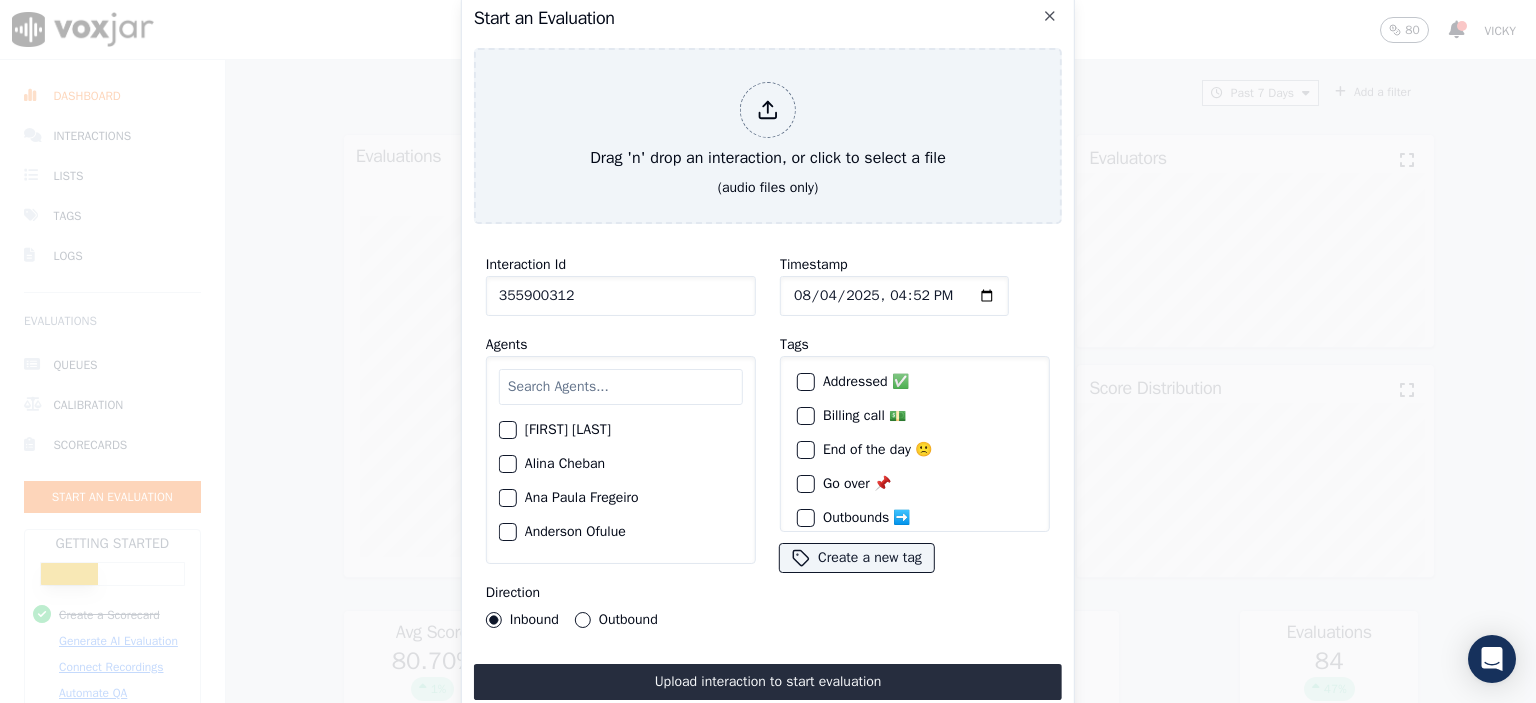 type on "355900312" 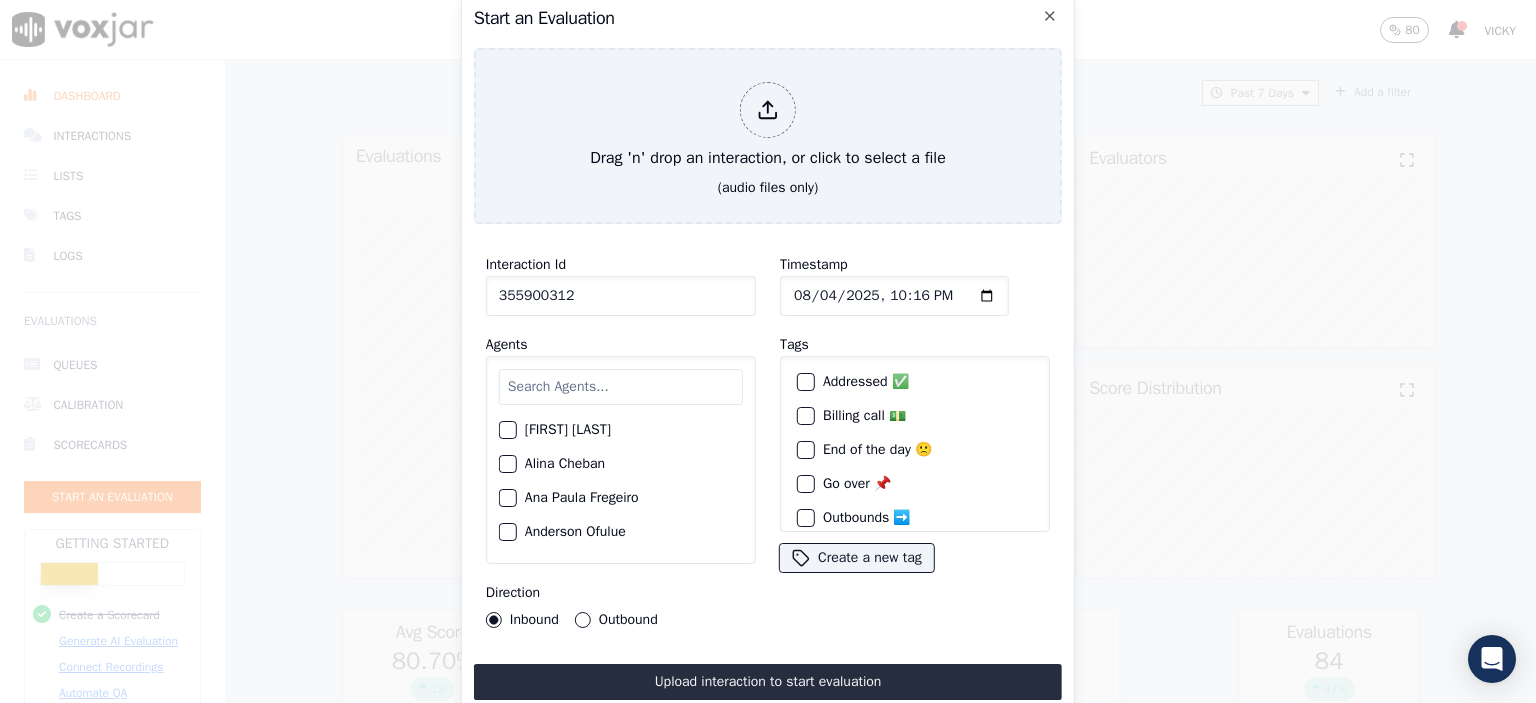 type on "2025-08-04T10:16" 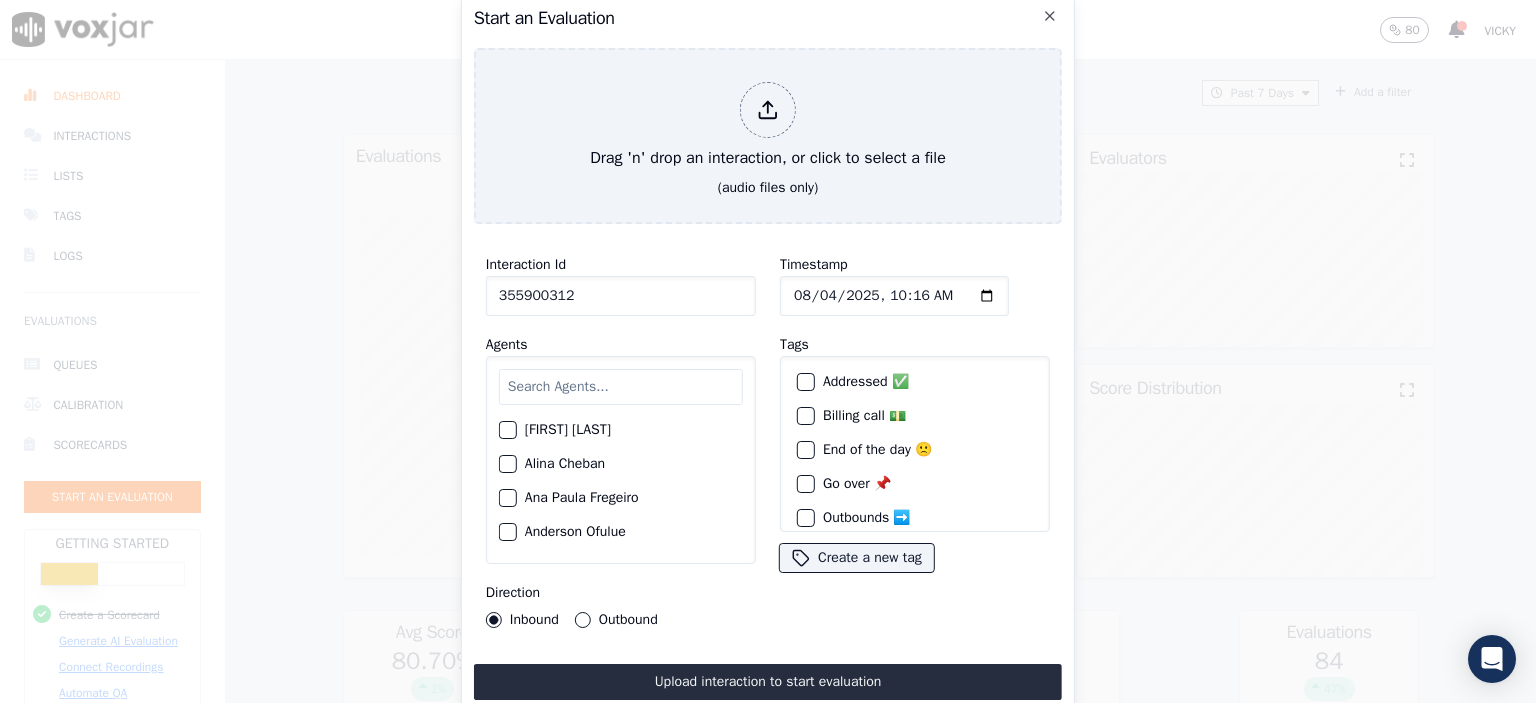 click at bounding box center (621, 387) 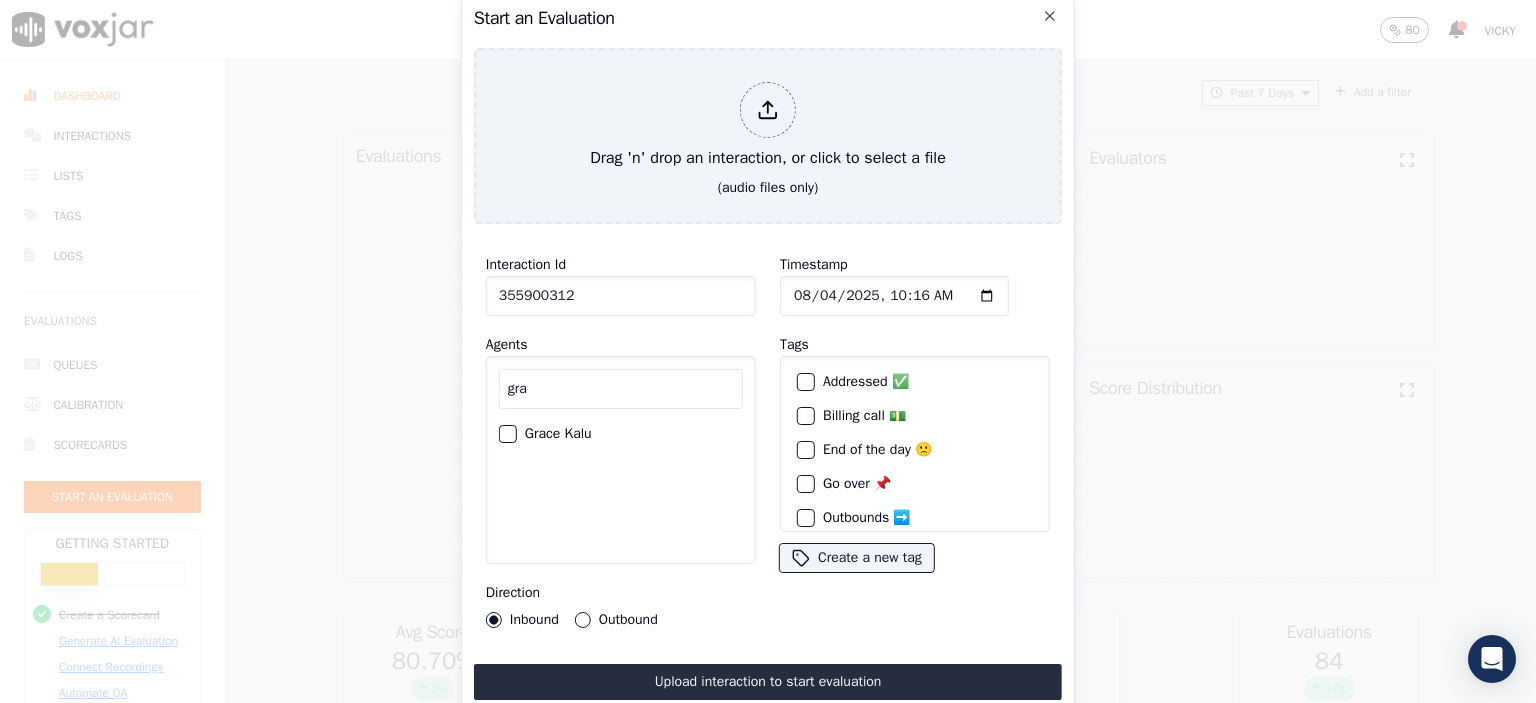 type on "gra" 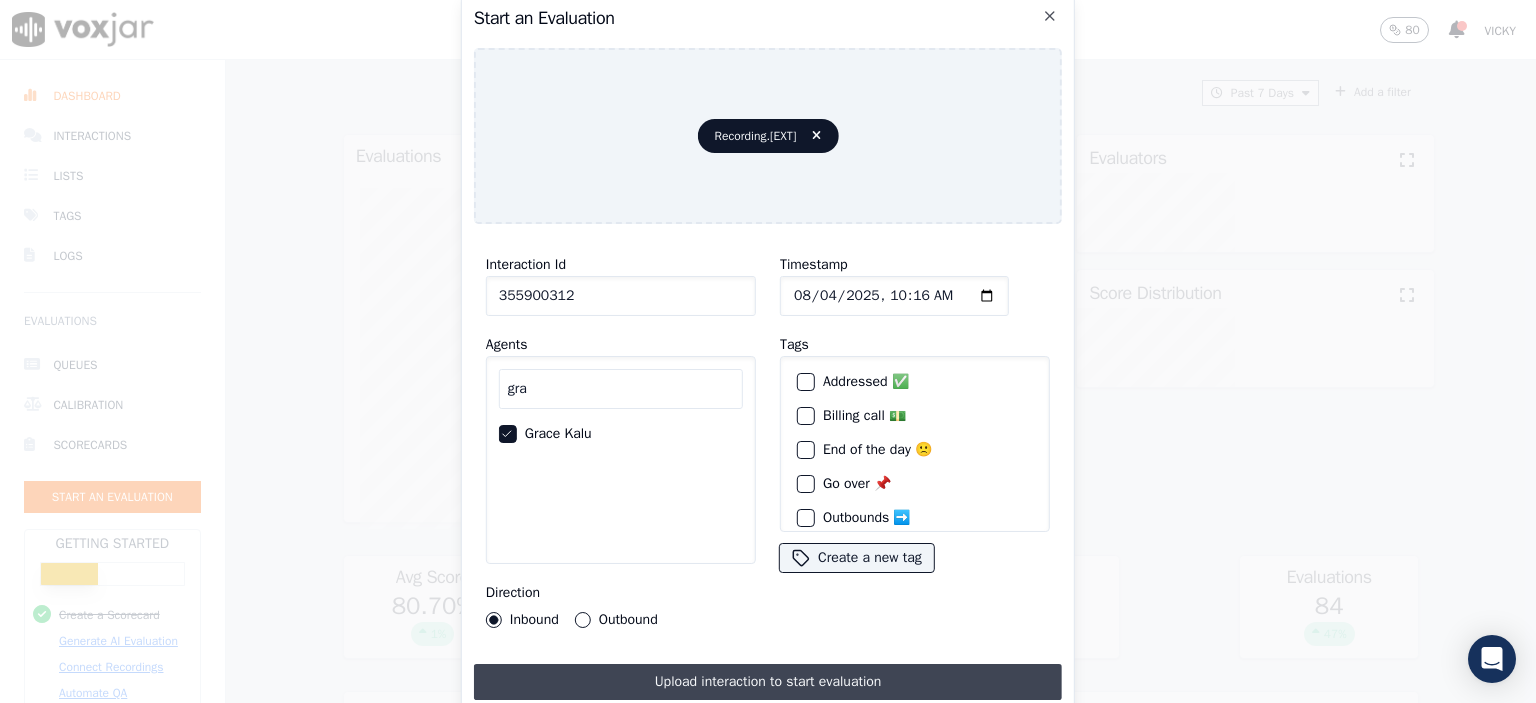click on "Upload interaction to start evaluation" at bounding box center (768, 682) 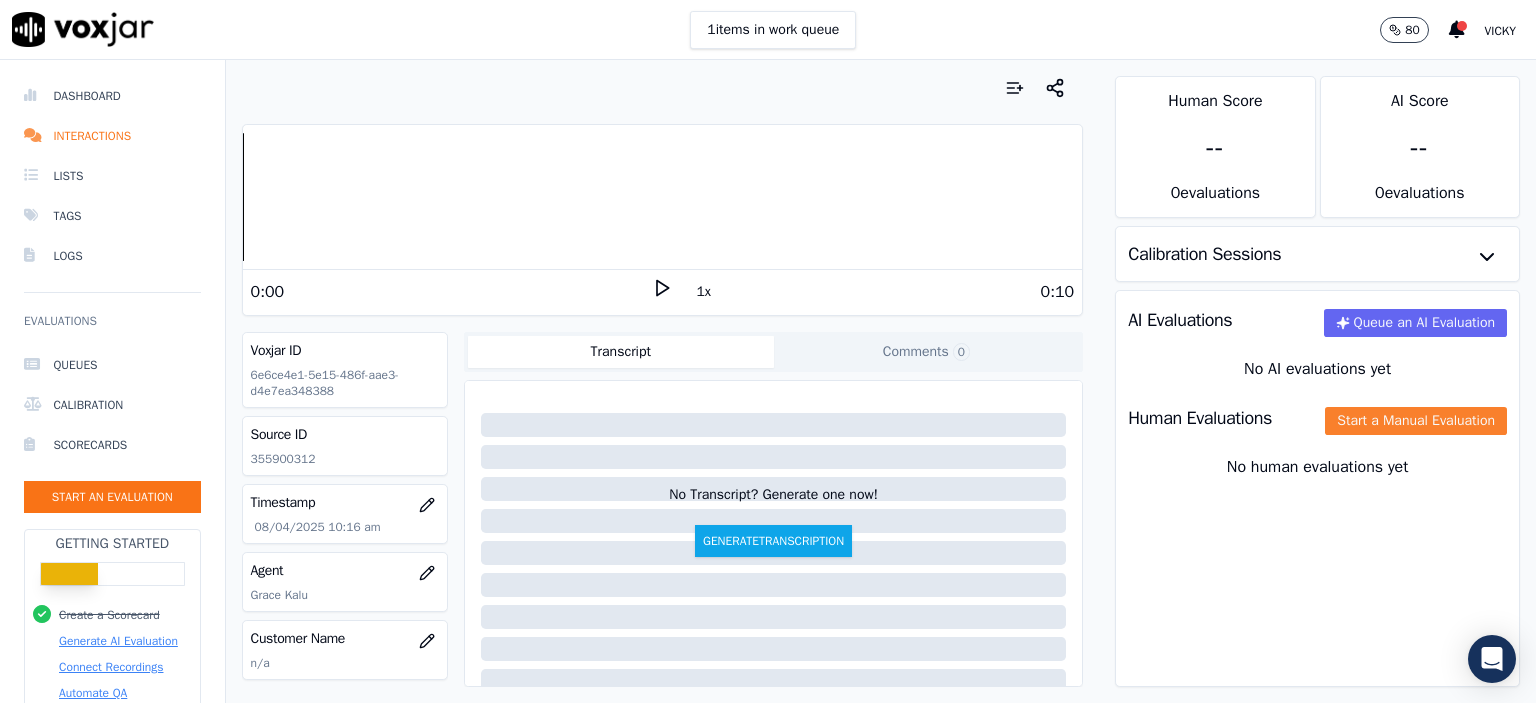 click on "Start a Manual Evaluation" 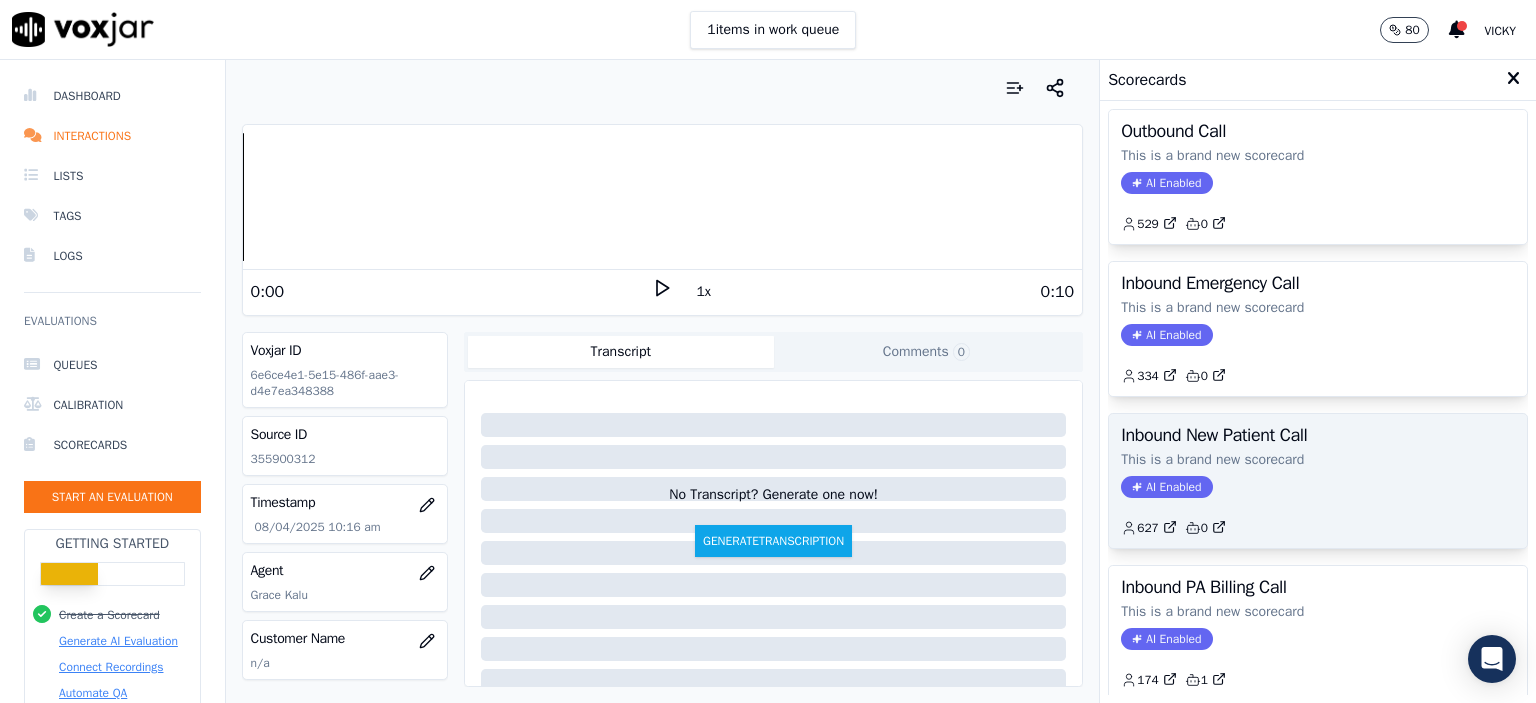 click on "Inbound Existing Patient       AI Enabled       2,531         0     Inbound Private Billing Call   This is a brand new scorecard     AI Enabled       319         0     Outbound Call   This is a brand new scorecard     AI Enabled       529         0     Inbound Emergency Call   This is a brand new scorecard     AI Enabled       334         0     Inbound New Patient Call   This is a brand new scorecard     AI Enabled       627         0     Inbound PA Billing Call   This is a brand new scorecard     AI Enabled       174         1     Inbound Escalation Call   This is a brand new scorecard     AI Enabled       16         0     Private Billing Scorecard   The purpose of this scorecard is to collect data about team member performance throughout the working period to make sure all skills are improved     AI Enabled       12         0" at bounding box center (1318, 402) 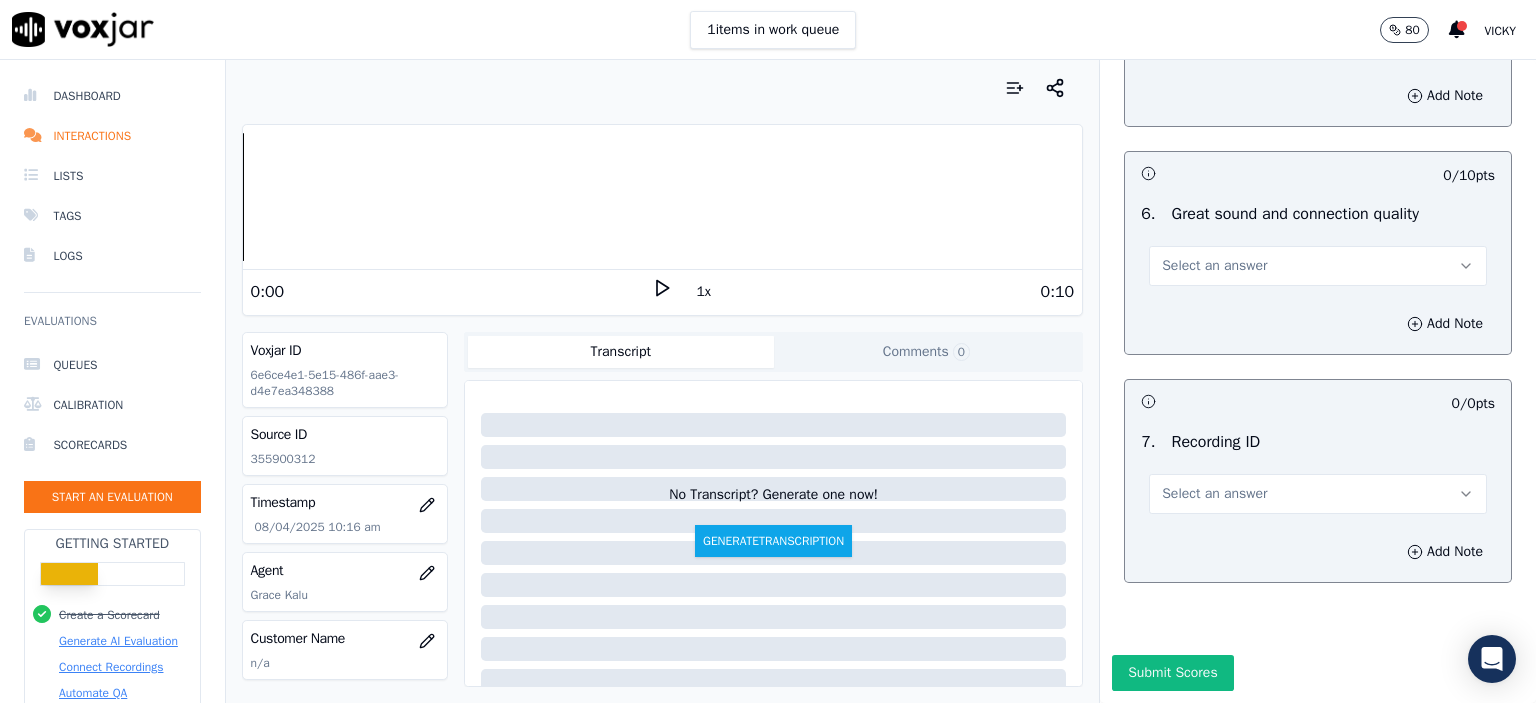 scroll, scrollTop: 4404, scrollLeft: 0, axis: vertical 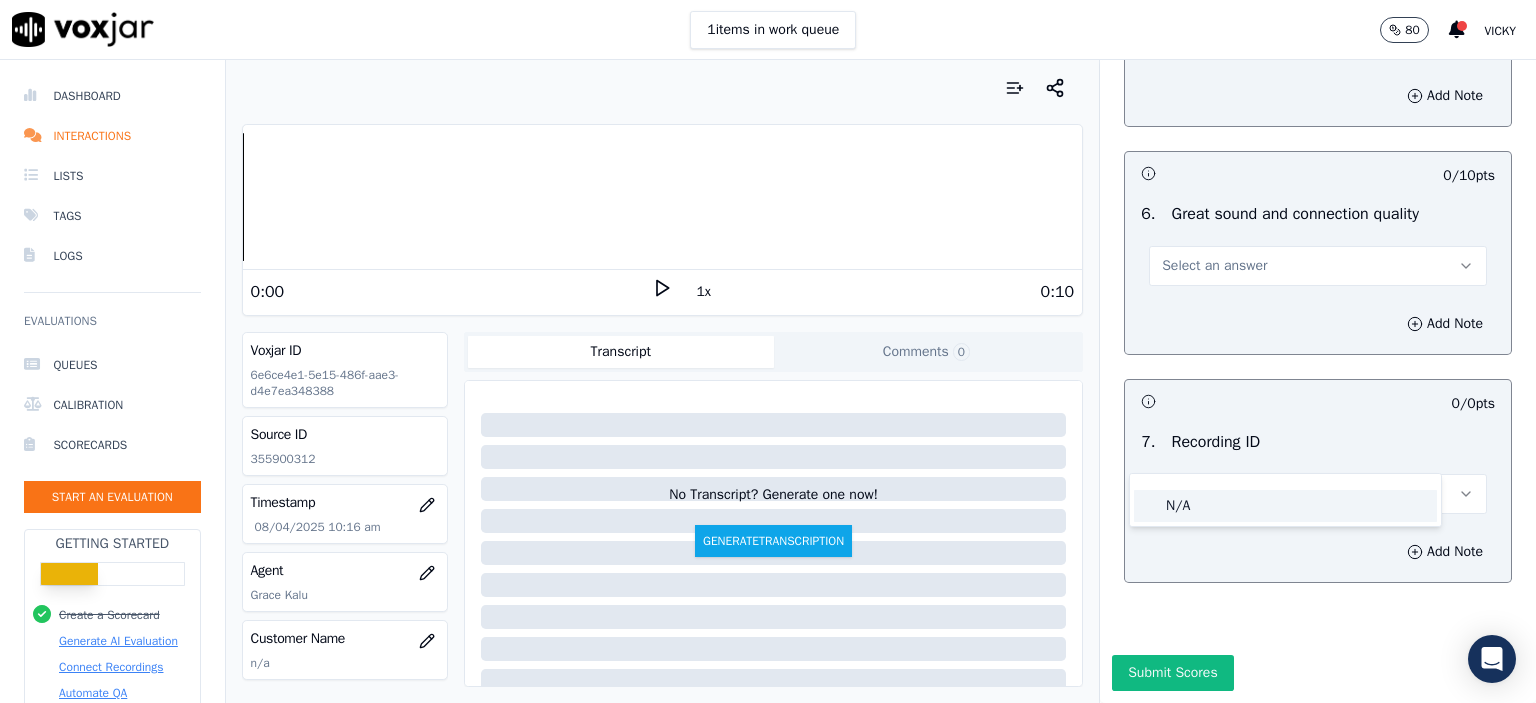 click on "N/A" 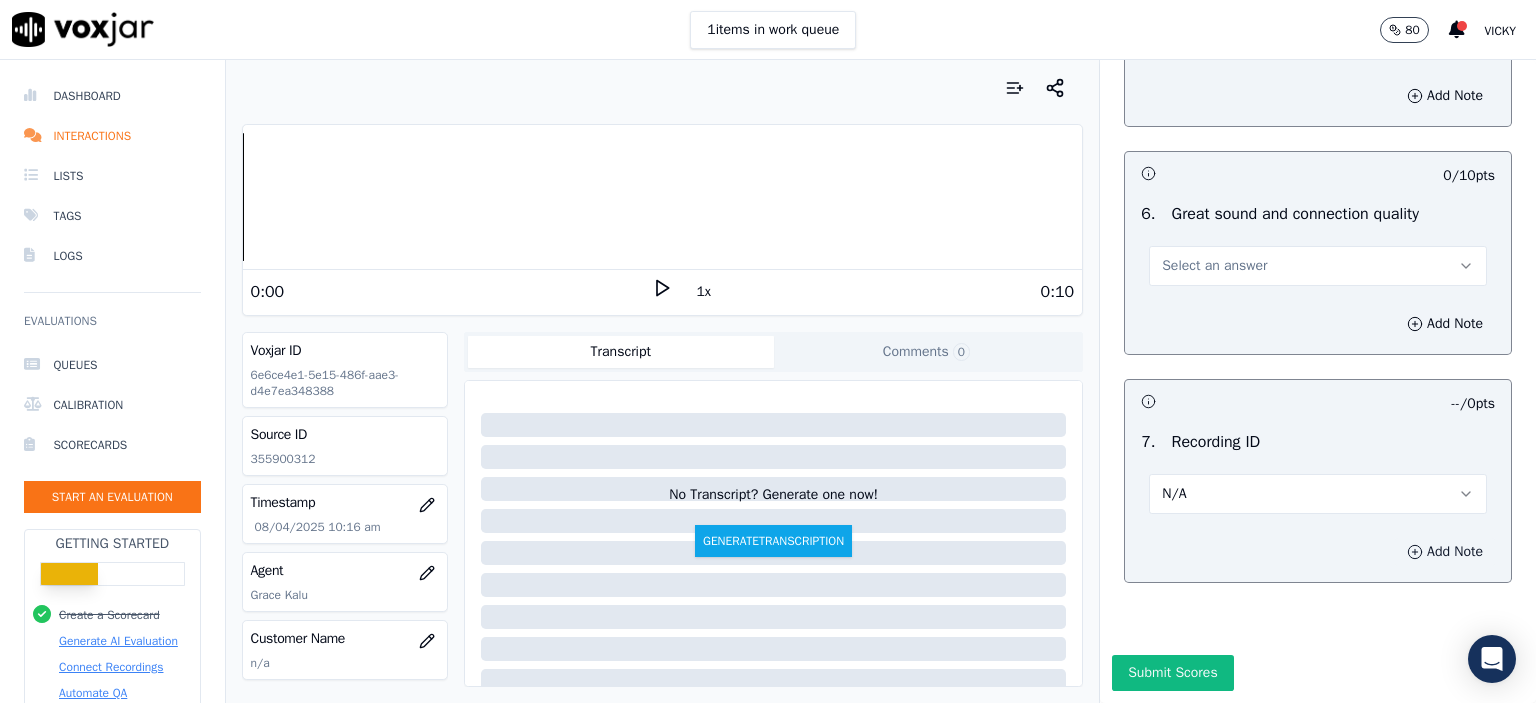 click on "Add Note" at bounding box center [1445, 552] 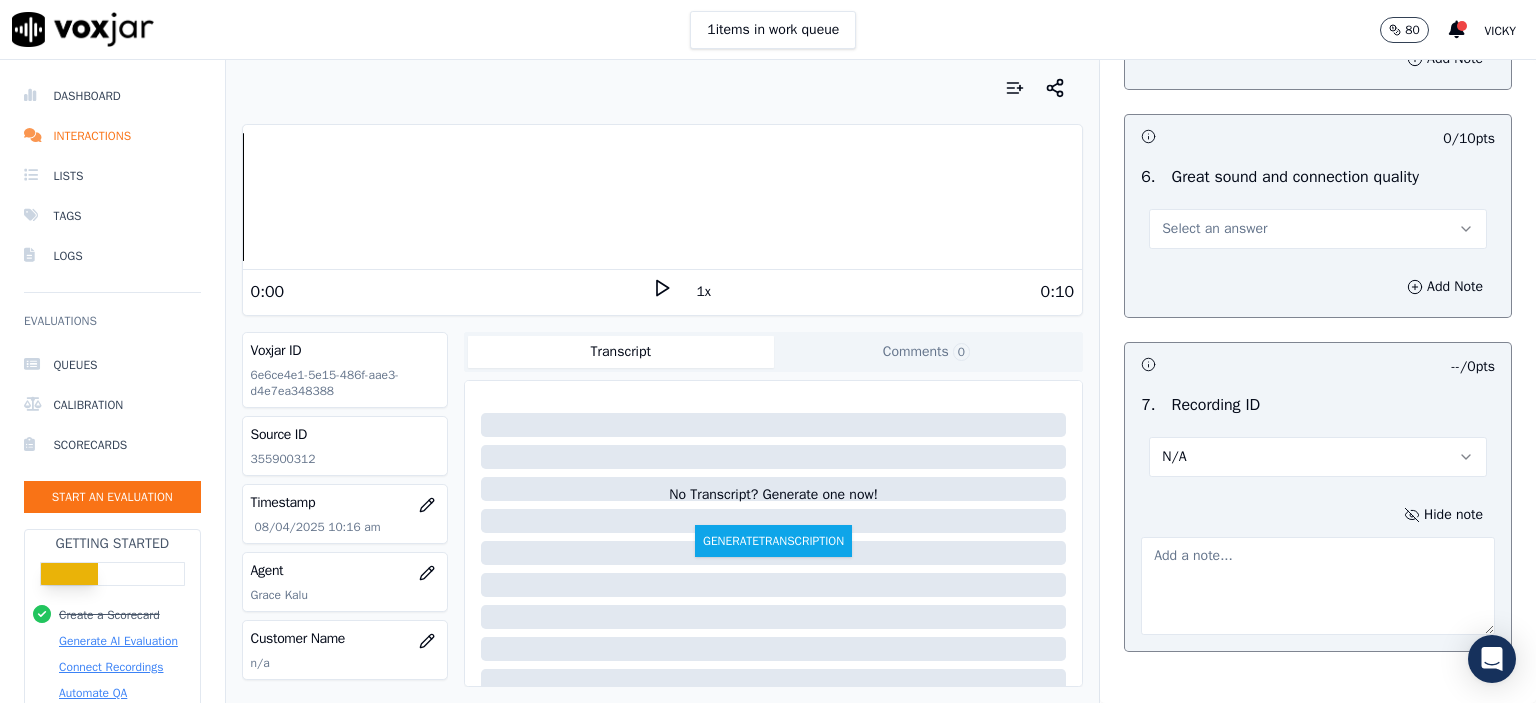 click on "355900312" 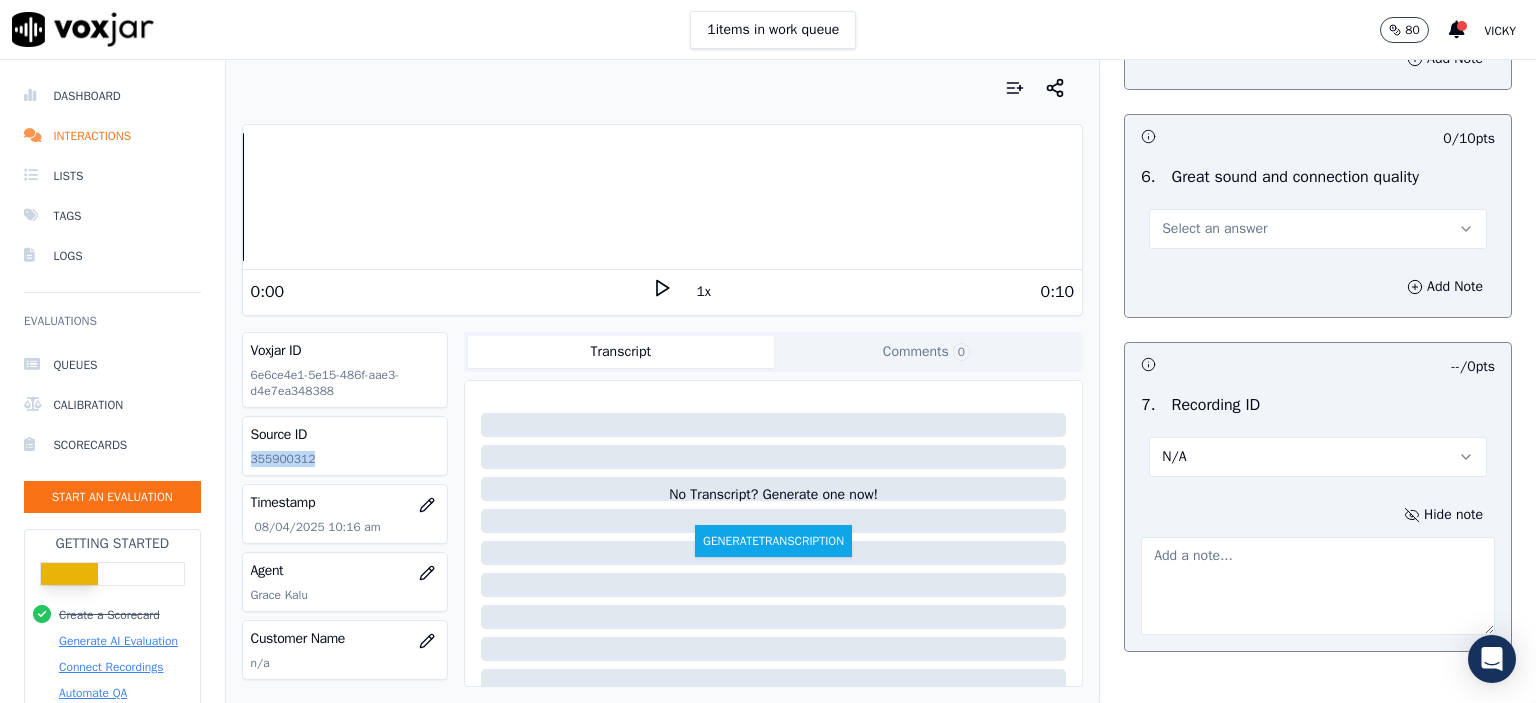 click on "355900312" 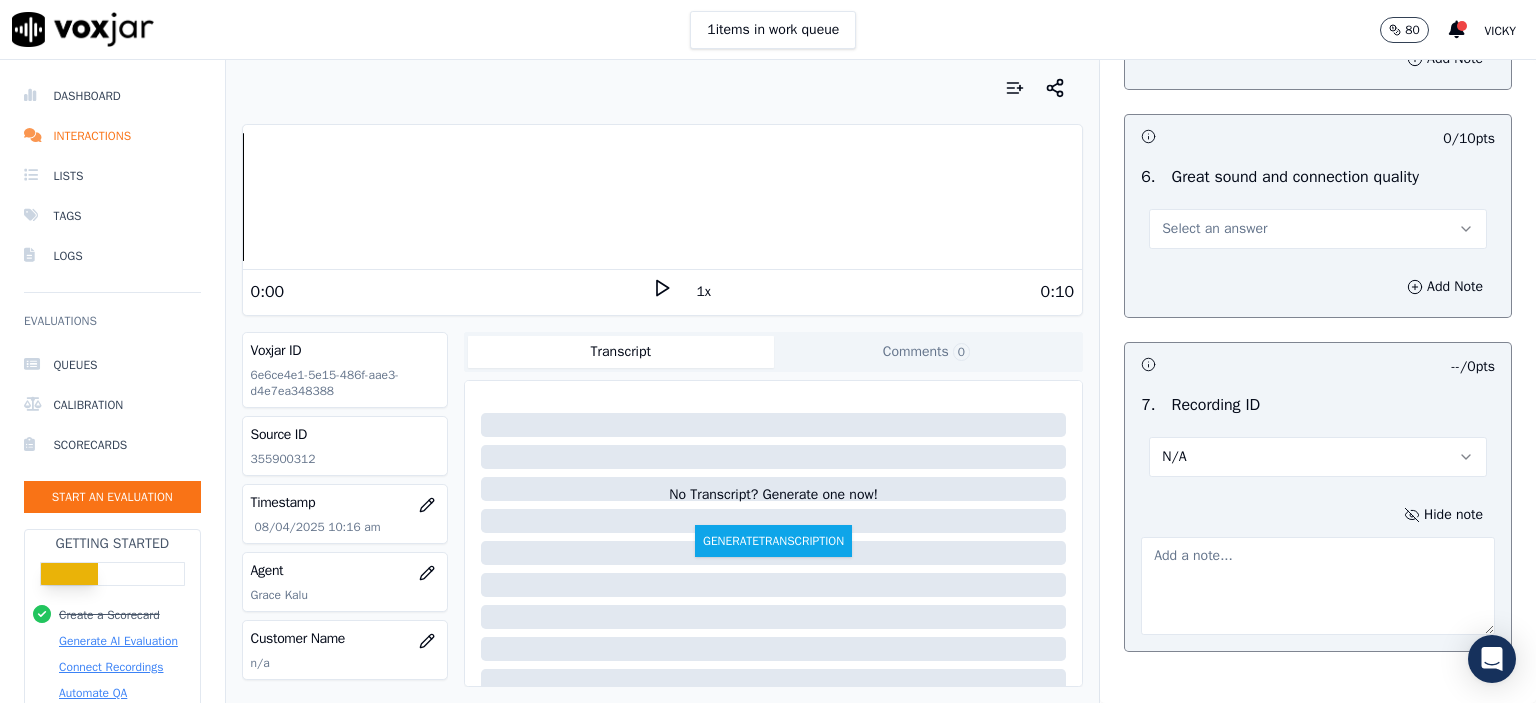 click at bounding box center (1318, 586) 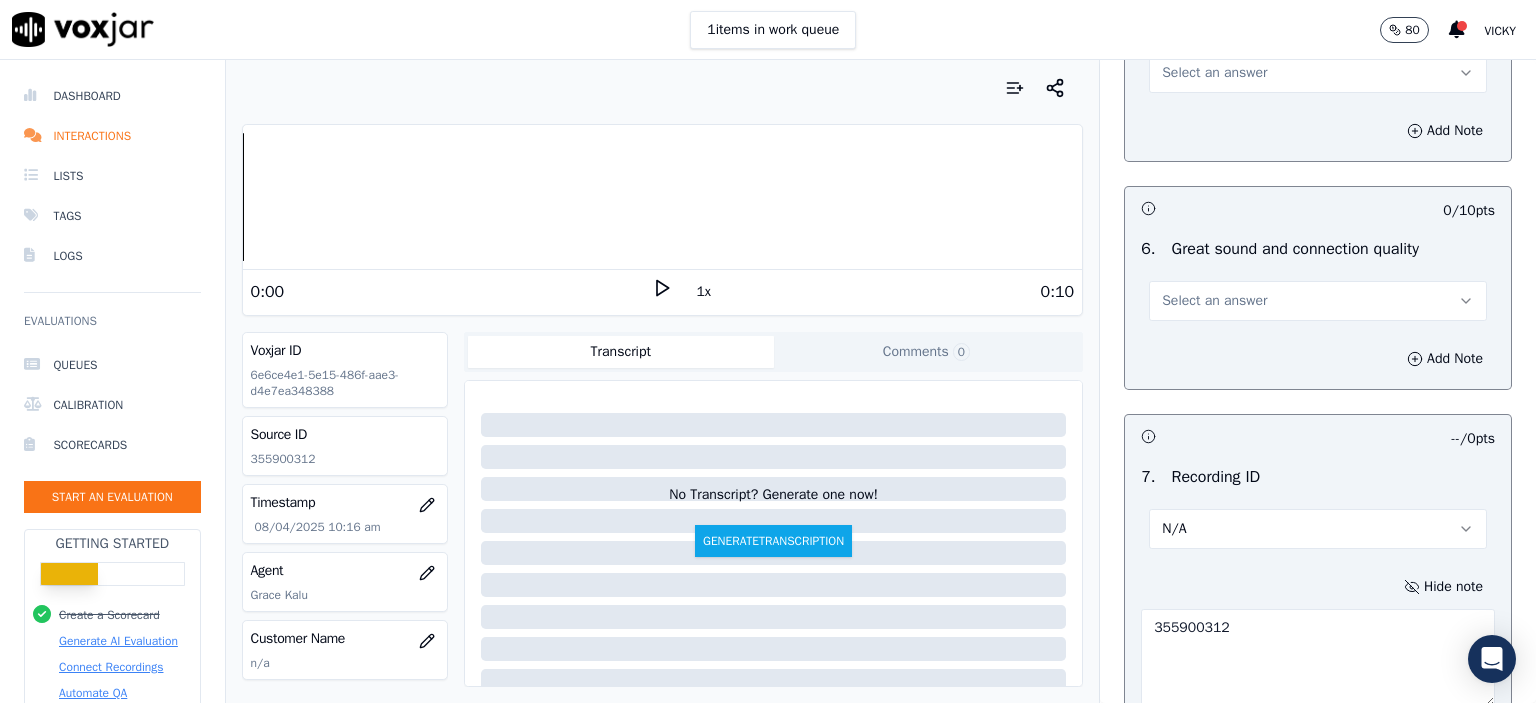 scroll, scrollTop: 4104, scrollLeft: 0, axis: vertical 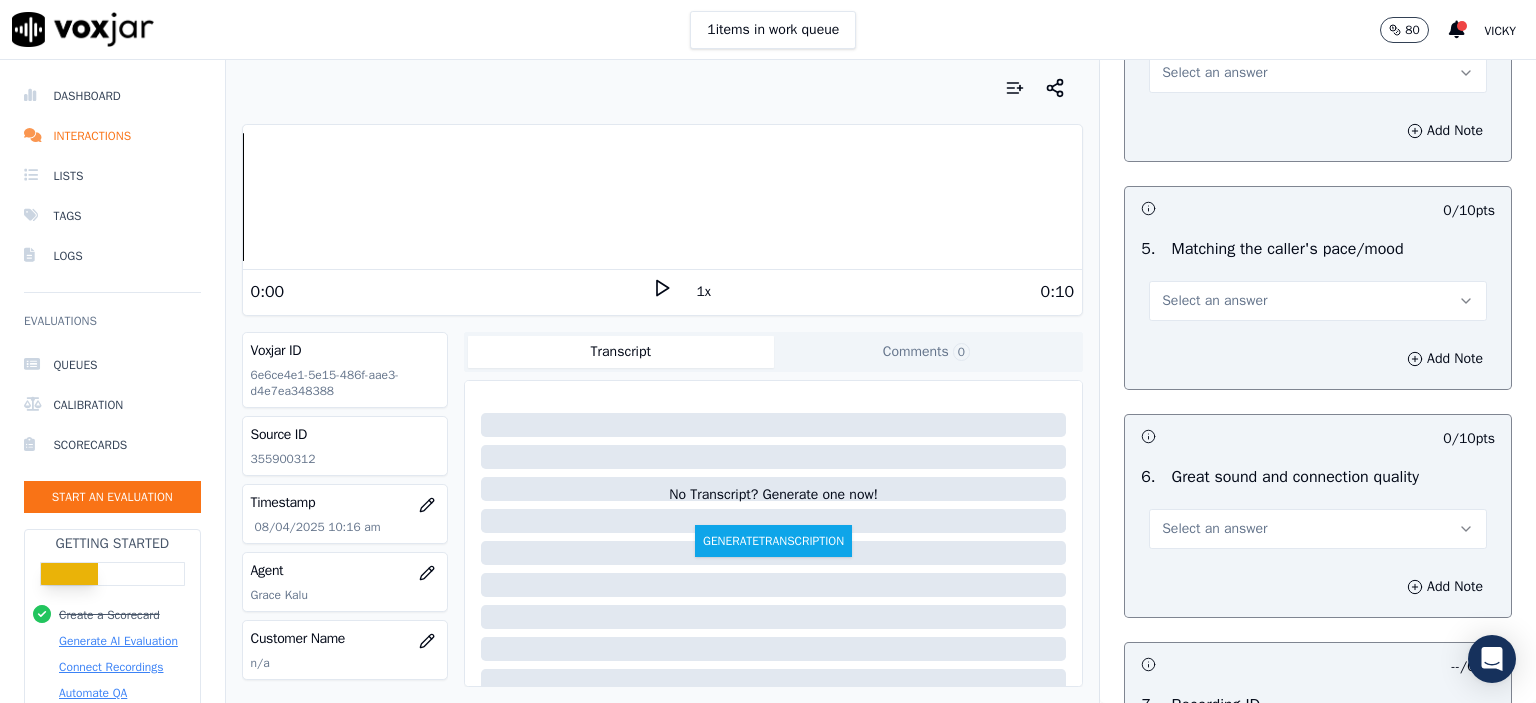 type on "355900312" 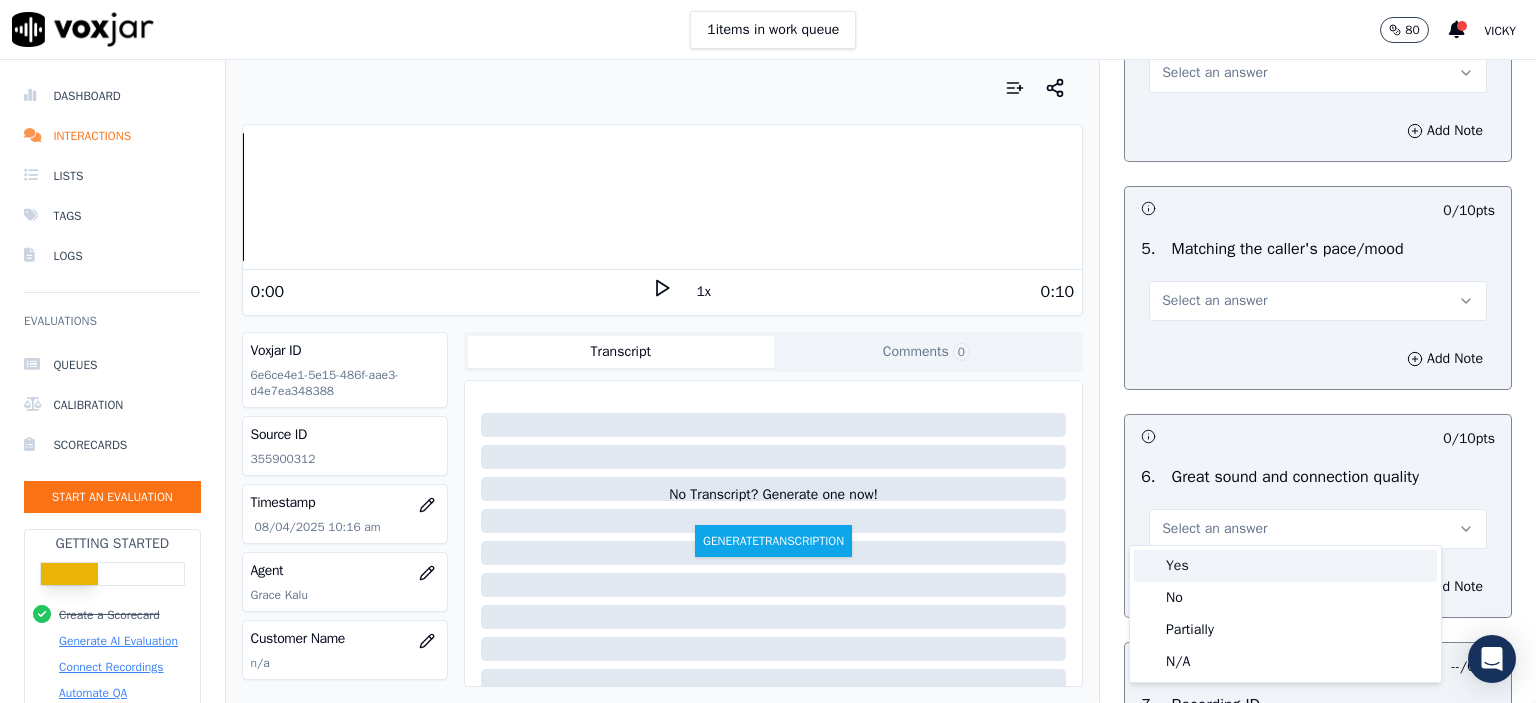 click on "Yes" at bounding box center (1285, 566) 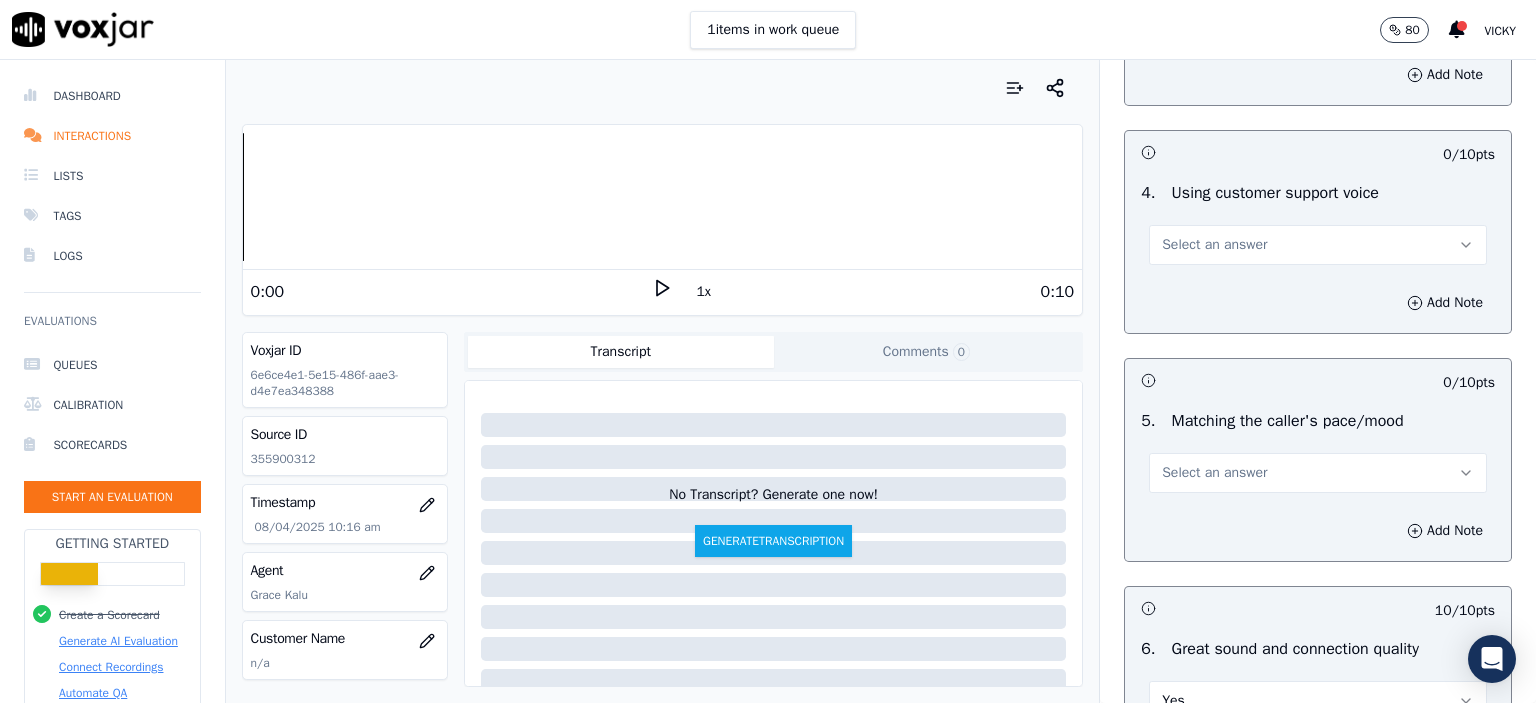 scroll, scrollTop: 3904, scrollLeft: 0, axis: vertical 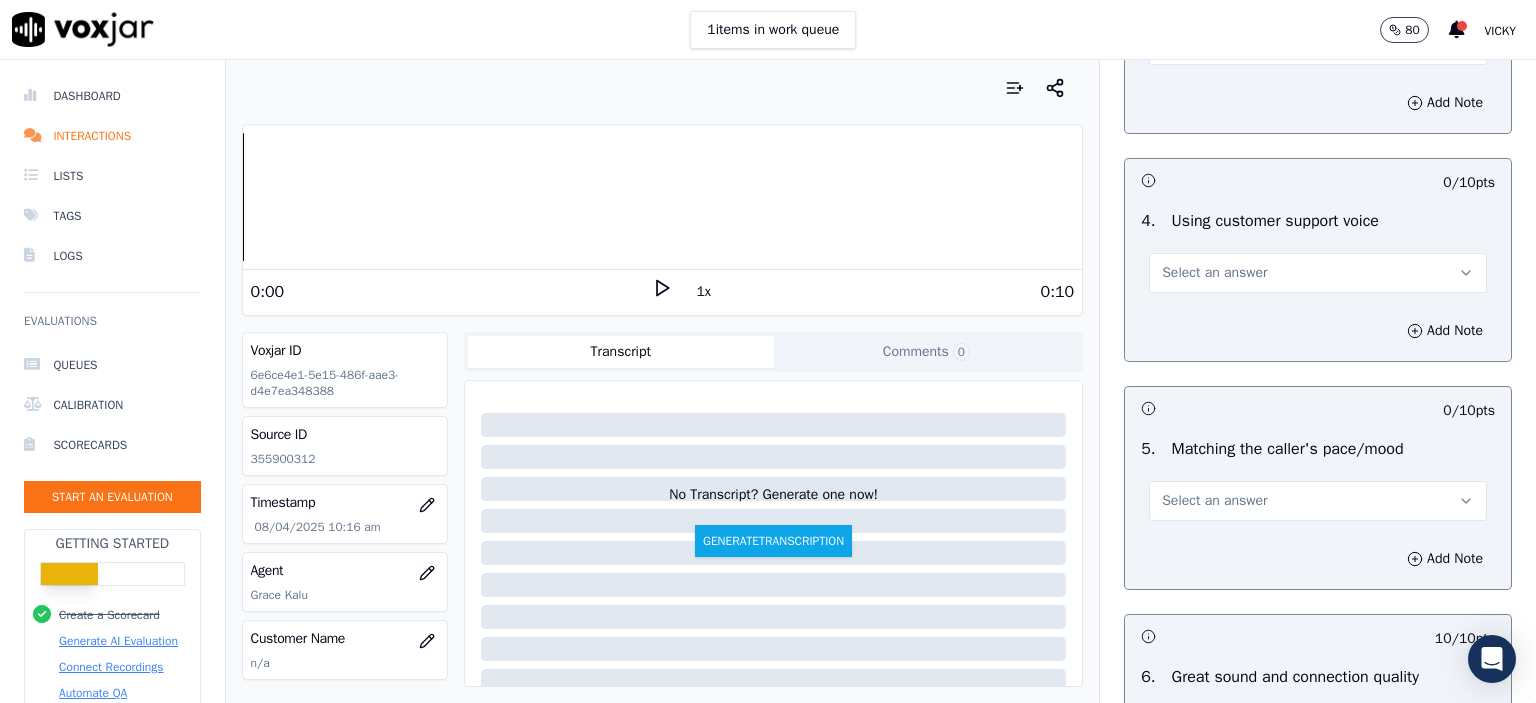 click on "Select an answer" at bounding box center [1214, 501] 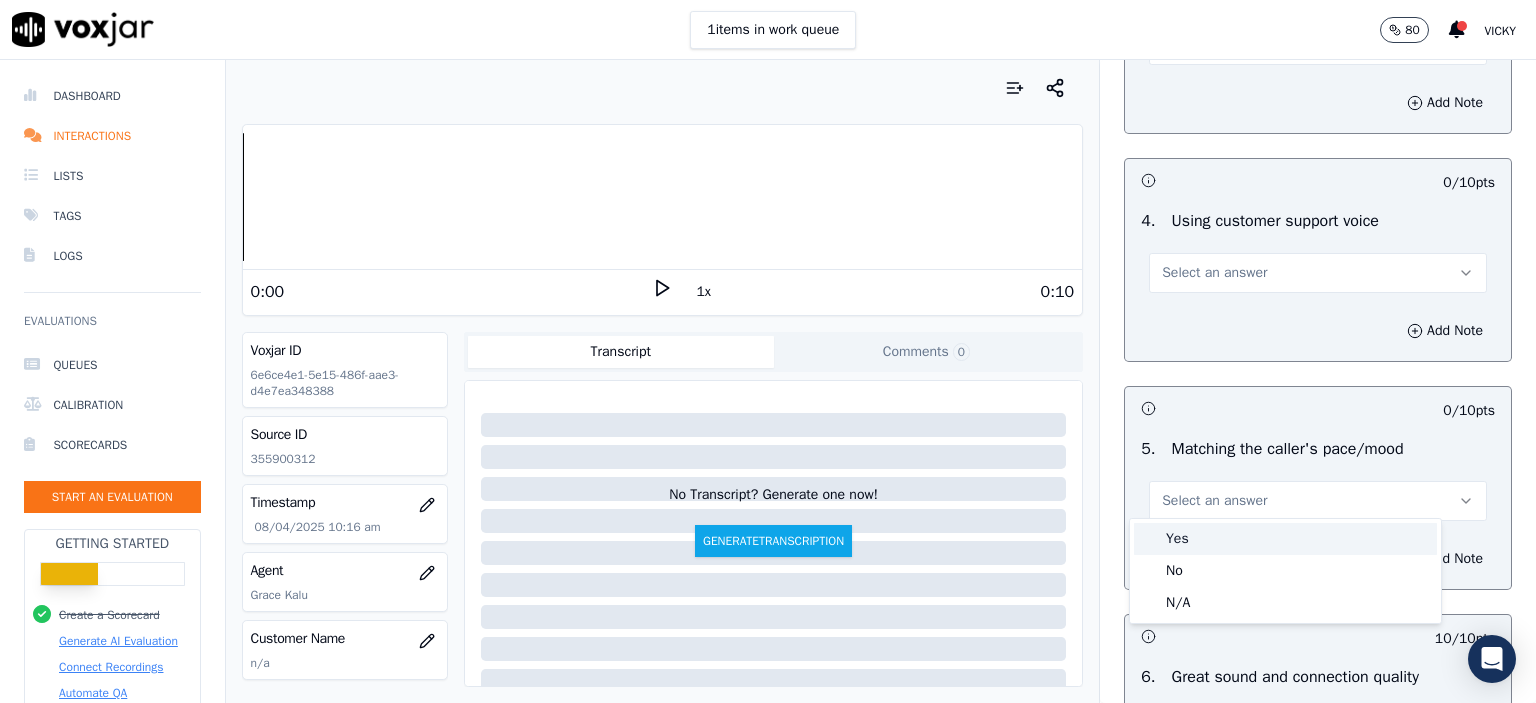click on "Yes" at bounding box center [1285, 539] 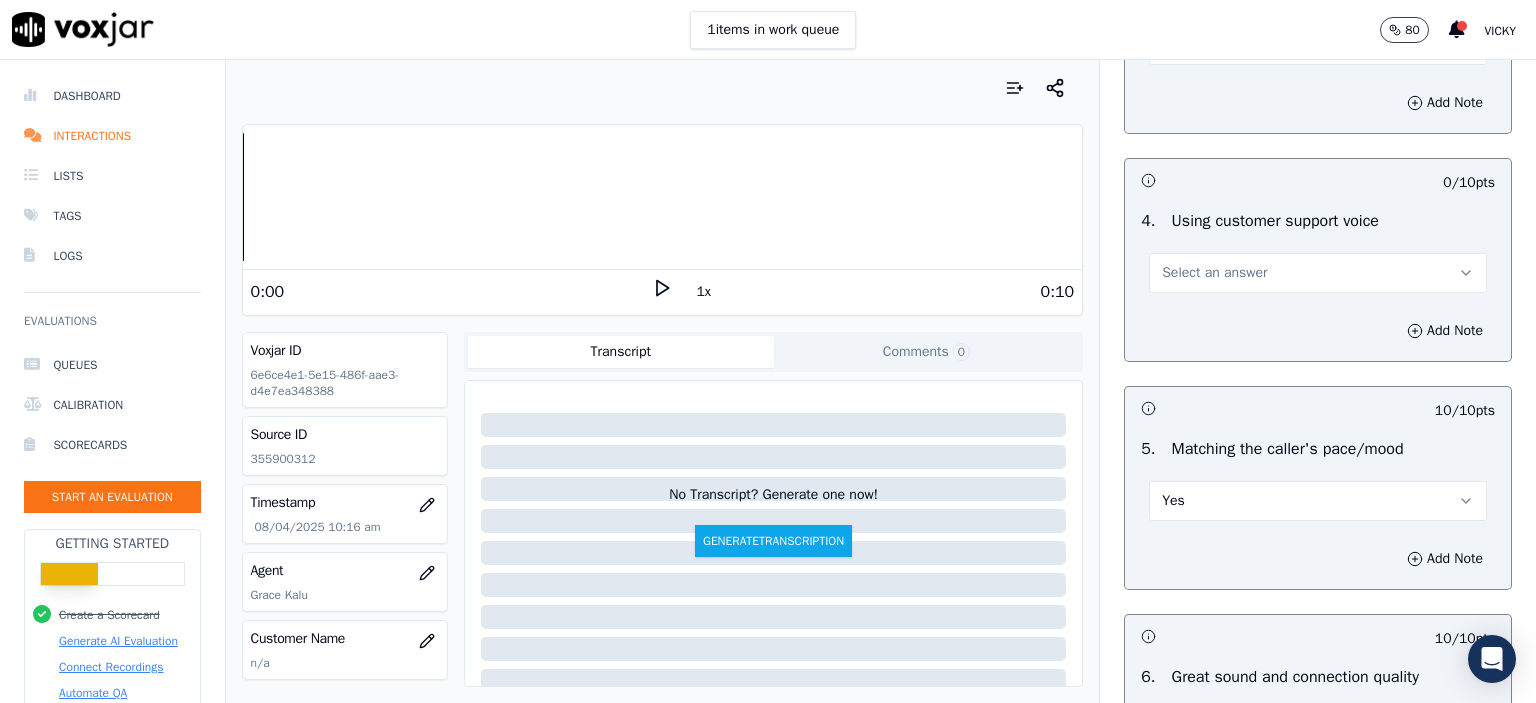click on "Select an answer" at bounding box center [1318, 273] 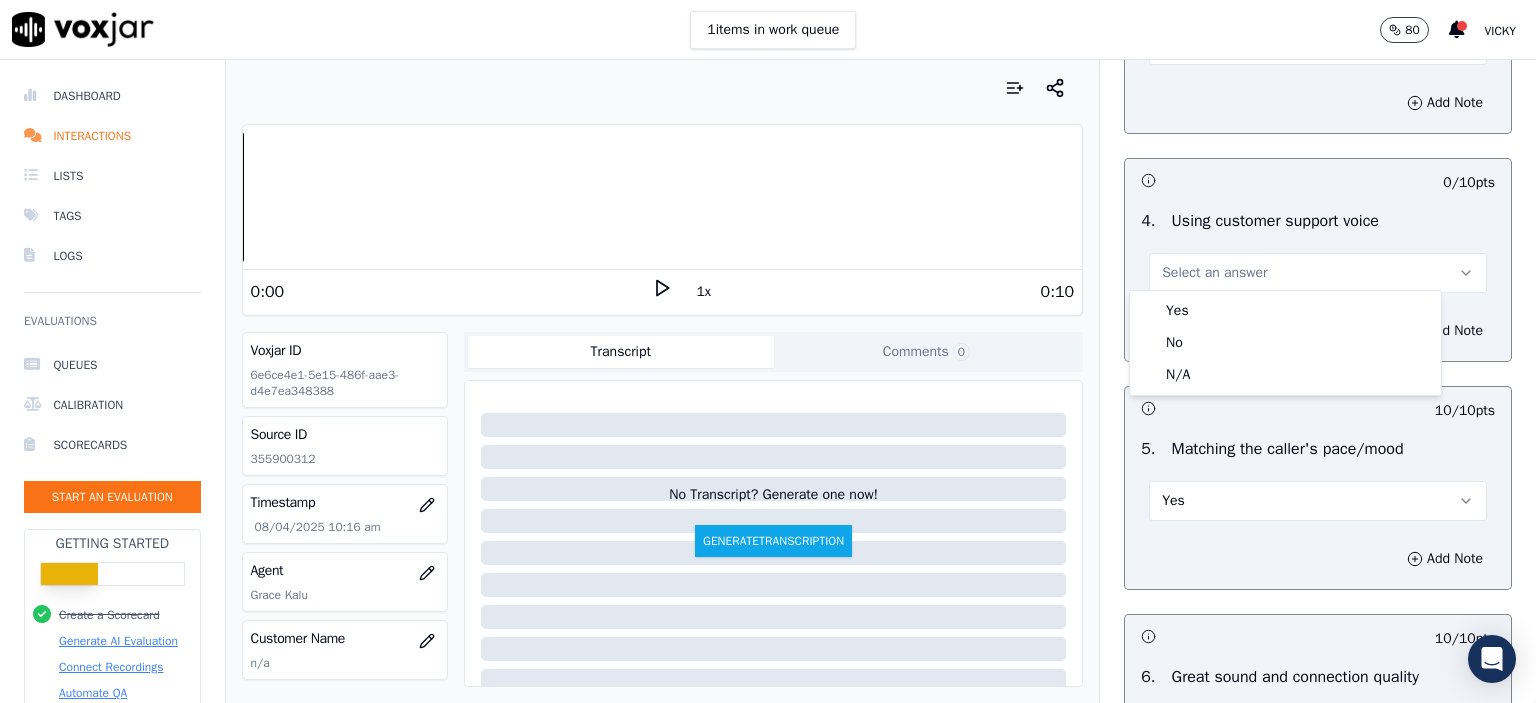 click on "Yes" at bounding box center (1285, 311) 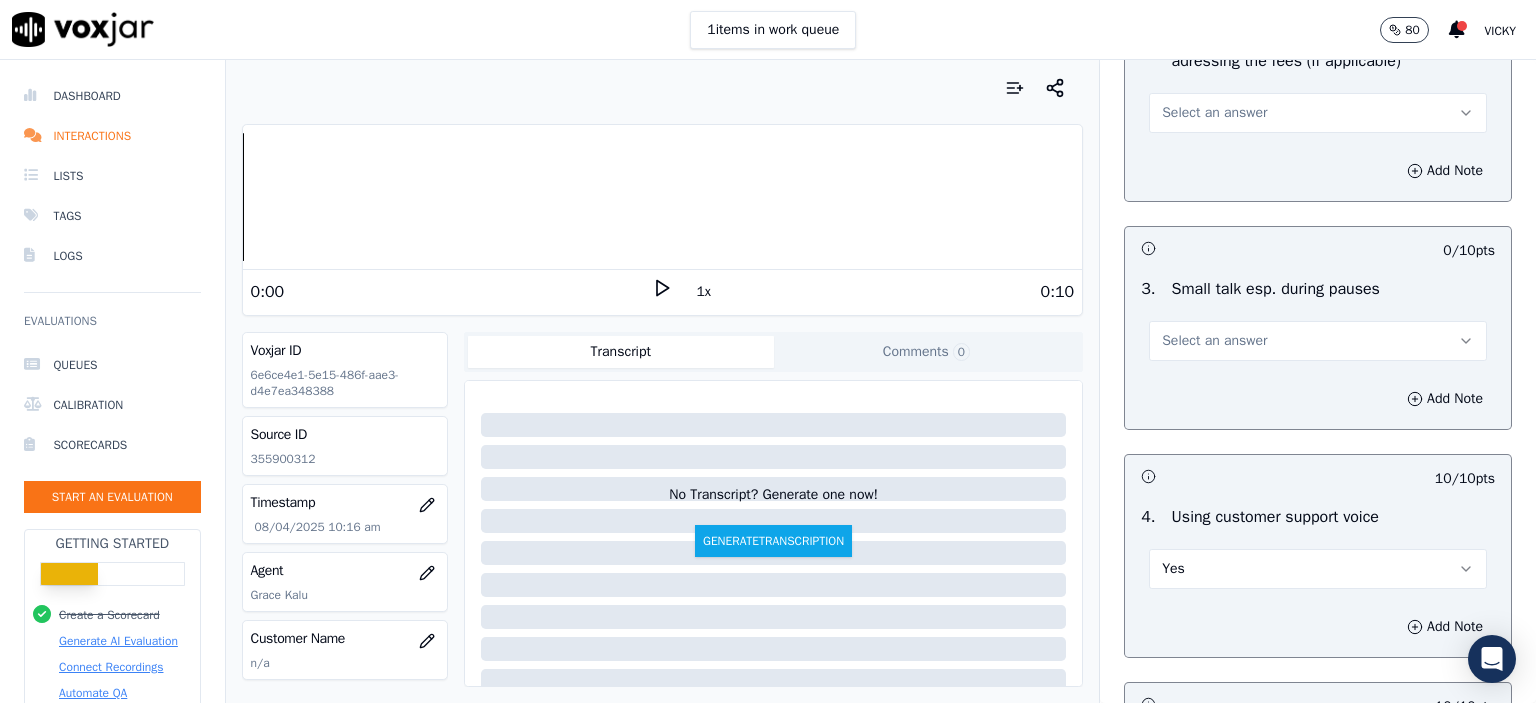 scroll, scrollTop: 3604, scrollLeft: 0, axis: vertical 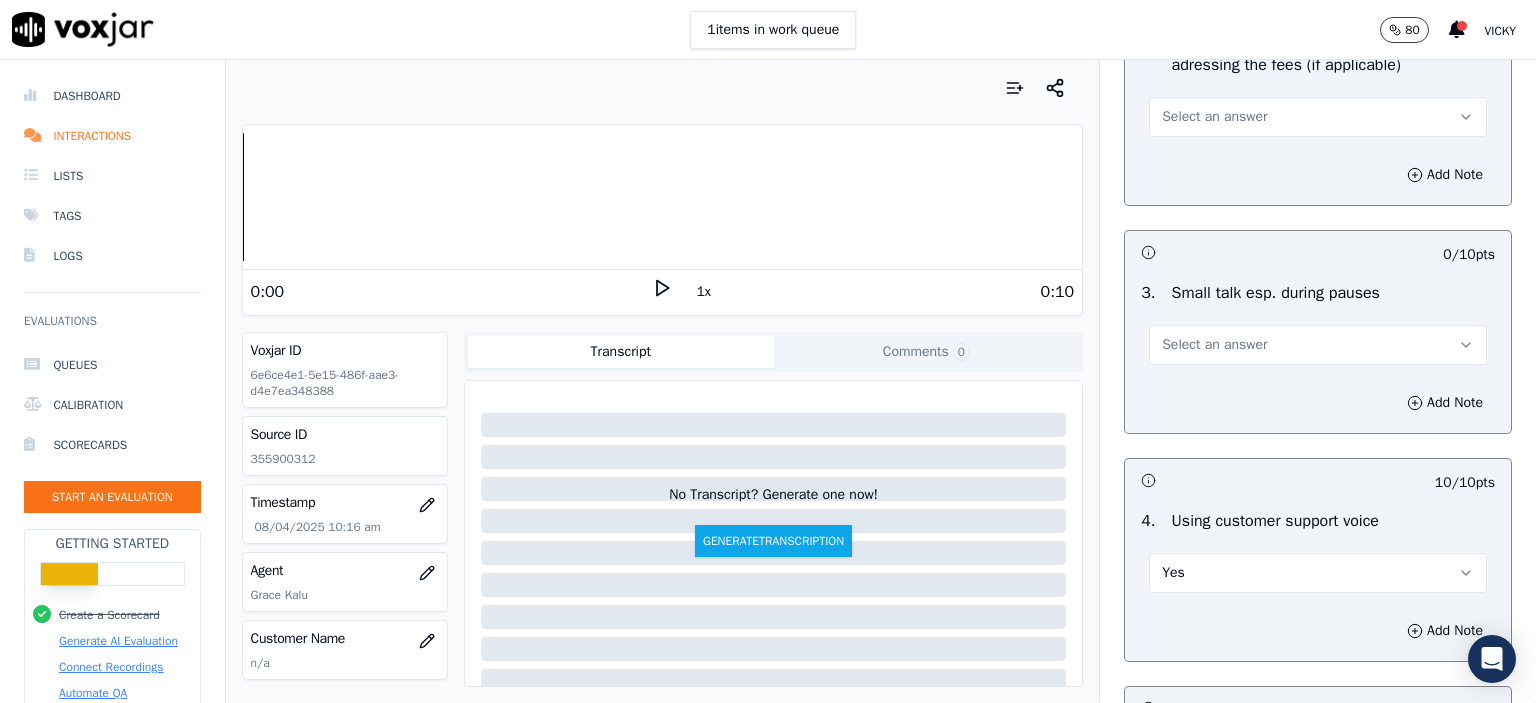 drag, startPoint x: 1237, startPoint y: 341, endPoint x: 1235, endPoint y: 357, distance: 16.124516 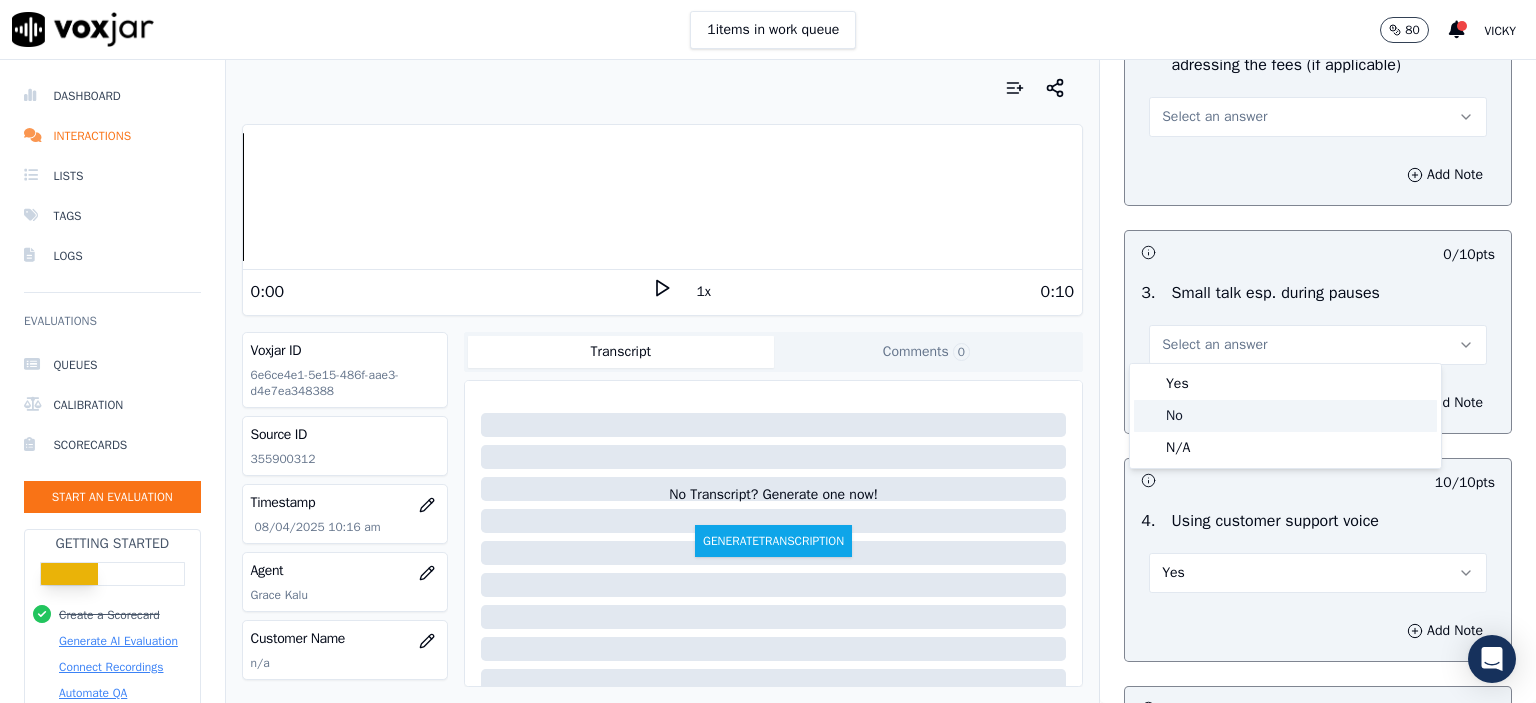 click on "No" 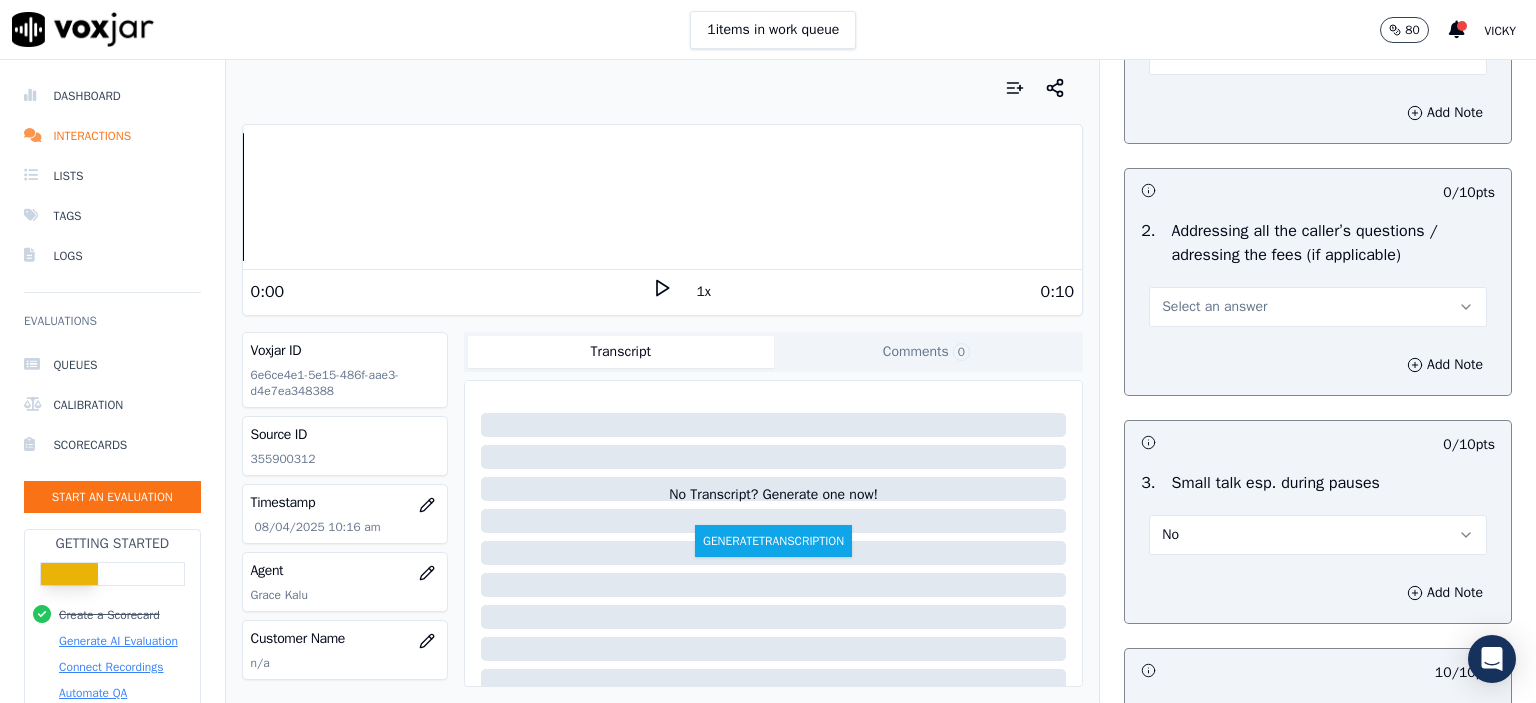 scroll, scrollTop: 3404, scrollLeft: 0, axis: vertical 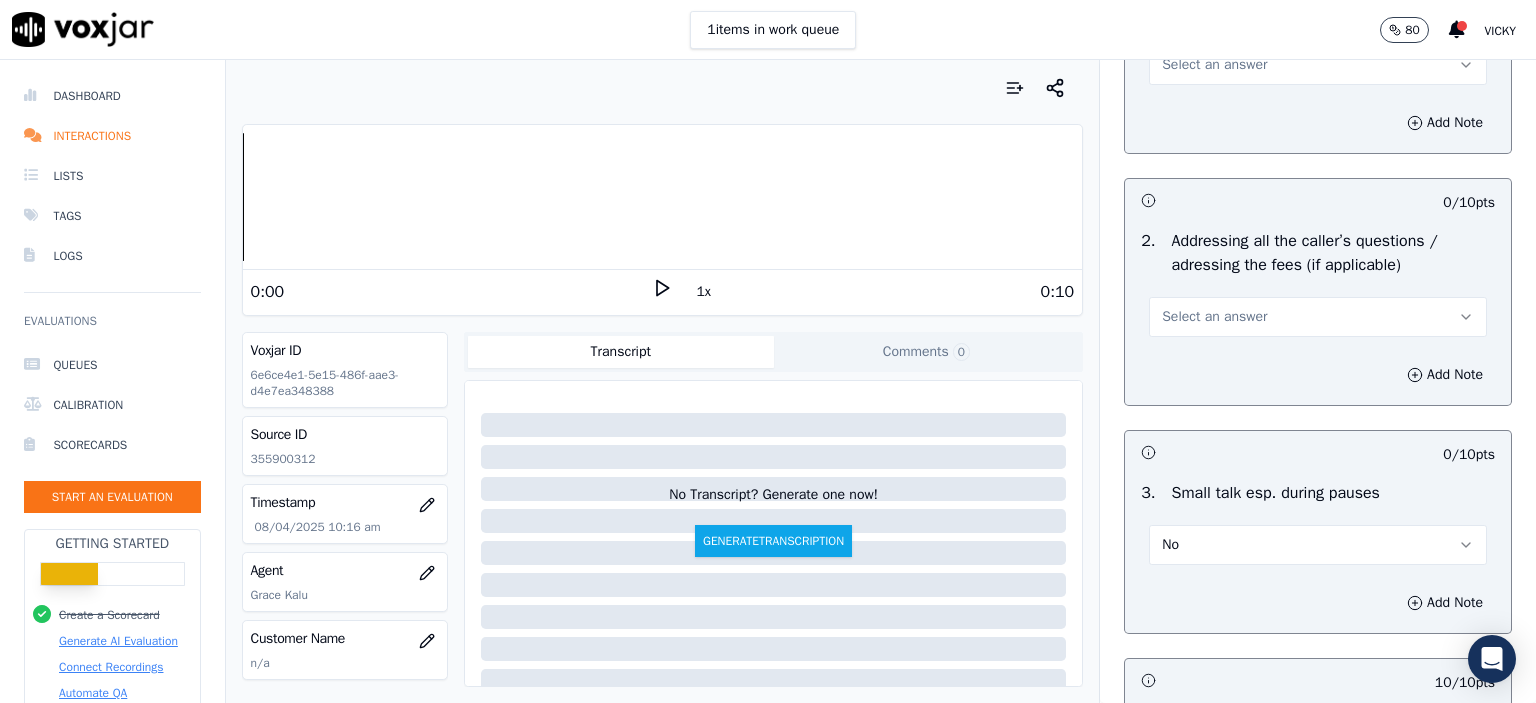 click on "Select an answer" at bounding box center (1318, 317) 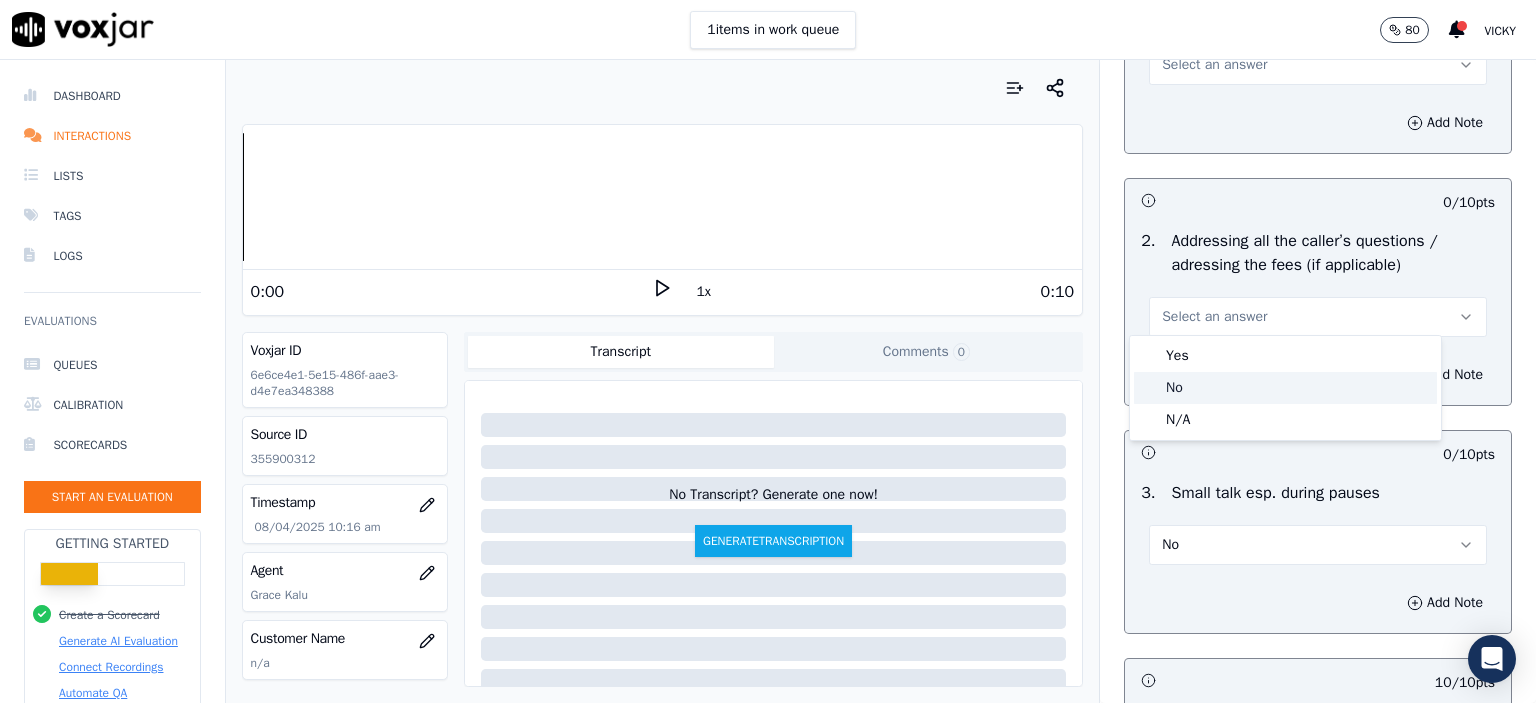 click on "Yes" at bounding box center [1285, 356] 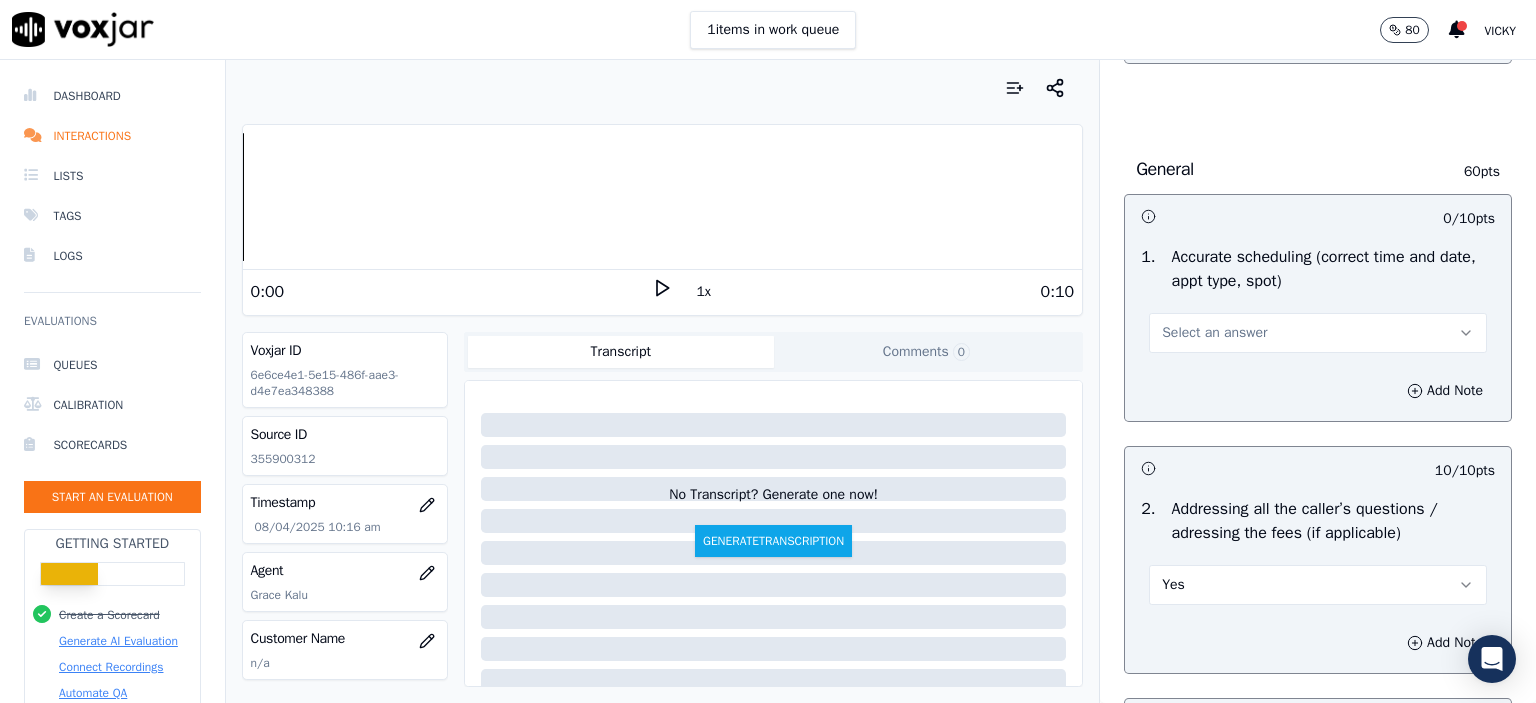 scroll, scrollTop: 3104, scrollLeft: 0, axis: vertical 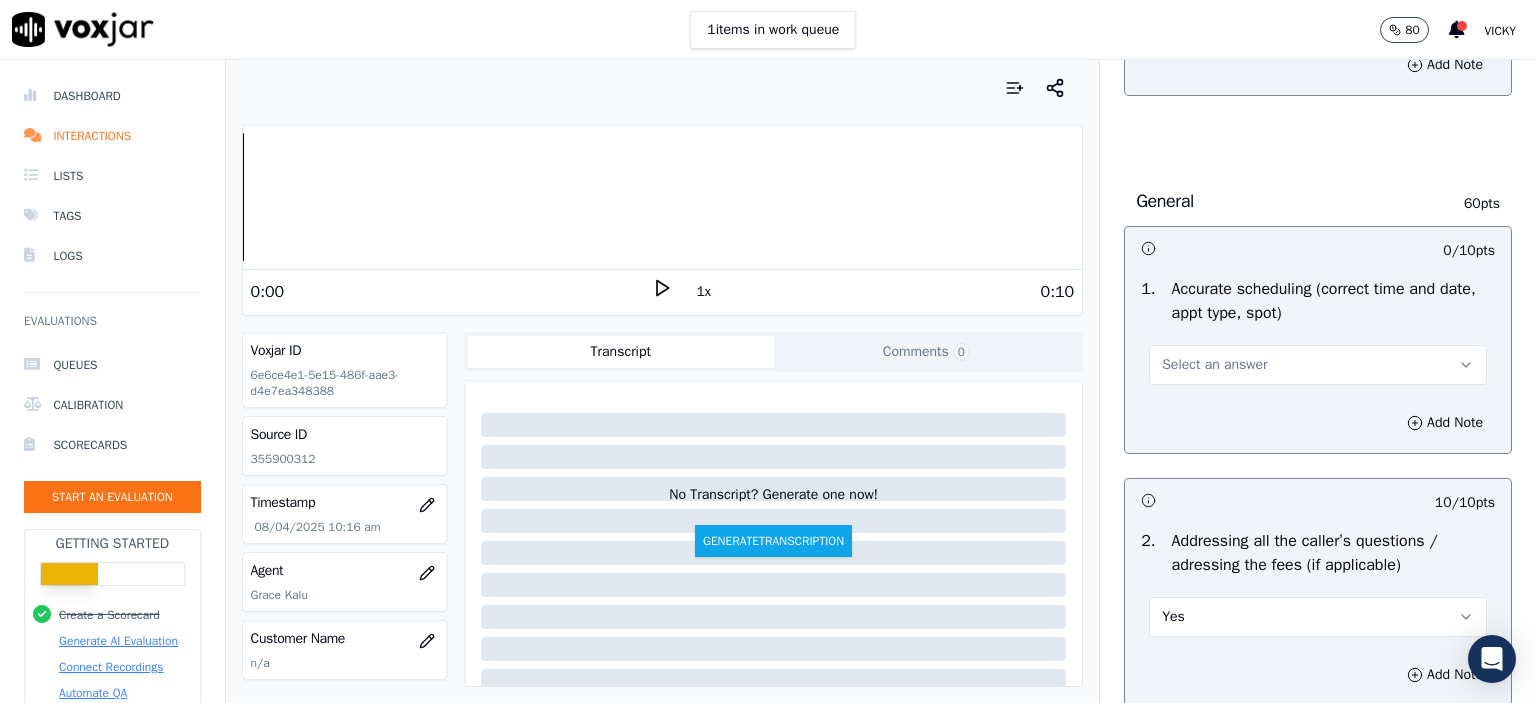 click on "Select an answer" at bounding box center (1214, 365) 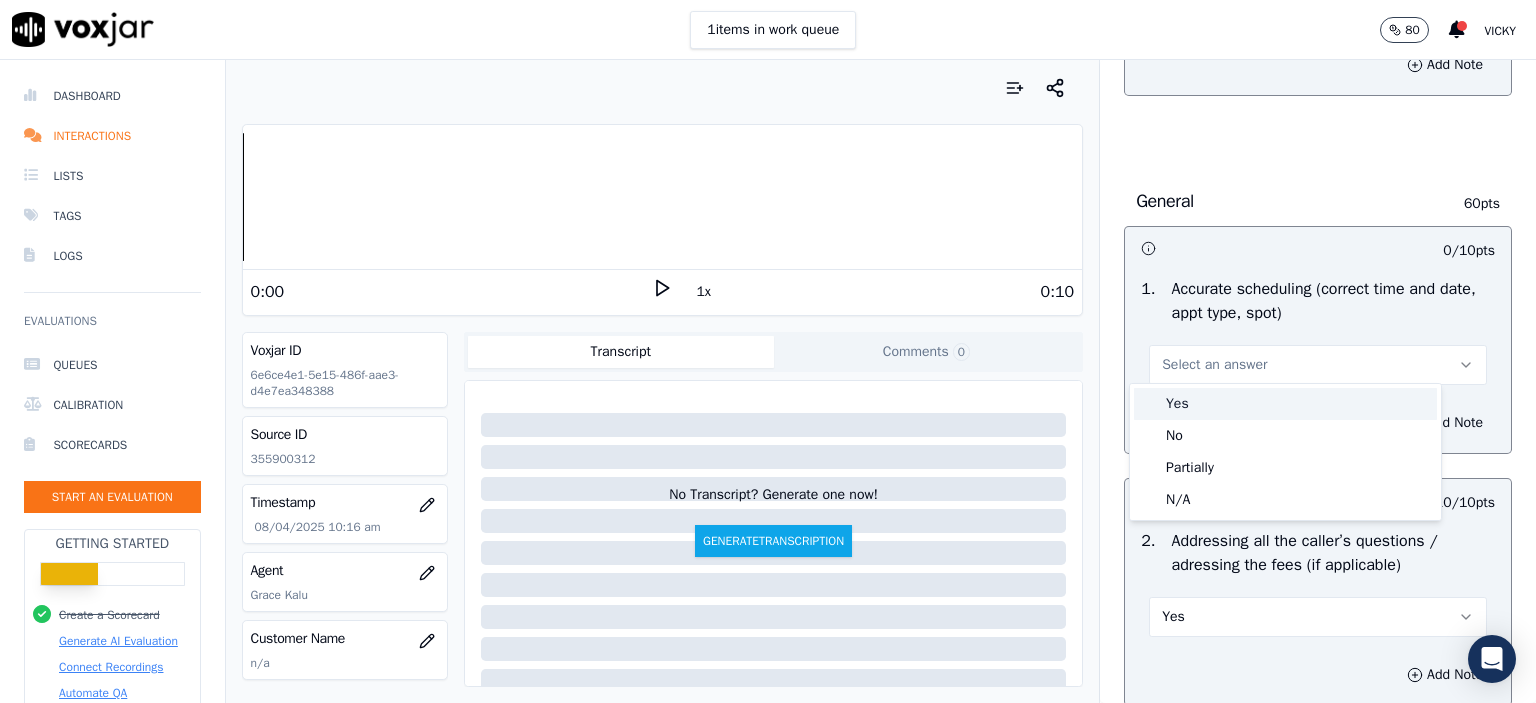 click on "Yes" at bounding box center (1285, 404) 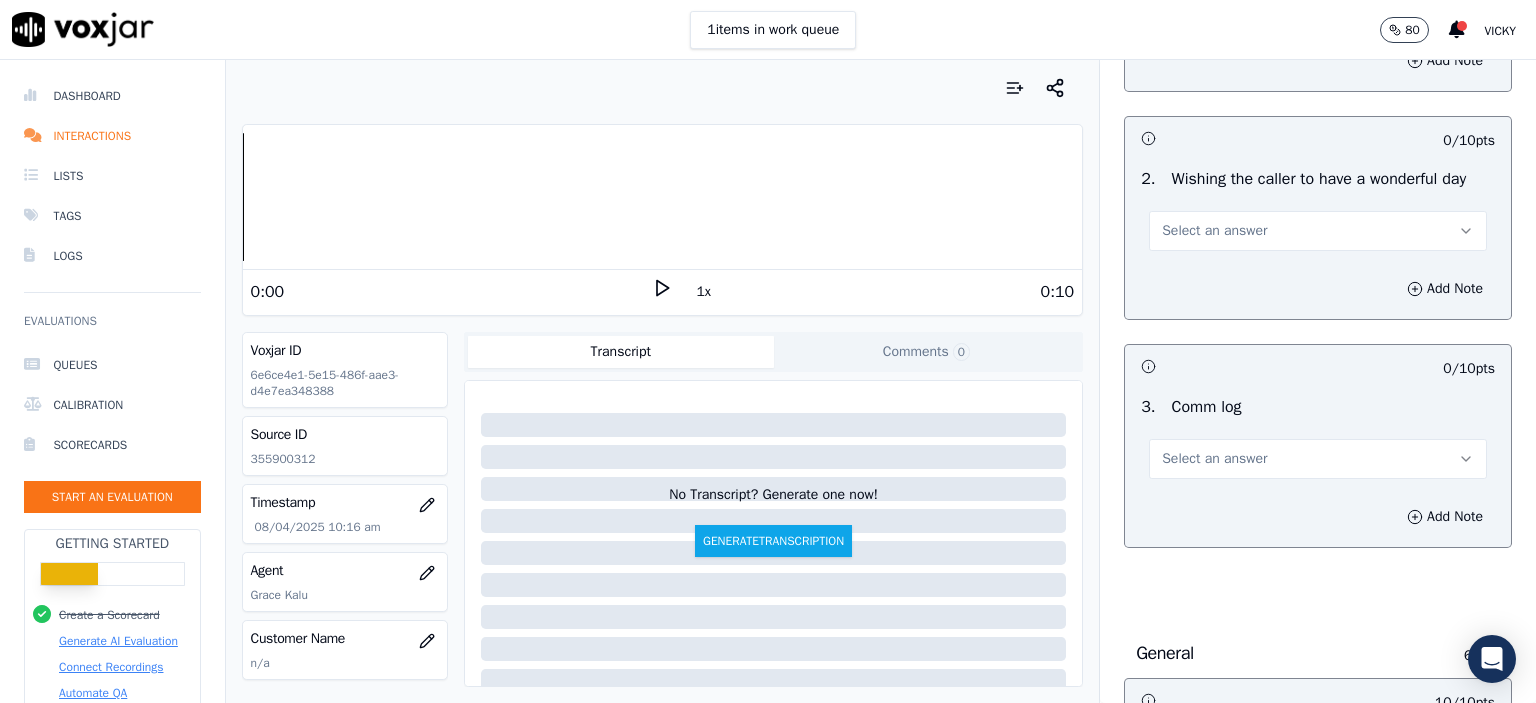 scroll, scrollTop: 2604, scrollLeft: 0, axis: vertical 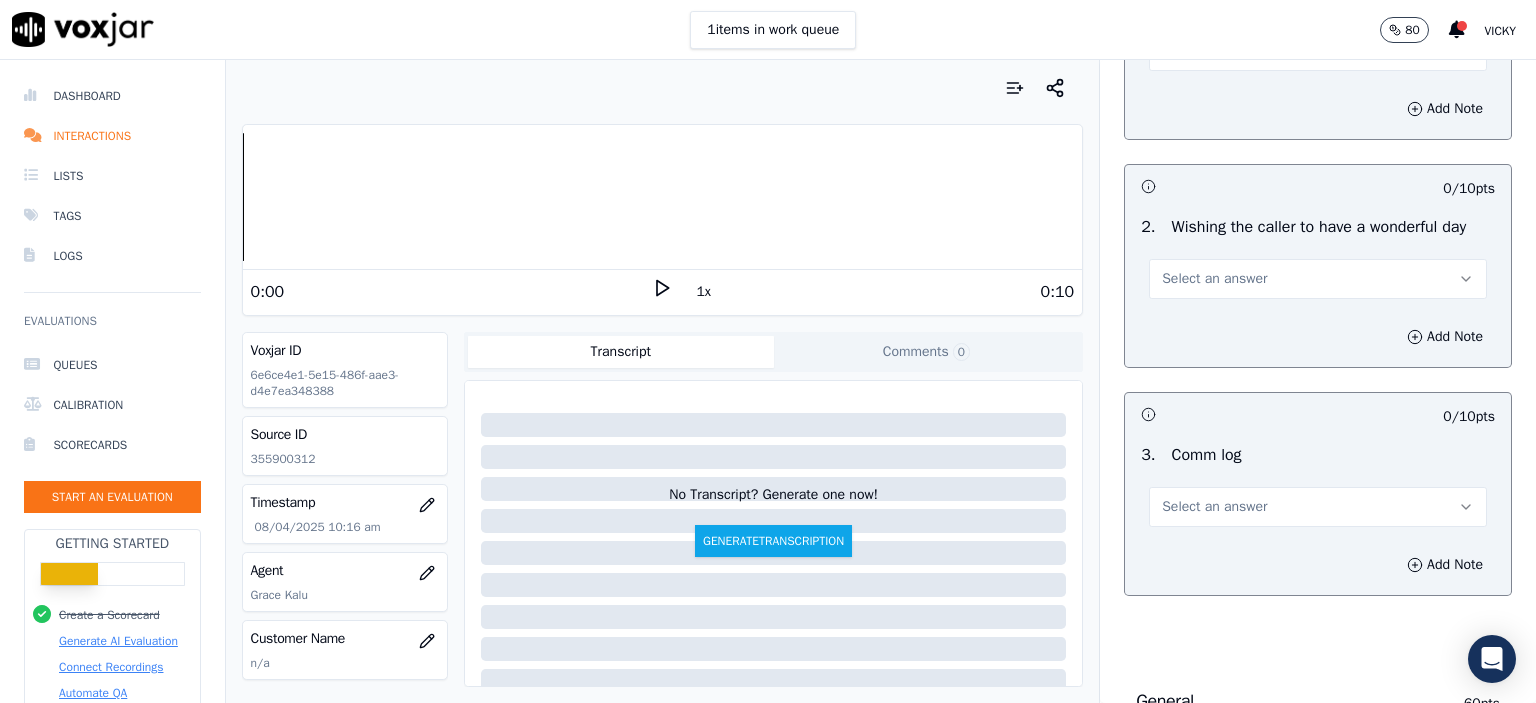 click on "Select an answer" at bounding box center [1214, 507] 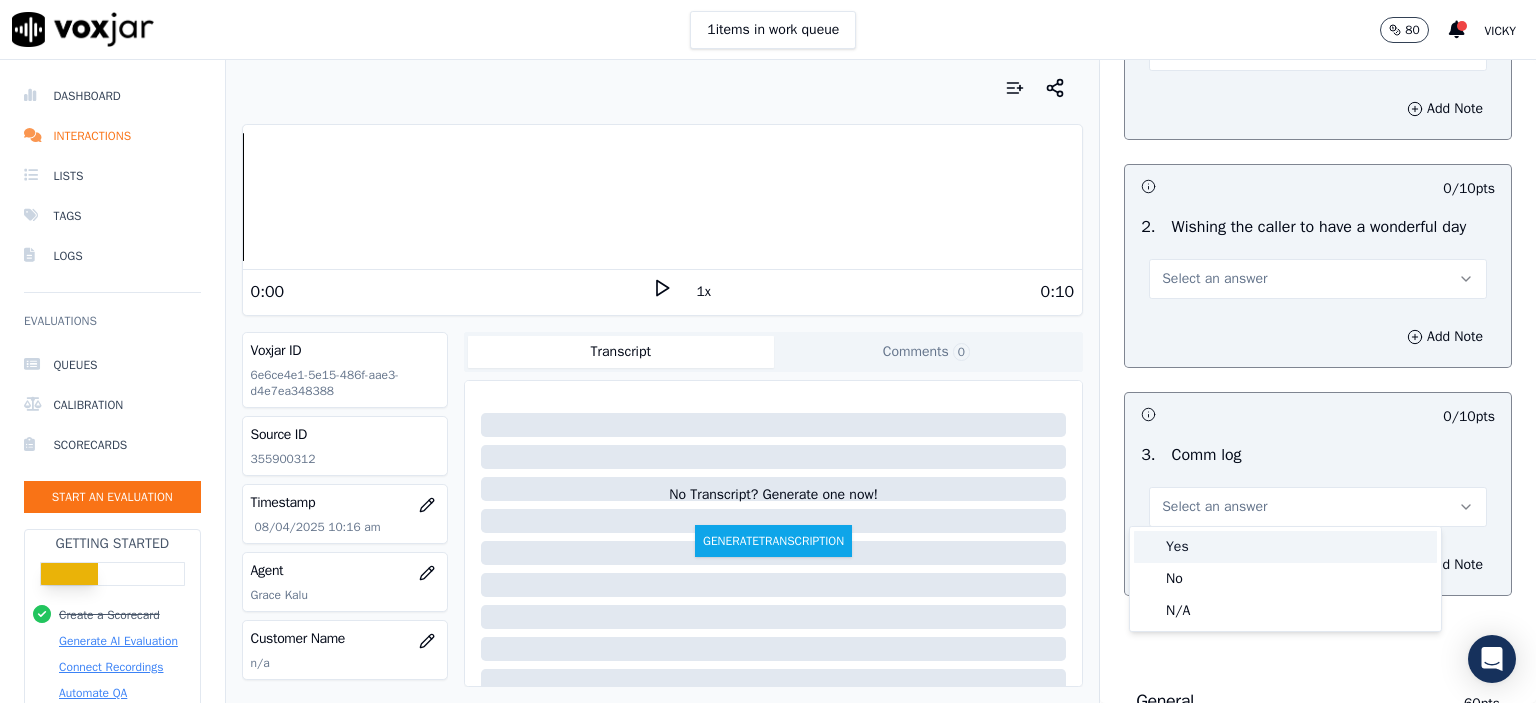 click on "Yes" at bounding box center (1285, 547) 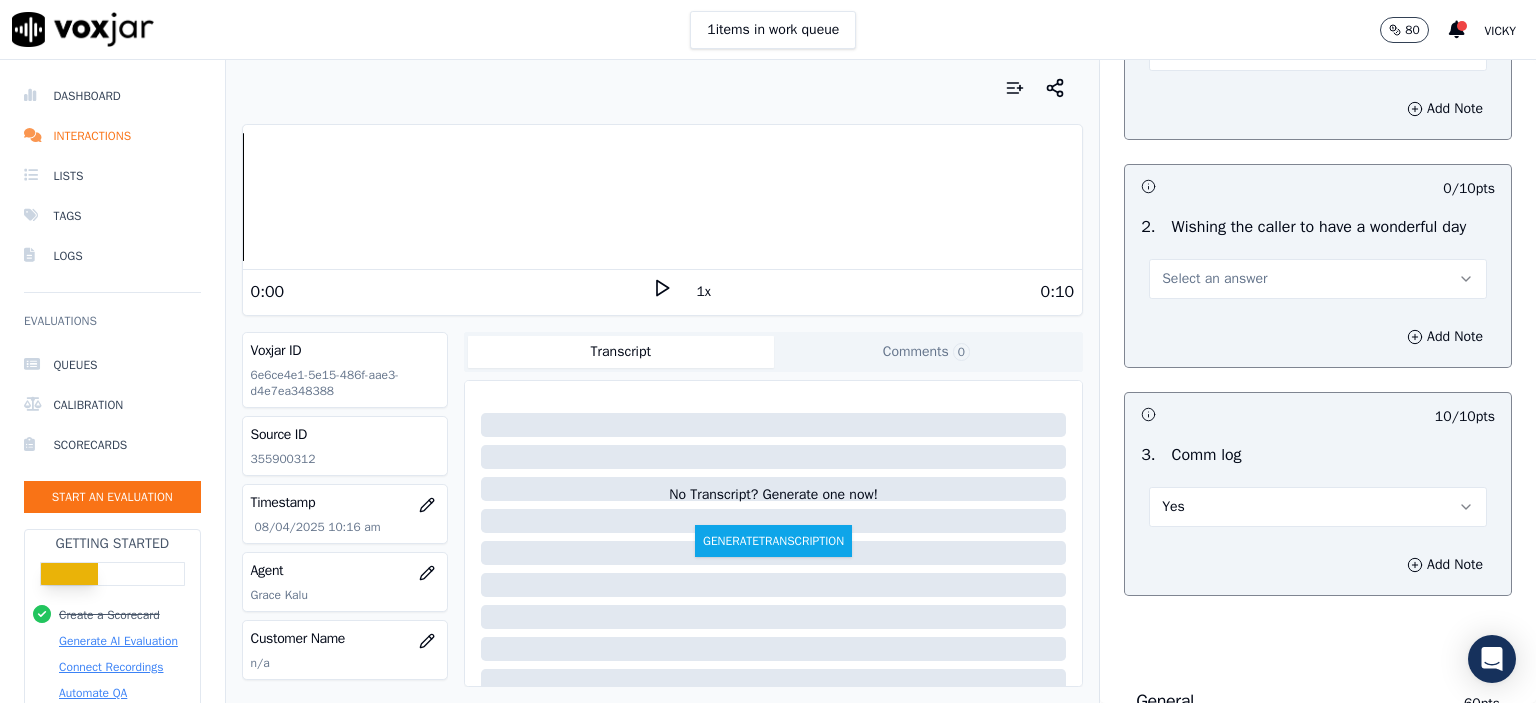 click on "Add Note" at bounding box center [1318, 337] 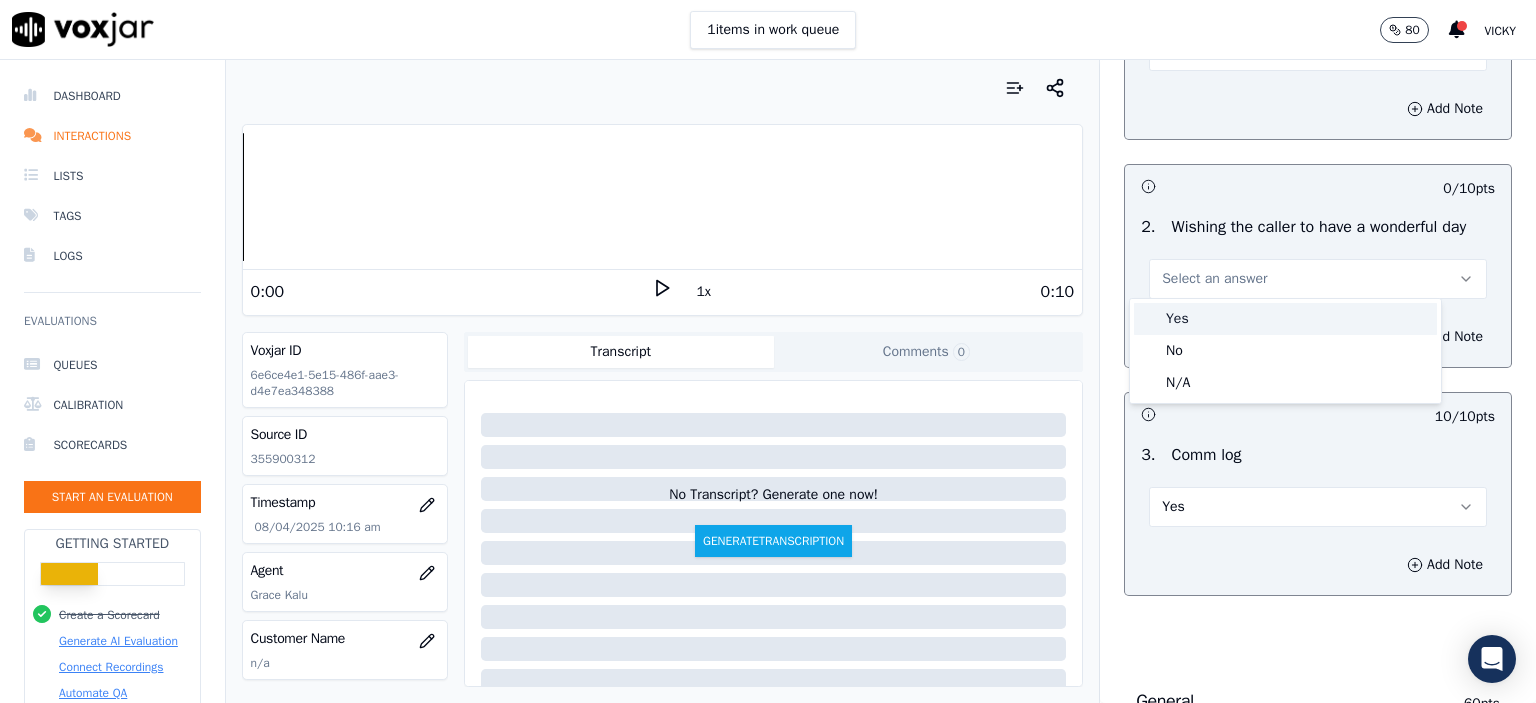 click on "Yes" at bounding box center [1285, 319] 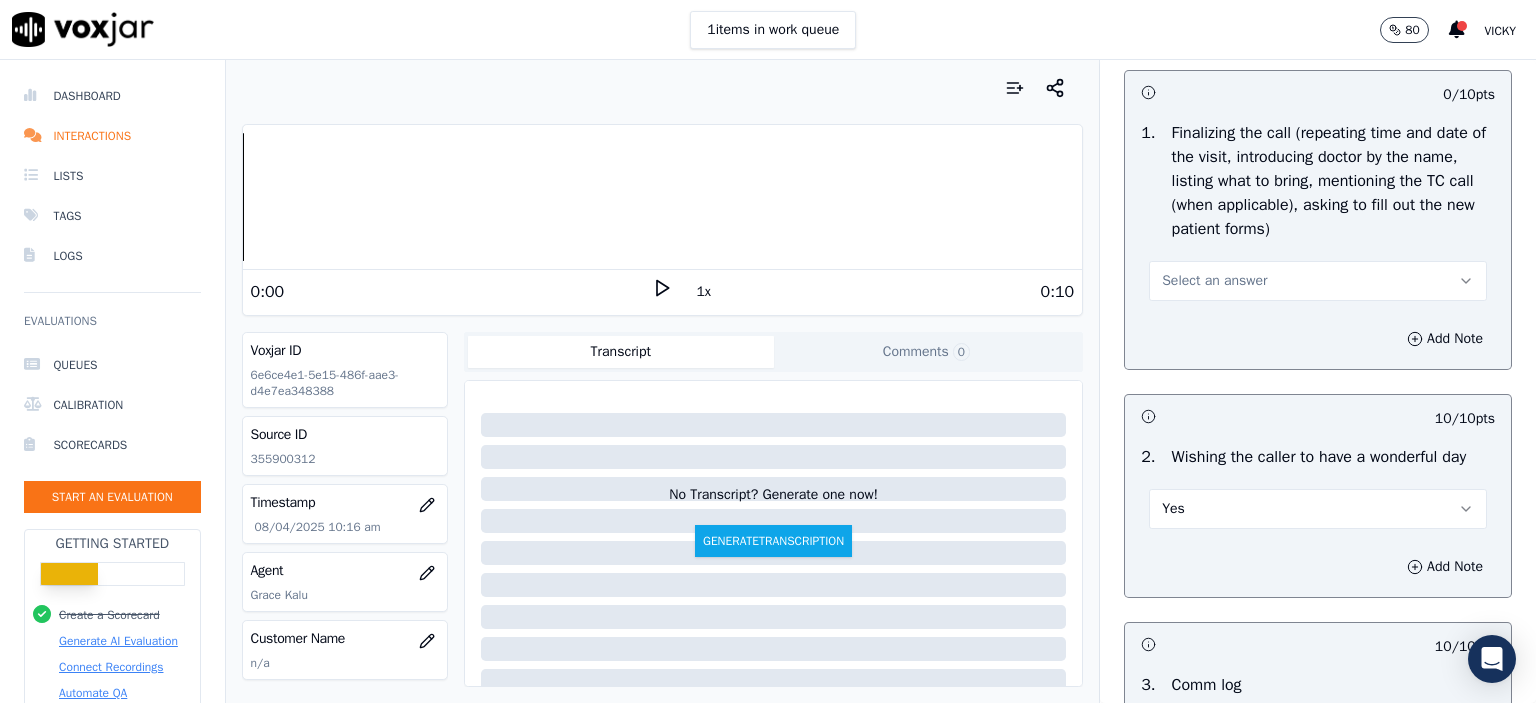 scroll, scrollTop: 2304, scrollLeft: 0, axis: vertical 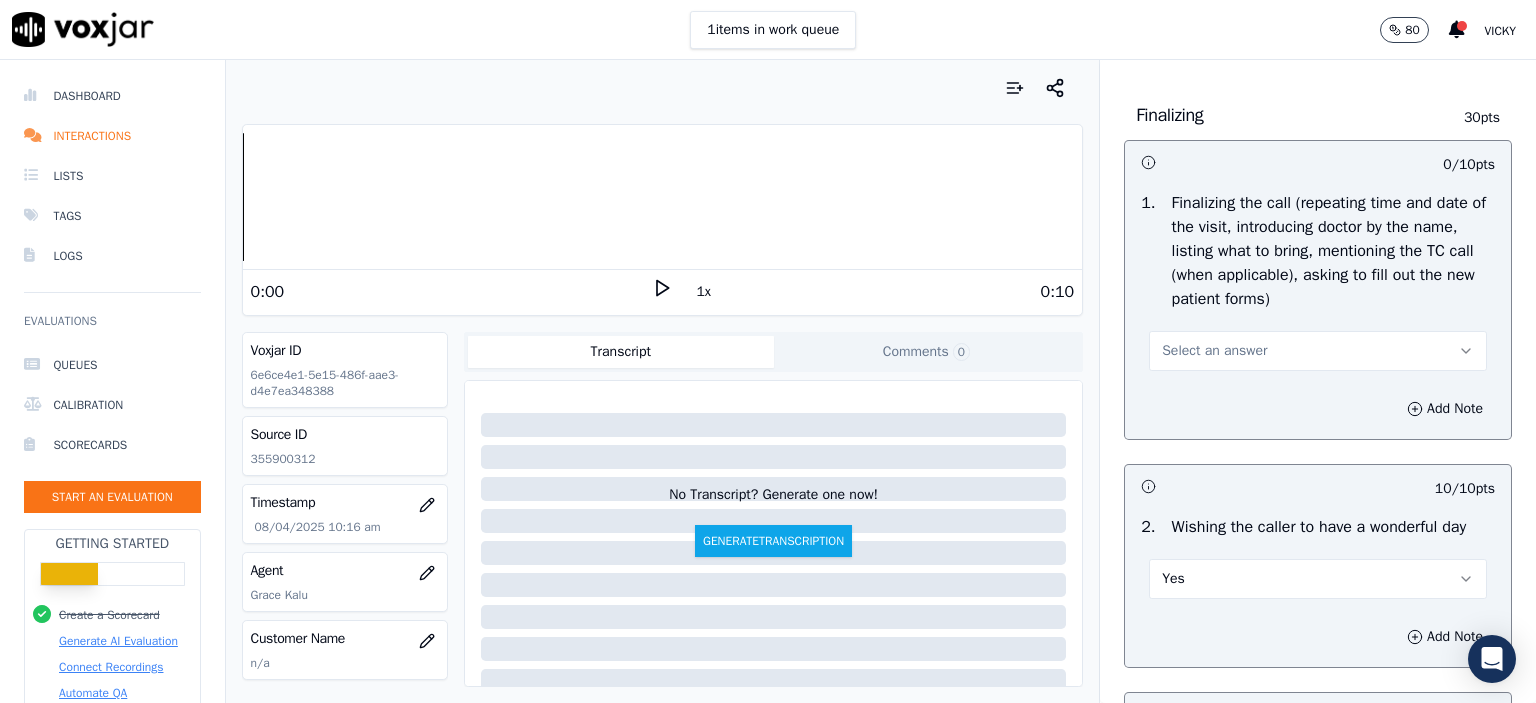 click on "Select an answer" at bounding box center (1318, 351) 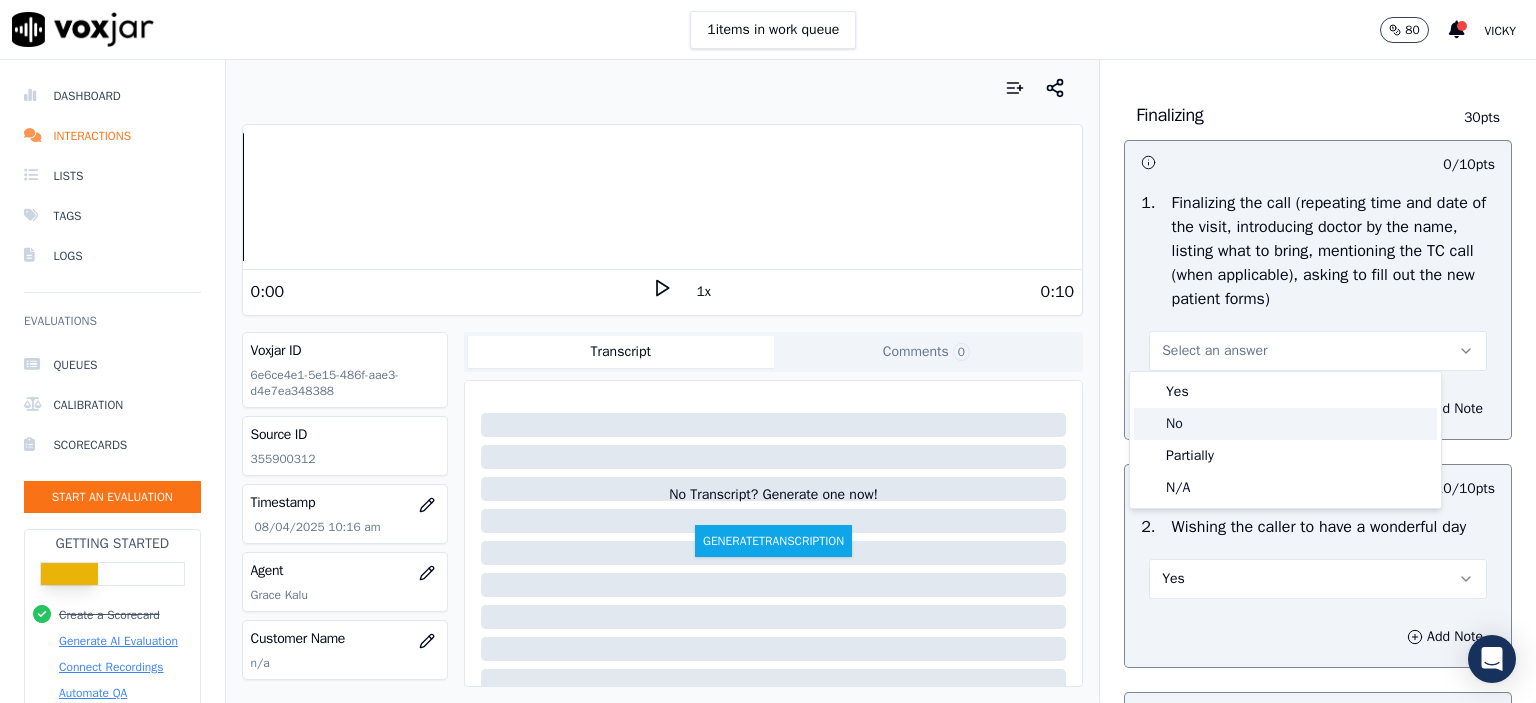 click on "No" 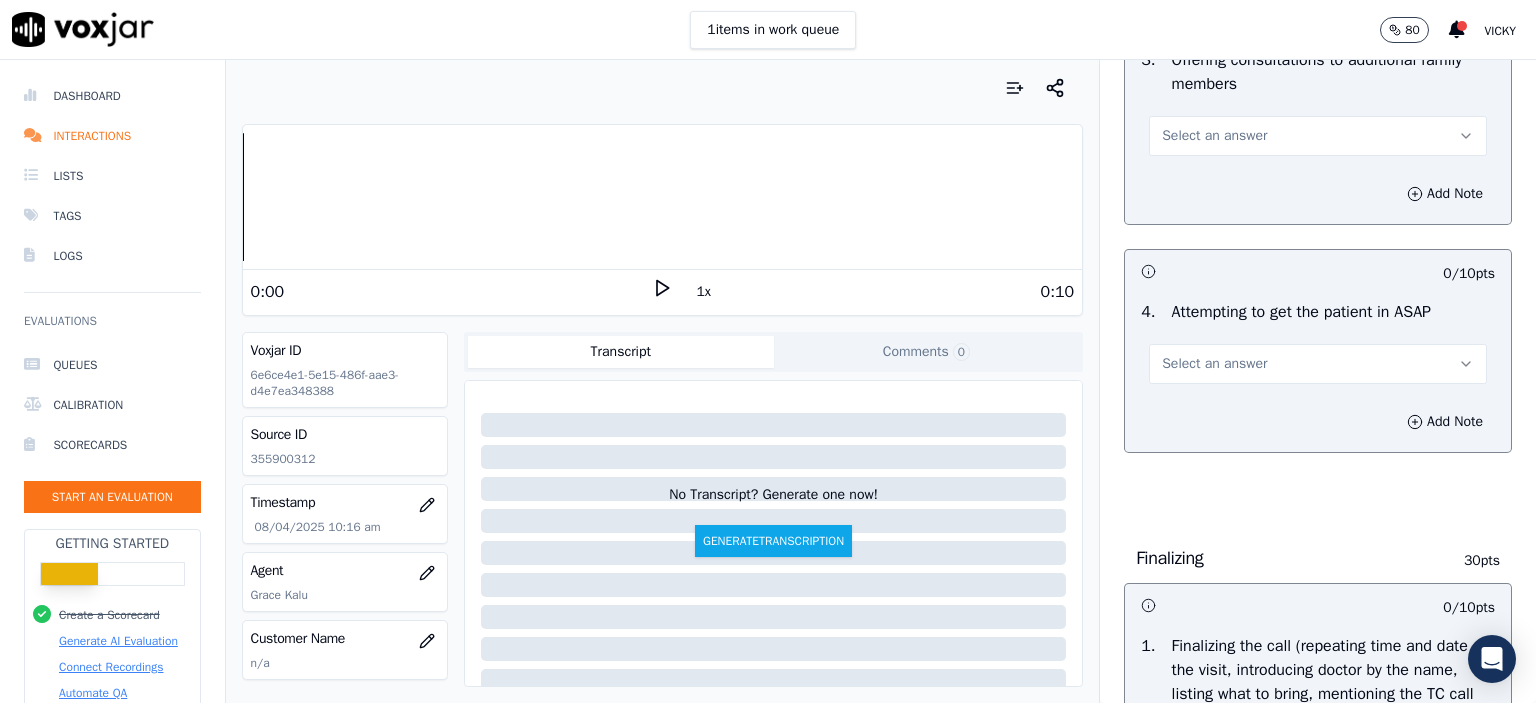 scroll, scrollTop: 1804, scrollLeft: 0, axis: vertical 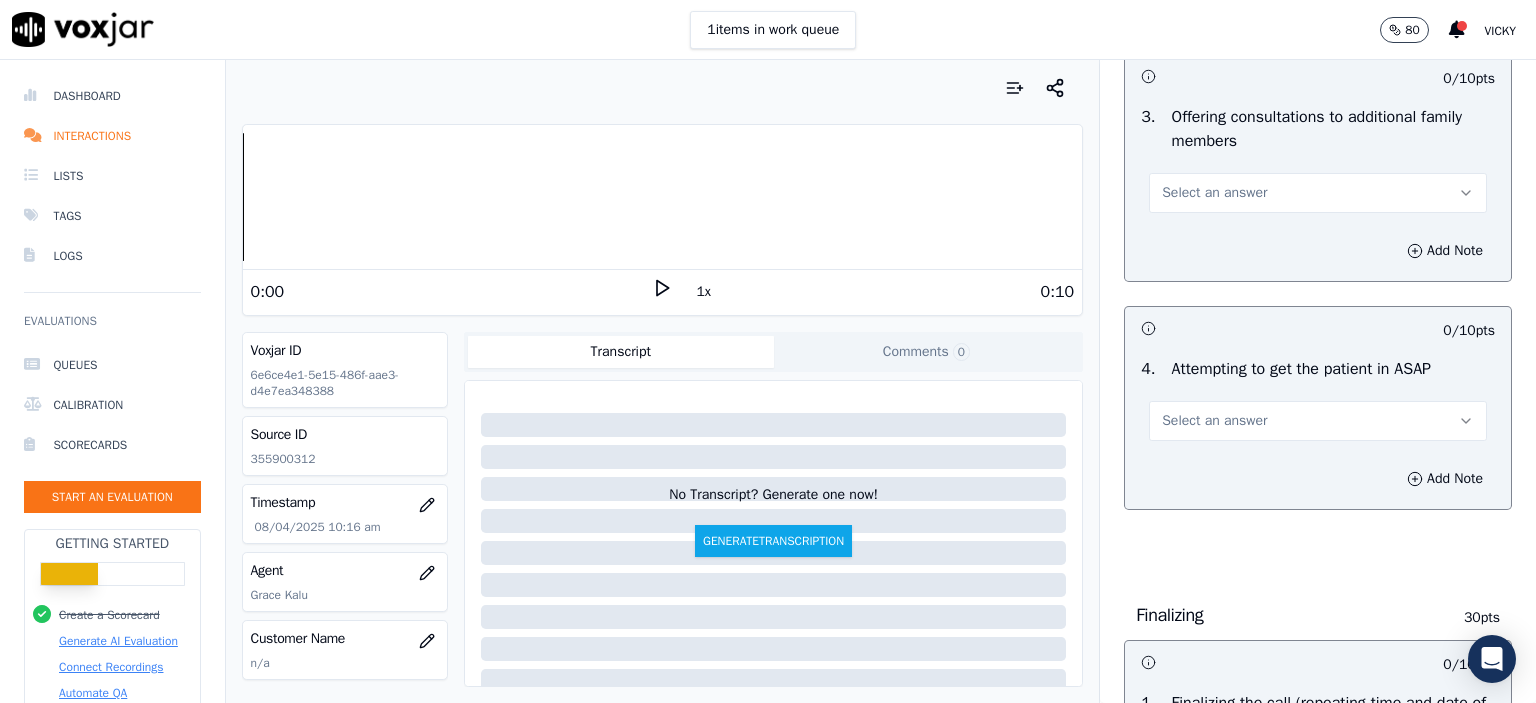 click on "Select an answer" at bounding box center (1318, 421) 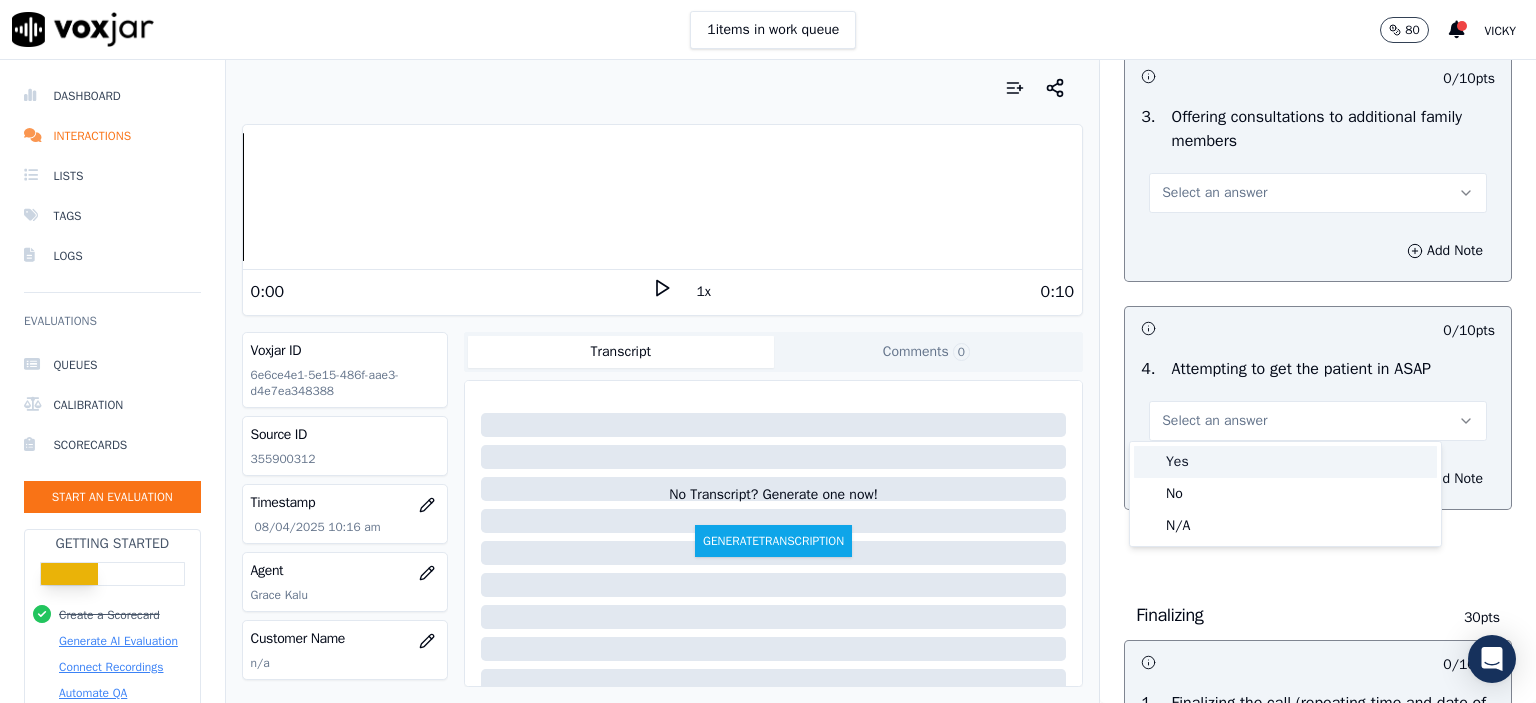 click on "Yes" at bounding box center (1285, 462) 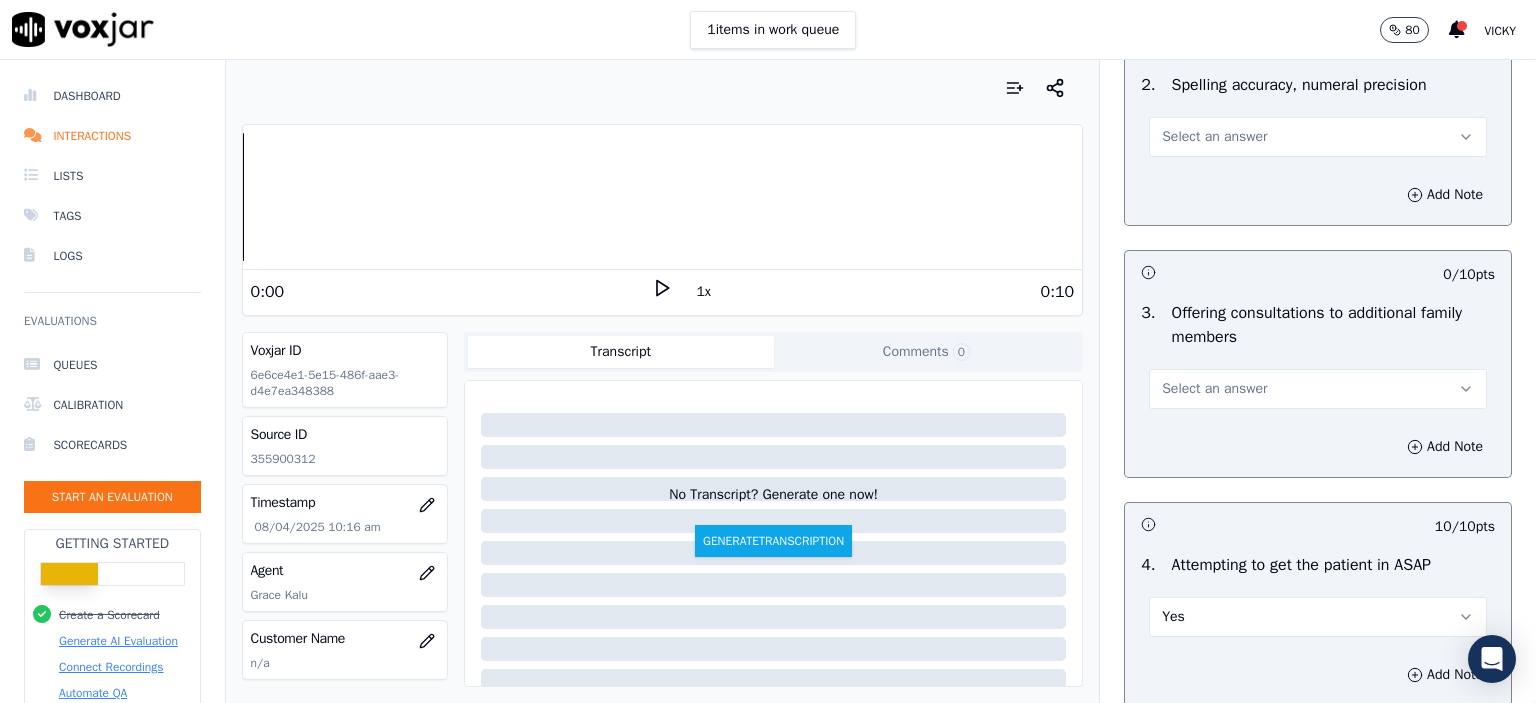 scroll, scrollTop: 1604, scrollLeft: 0, axis: vertical 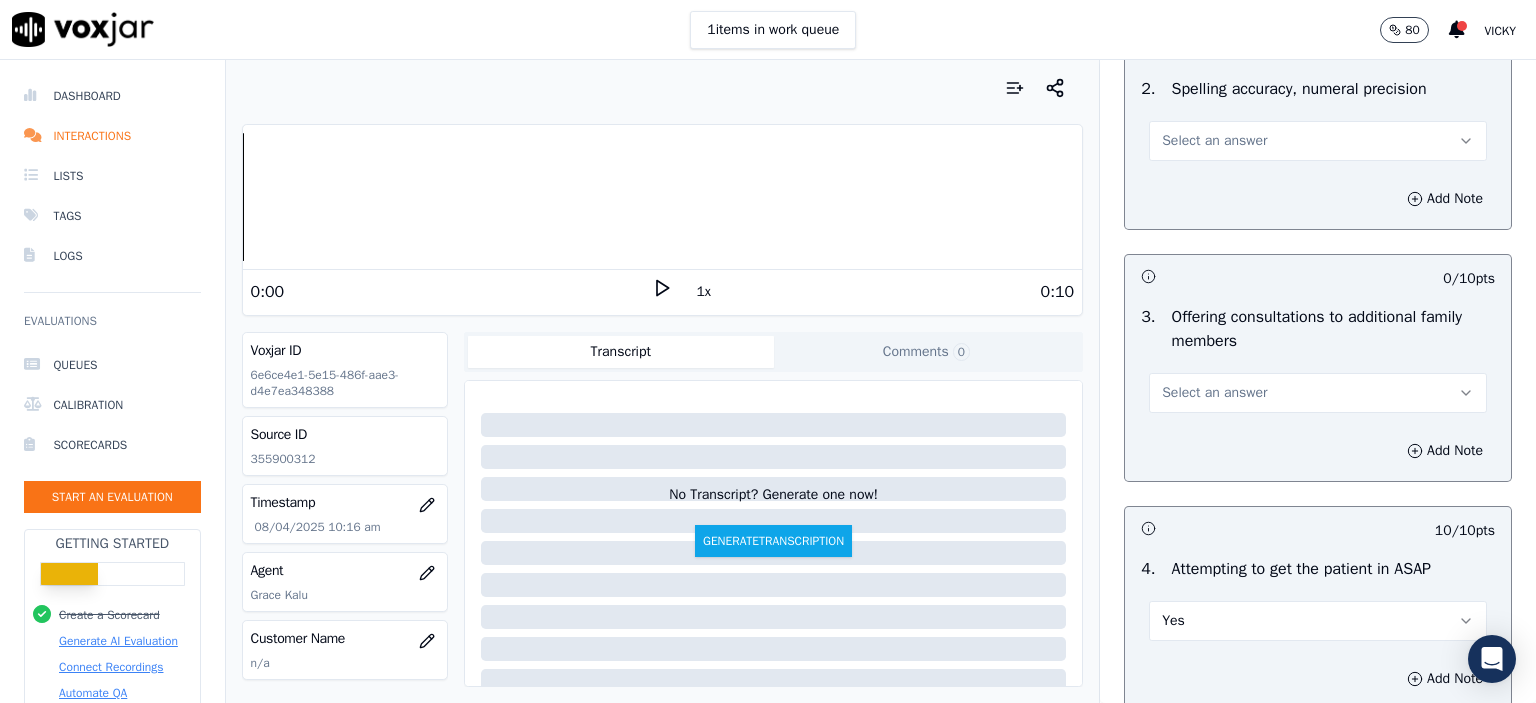 click on "Select an answer" at bounding box center [1214, 393] 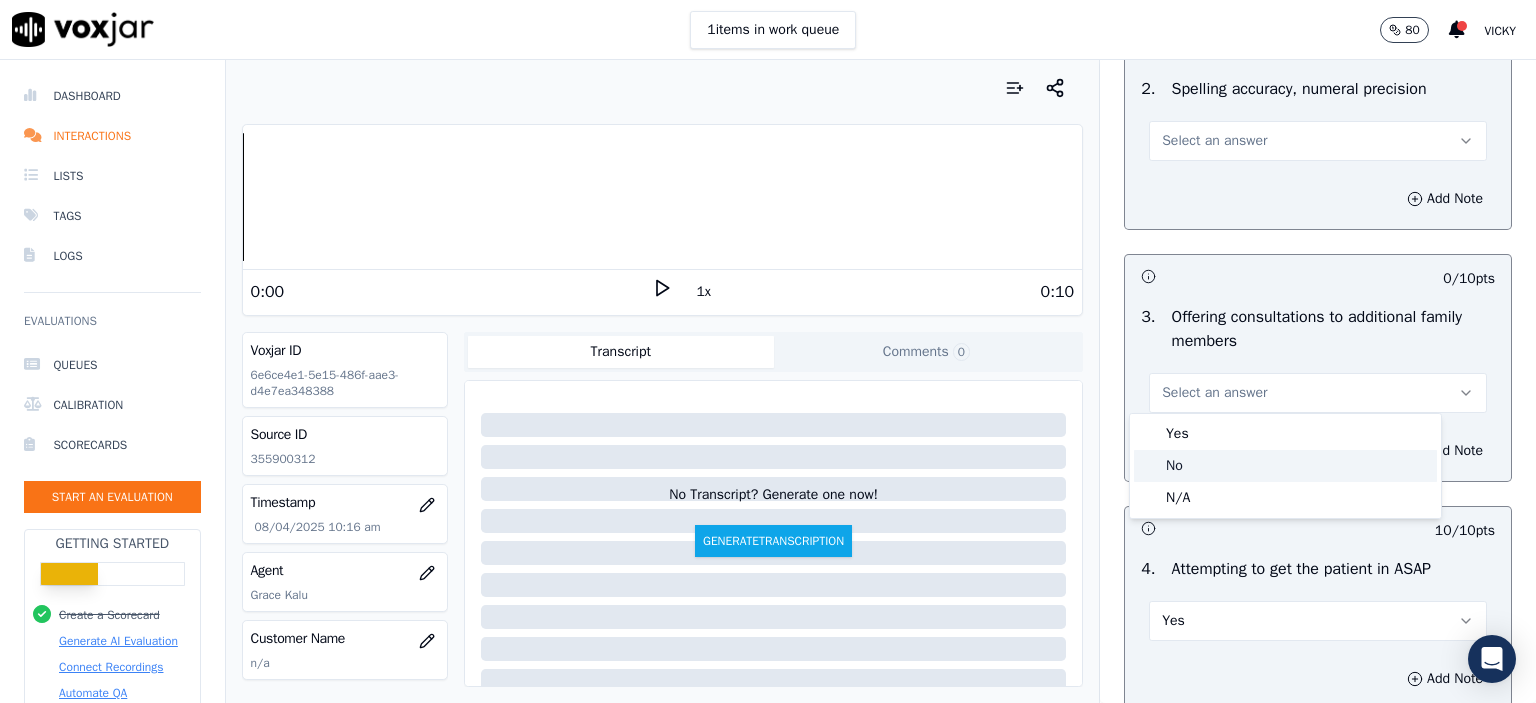 click on "No" 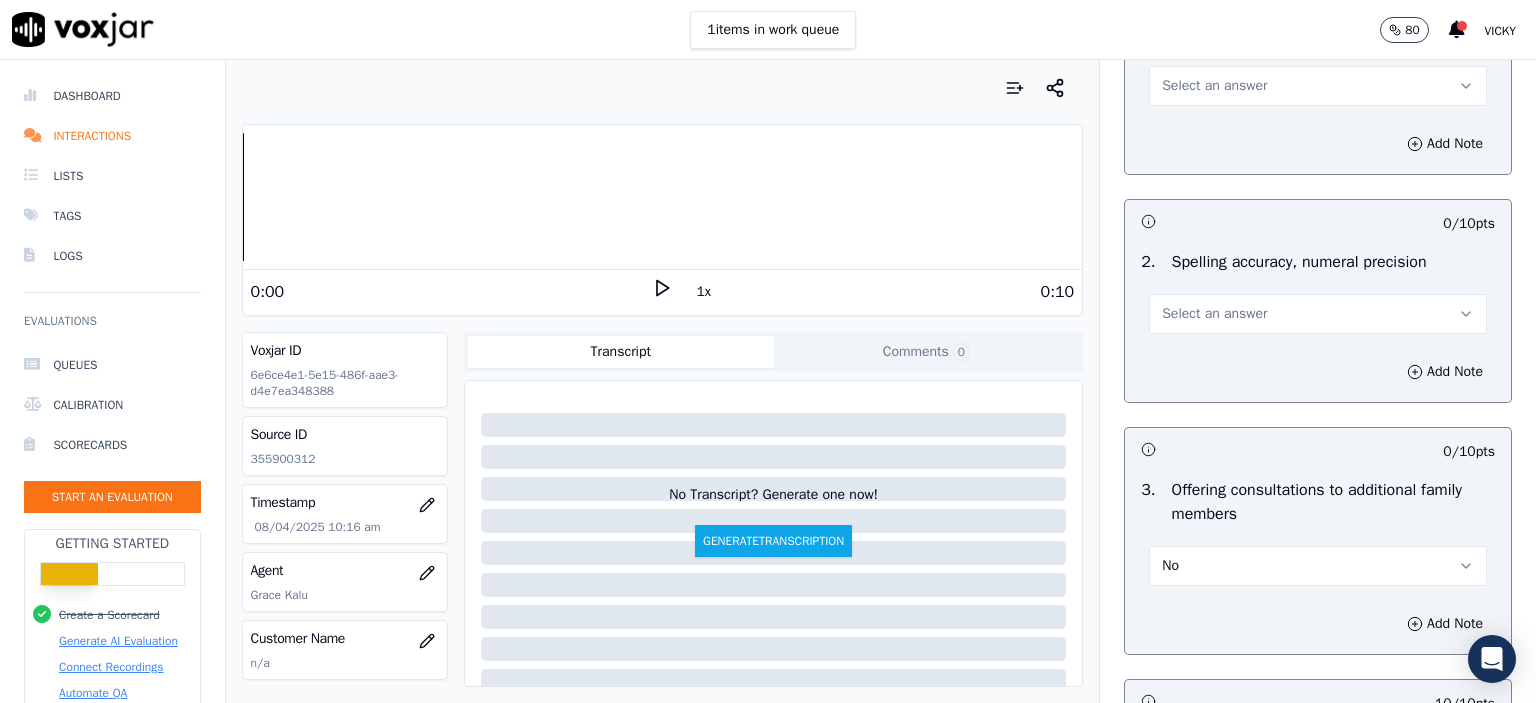 scroll, scrollTop: 1404, scrollLeft: 0, axis: vertical 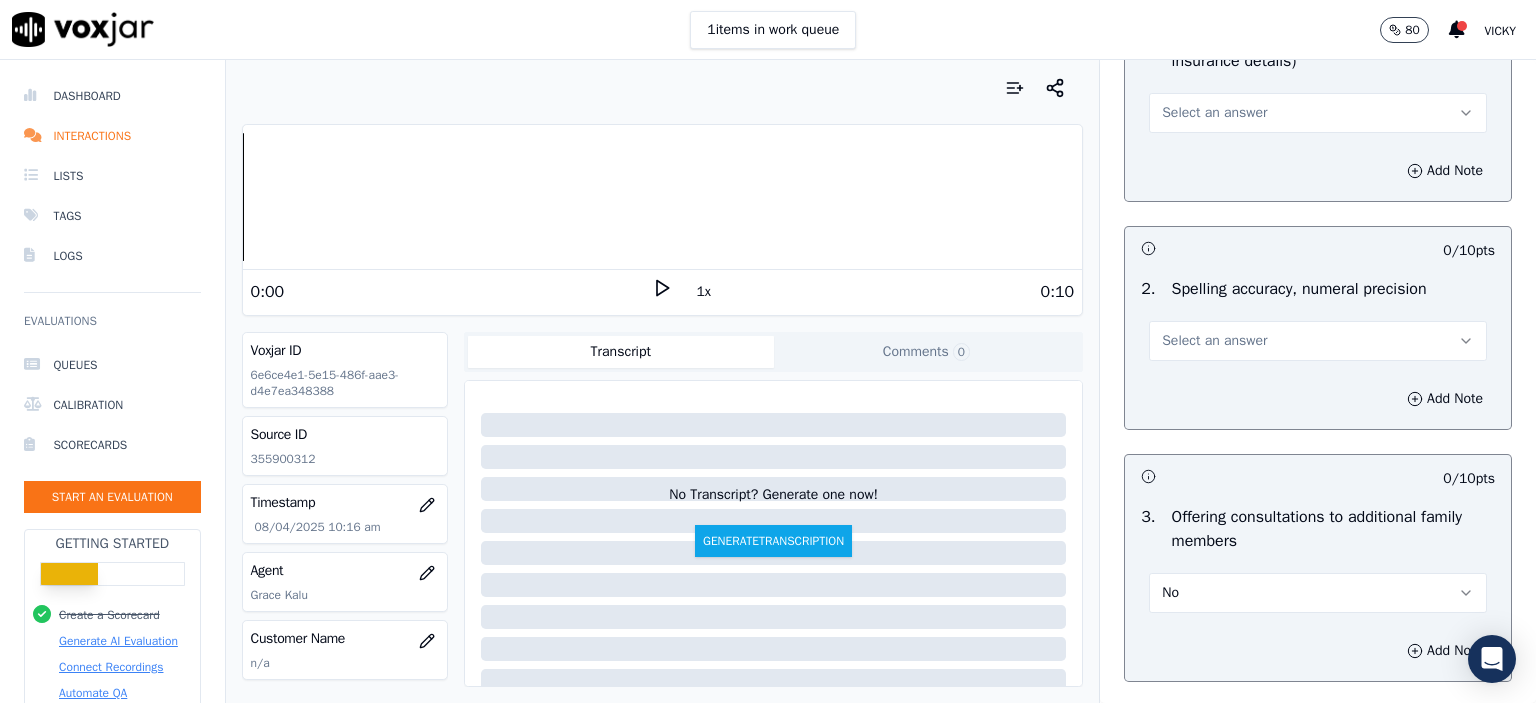 drag, startPoint x: 1243, startPoint y: 315, endPoint x: 1244, endPoint y: 327, distance: 12.0415945 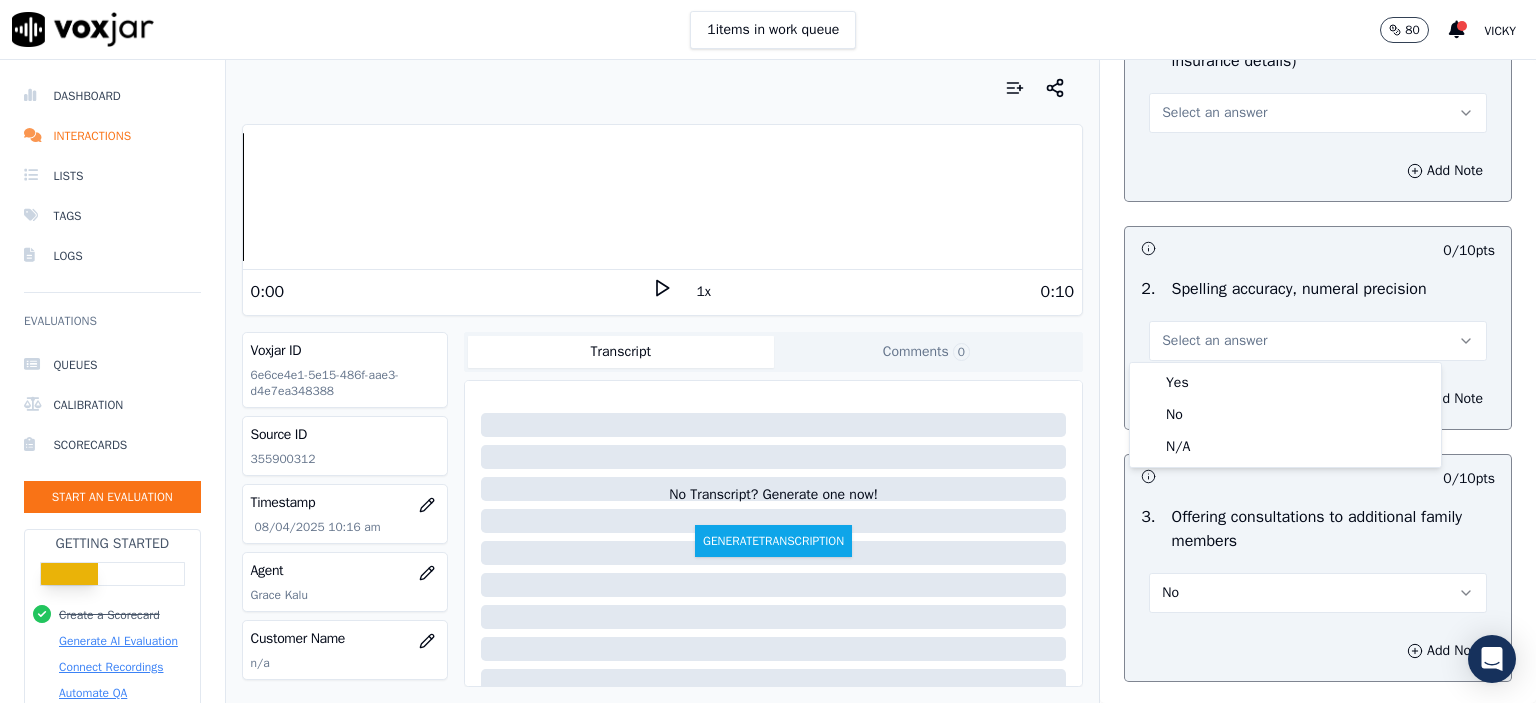 click on "Yes" at bounding box center (1285, 383) 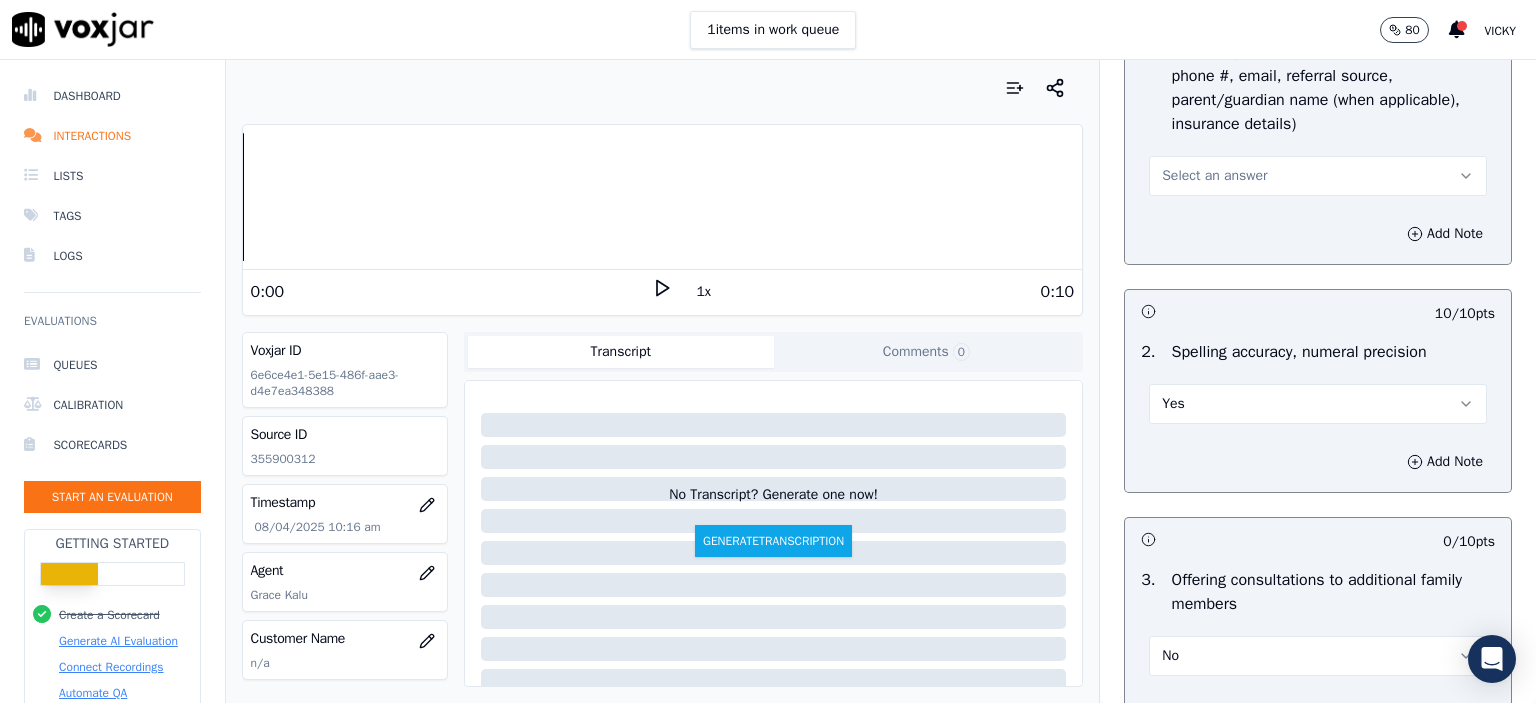 scroll, scrollTop: 1204, scrollLeft: 0, axis: vertical 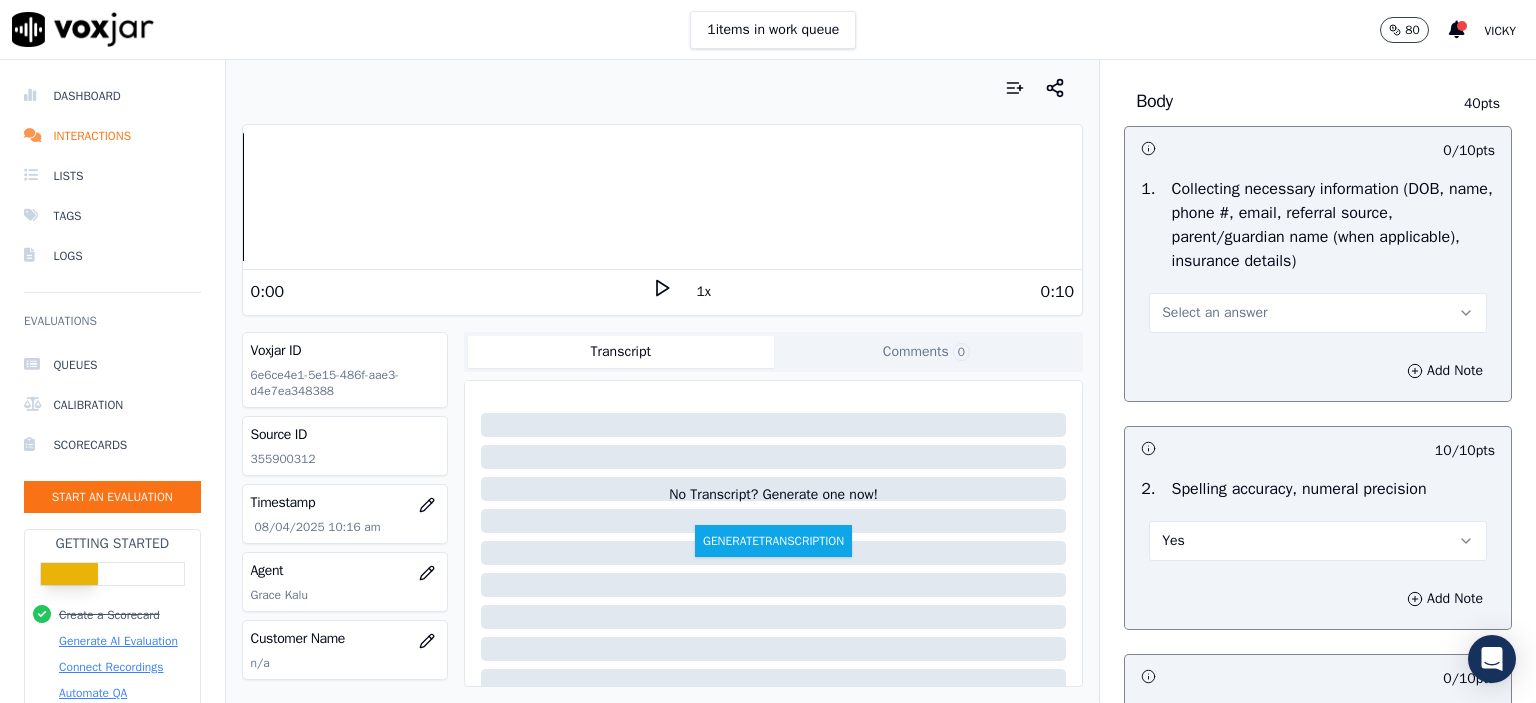 click on "Select an answer" at bounding box center (1214, 313) 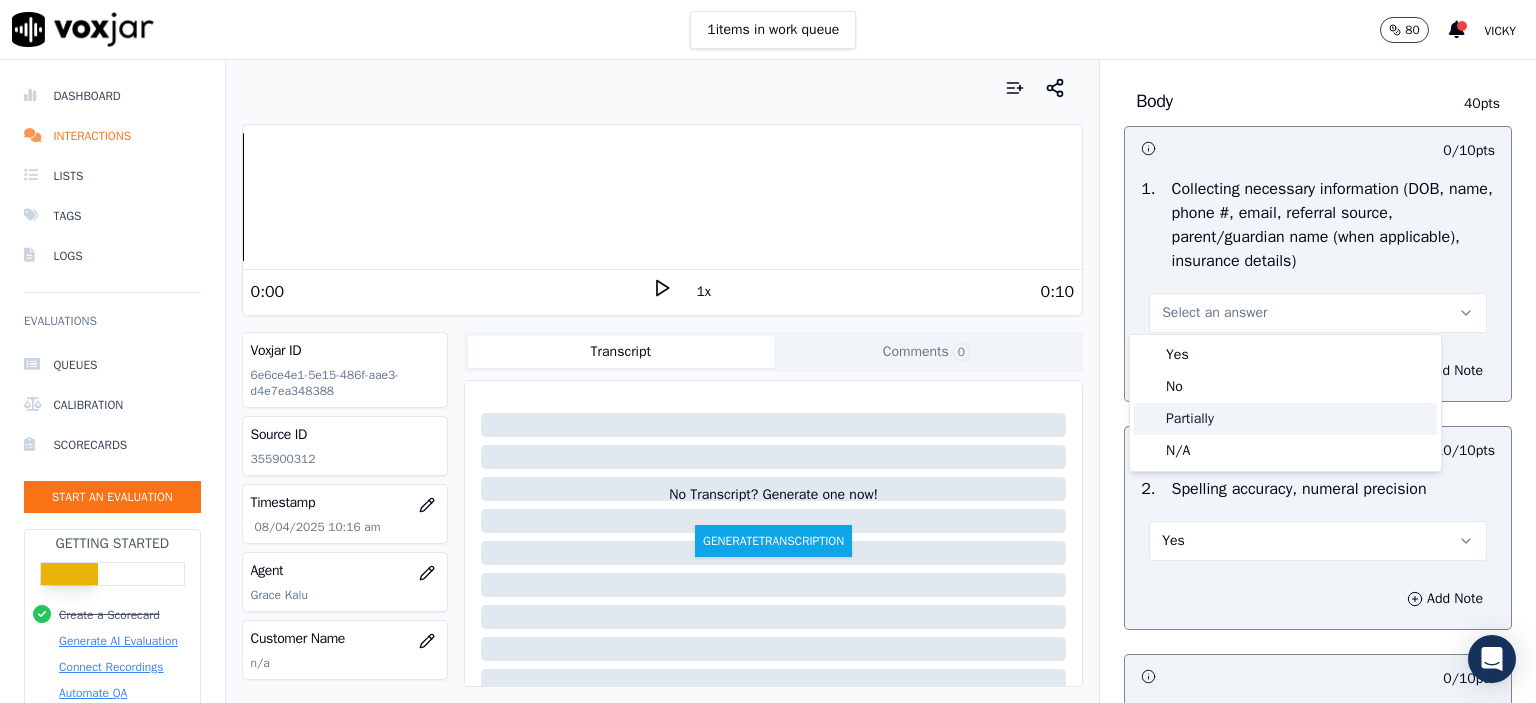 click on "Partially" 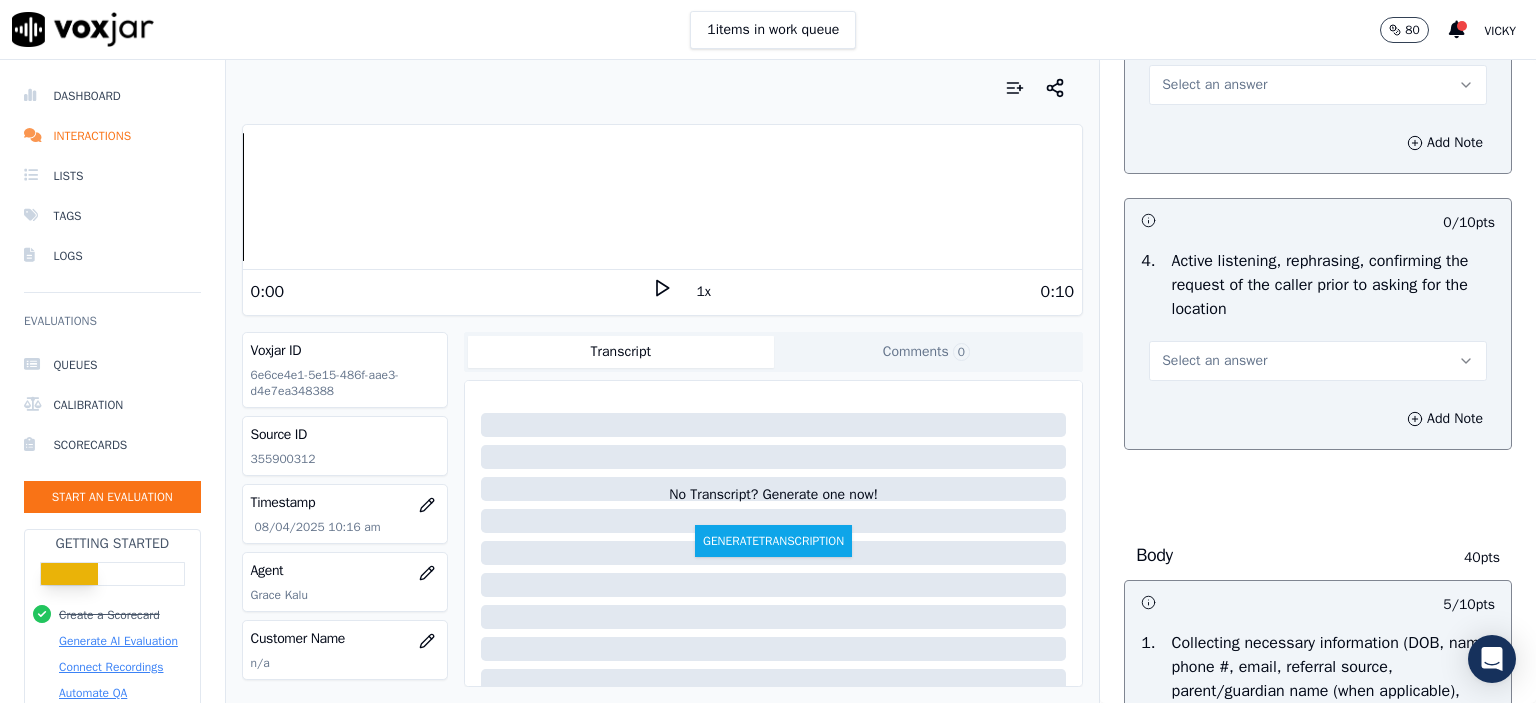 scroll, scrollTop: 704, scrollLeft: 0, axis: vertical 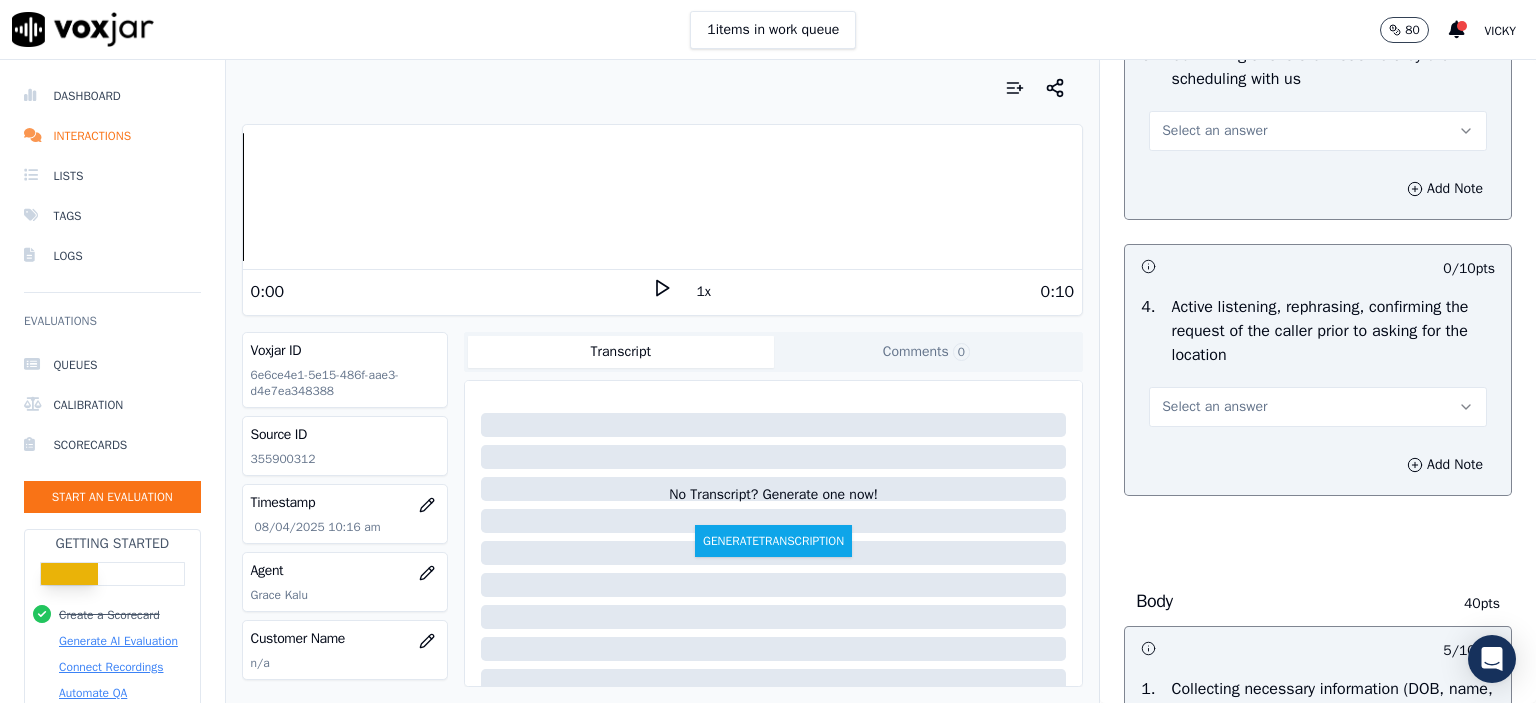 click on "Select an answer" at bounding box center (1318, 407) 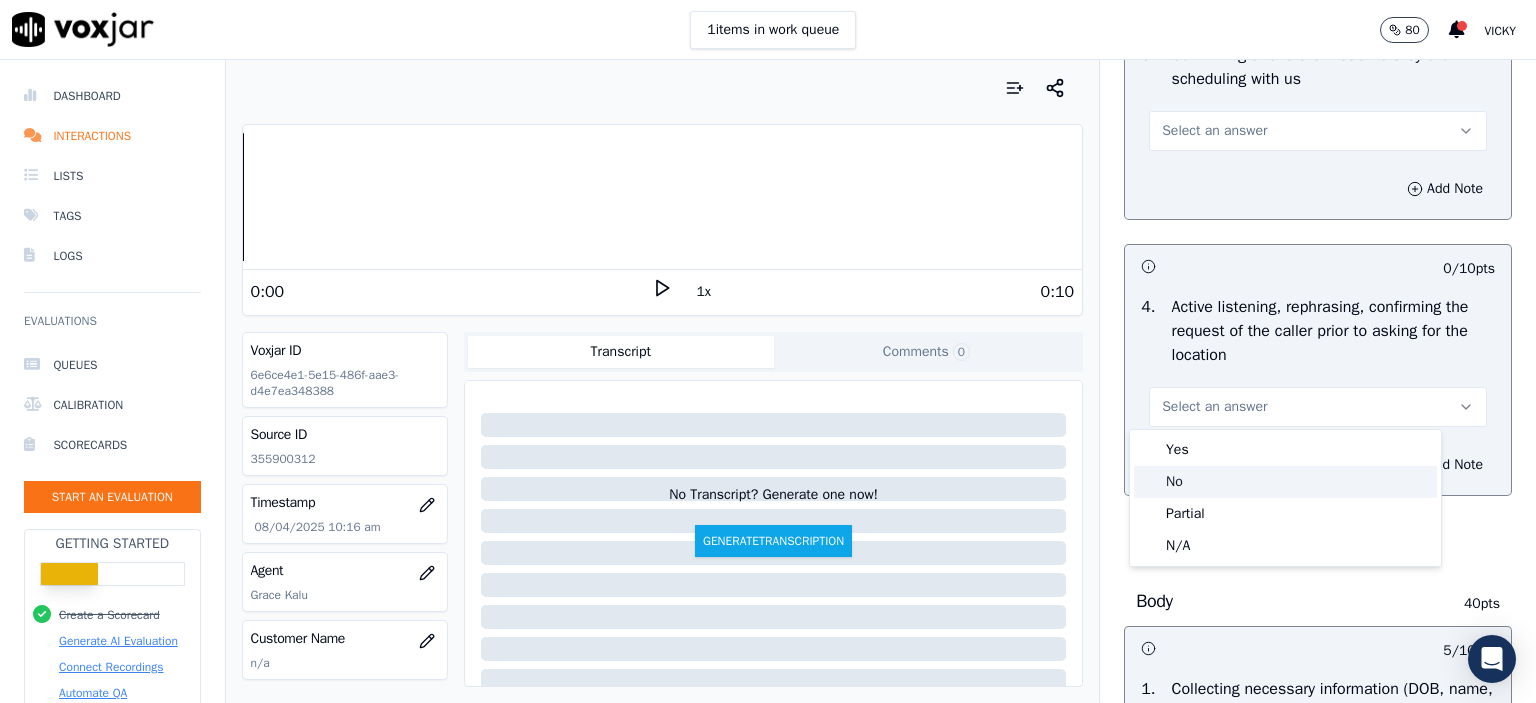 drag, startPoint x: 1244, startPoint y: 472, endPoint x: 1244, endPoint y: 461, distance: 11 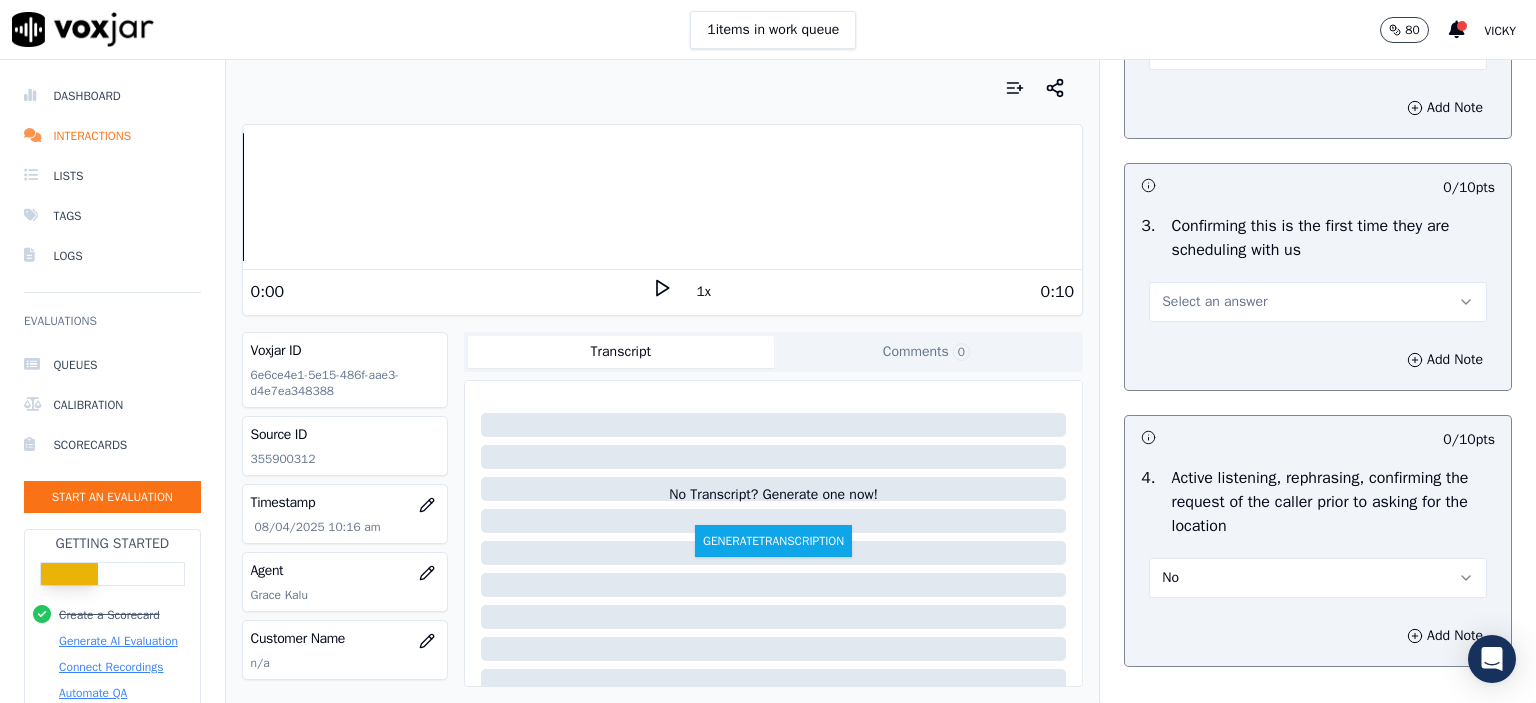 scroll, scrollTop: 504, scrollLeft: 0, axis: vertical 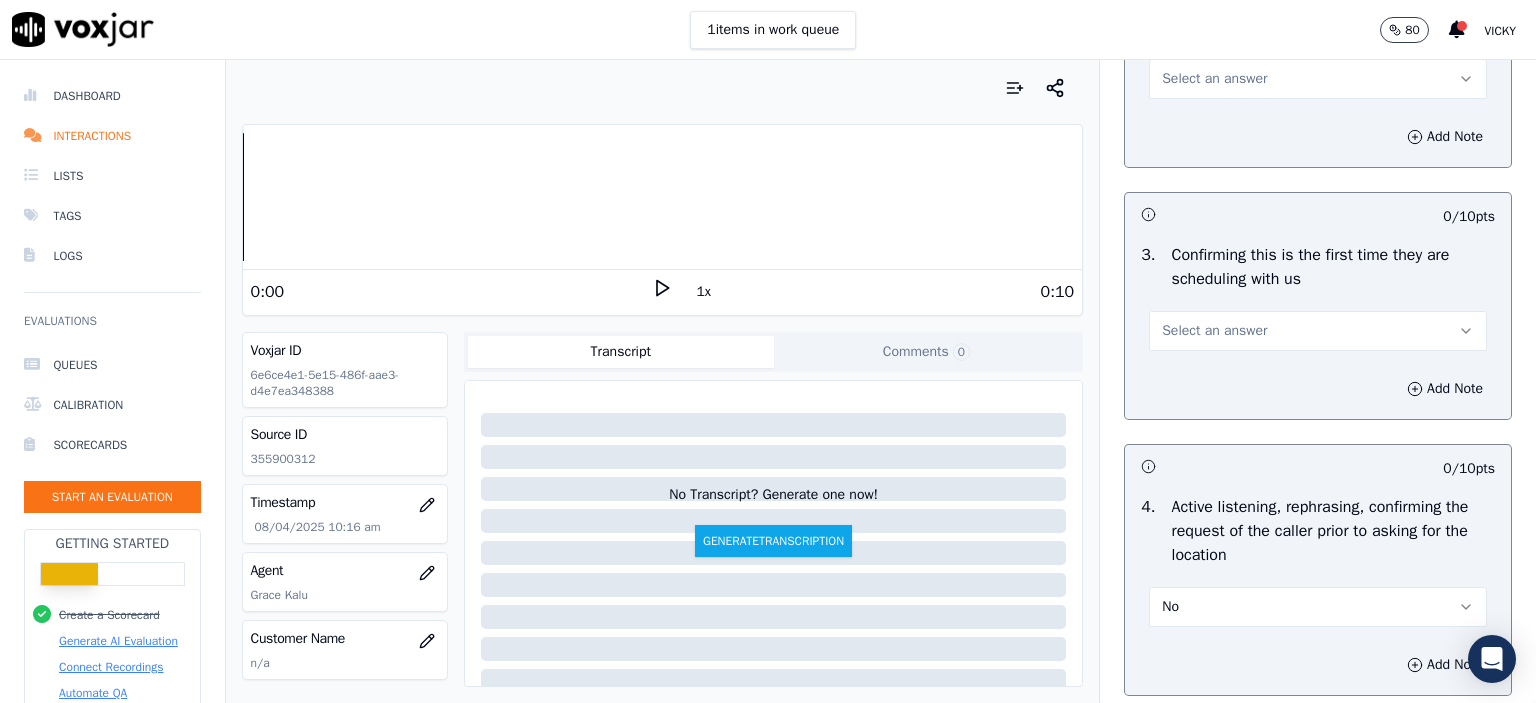 click on "Select an answer" at bounding box center (1318, 331) 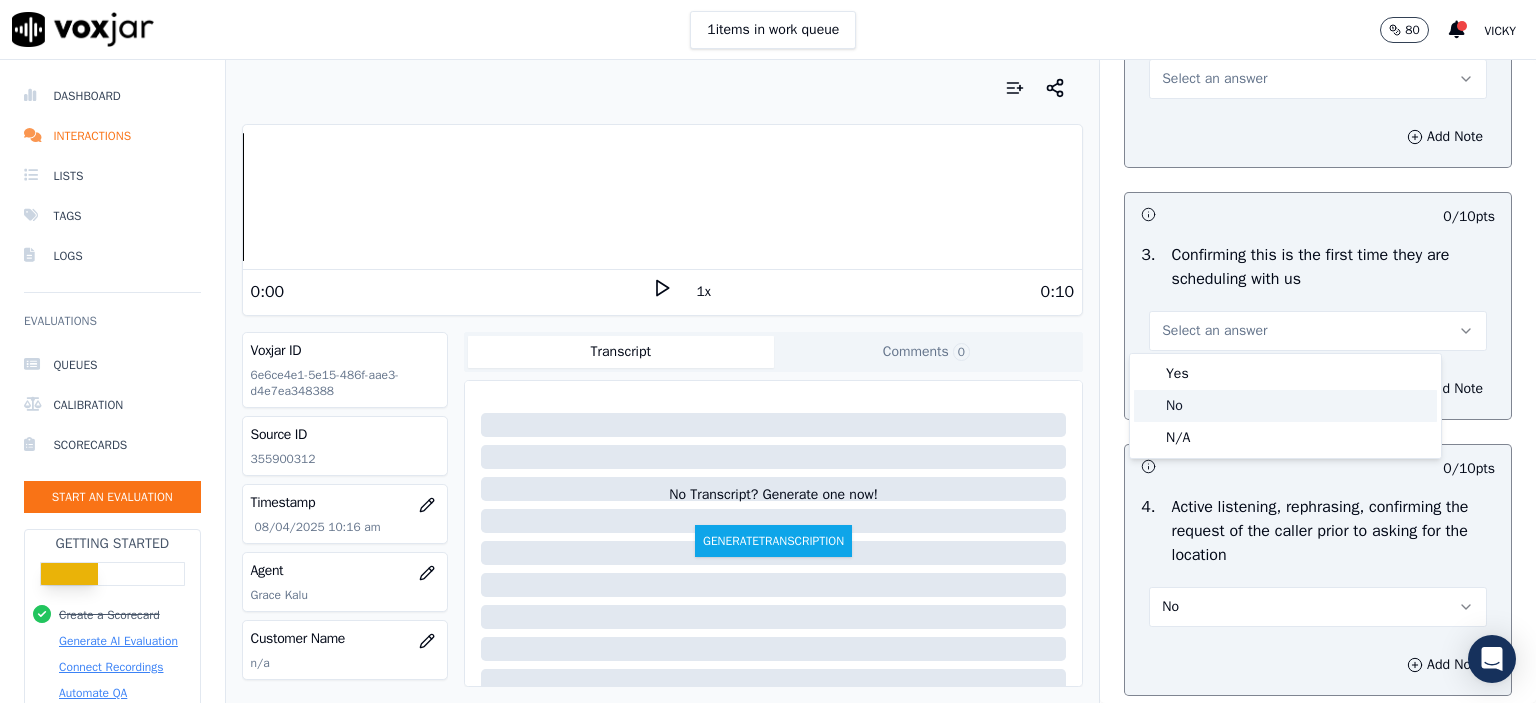 drag, startPoint x: 1254, startPoint y: 376, endPoint x: 1248, endPoint y: 408, distance: 32.55764 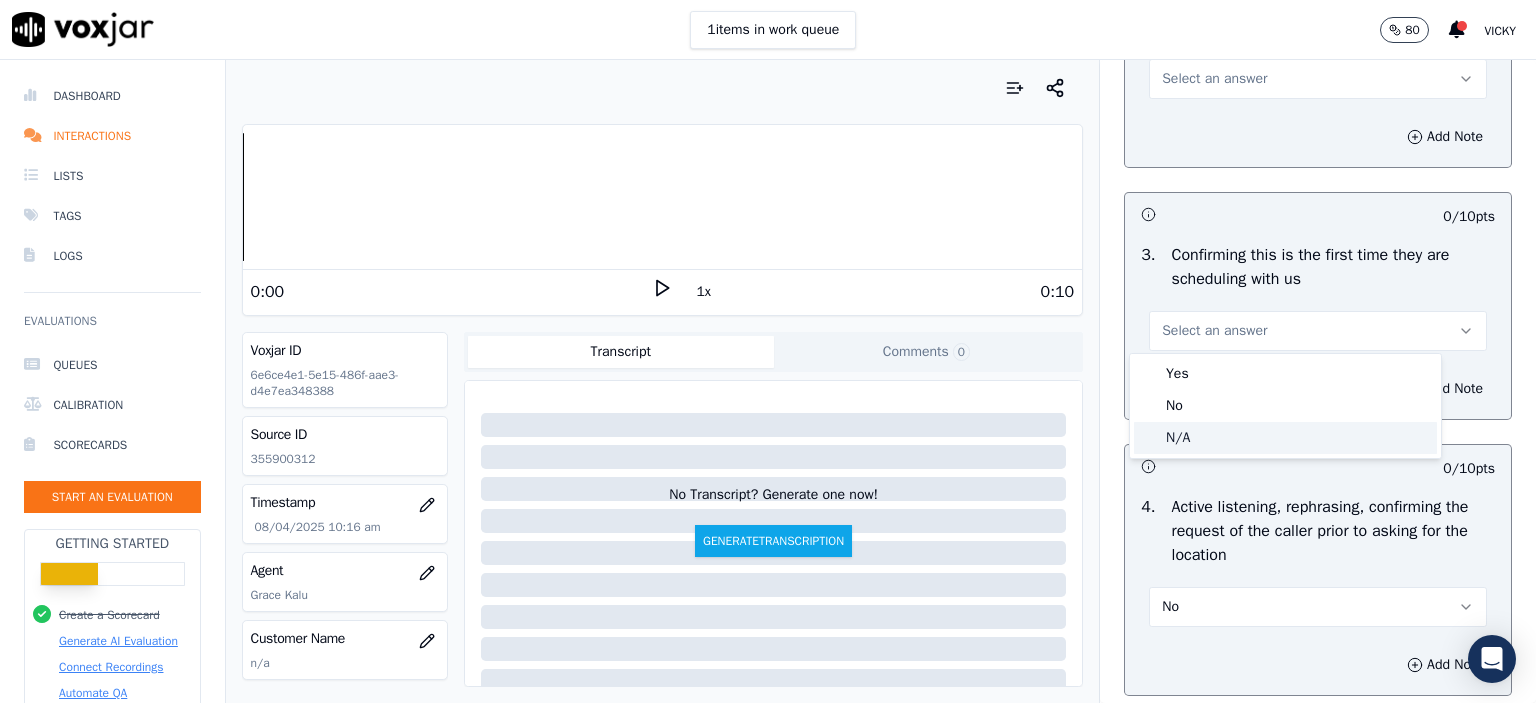 click on "N/A" 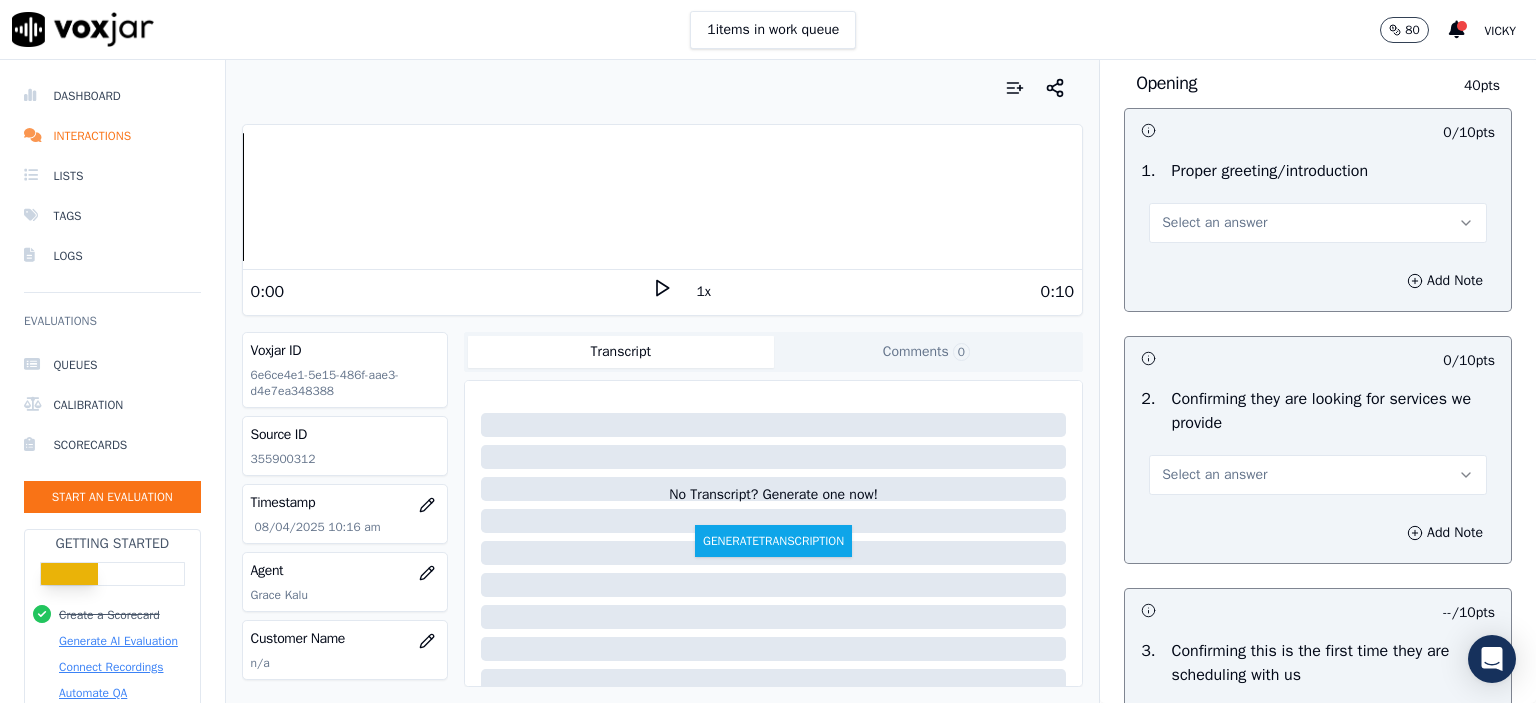 scroll, scrollTop: 104, scrollLeft: 0, axis: vertical 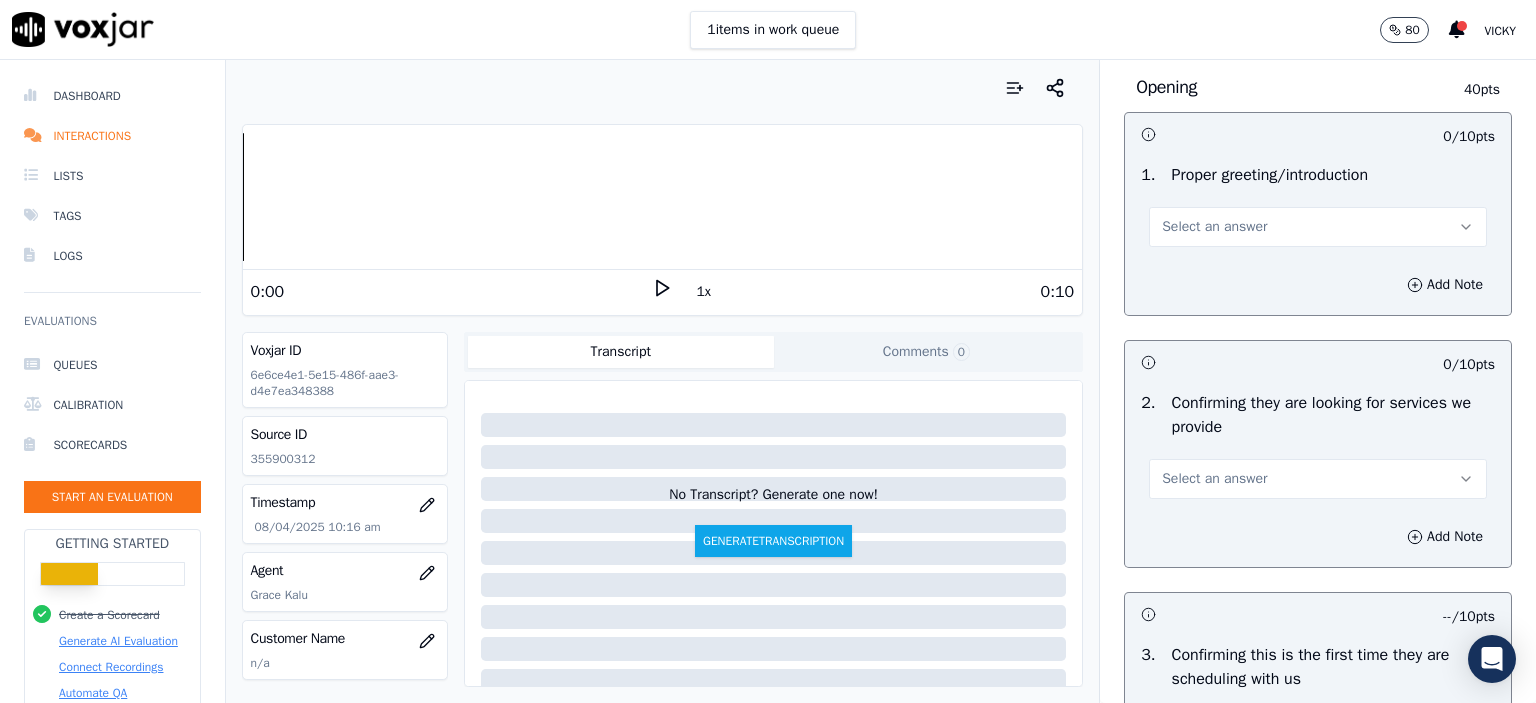 click on "Select an answer" at bounding box center (1214, 479) 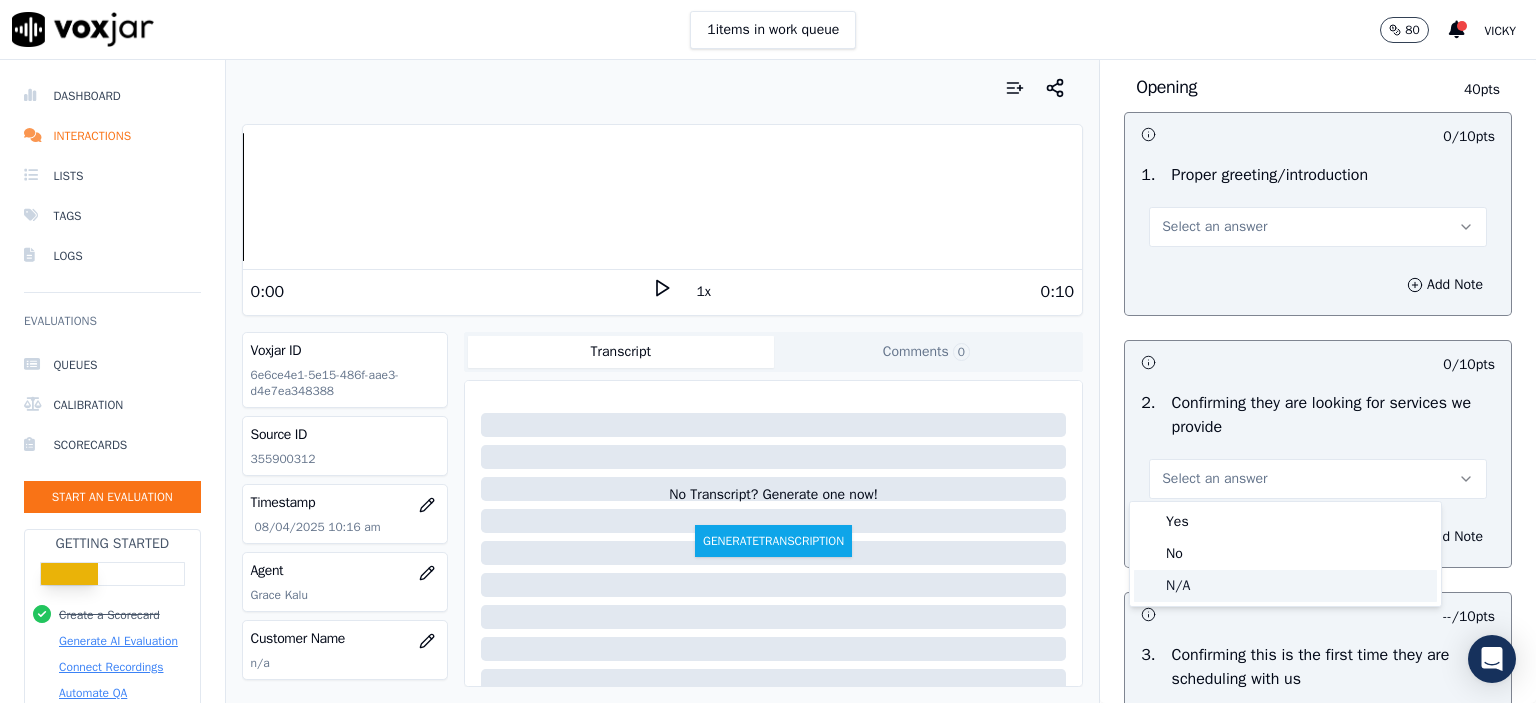 click on "N/A" 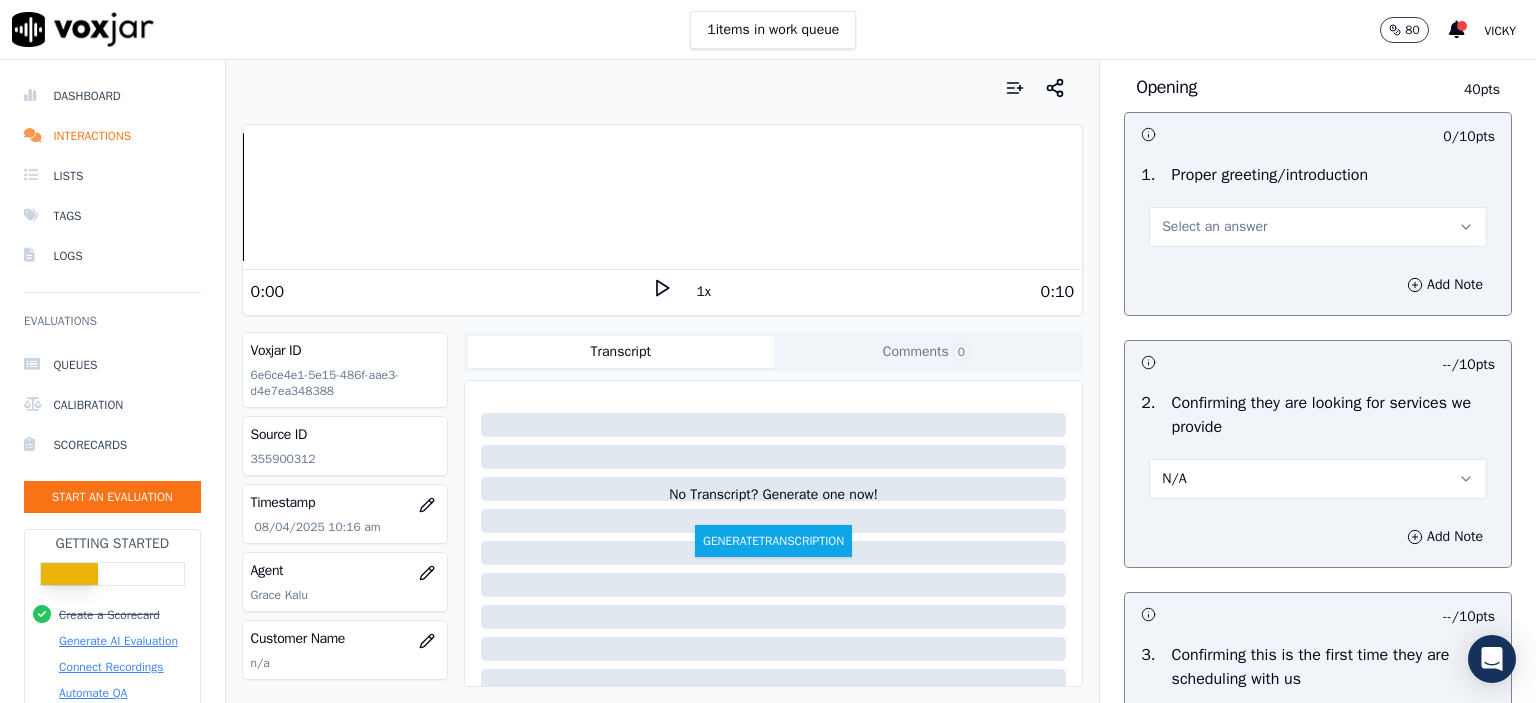 click on "Select an answer" at bounding box center (1318, 227) 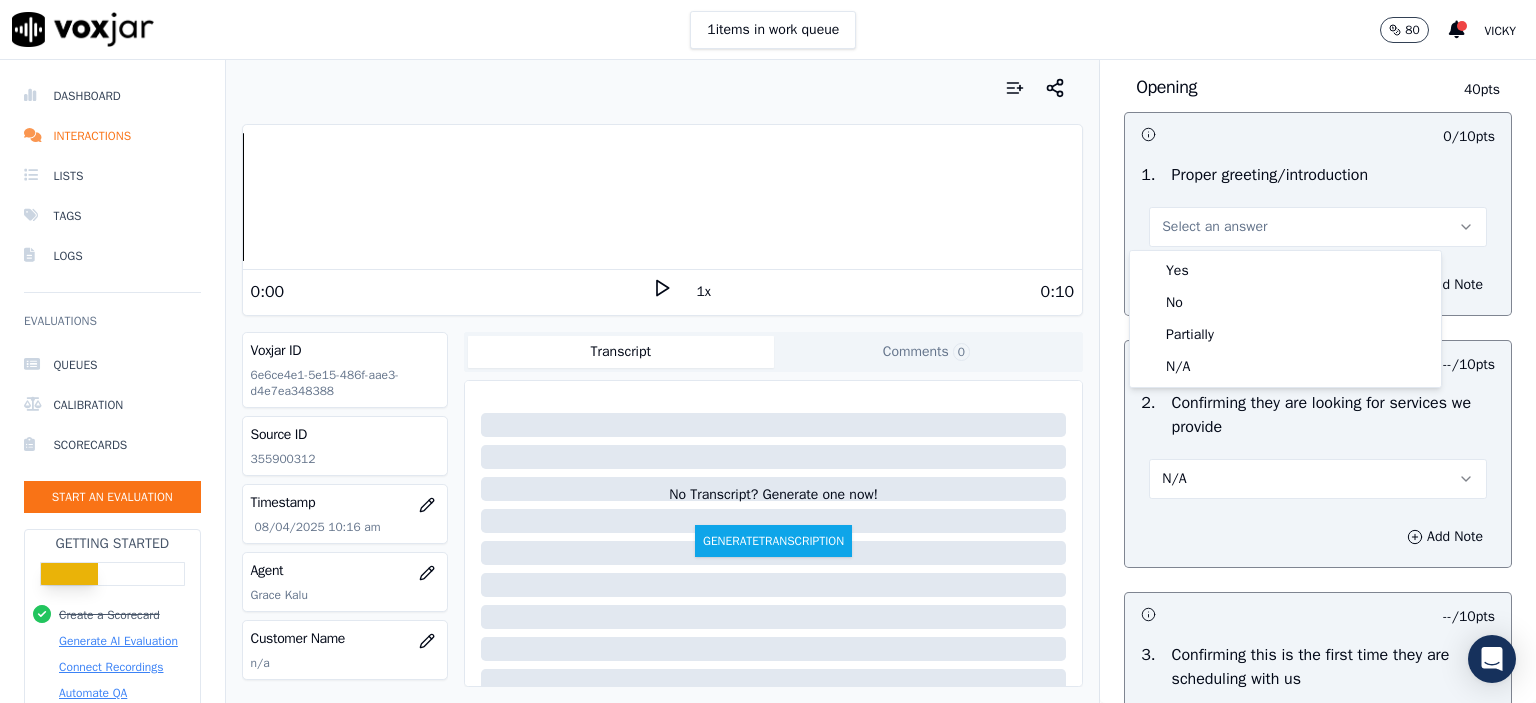 click on "Yes" at bounding box center (1285, 271) 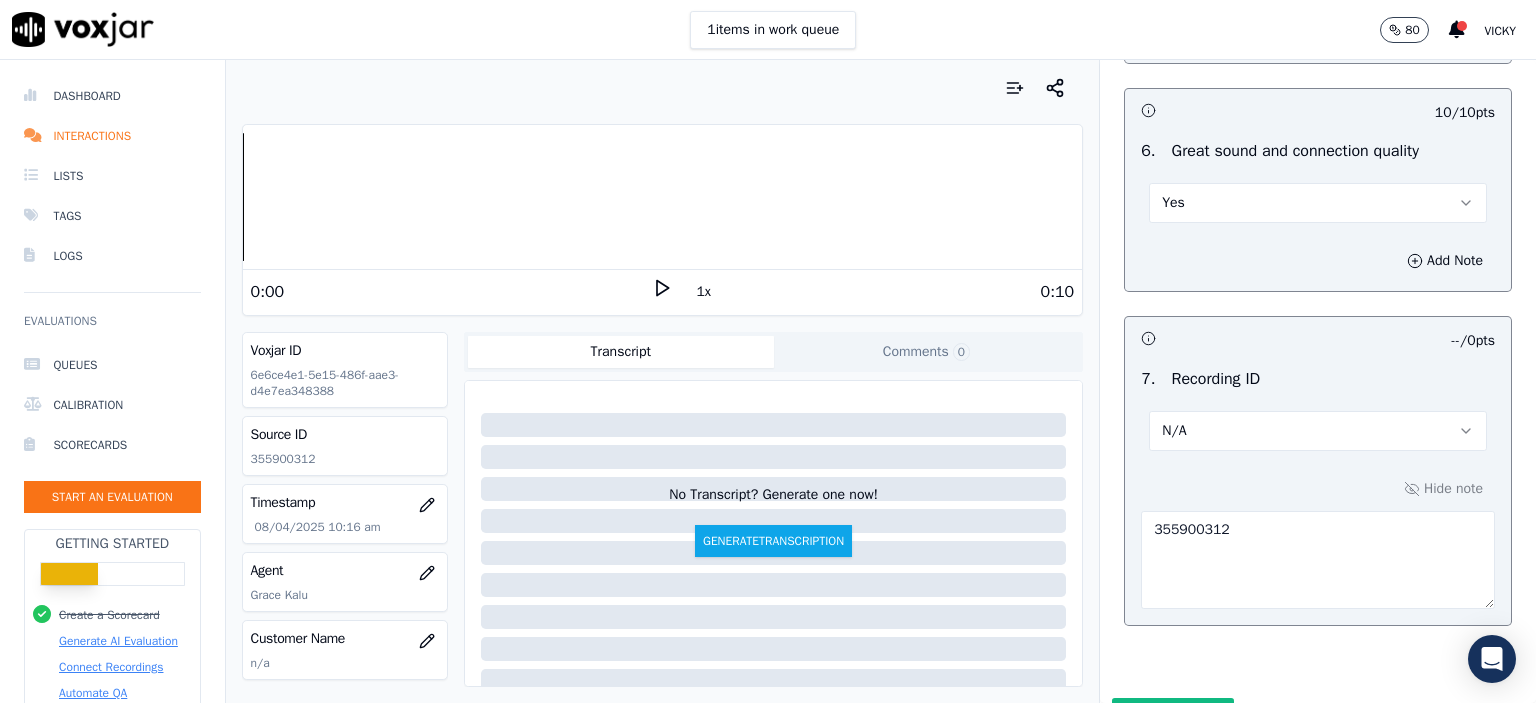 scroll, scrollTop: 4510, scrollLeft: 0, axis: vertical 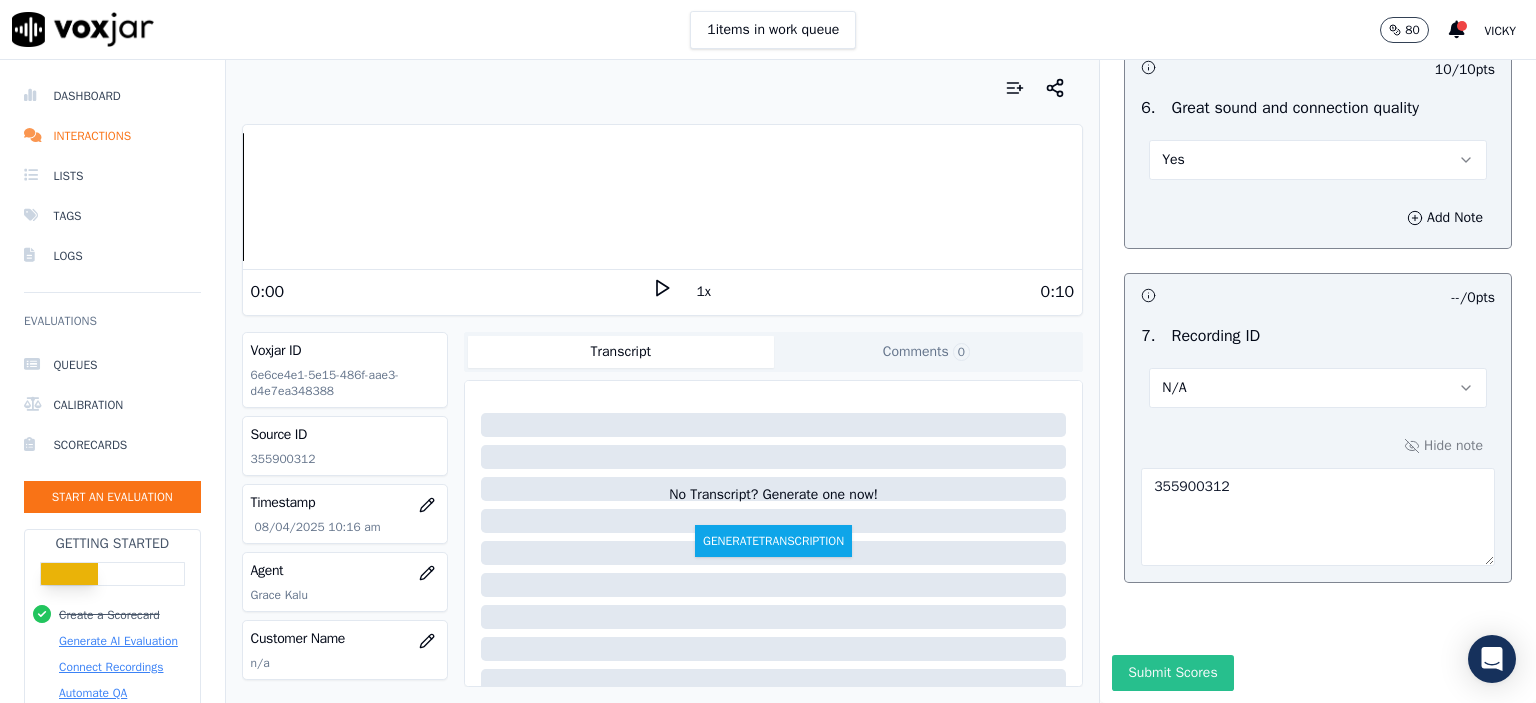 click on "Submit Scores" at bounding box center (1172, 673) 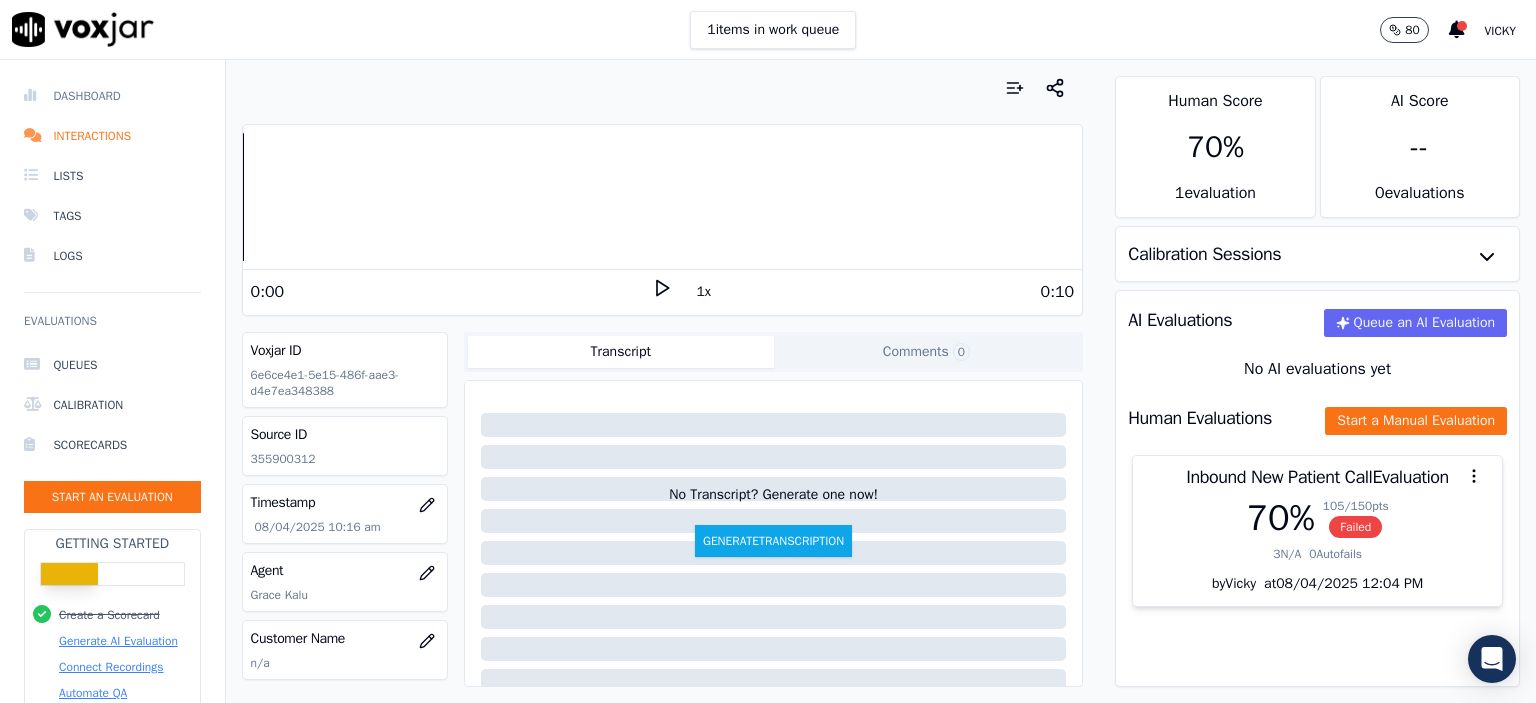 click on "Dashboard" at bounding box center (112, 96) 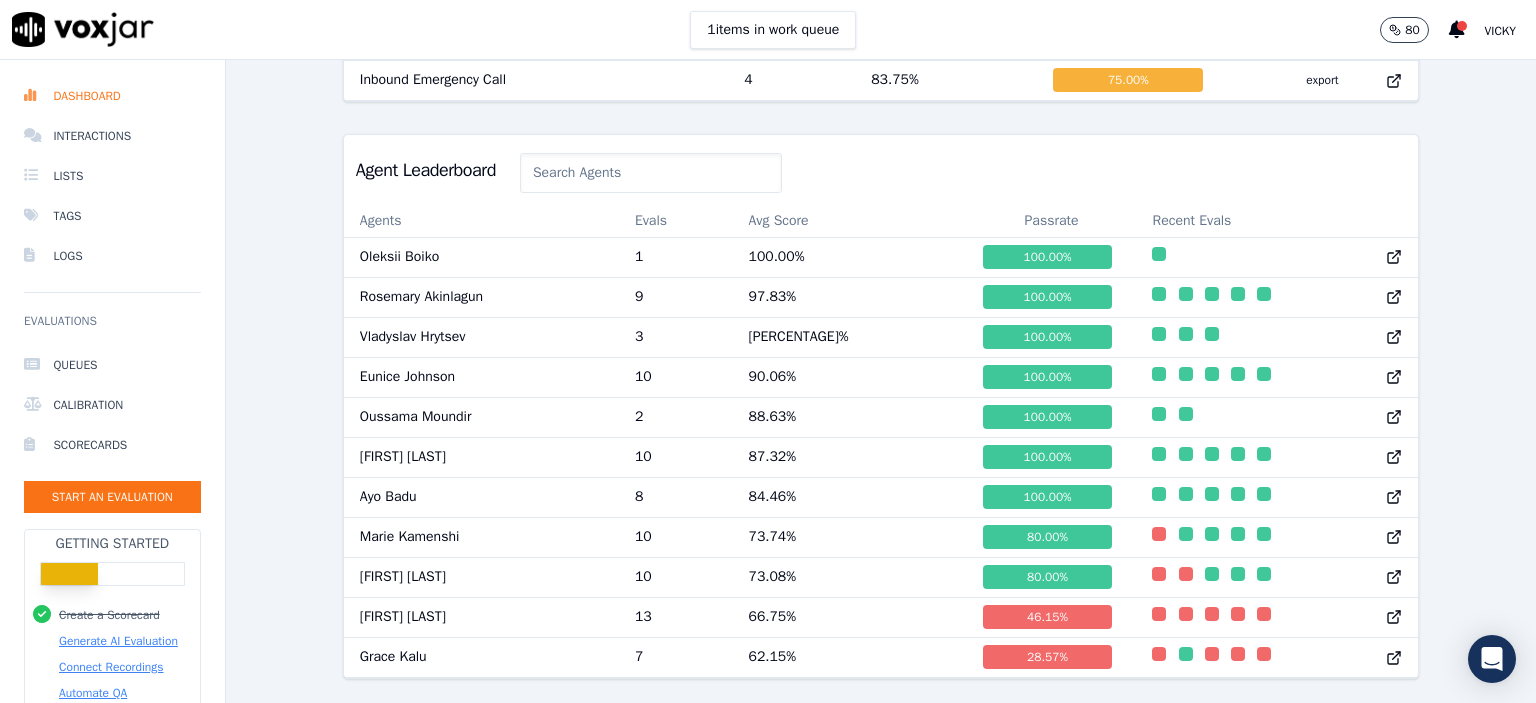 scroll, scrollTop: 1018, scrollLeft: 0, axis: vertical 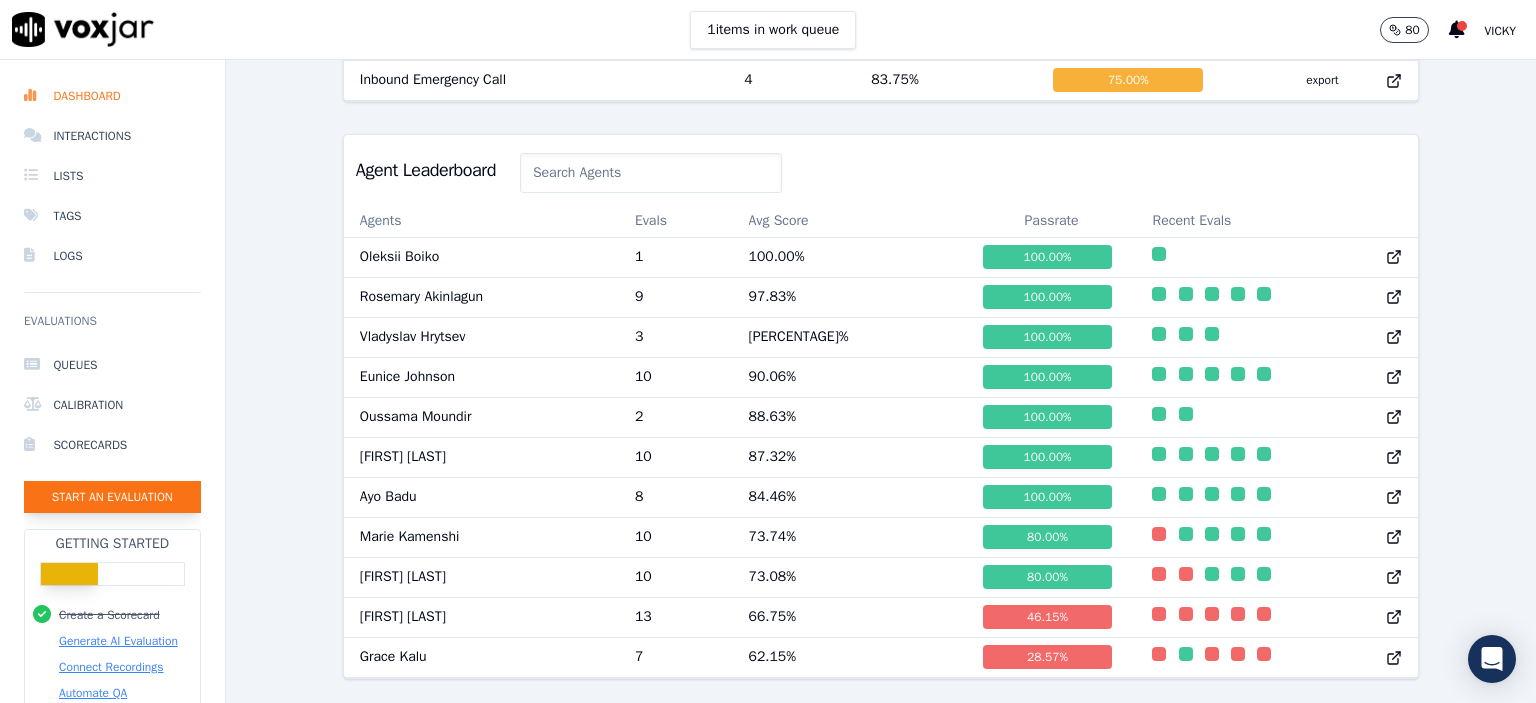 click on "Start an Evaluation" 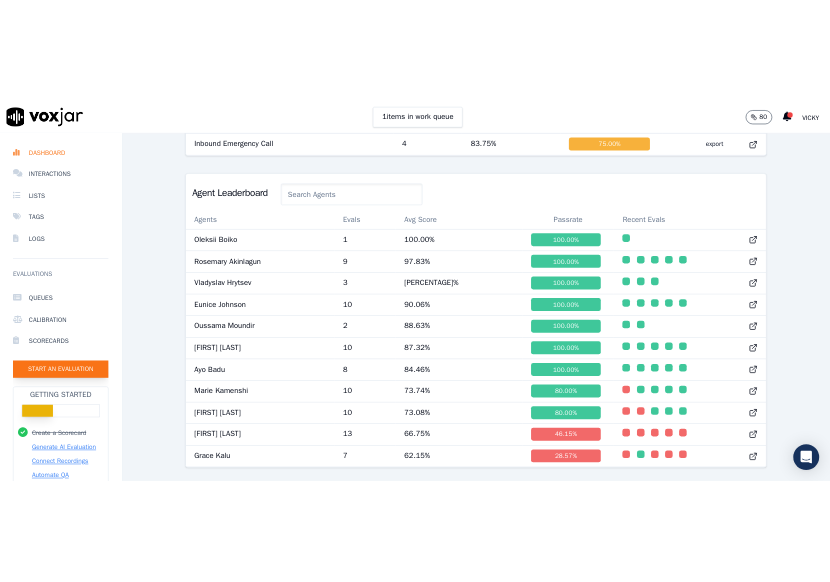 scroll, scrollTop: 122, scrollLeft: 0, axis: vertical 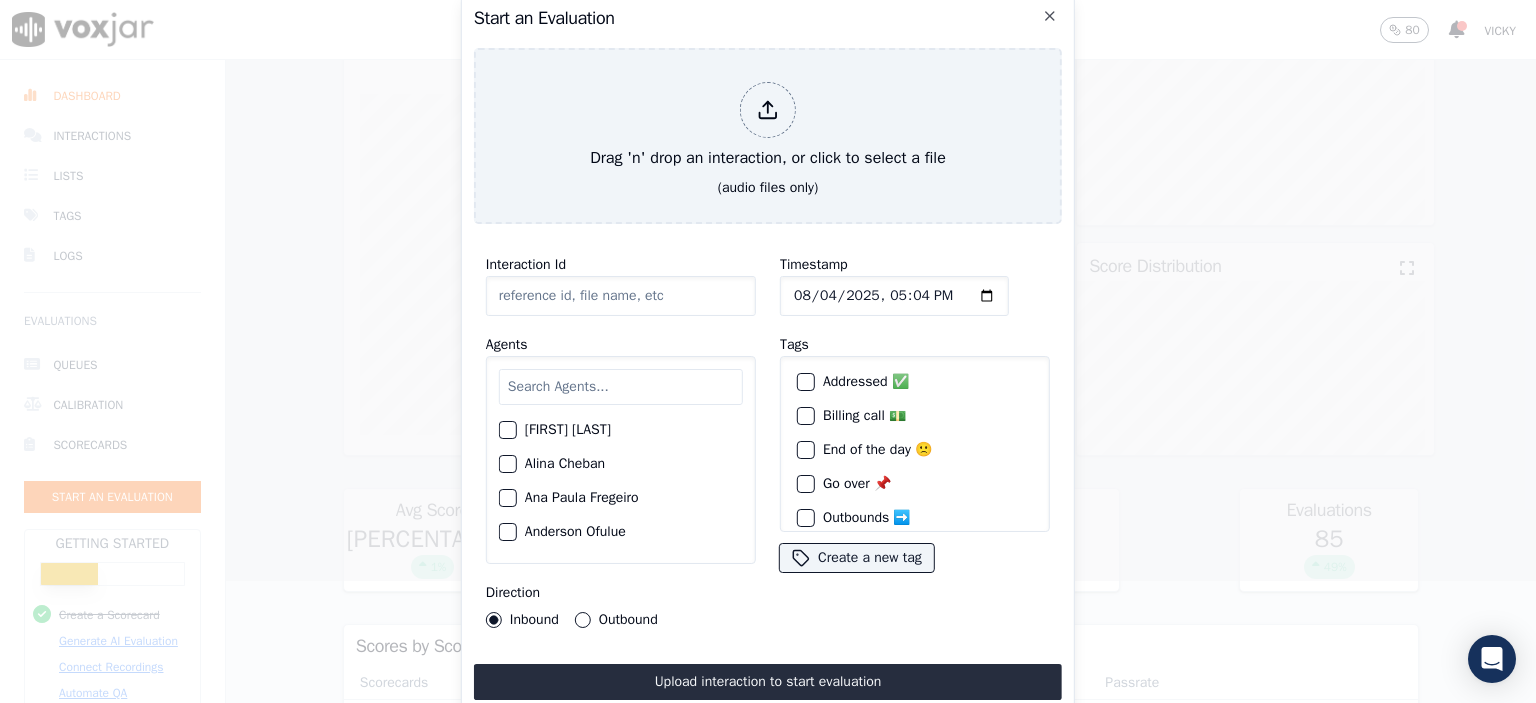 click on "Interaction Id" 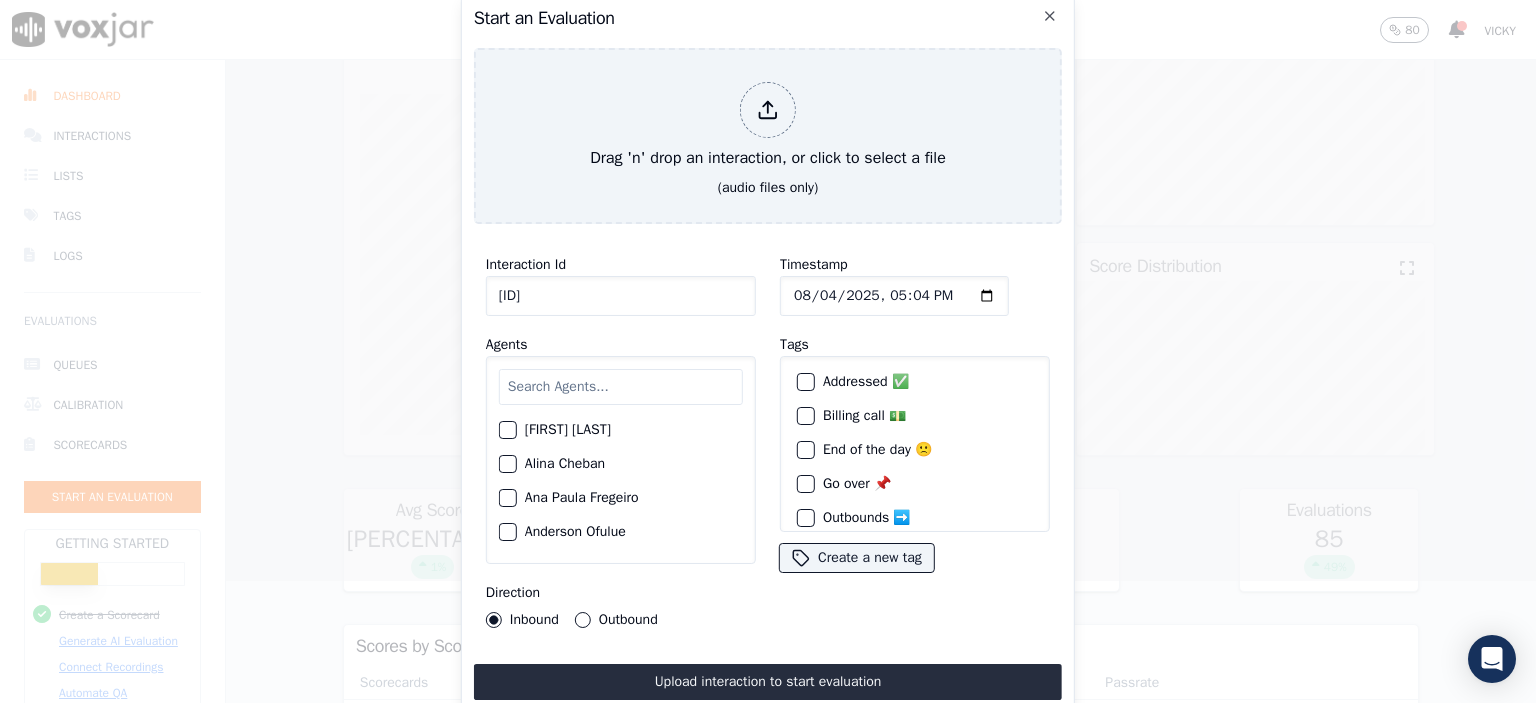 type on "[ID]" 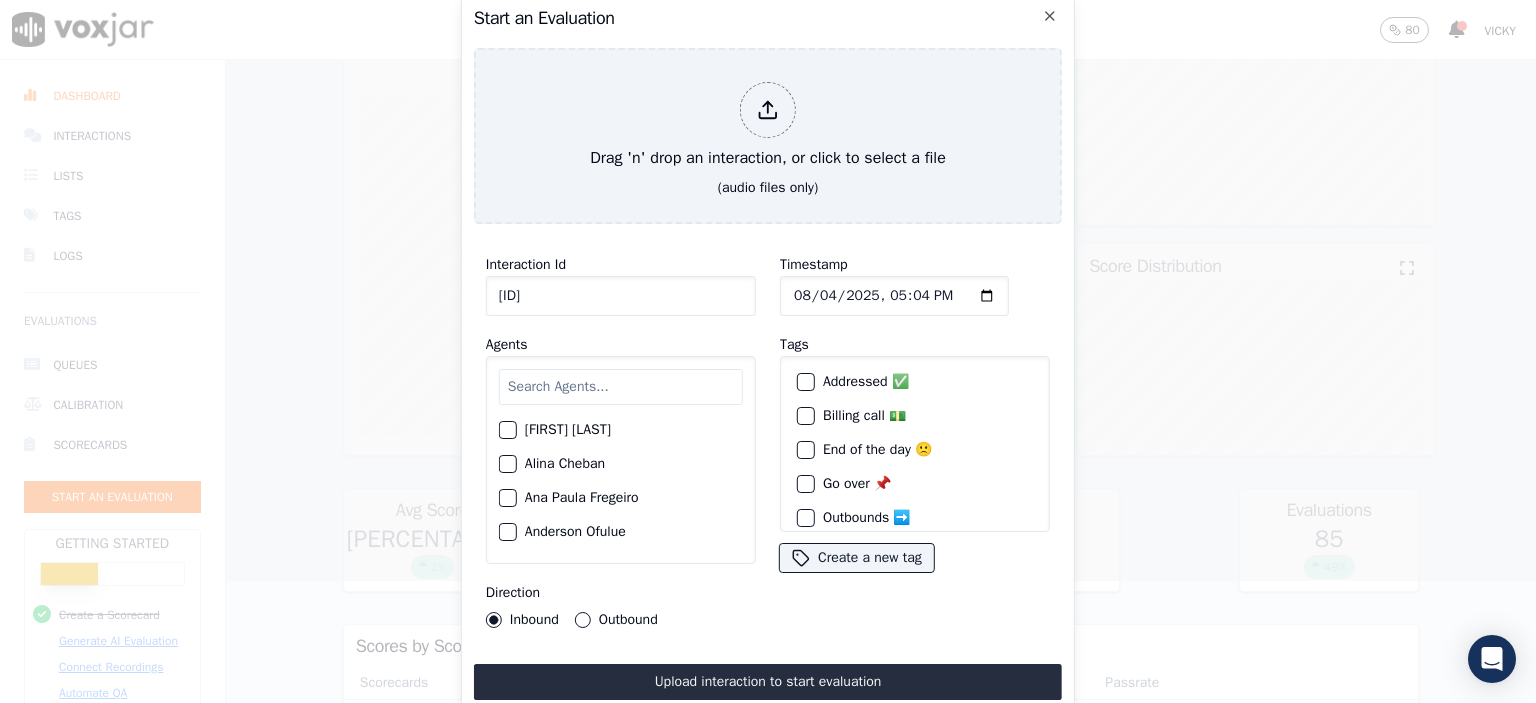 type on "2025-08-04T10:45" 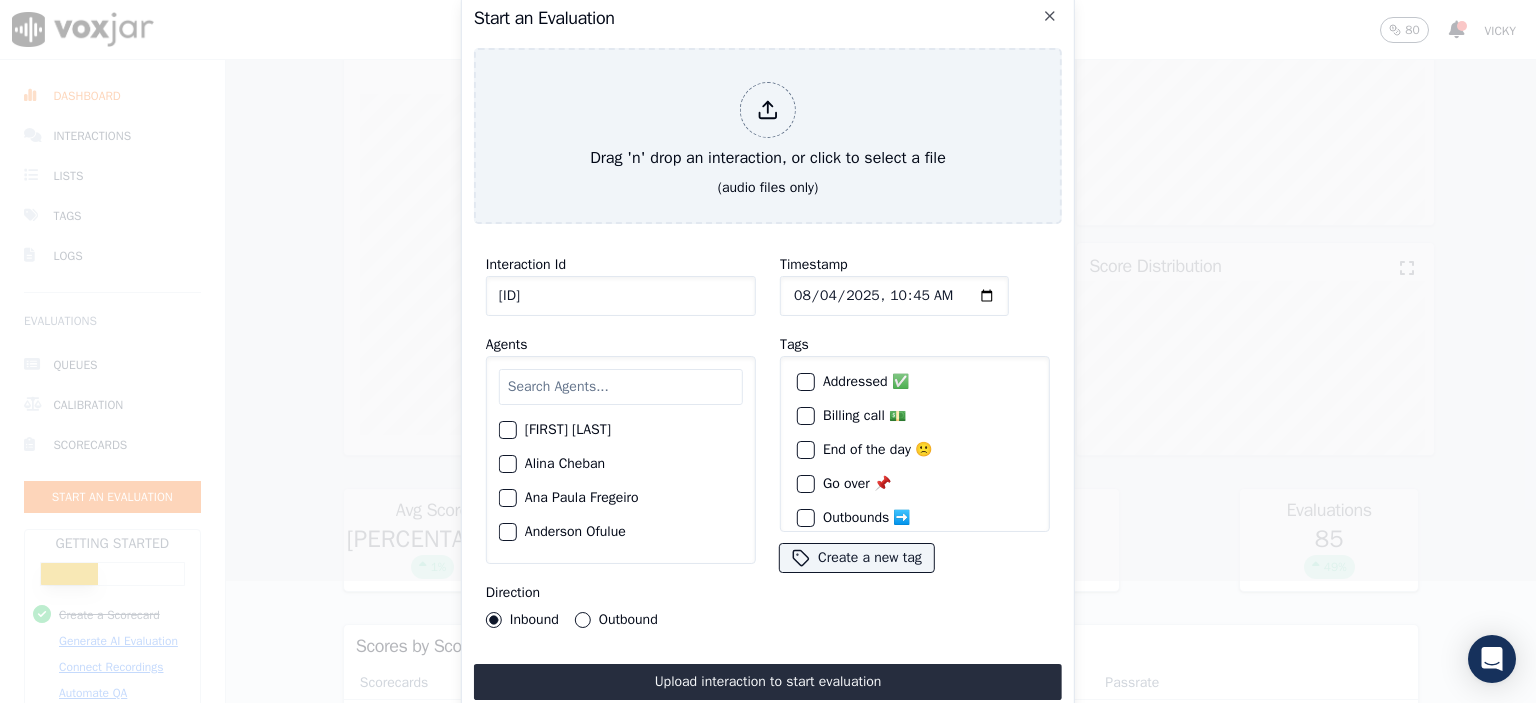 click at bounding box center (621, 387) 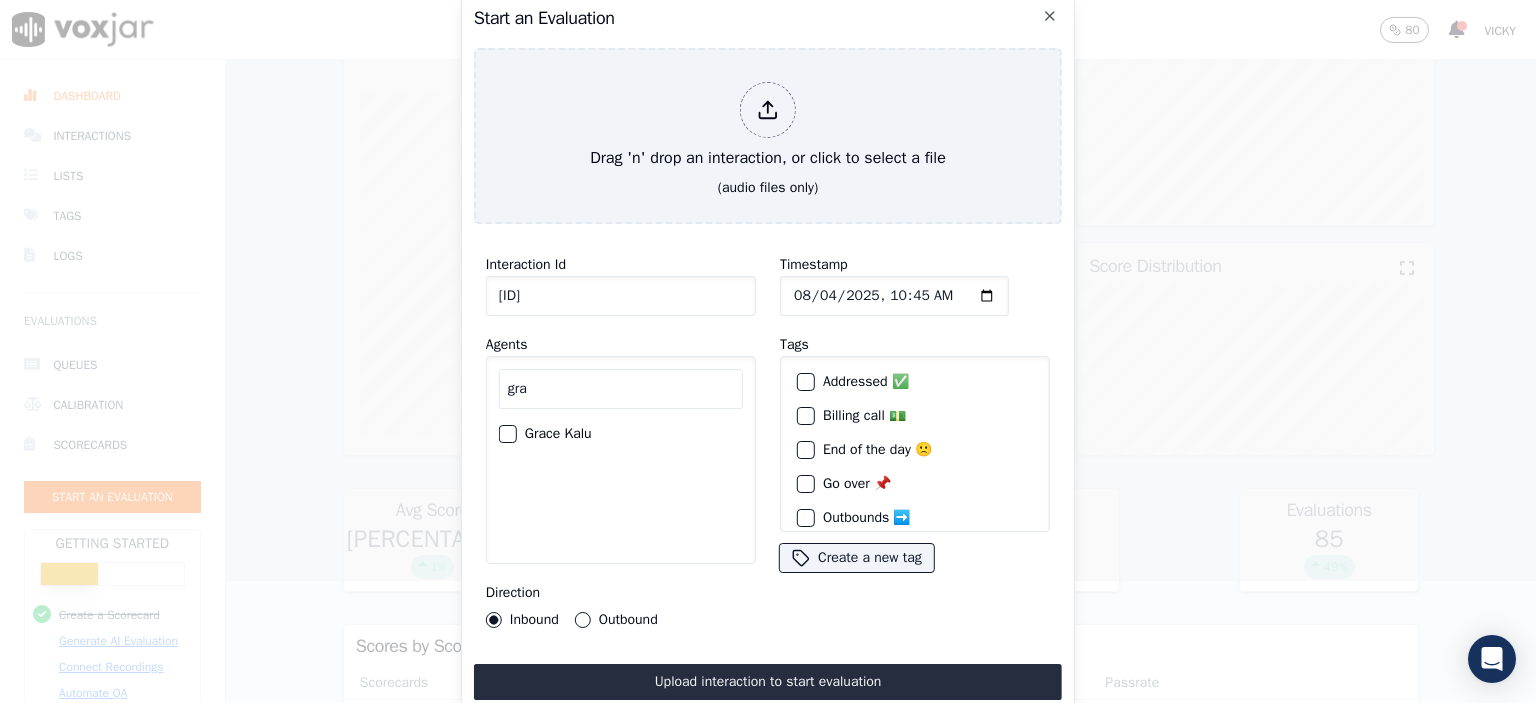 type on "gra" 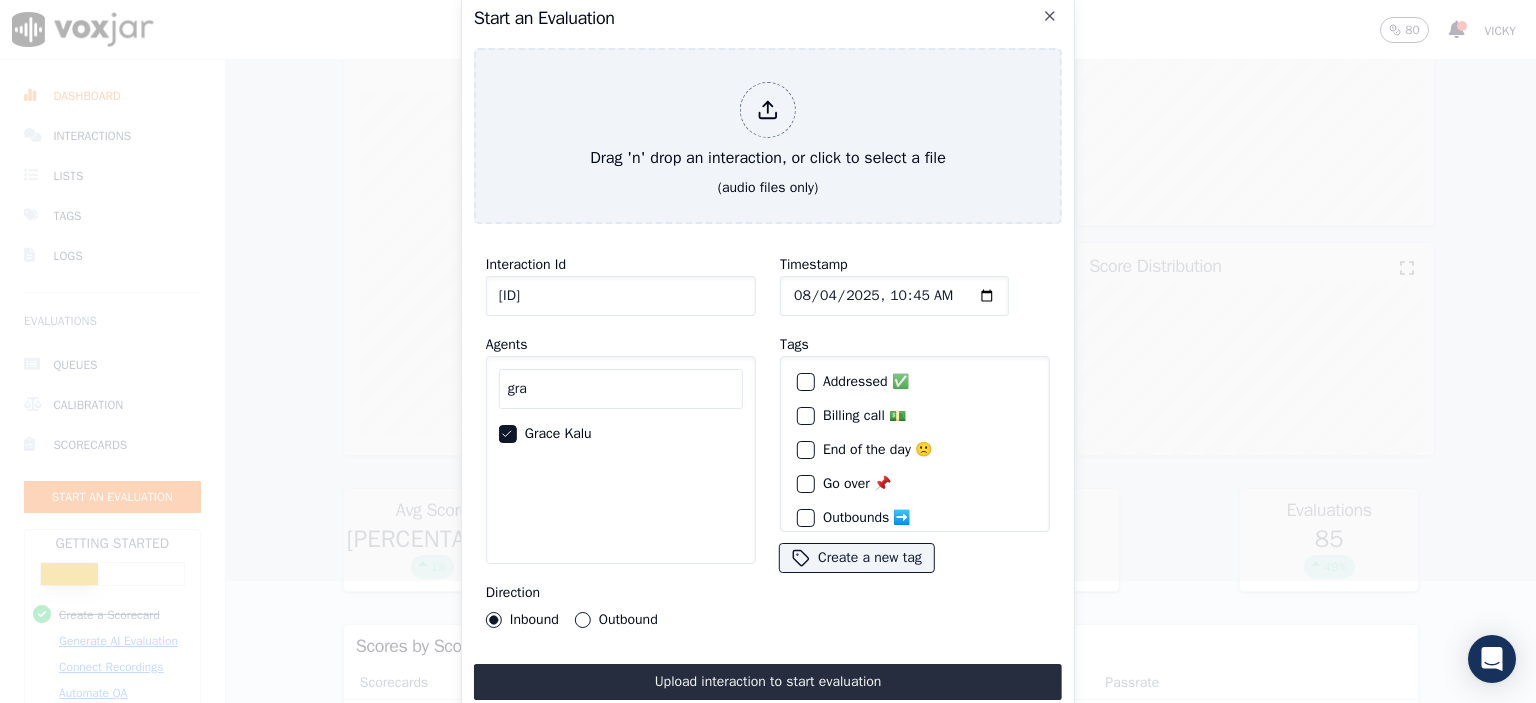 scroll, scrollTop: 30, scrollLeft: 0, axis: vertical 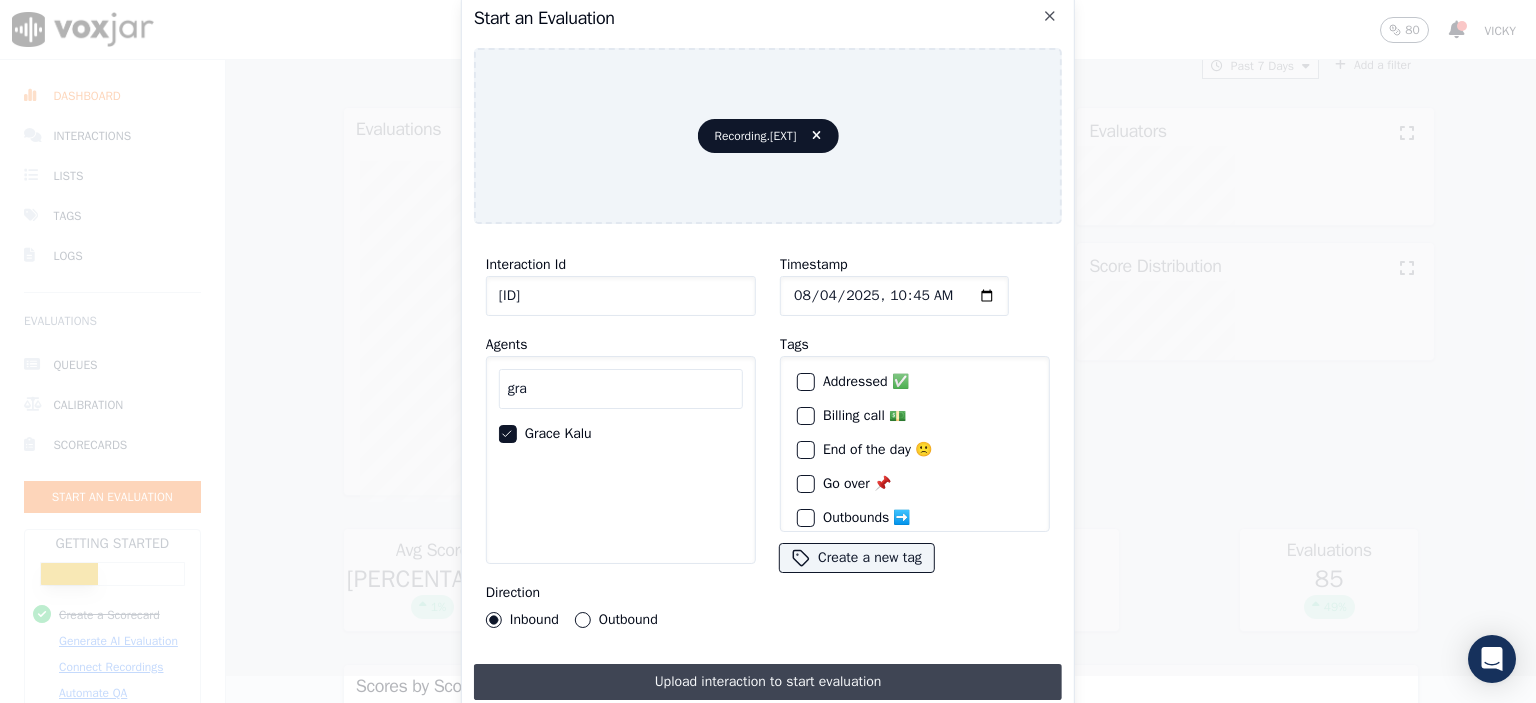 click on "Upload interaction to start evaluation" at bounding box center [768, 682] 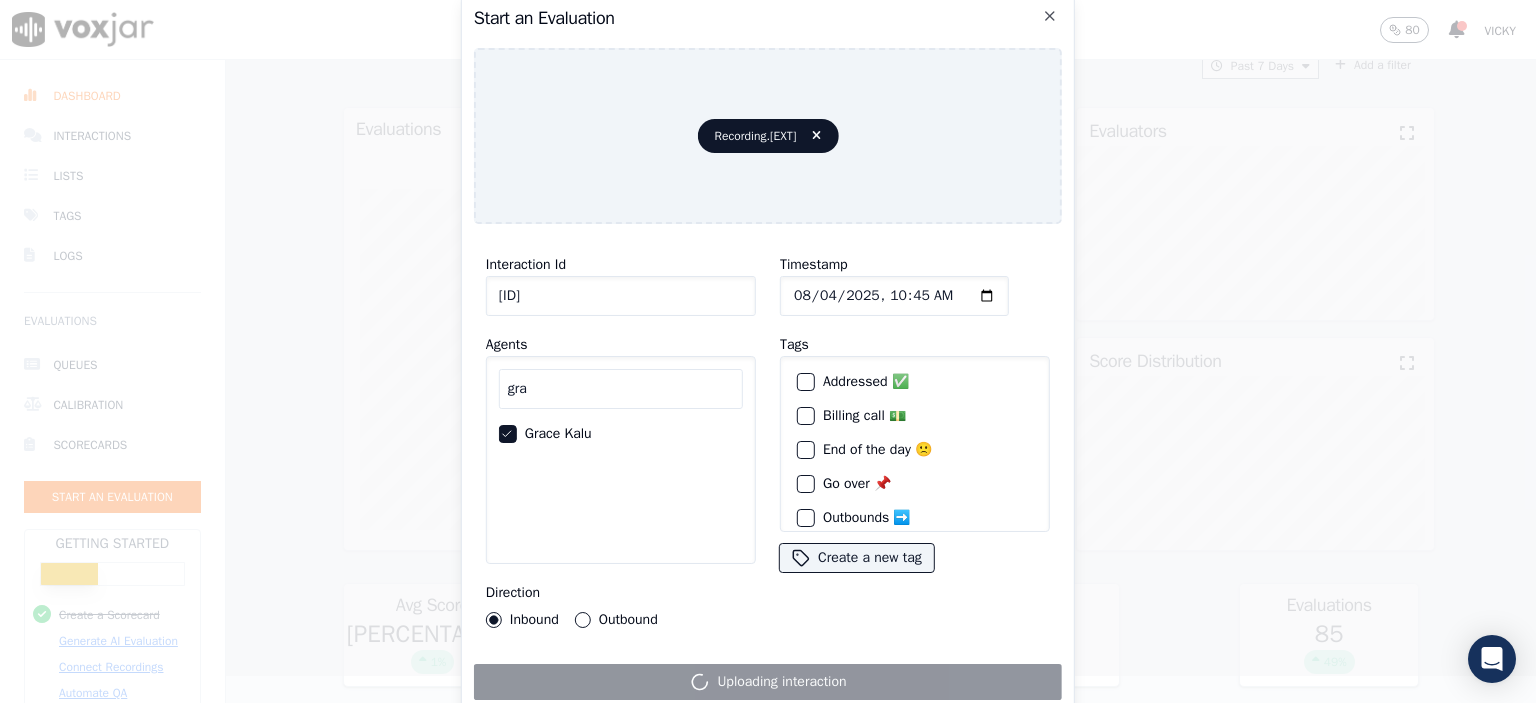 scroll, scrollTop: 0, scrollLeft: 0, axis: both 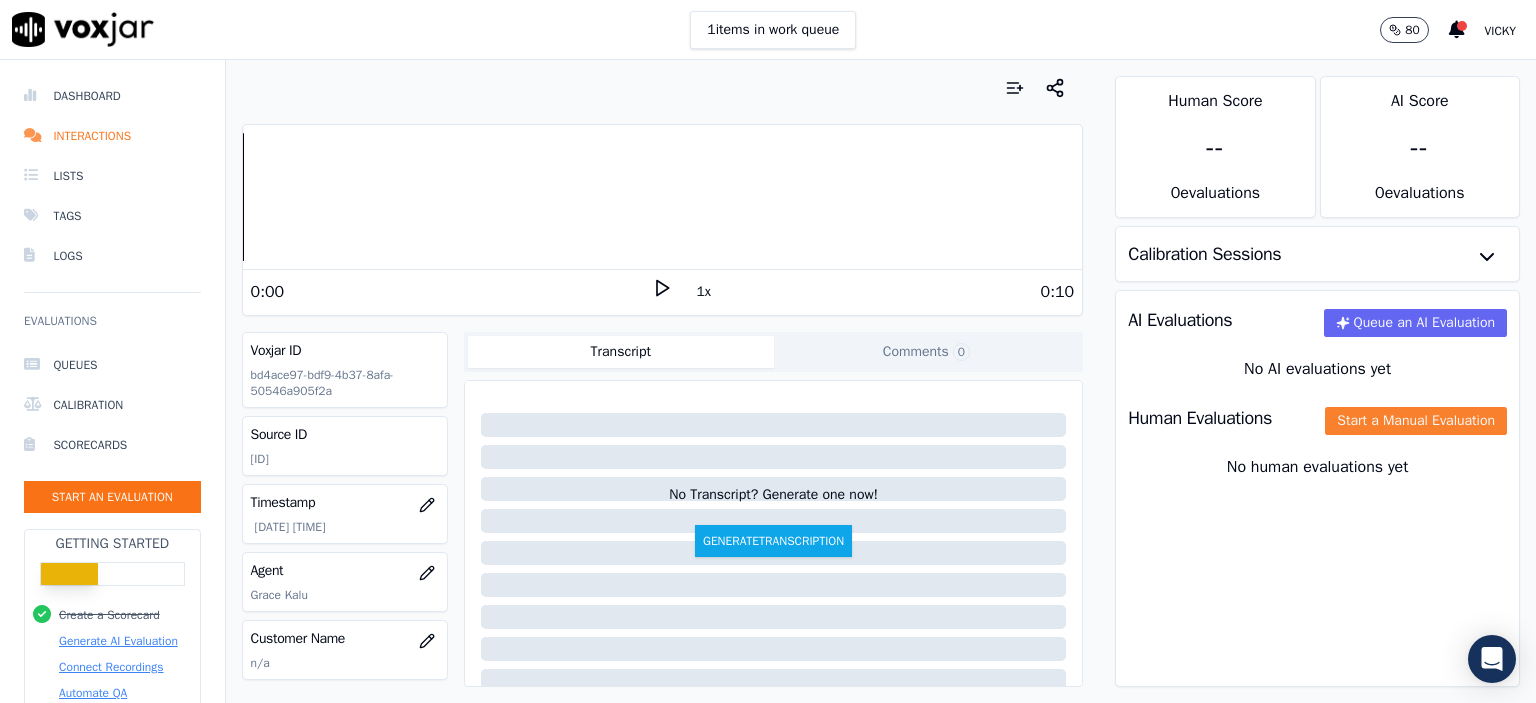 click on "Start a Manual Evaluation" 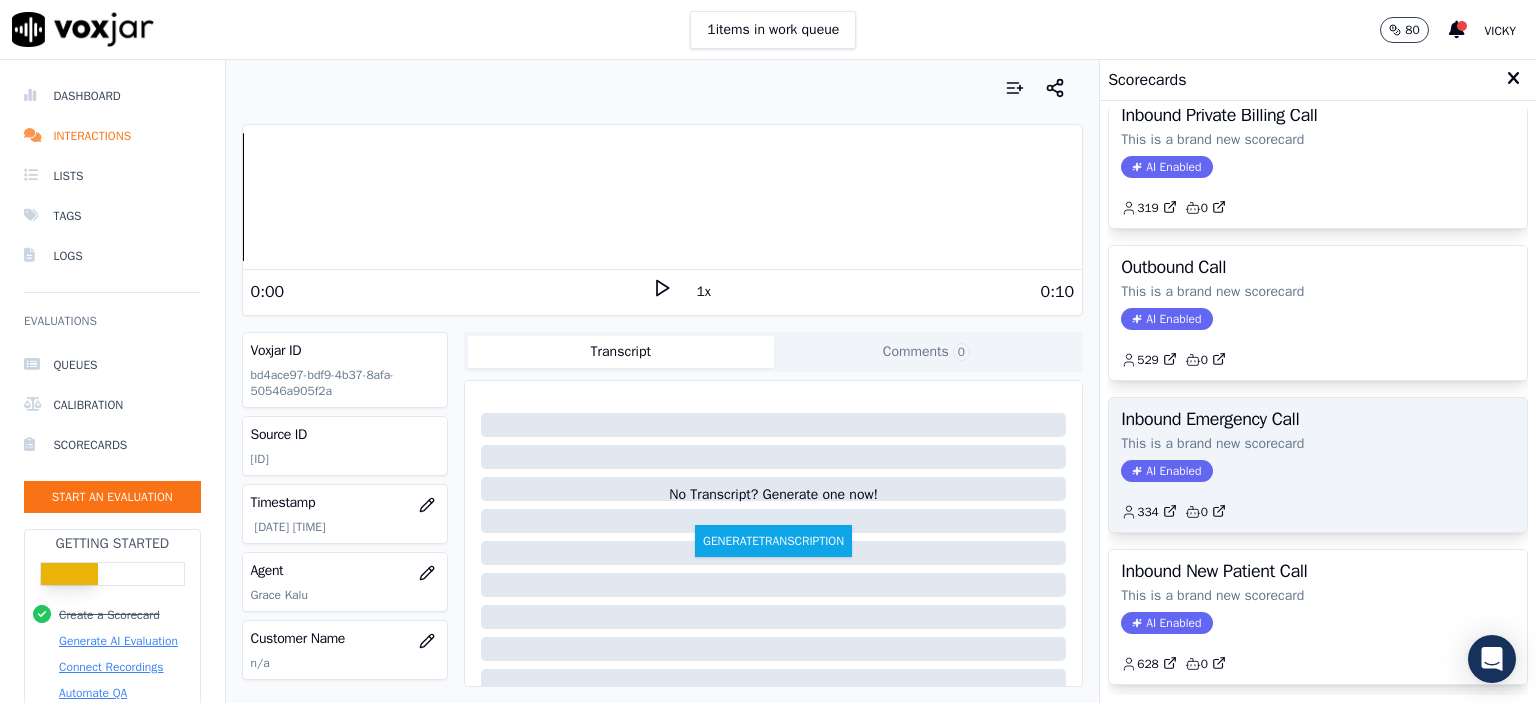 scroll, scrollTop: 200, scrollLeft: 0, axis: vertical 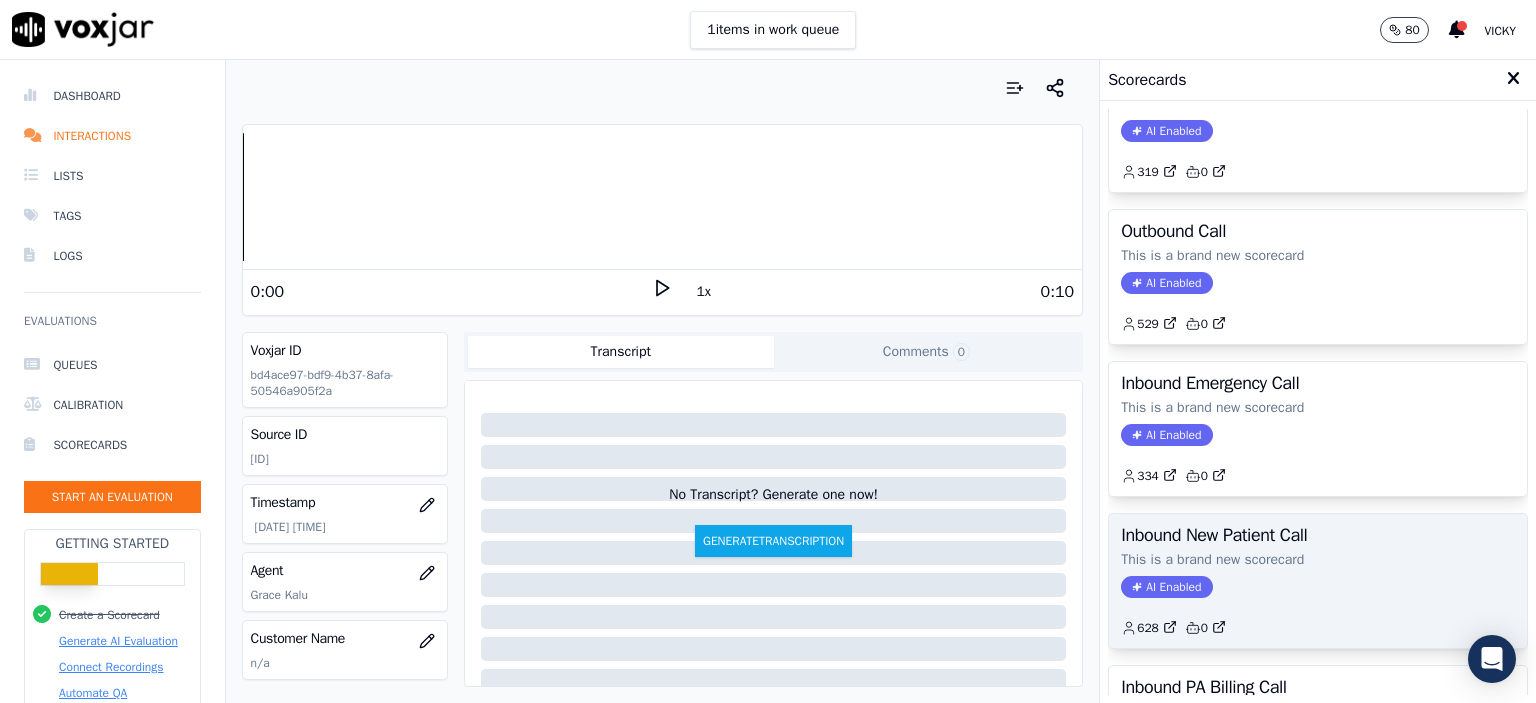 click on "Inbound New Patient Call" at bounding box center (1318, 535) 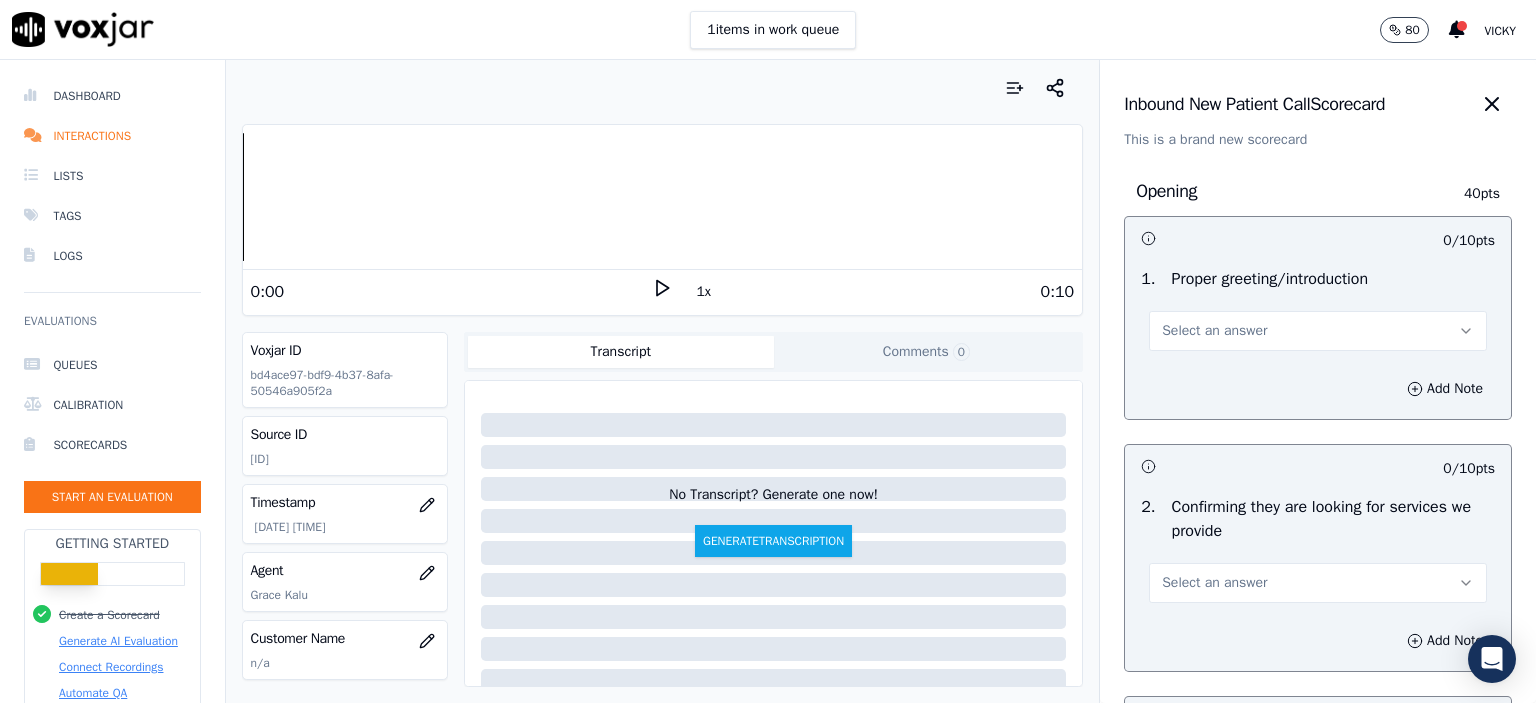 click on "Select an answer" at bounding box center (1318, 331) 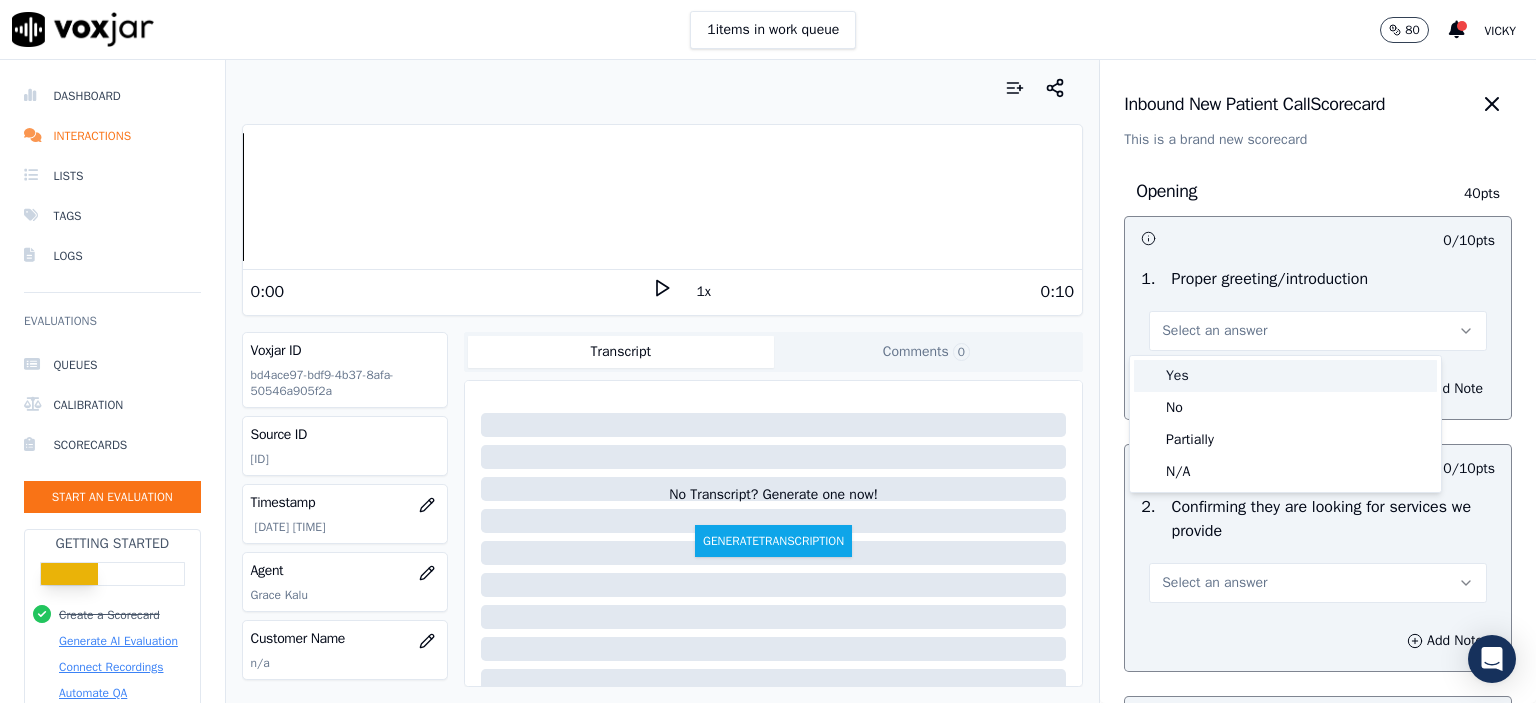 click on "Yes" at bounding box center (1285, 376) 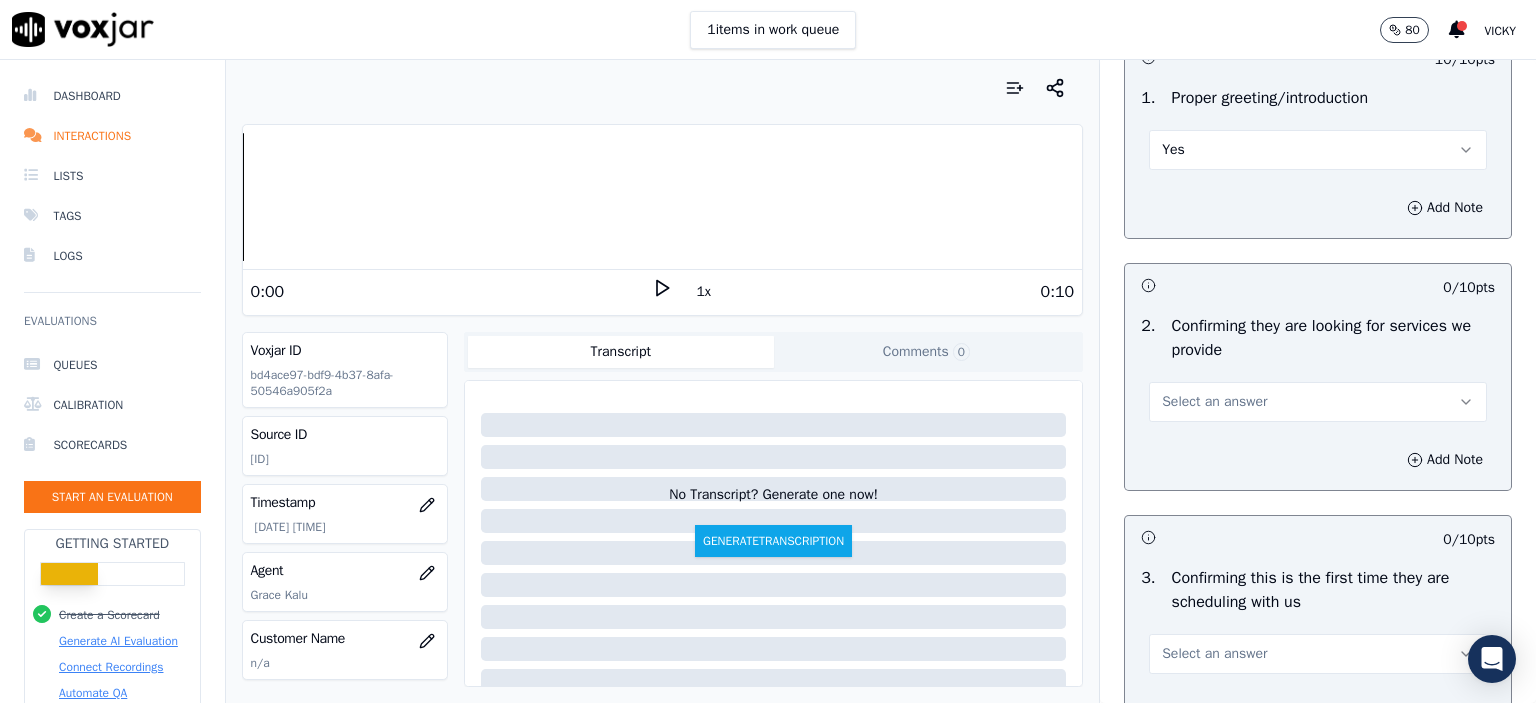 scroll, scrollTop: 200, scrollLeft: 0, axis: vertical 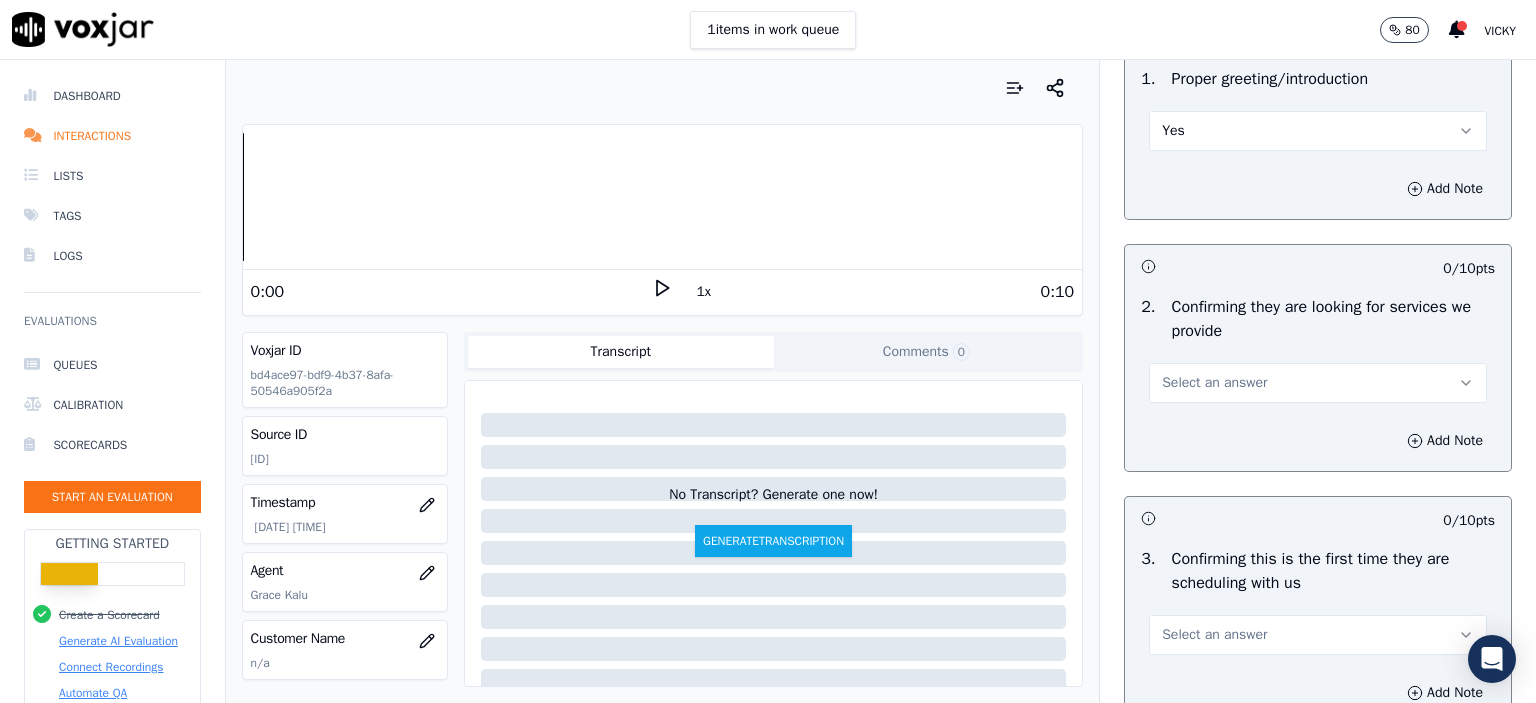 click on "Select an answer" at bounding box center (1318, 383) 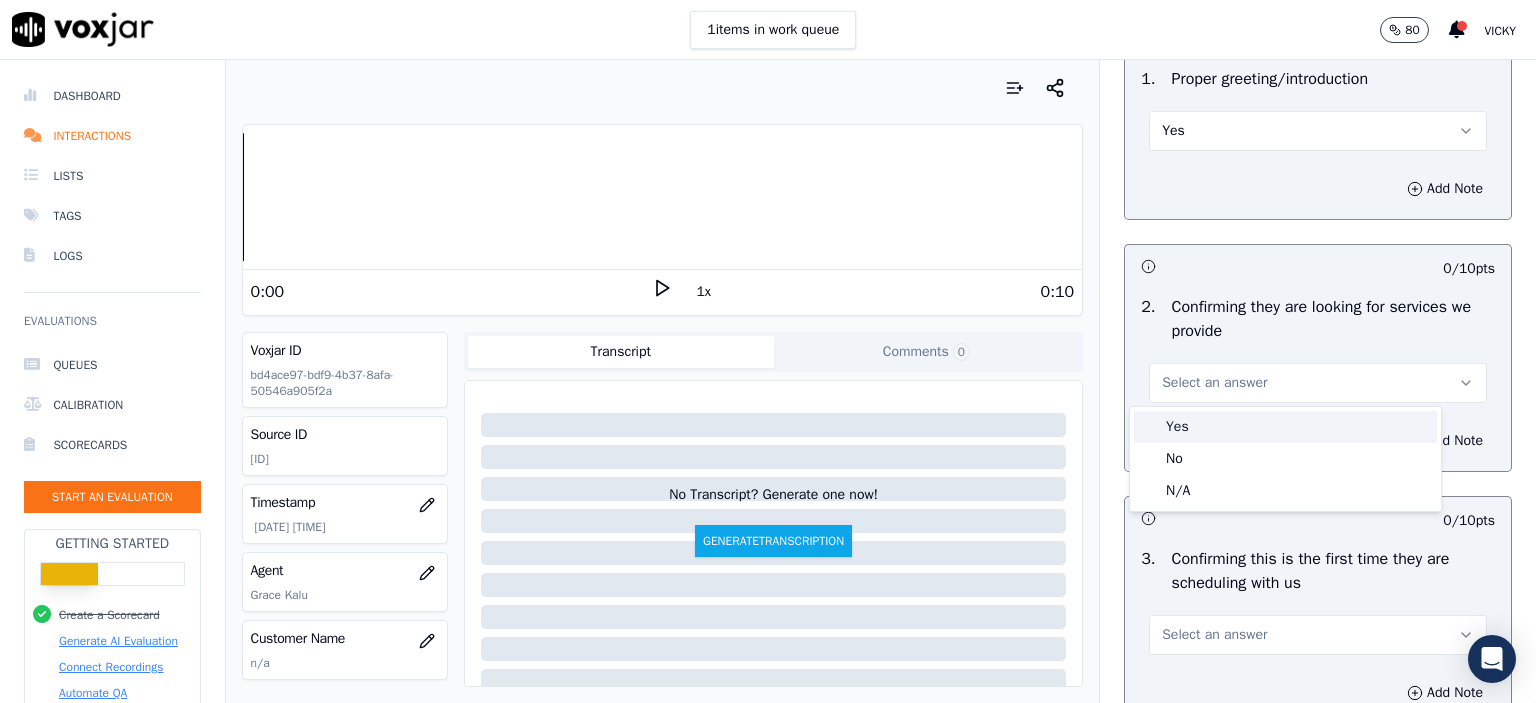 click on "Yes" at bounding box center [1285, 427] 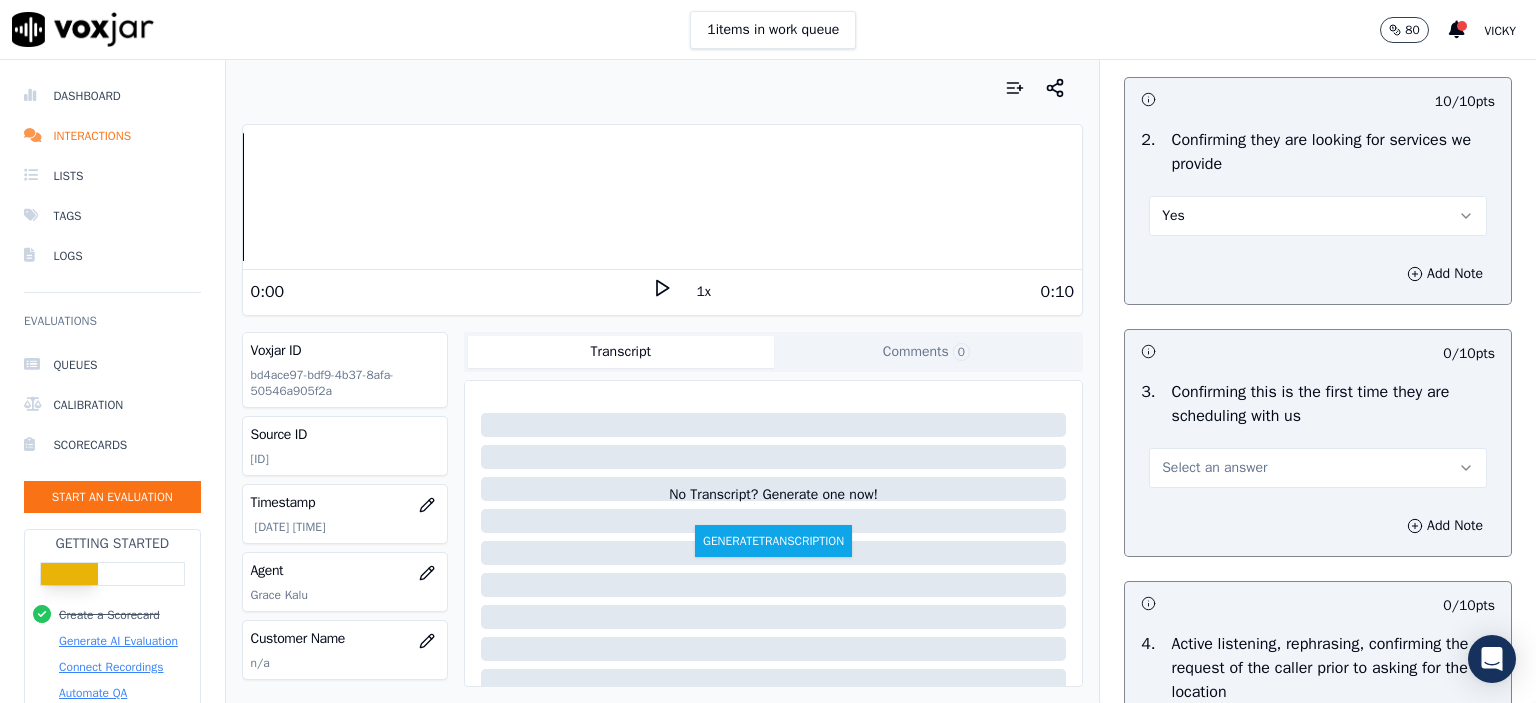 scroll, scrollTop: 400, scrollLeft: 0, axis: vertical 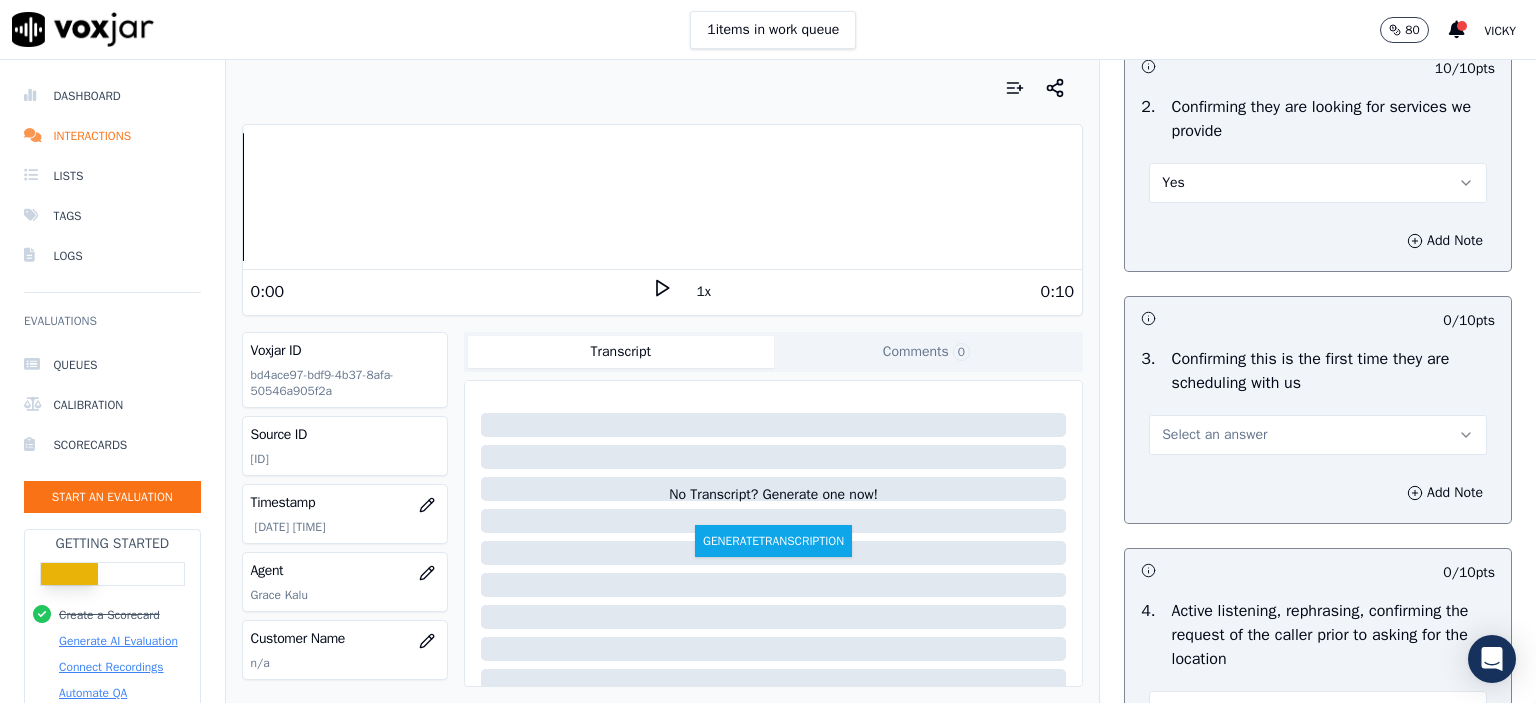 click on "Select an answer" at bounding box center [1318, 435] 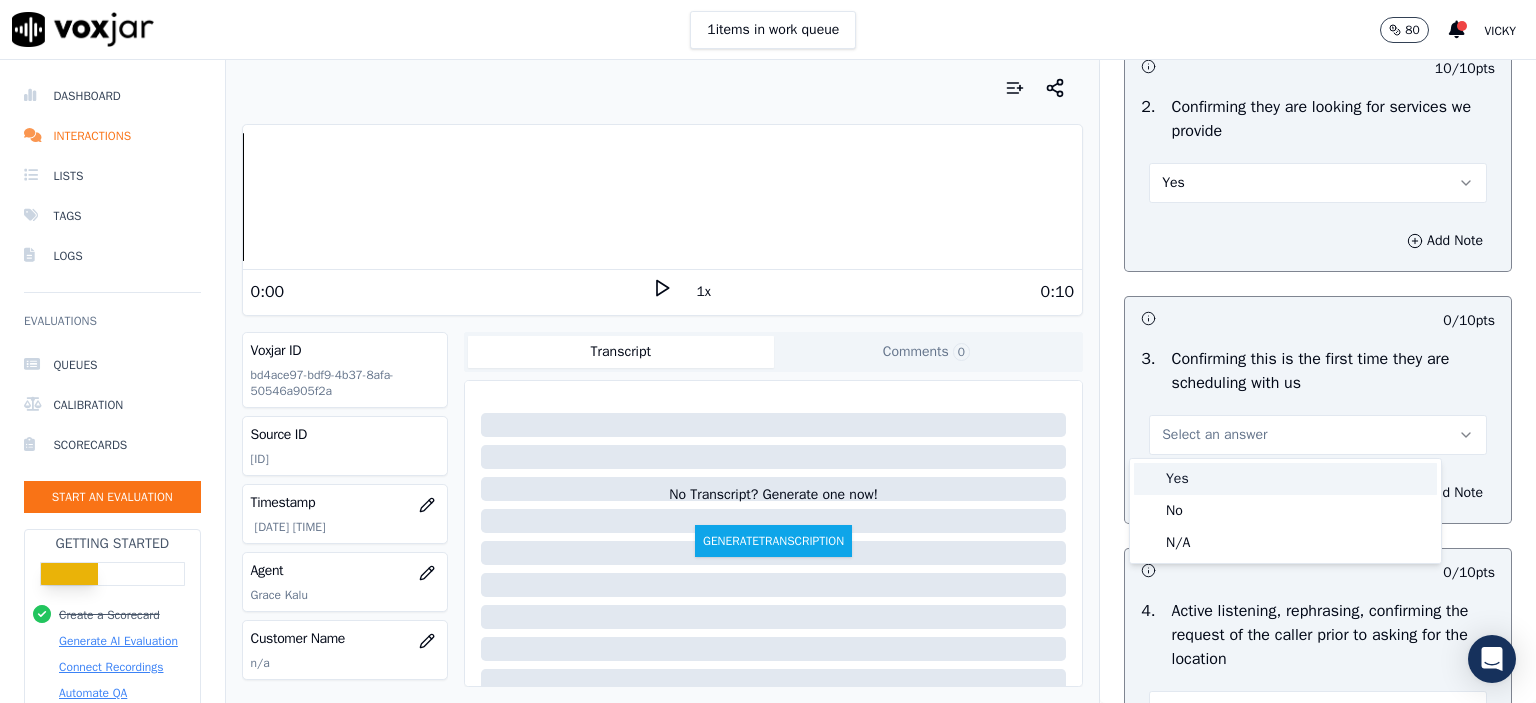 click on "No" 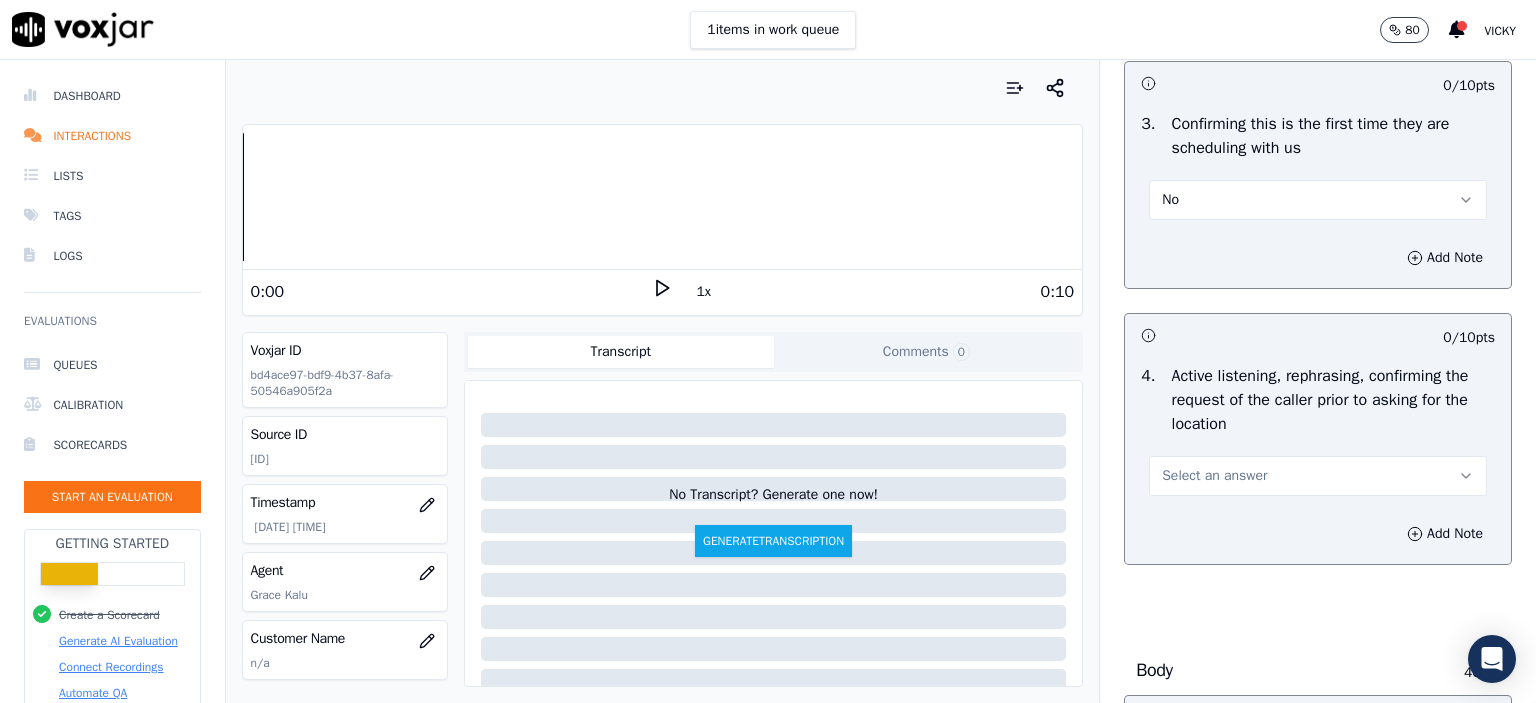 scroll, scrollTop: 700, scrollLeft: 0, axis: vertical 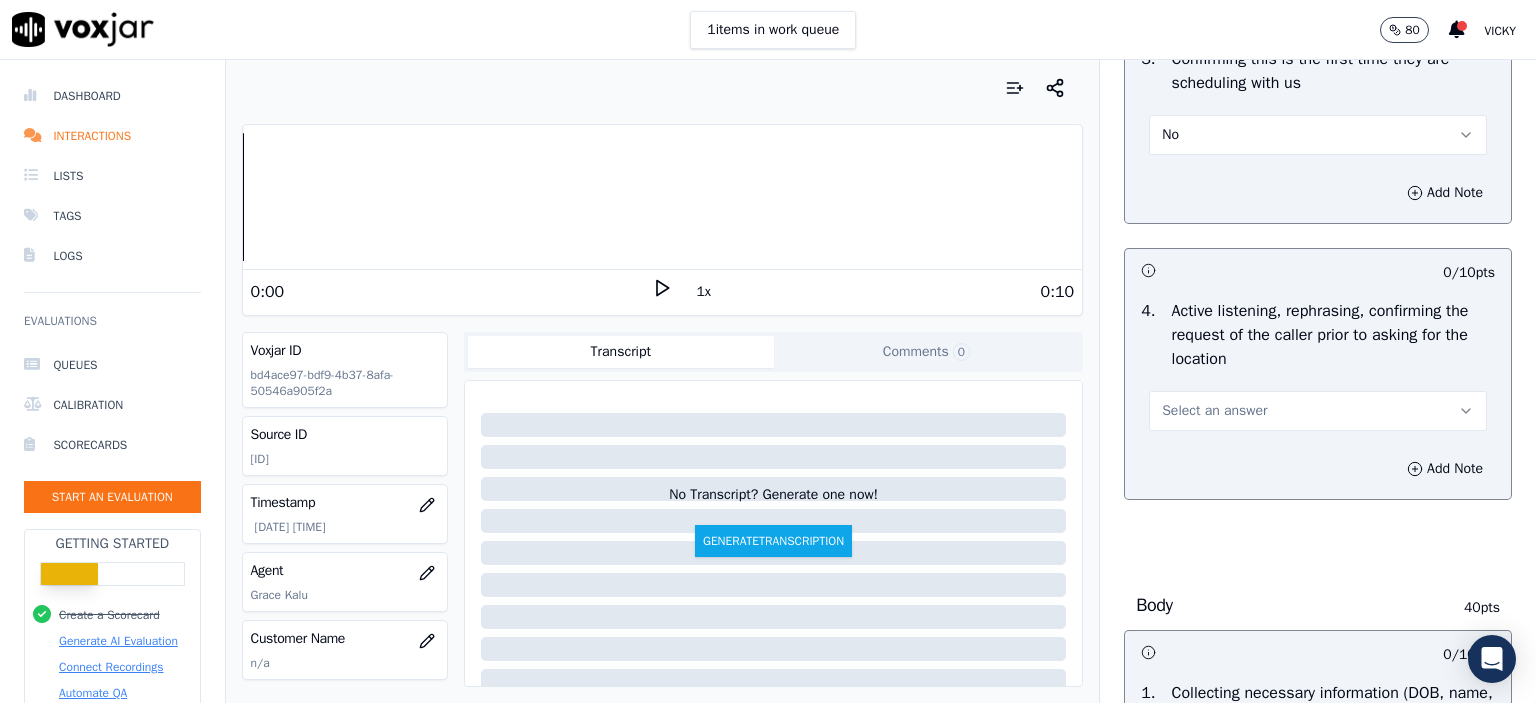 click on "Select an answer" at bounding box center [1318, 411] 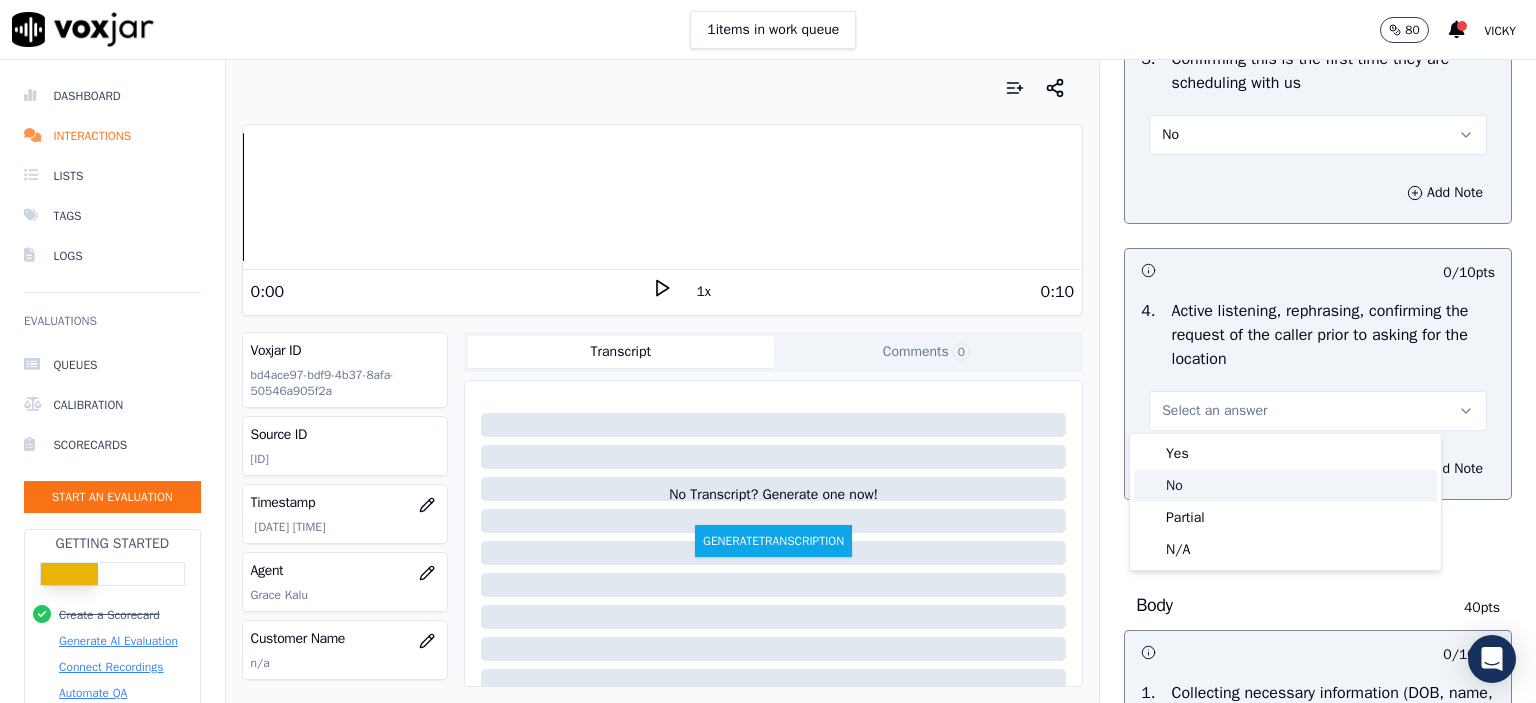 click on "No" 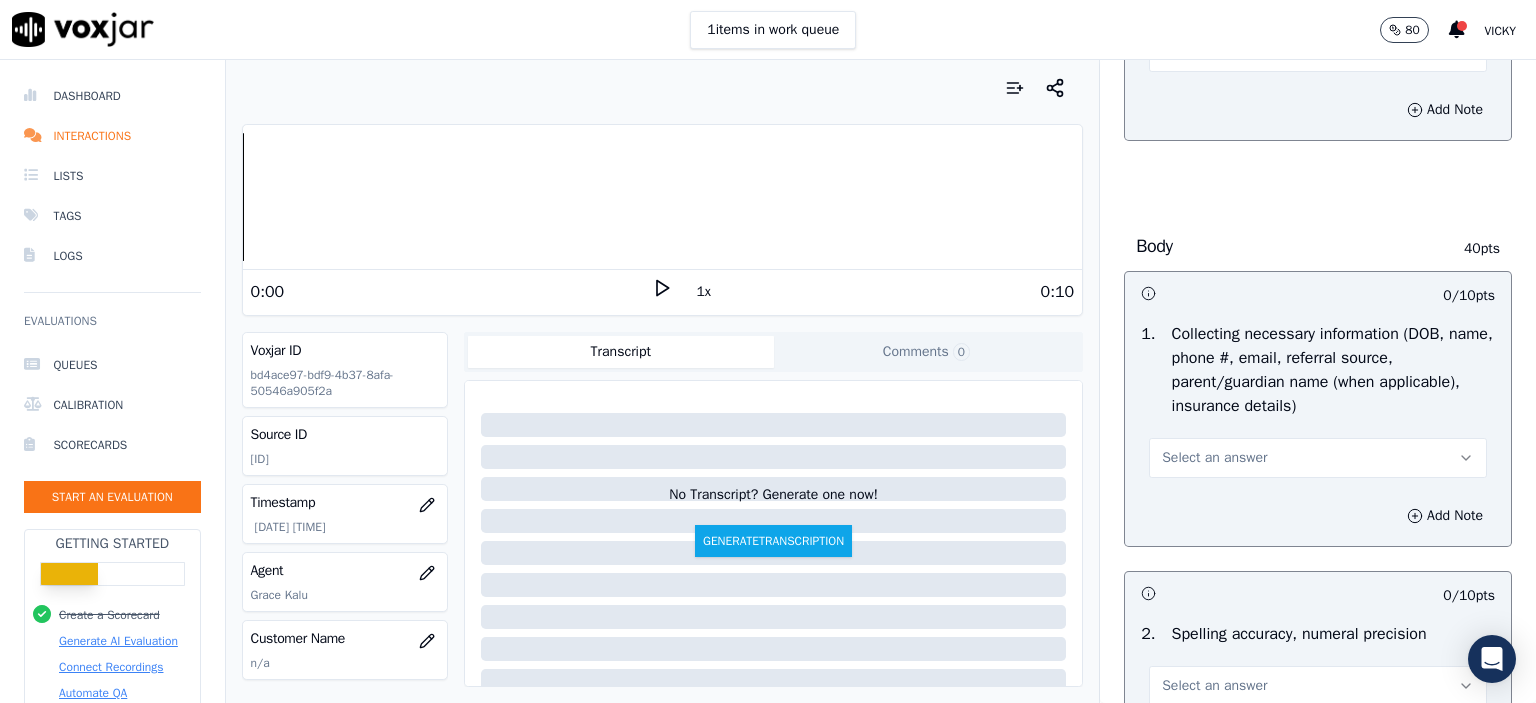 scroll, scrollTop: 1100, scrollLeft: 0, axis: vertical 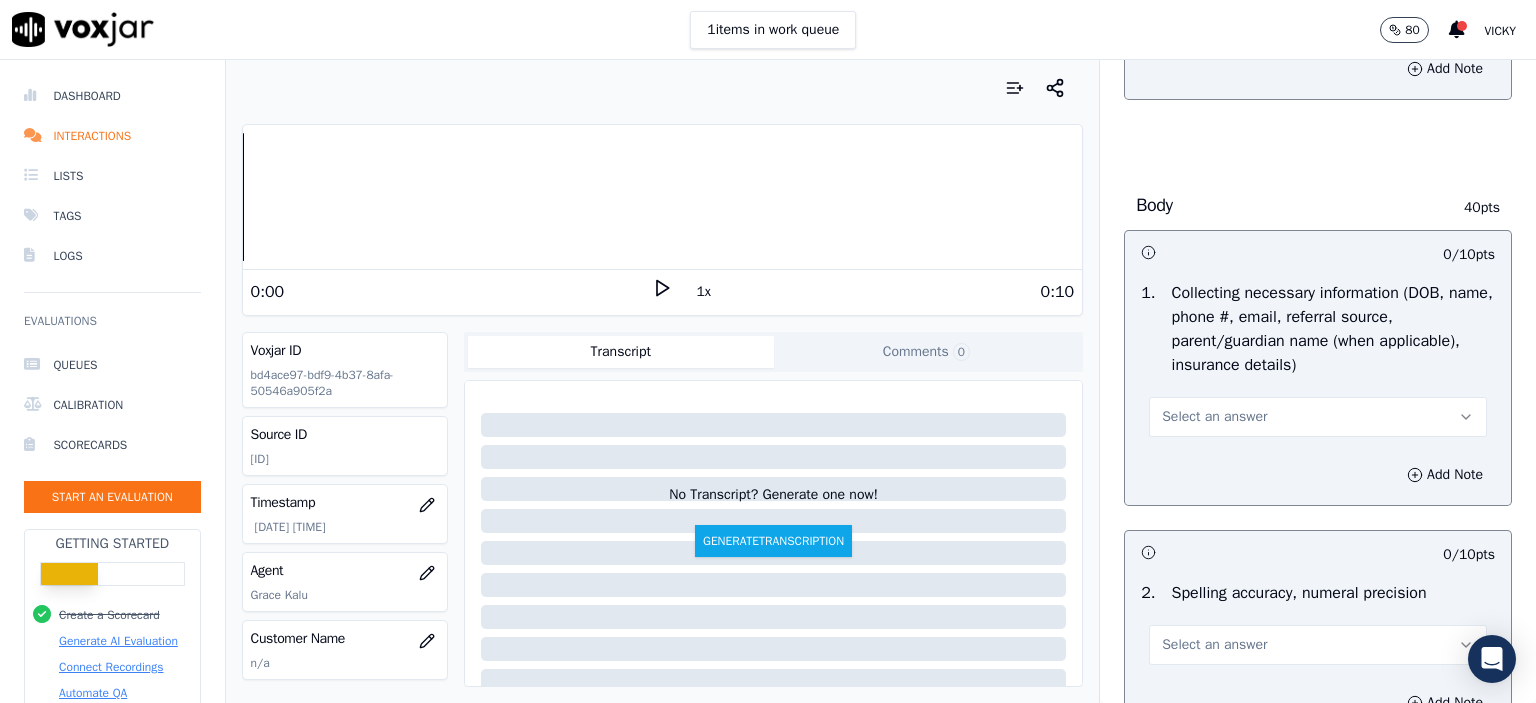 click on "Select an answer" at bounding box center (1318, 417) 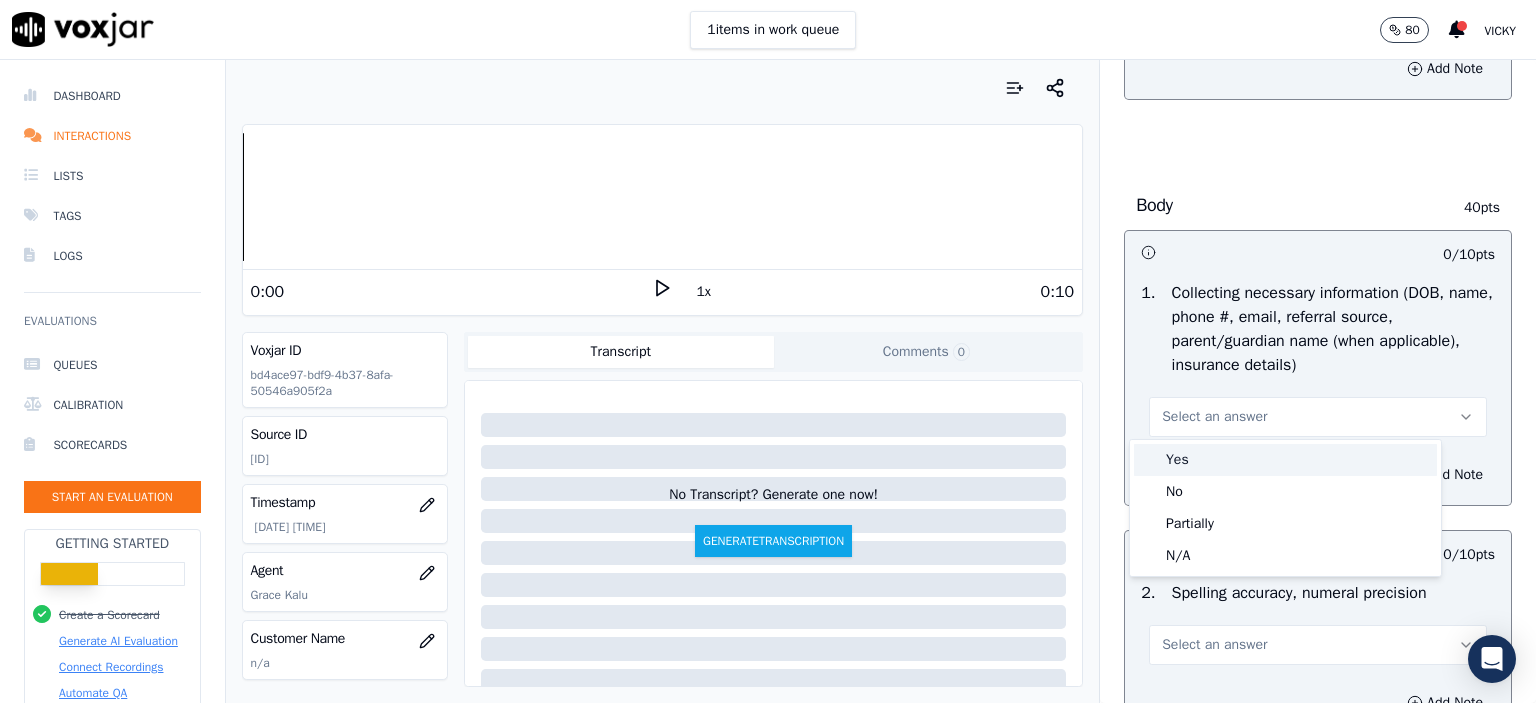 click on "Yes" at bounding box center [1285, 460] 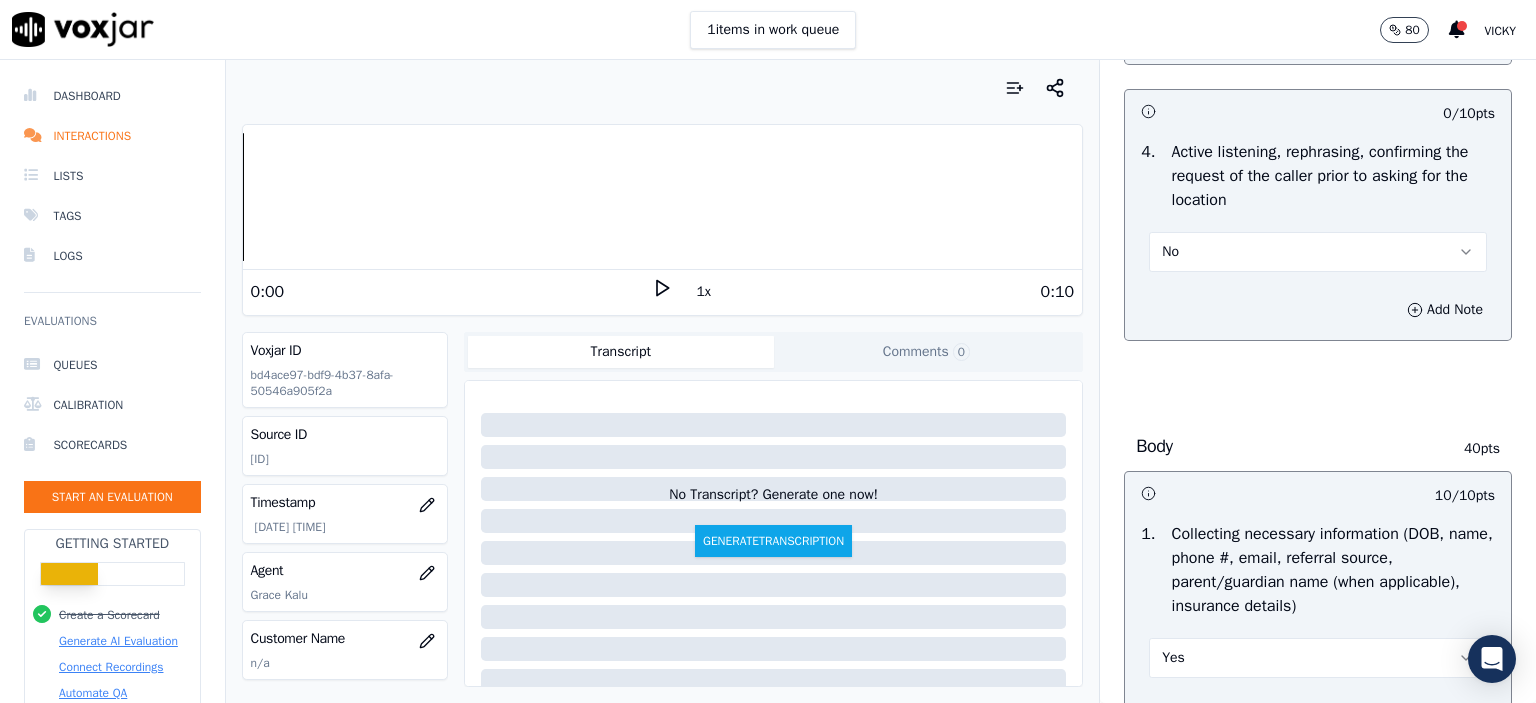 scroll, scrollTop: 1000, scrollLeft: 0, axis: vertical 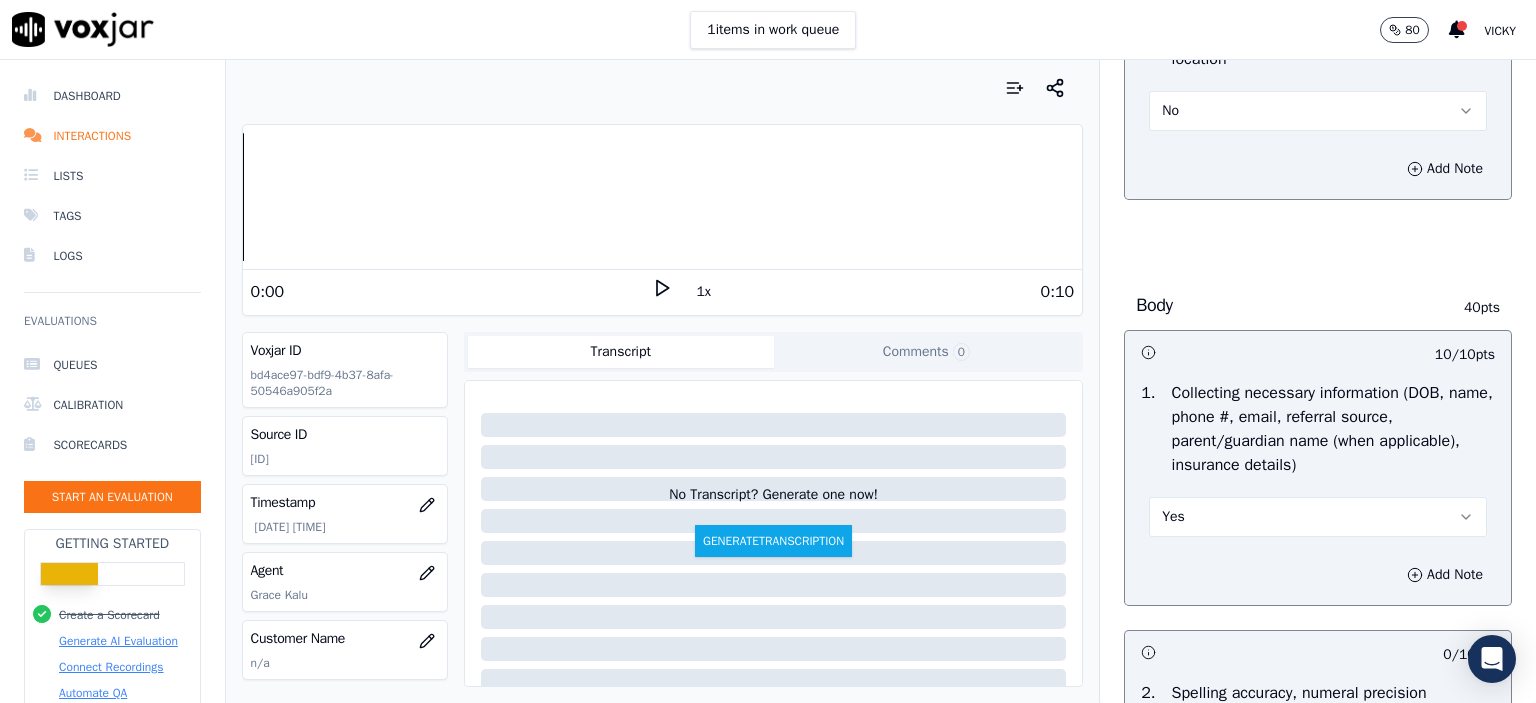 click on "Yes" at bounding box center [1318, 517] 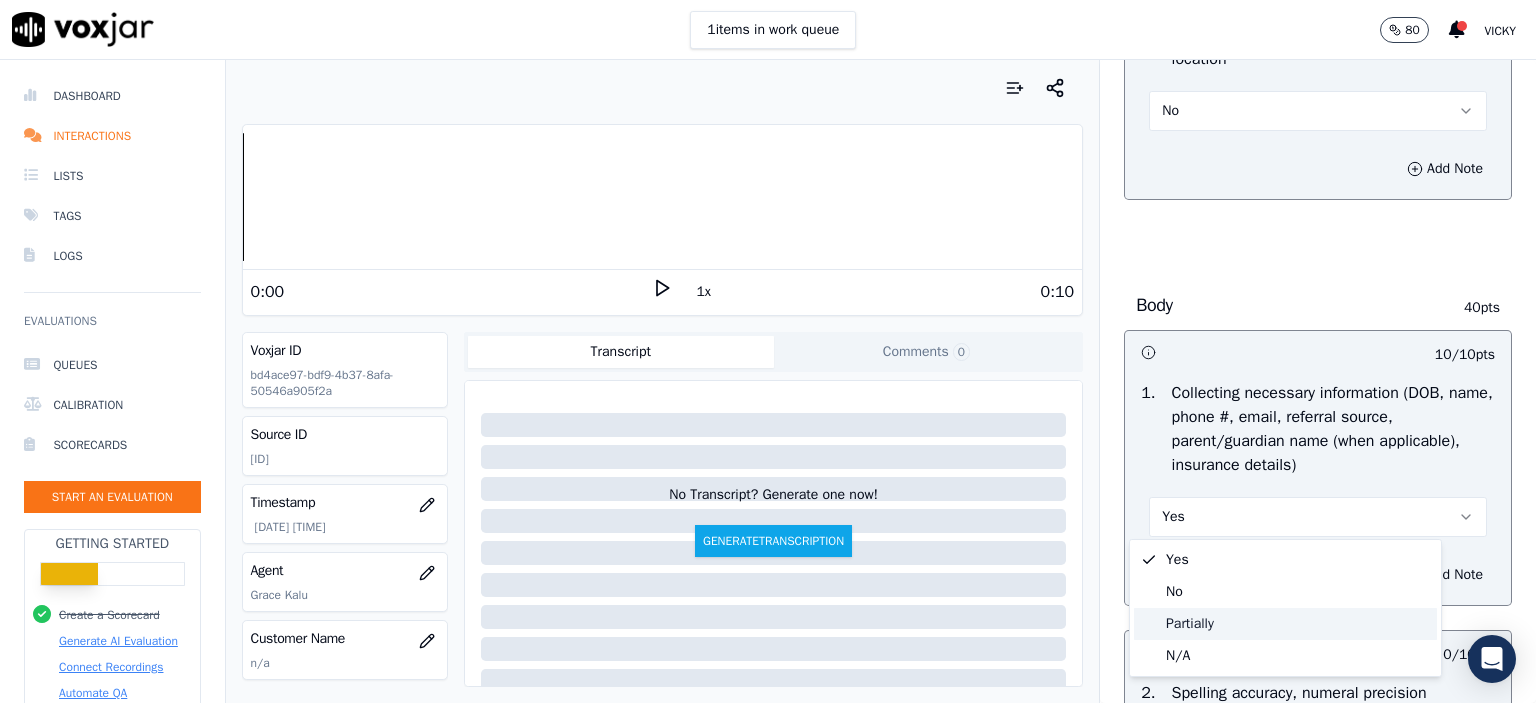 drag, startPoint x: 1234, startPoint y: 623, endPoint x: 1244, endPoint y: 619, distance: 10.770329 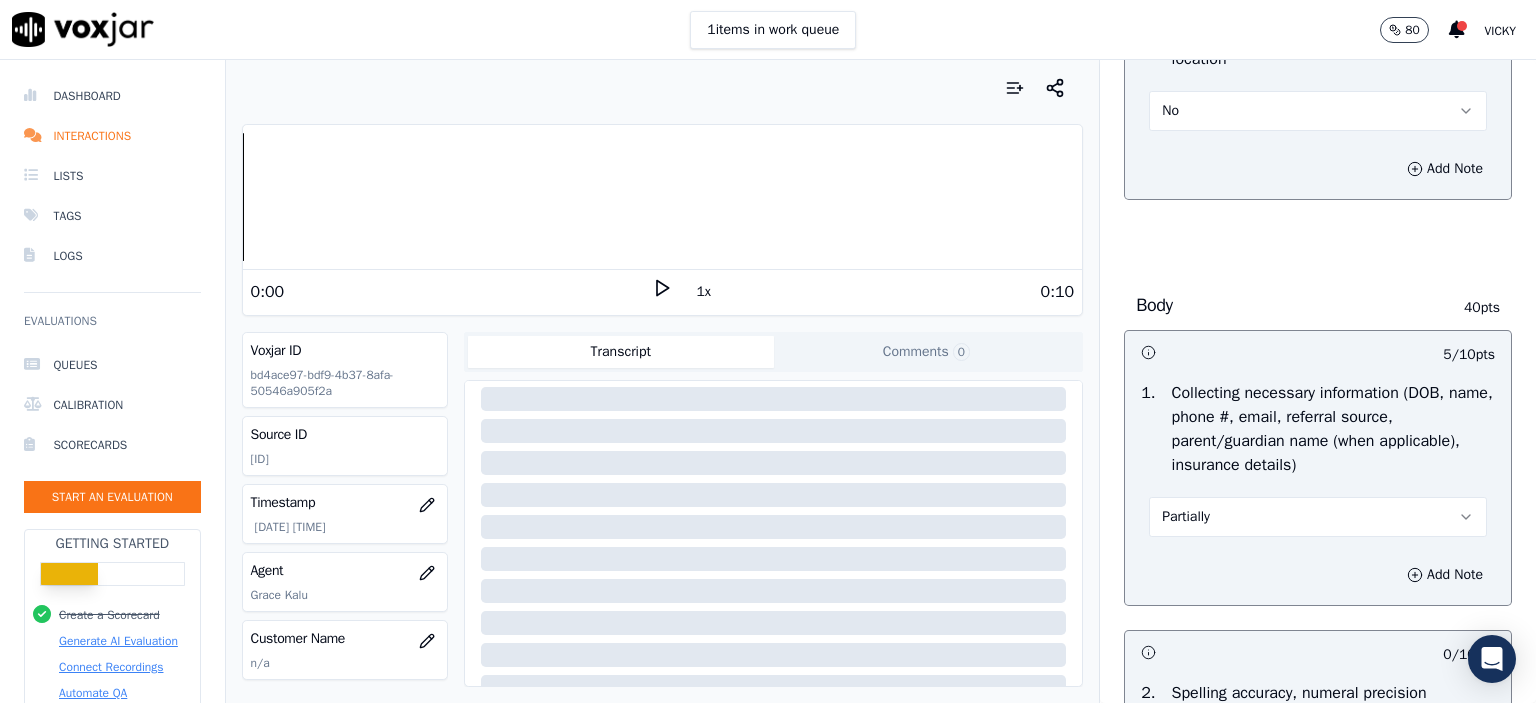 scroll, scrollTop: 300, scrollLeft: 0, axis: vertical 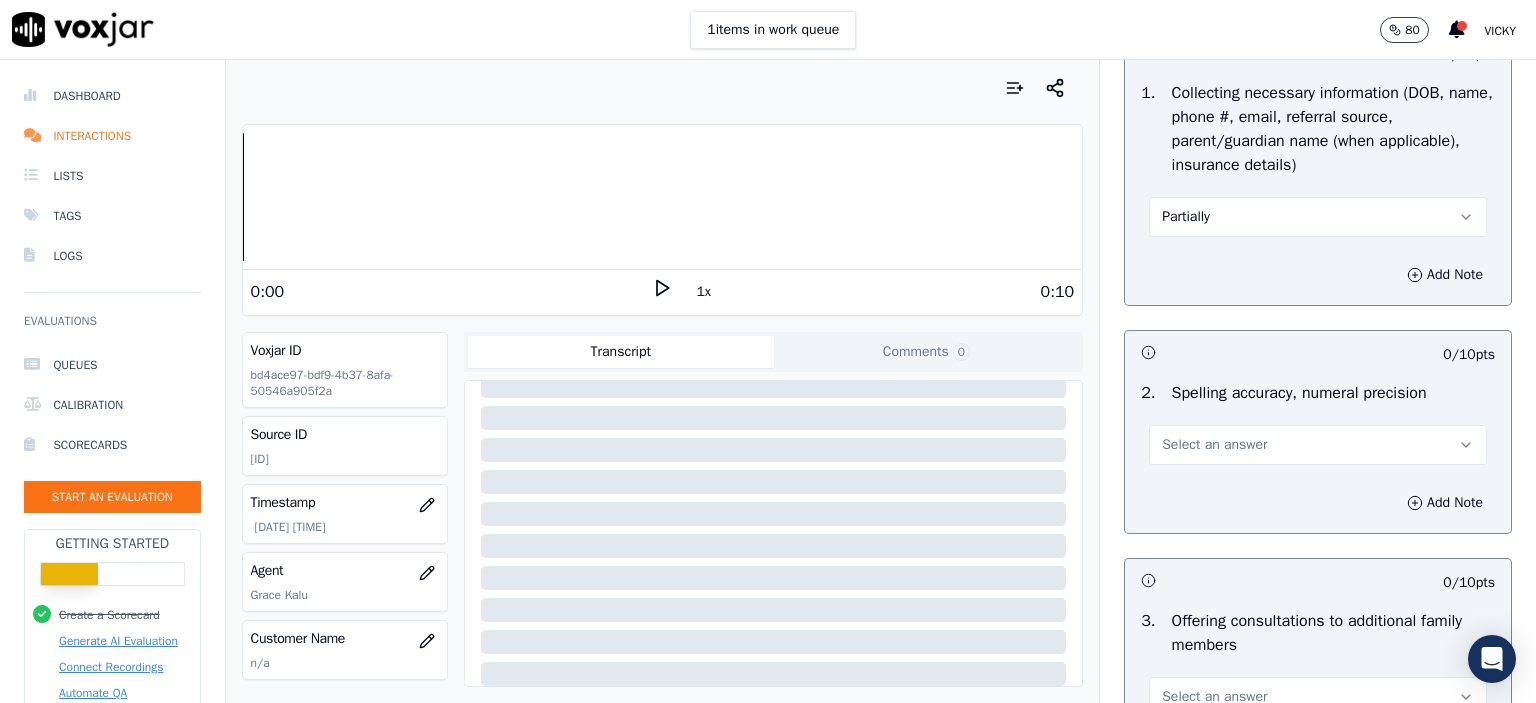click on "Select an answer" at bounding box center [1318, 445] 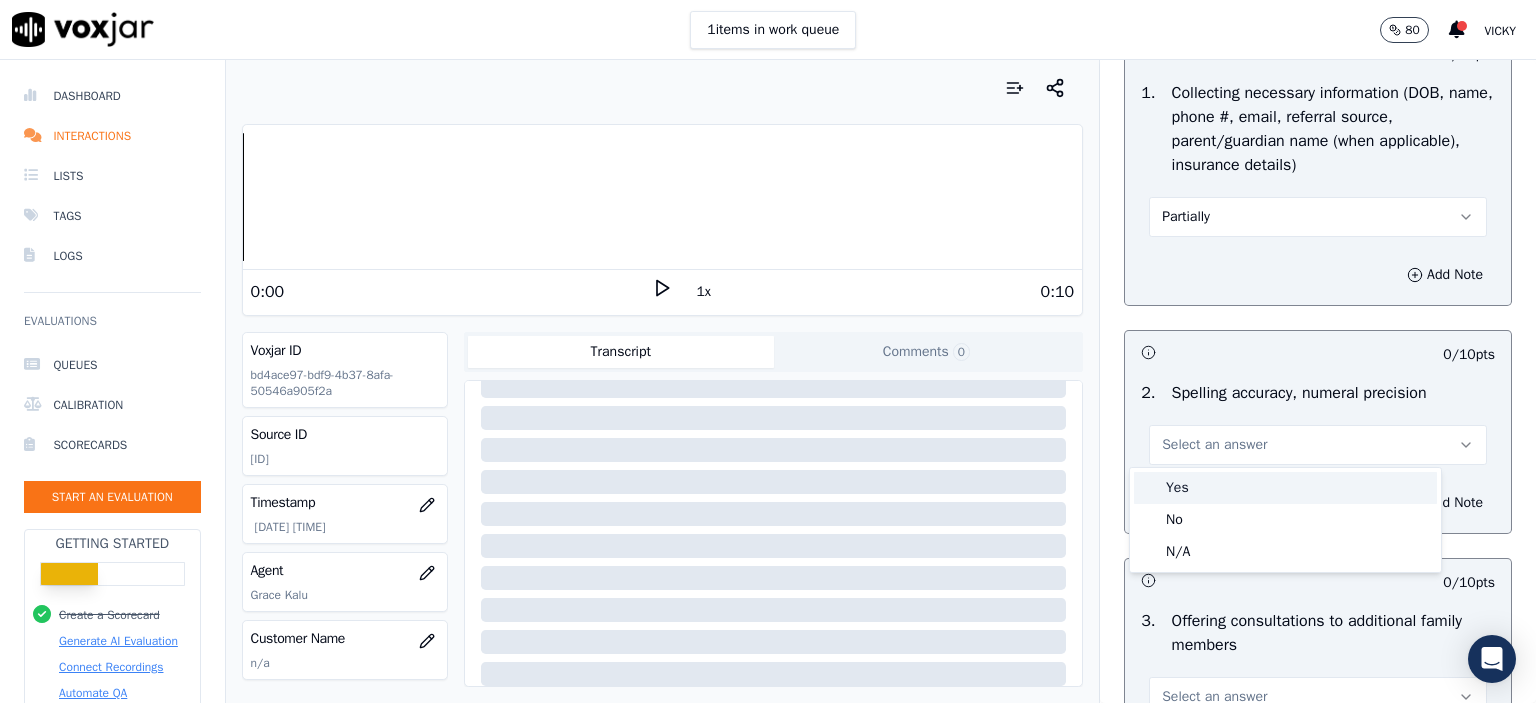 click on "Yes" at bounding box center [1285, 488] 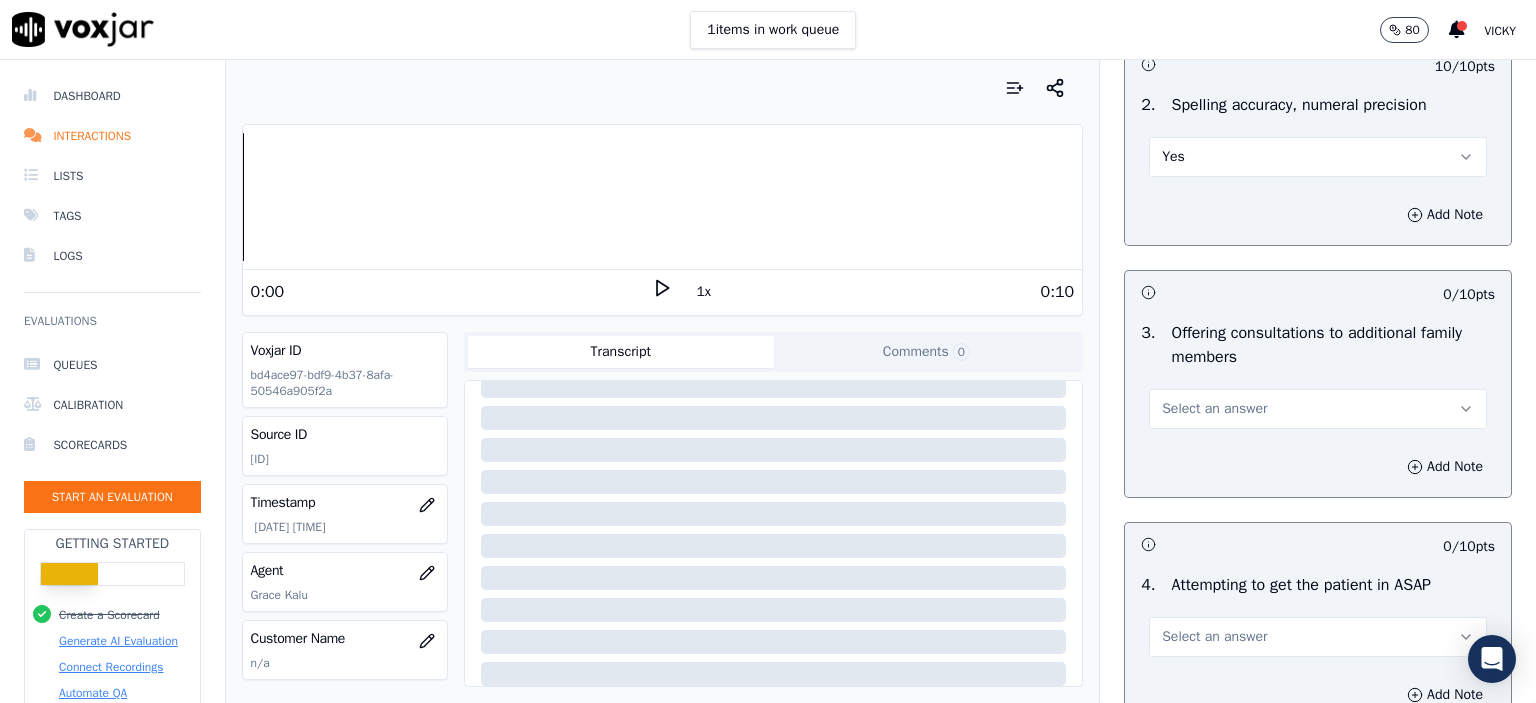 scroll, scrollTop: 1600, scrollLeft: 0, axis: vertical 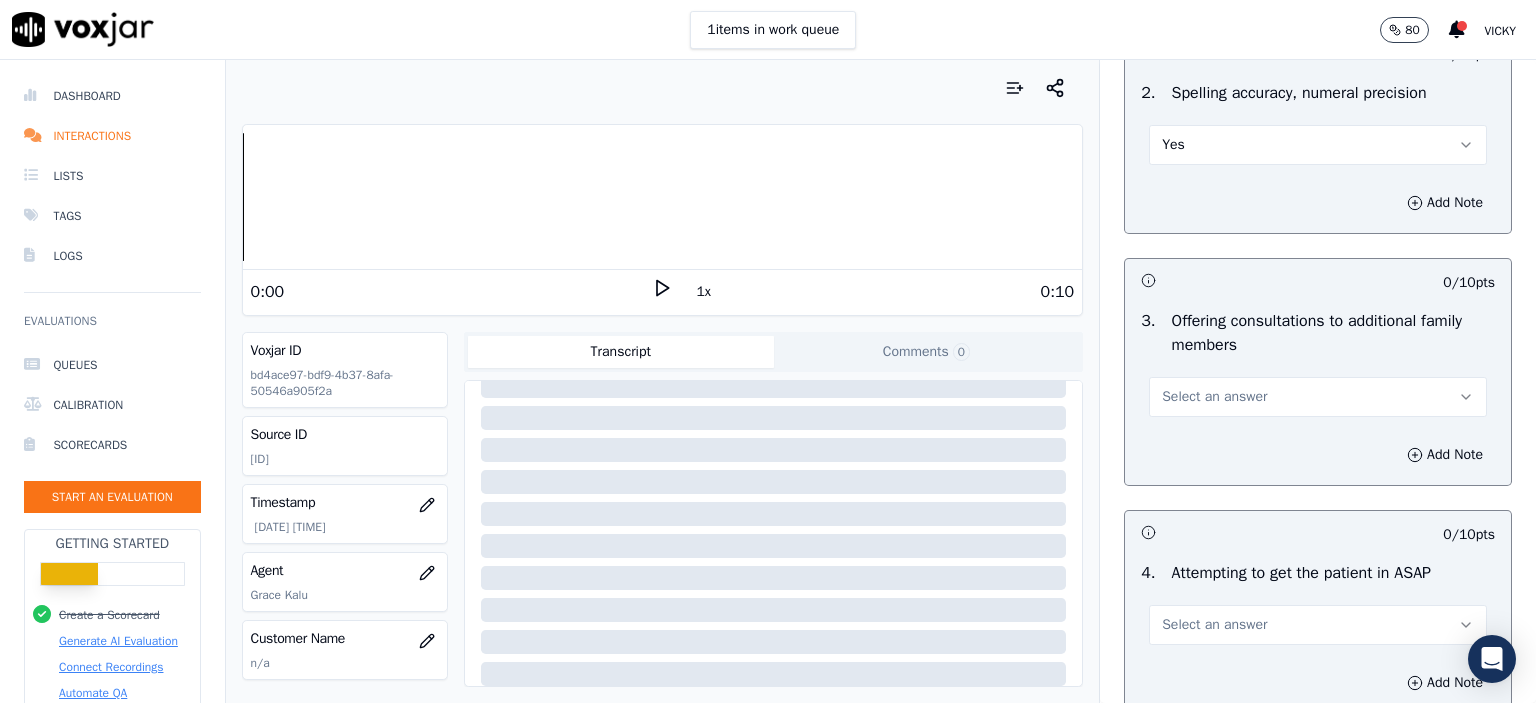 click on "Select an answer" at bounding box center (1318, 397) 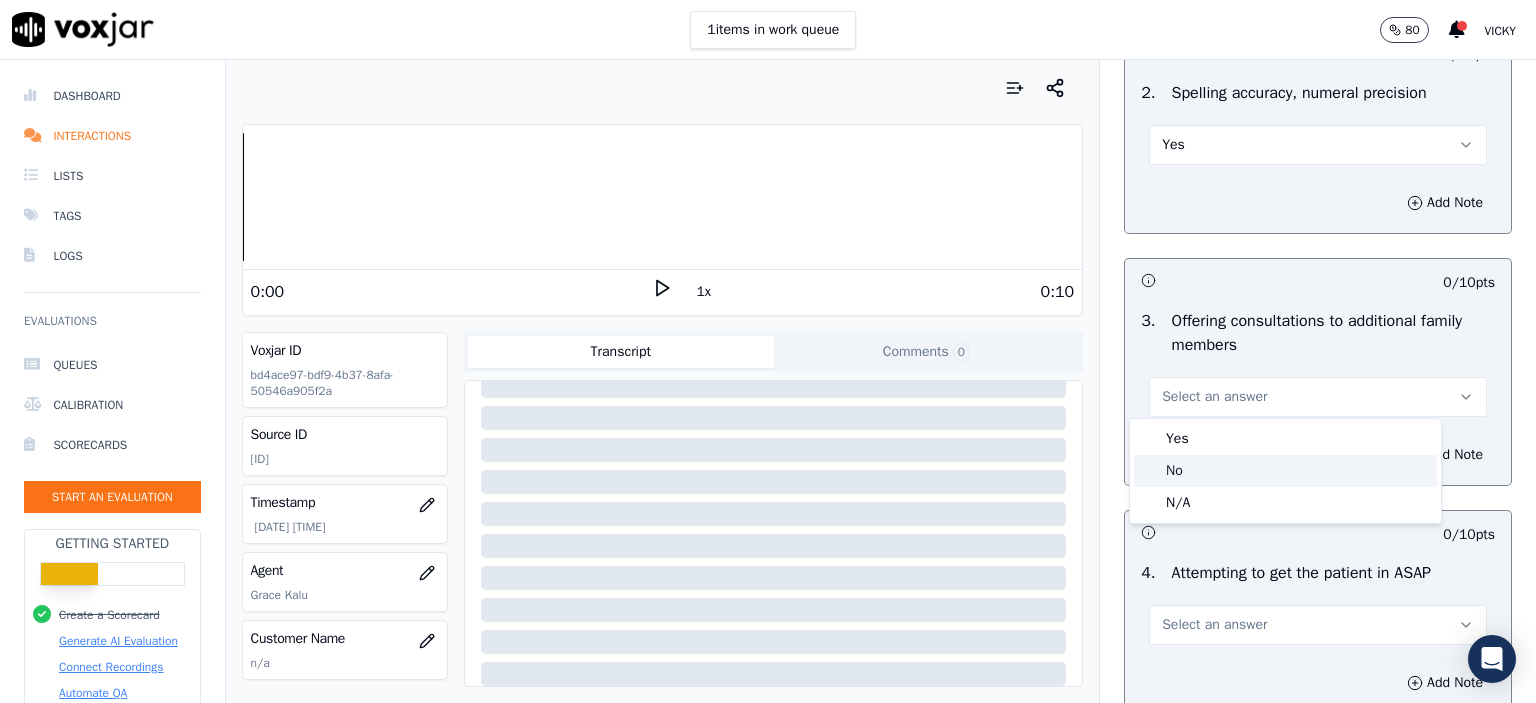 click on "No" 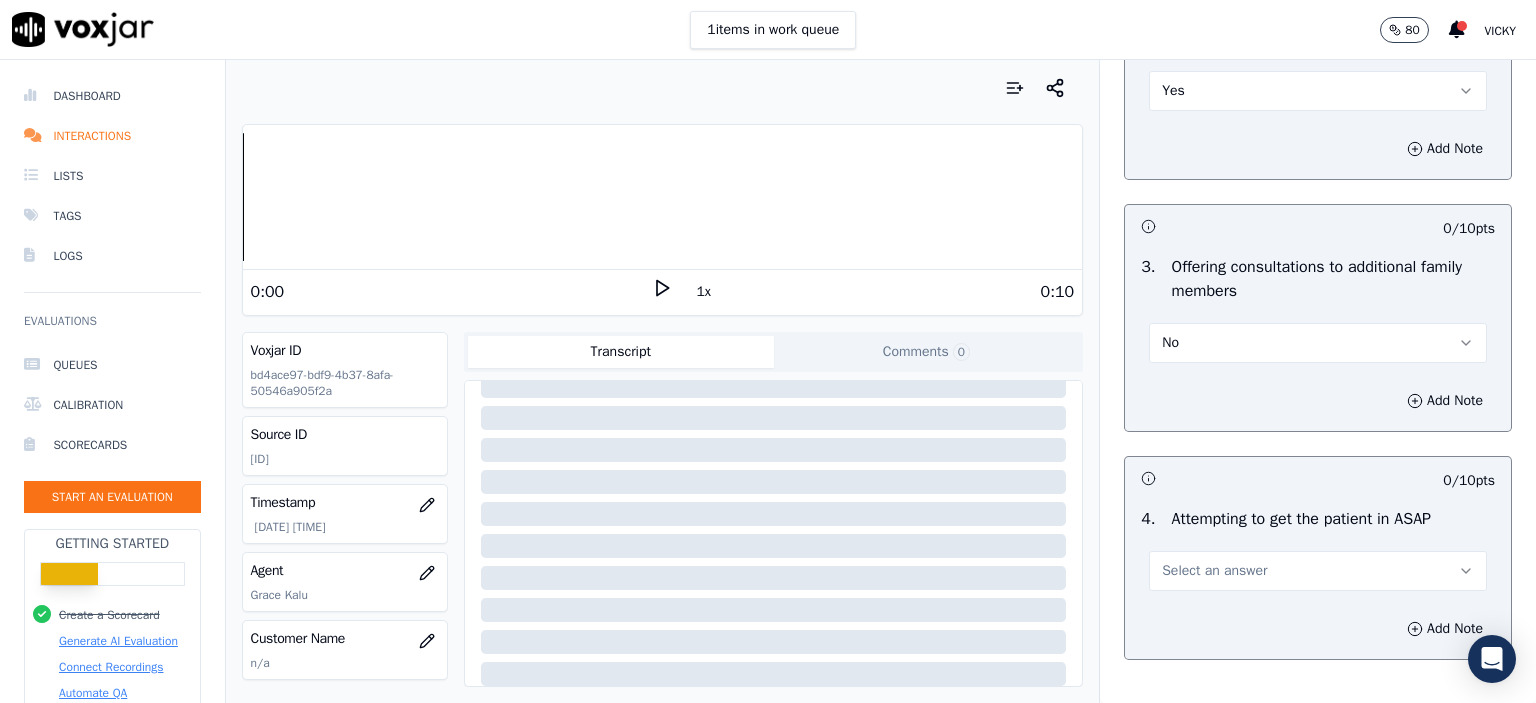 scroll, scrollTop: 1900, scrollLeft: 0, axis: vertical 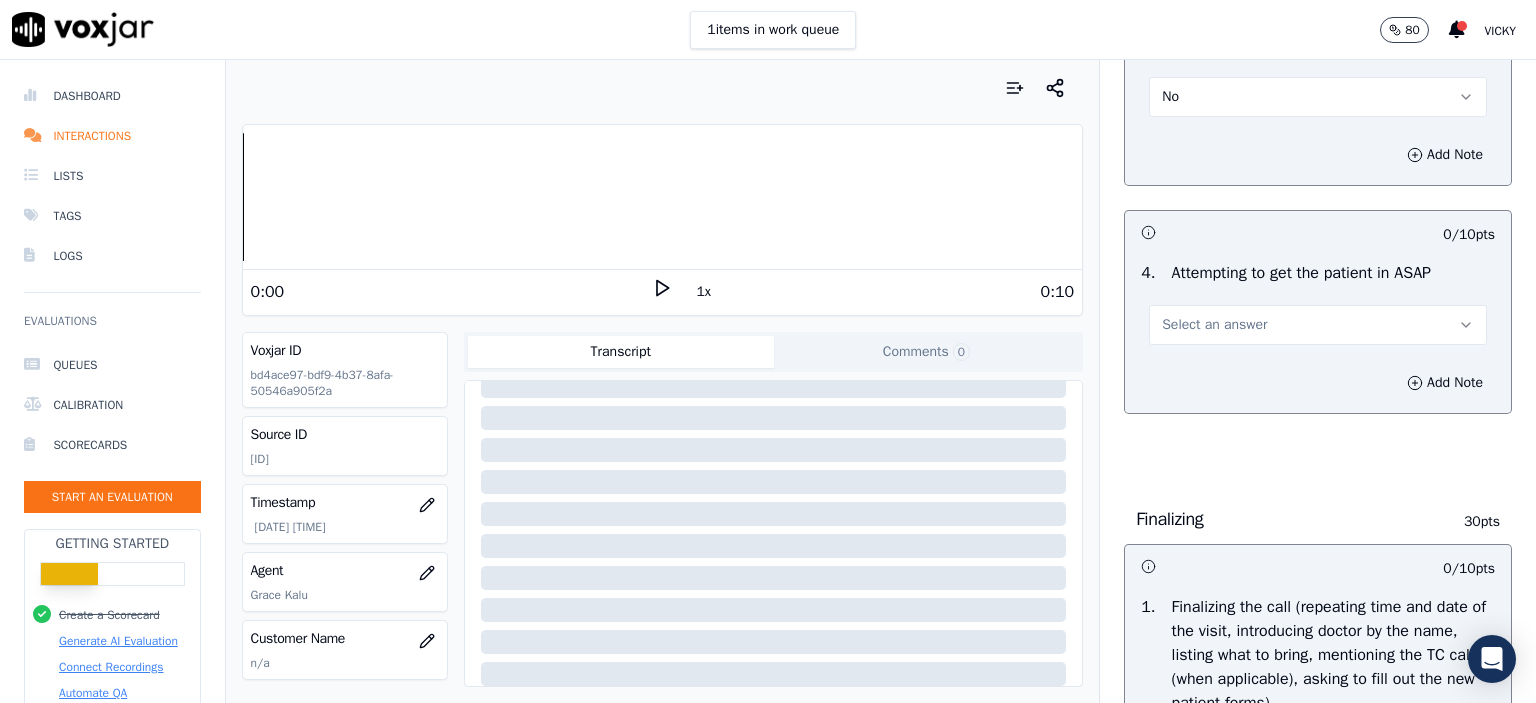 click on "Select an answer" at bounding box center [1318, 325] 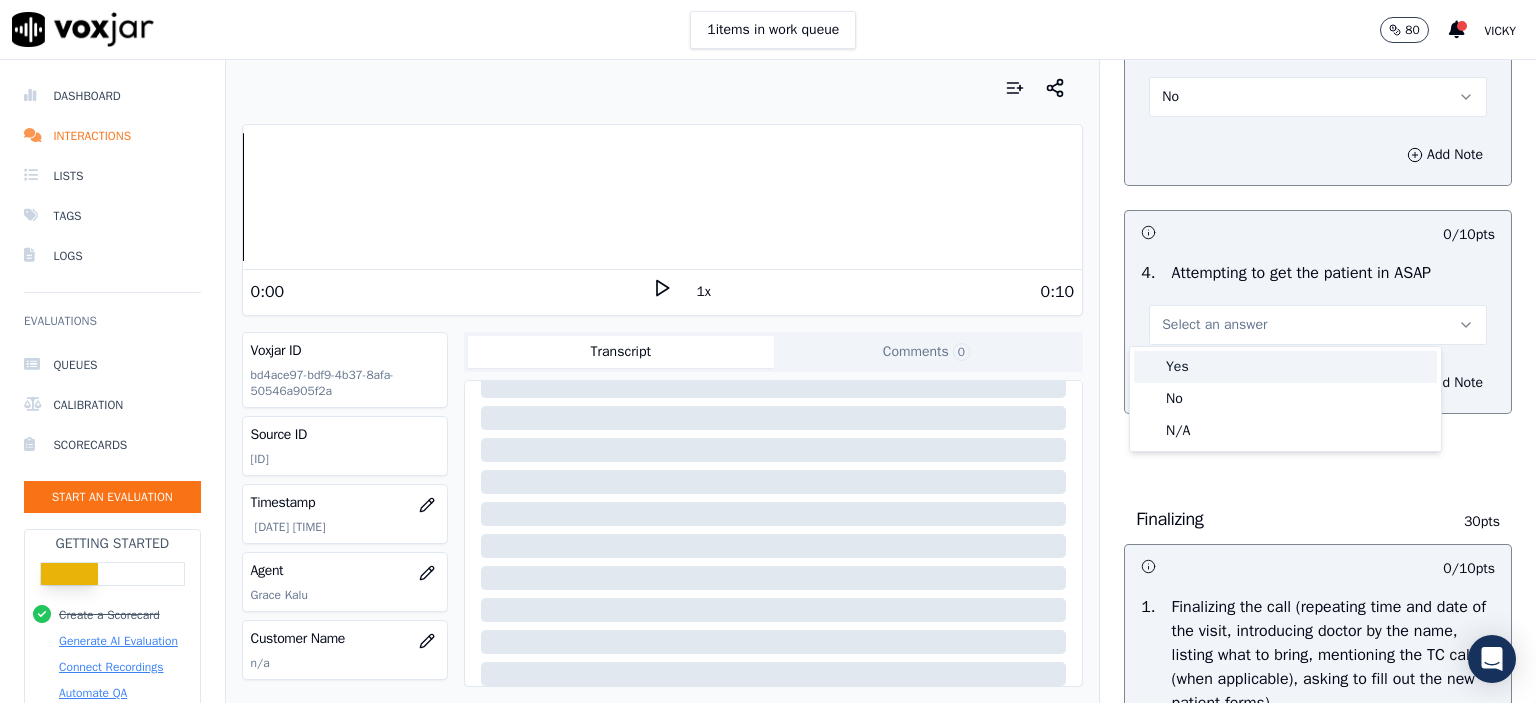 click on "Yes" at bounding box center [1285, 367] 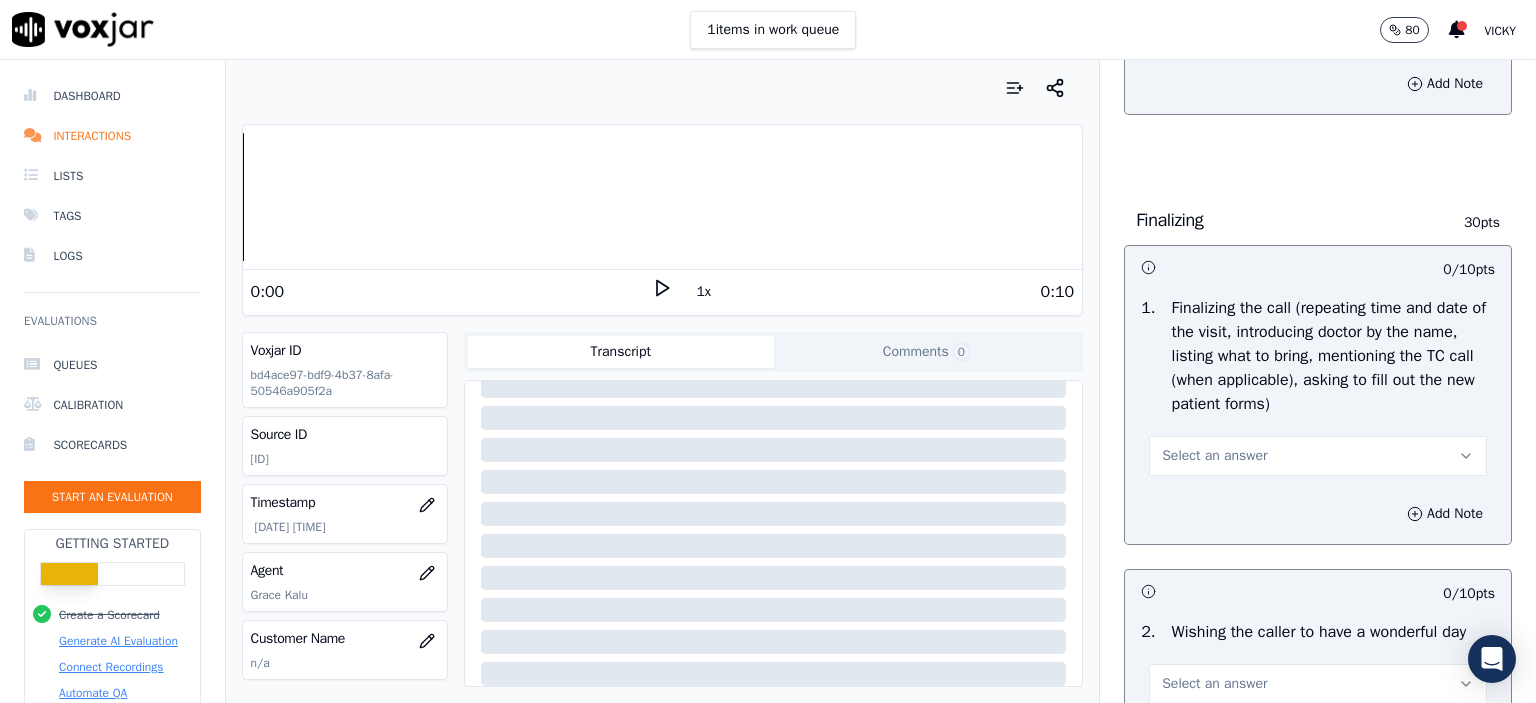 scroll, scrollTop: 2200, scrollLeft: 0, axis: vertical 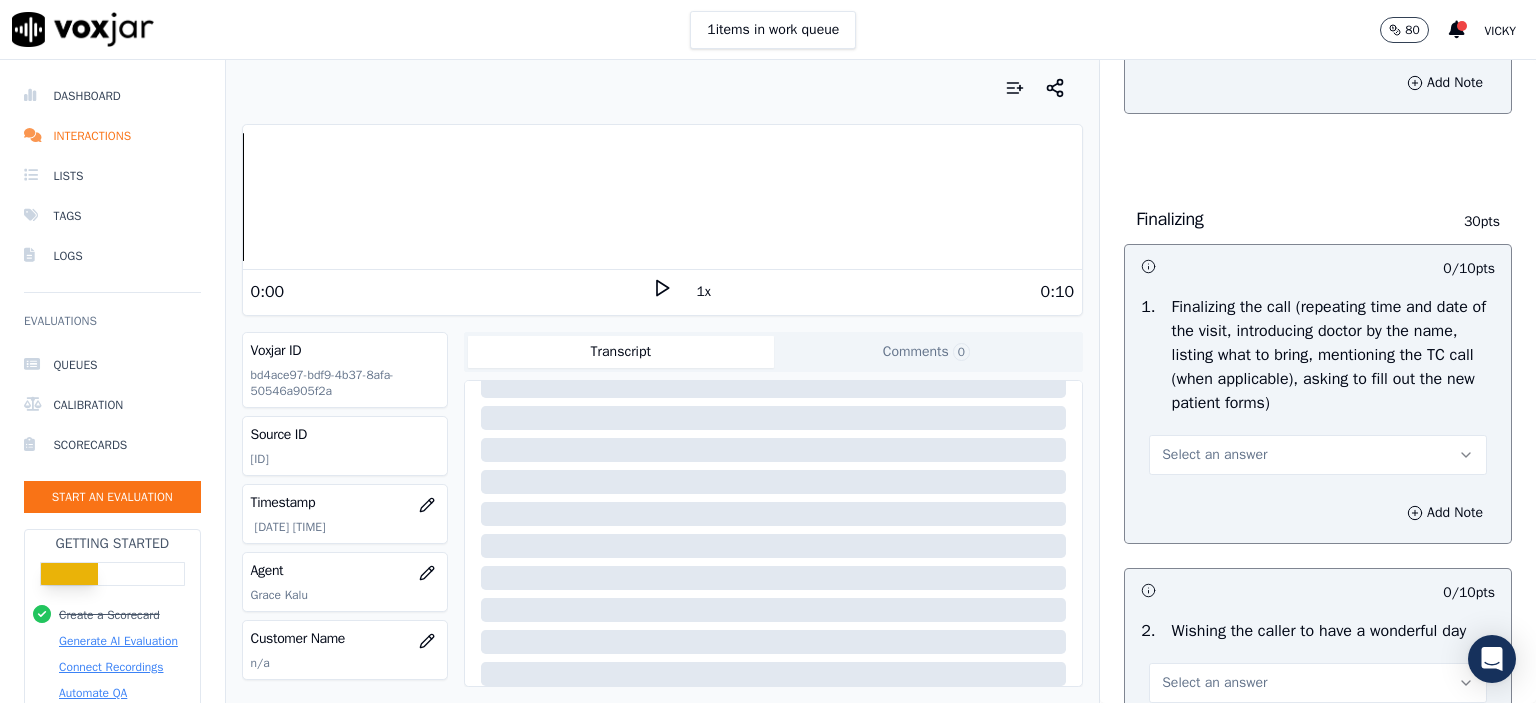 click on "Select an answer" at bounding box center [1214, 455] 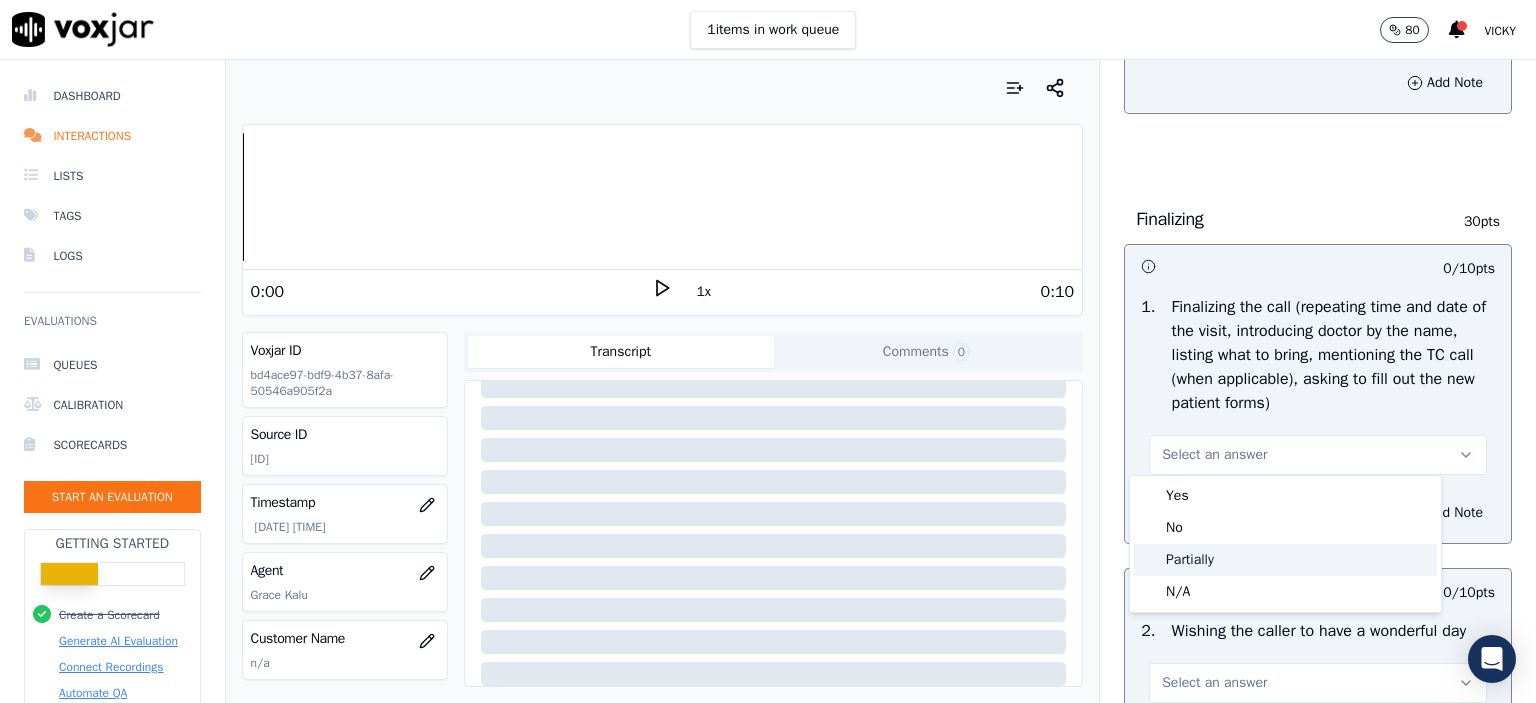 drag, startPoint x: 1230, startPoint y: 551, endPoint x: 1247, endPoint y: 537, distance: 22.022715 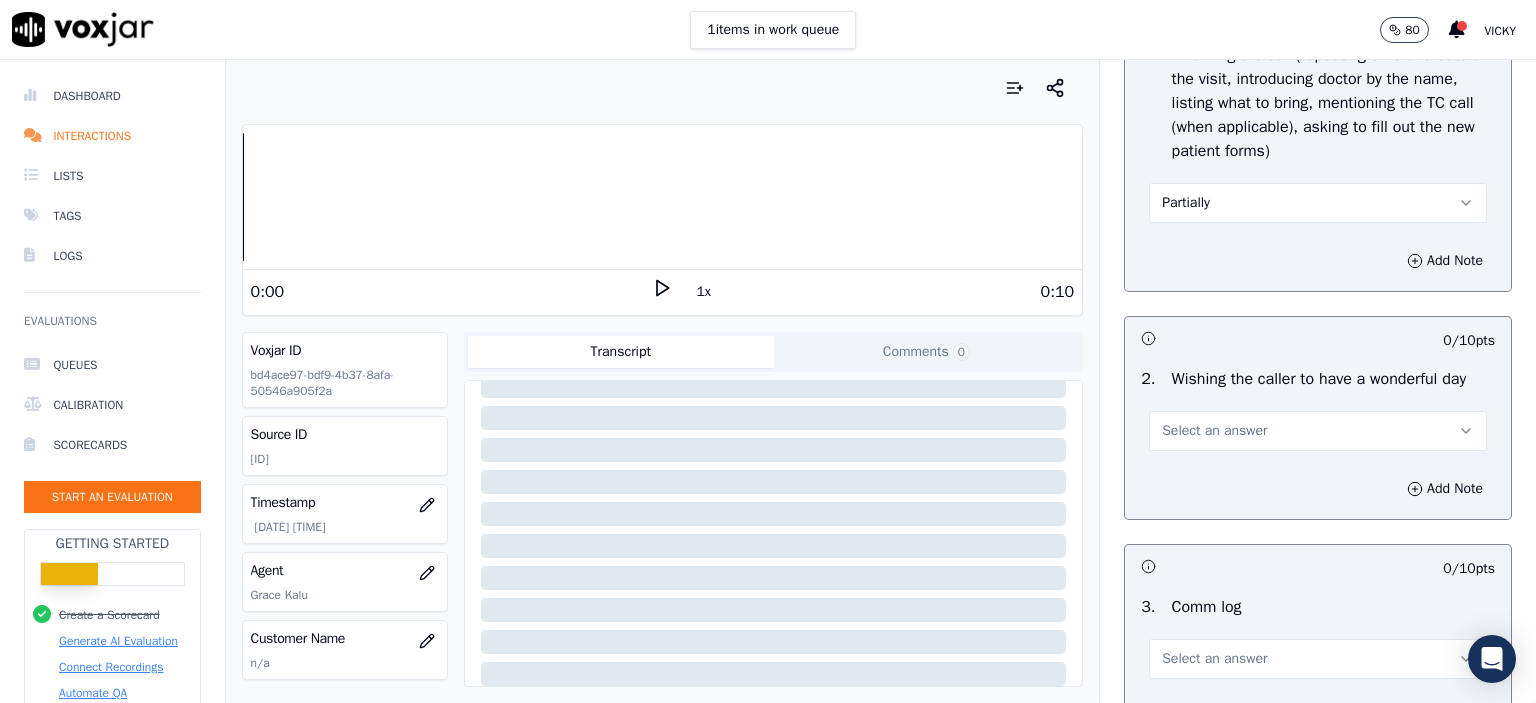 scroll, scrollTop: 2500, scrollLeft: 0, axis: vertical 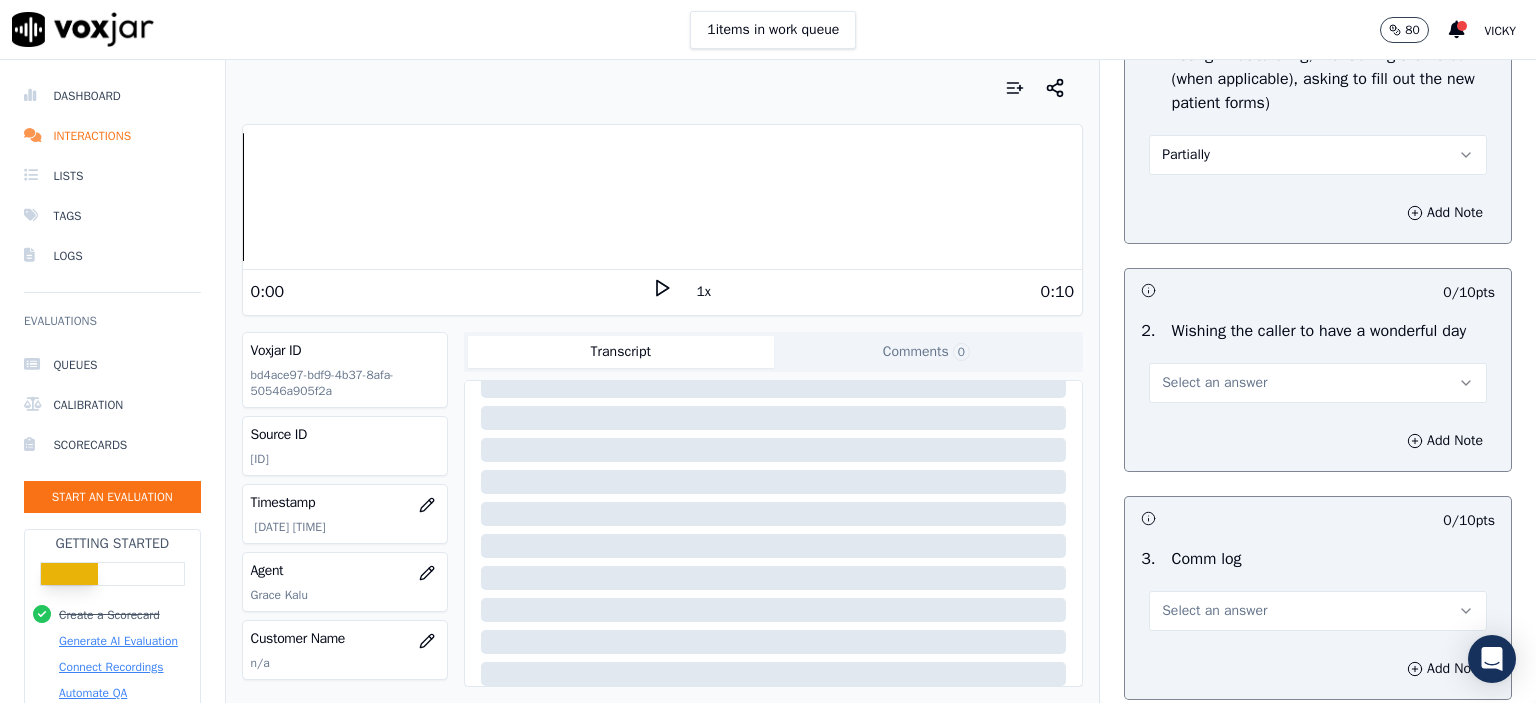click on "Select an answer" at bounding box center [1214, 383] 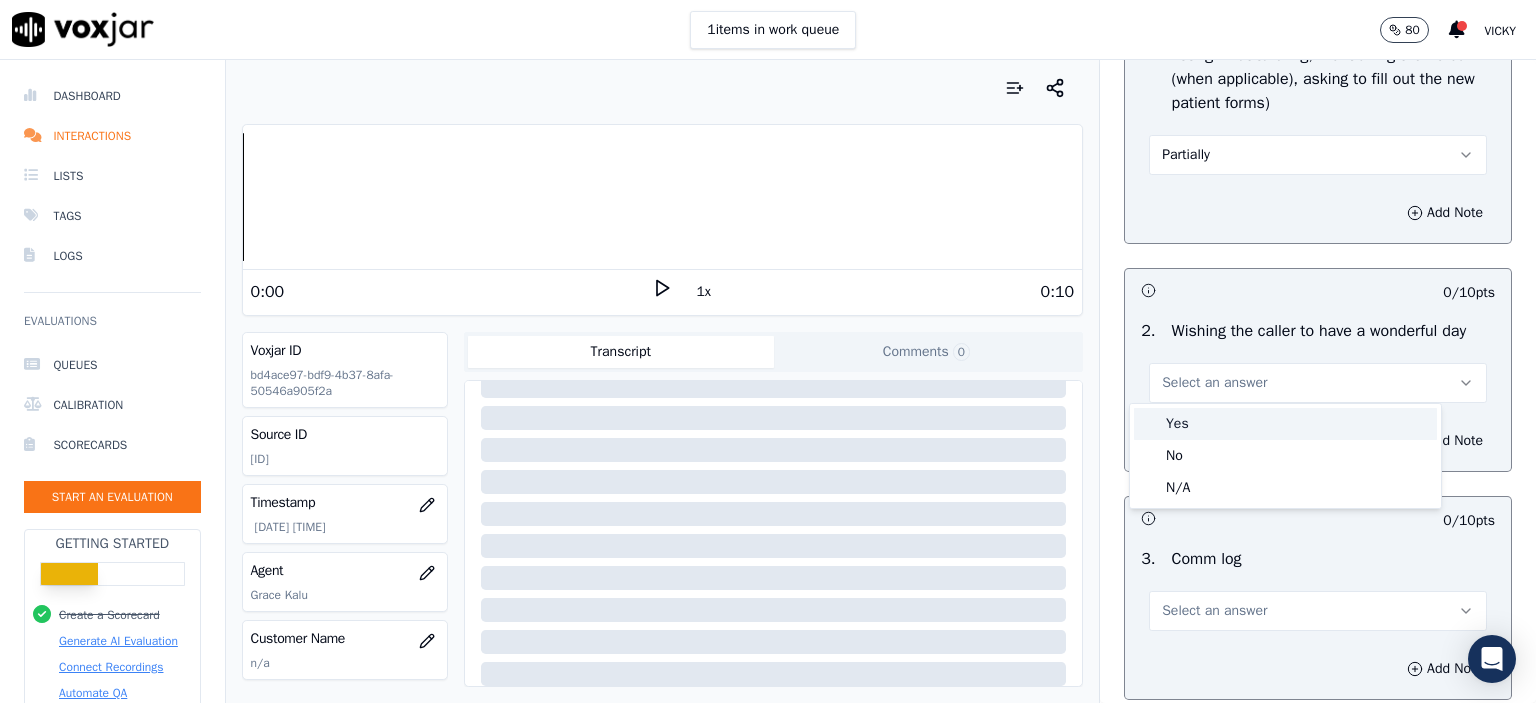 click on "Yes" at bounding box center [1285, 424] 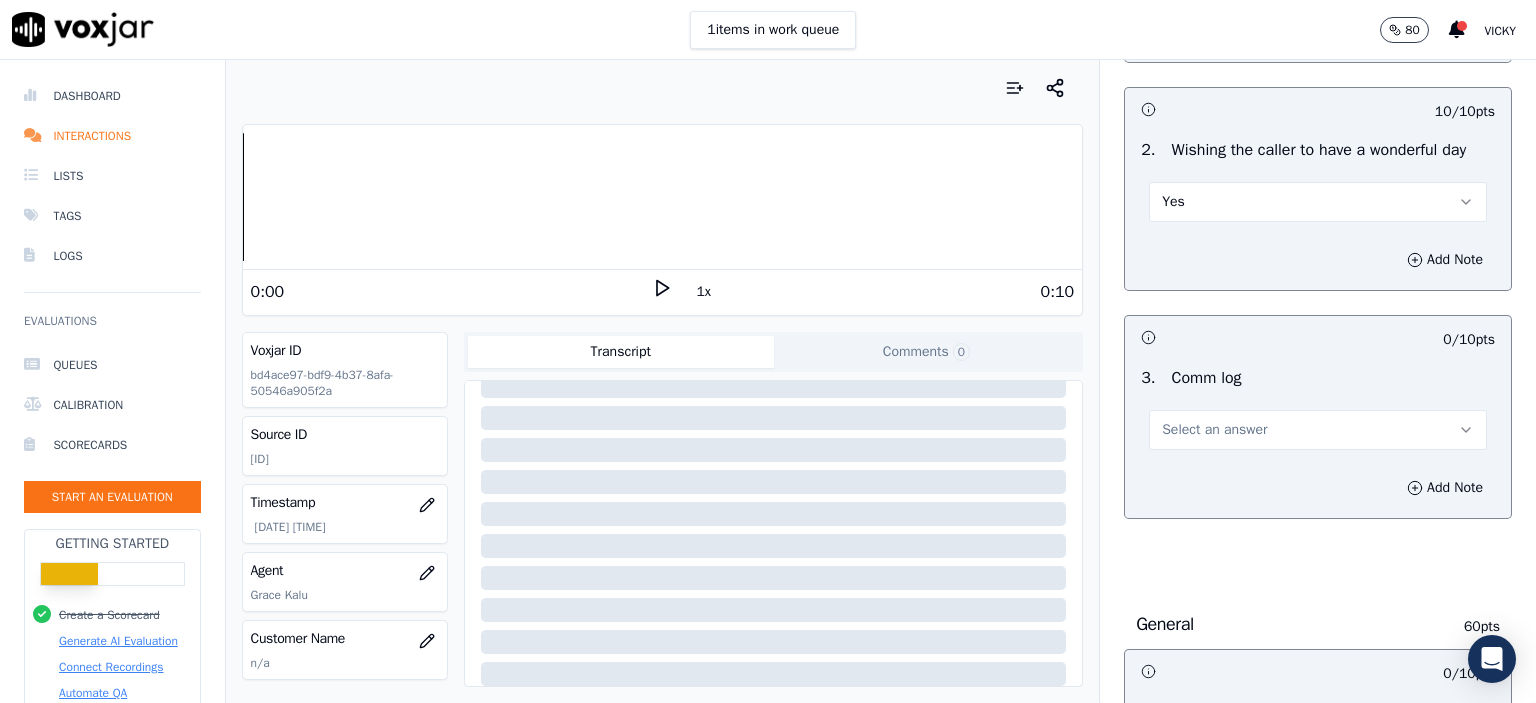 scroll, scrollTop: 2700, scrollLeft: 0, axis: vertical 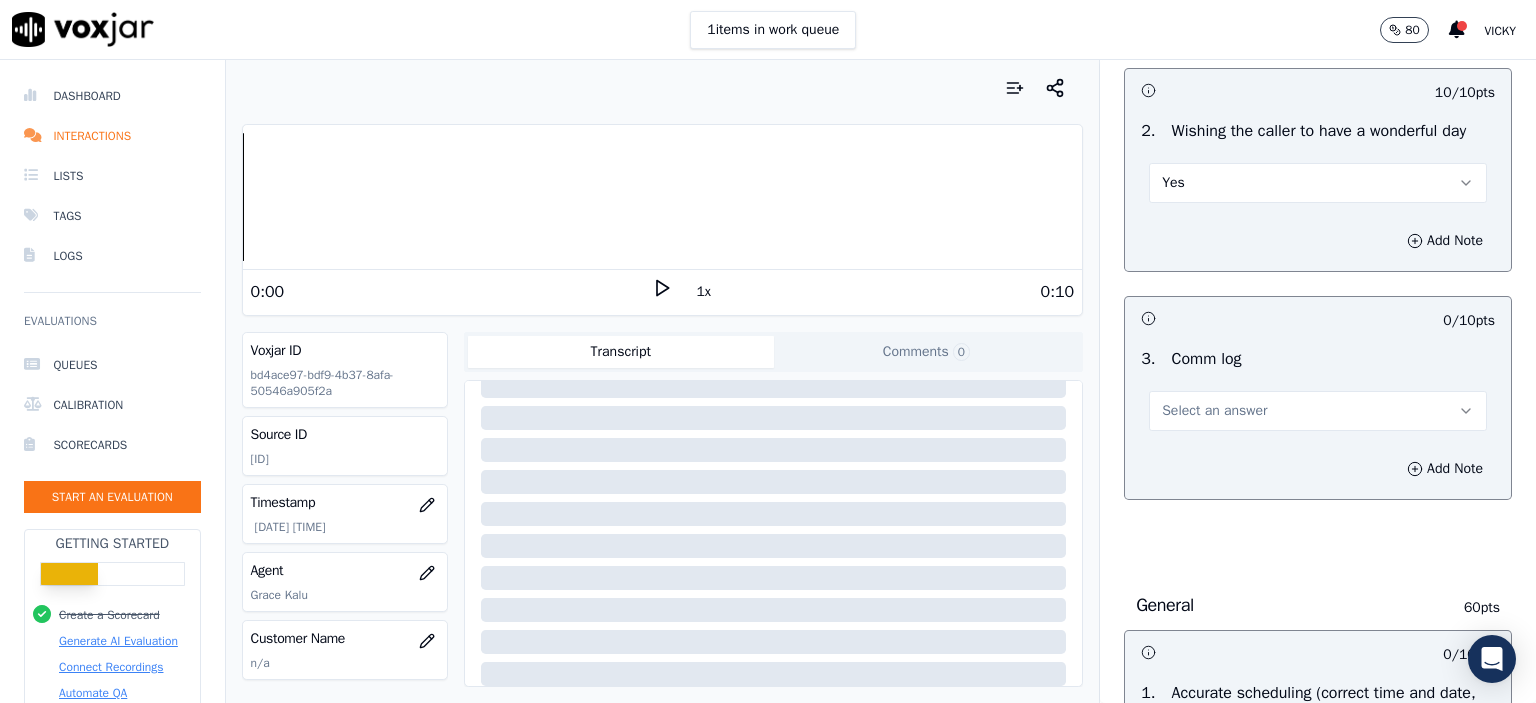 click on "Select an answer" at bounding box center (1318, 411) 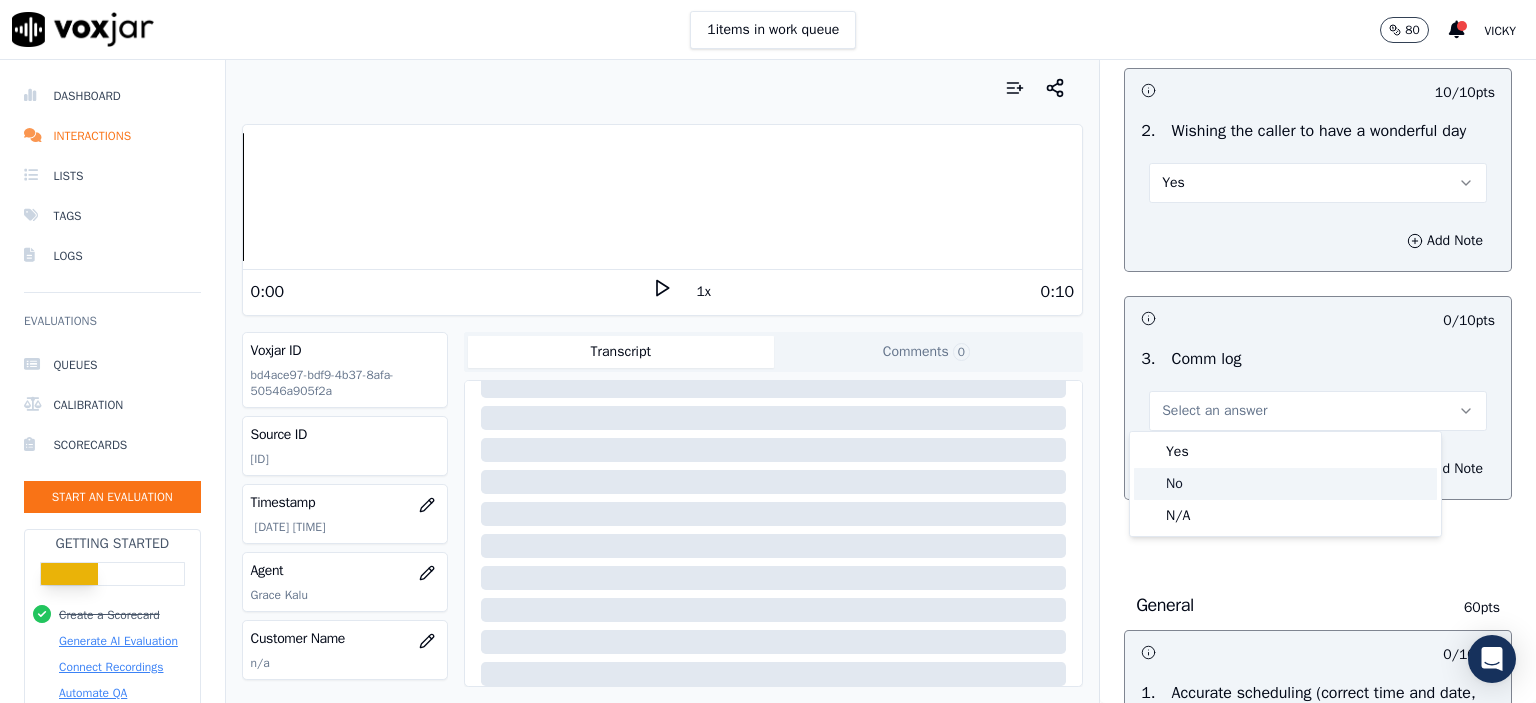 click on "No" 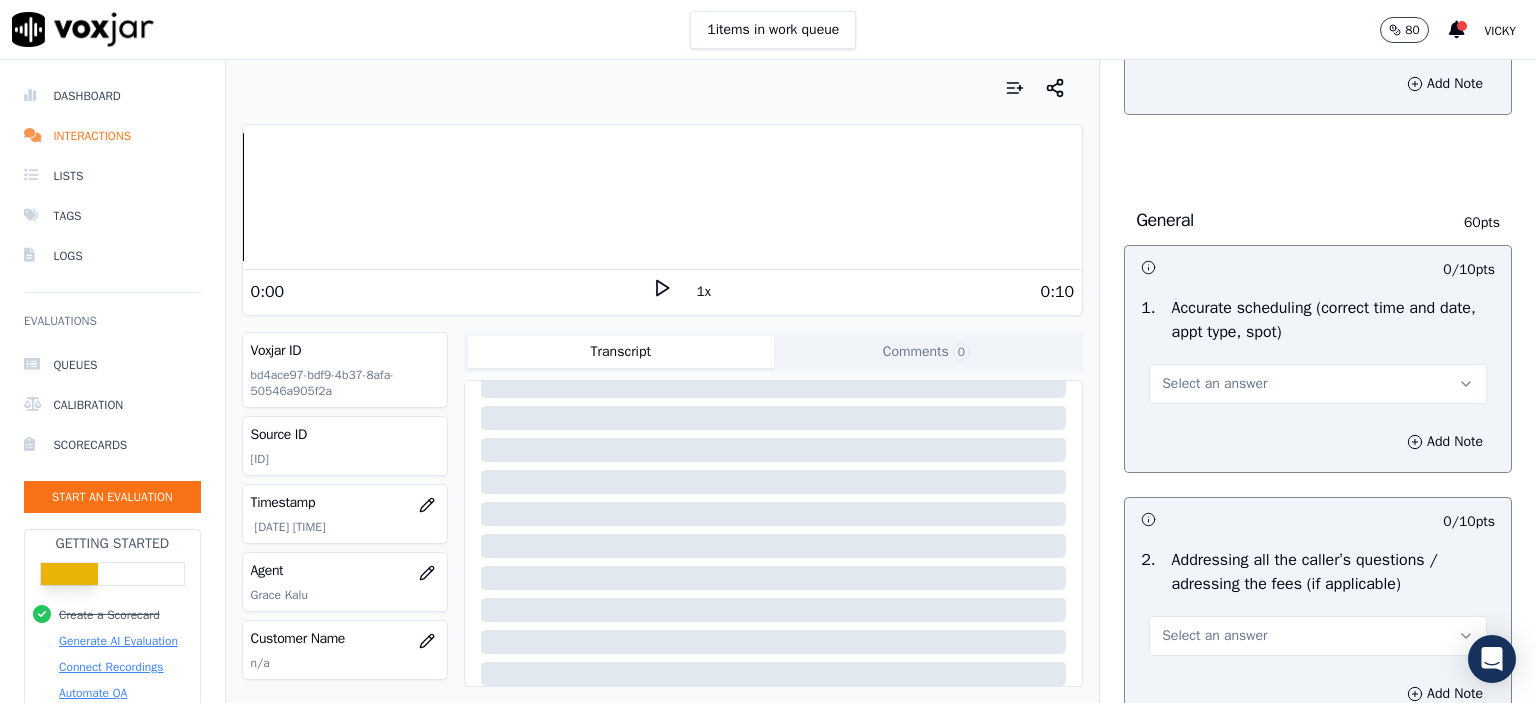 scroll, scrollTop: 3100, scrollLeft: 0, axis: vertical 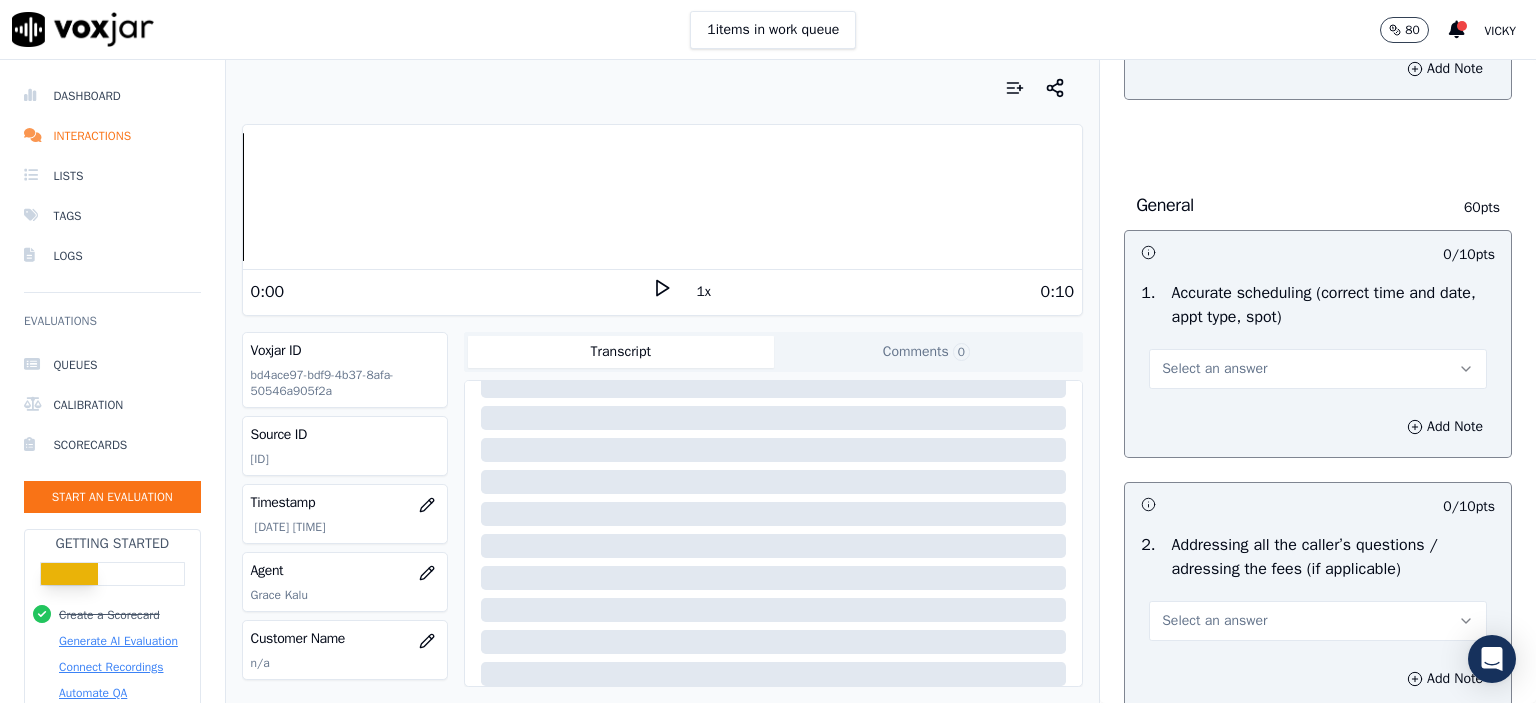 click on "Select an answer" at bounding box center [1214, 369] 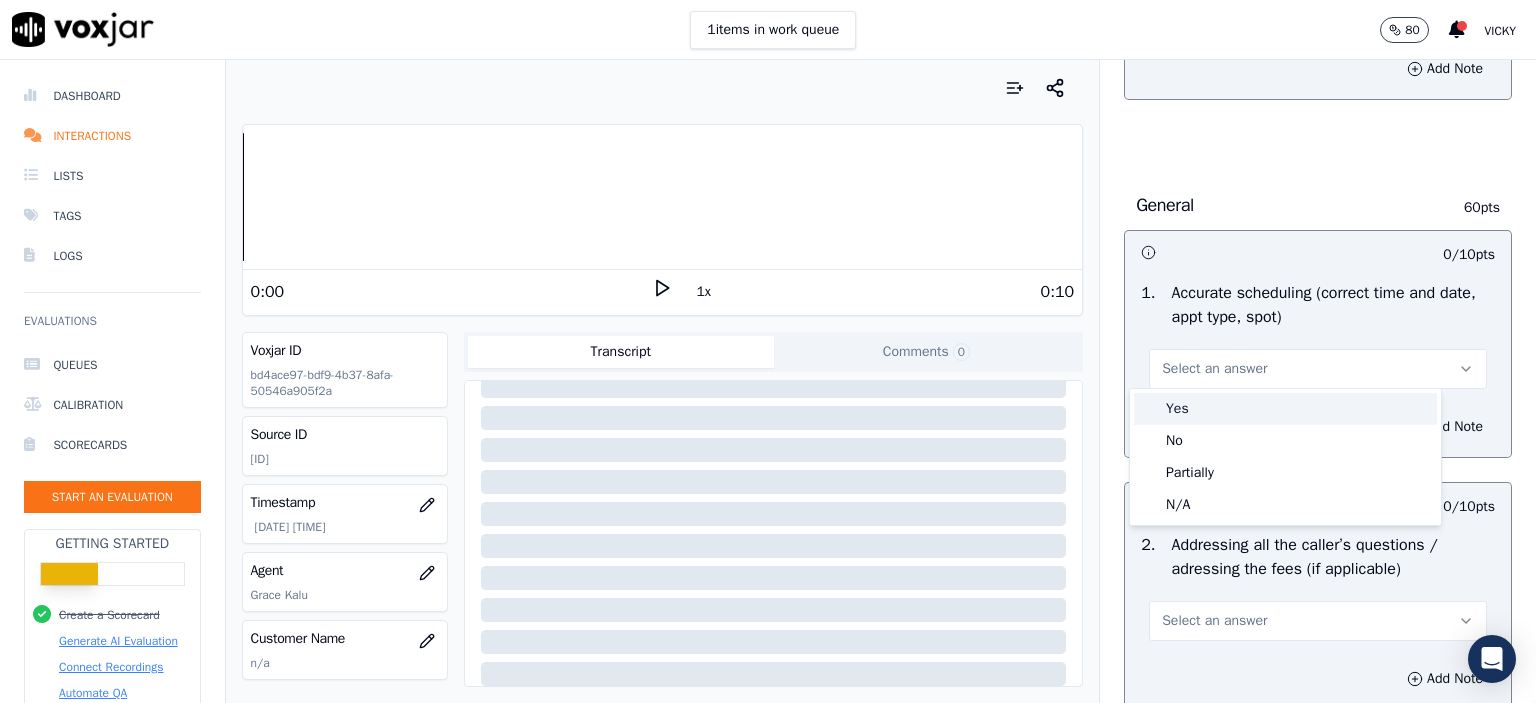 click on "Yes" at bounding box center [1285, 409] 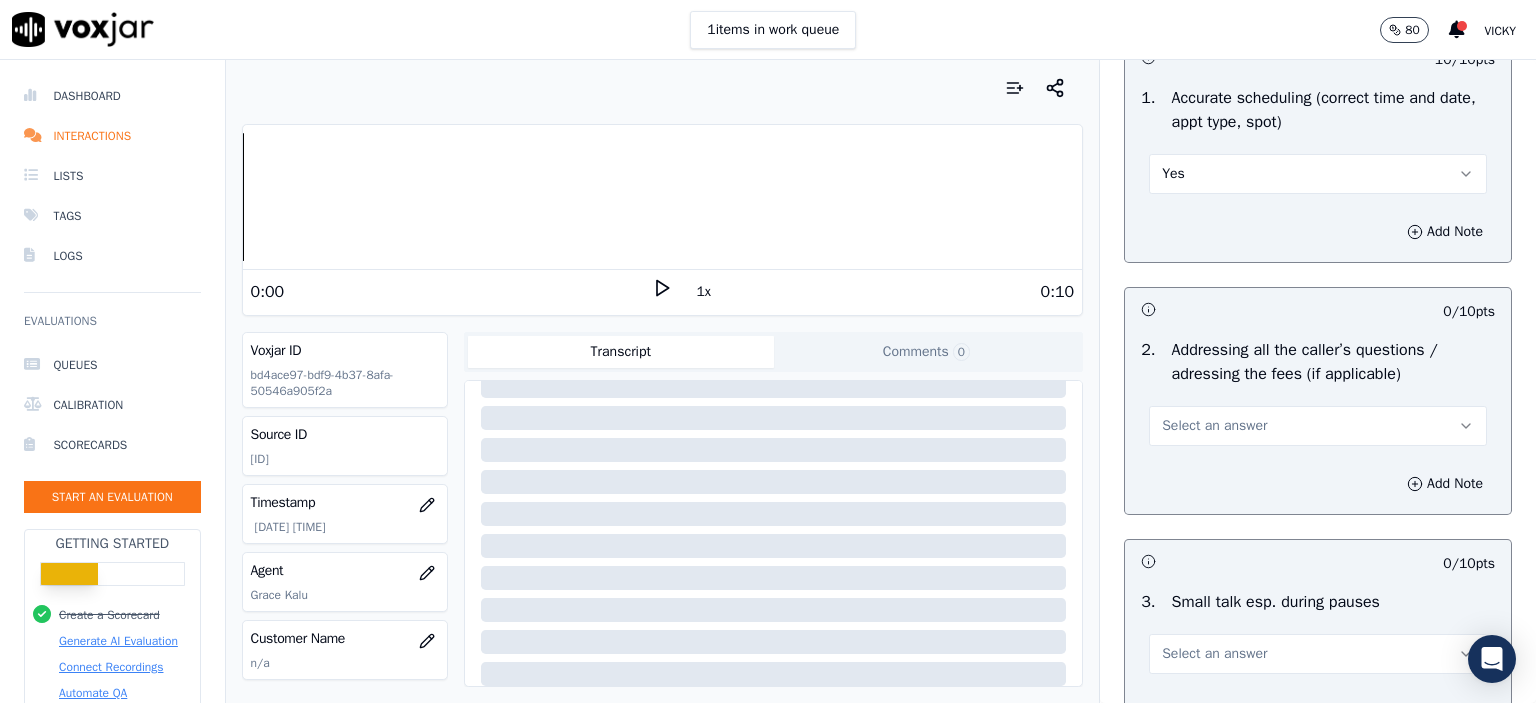 scroll, scrollTop: 3300, scrollLeft: 0, axis: vertical 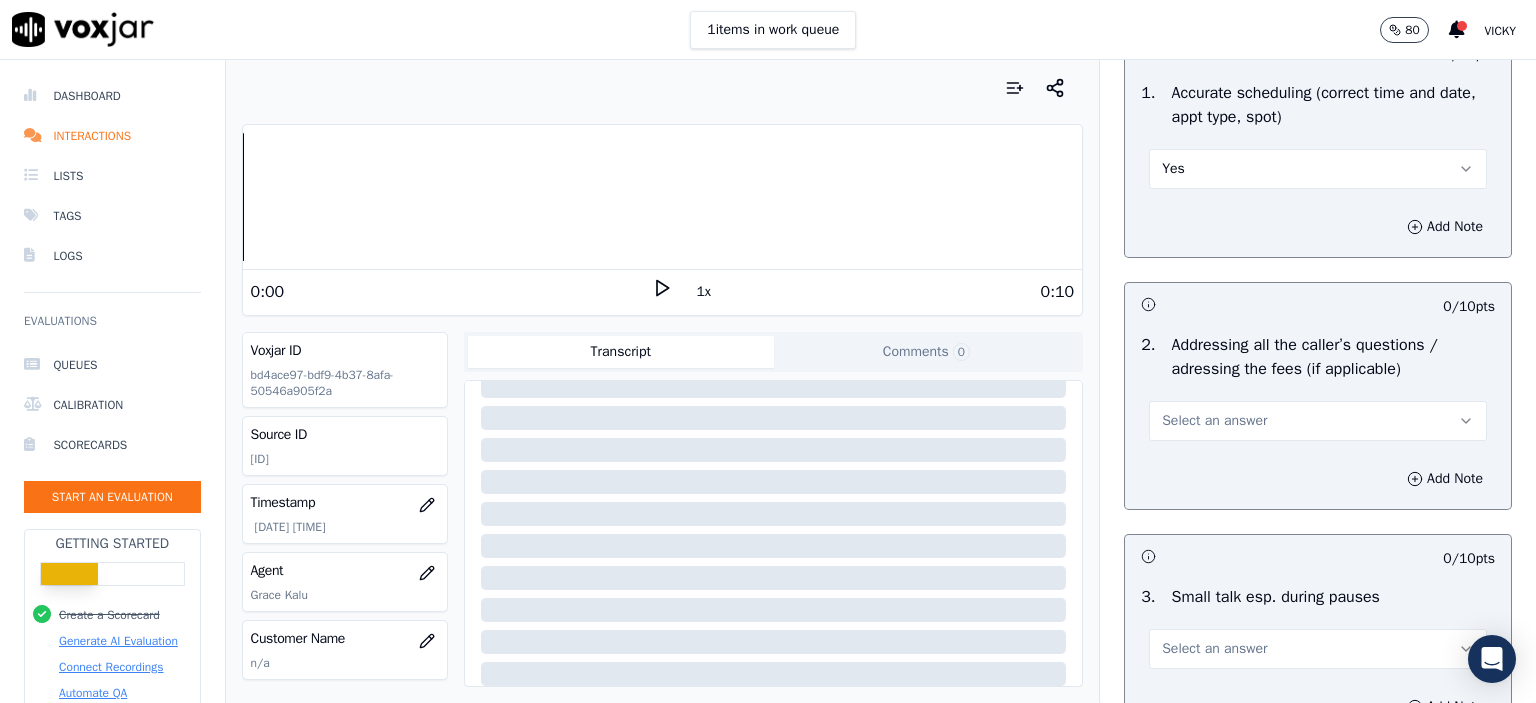click on "Select an answer" at bounding box center (1318, 421) 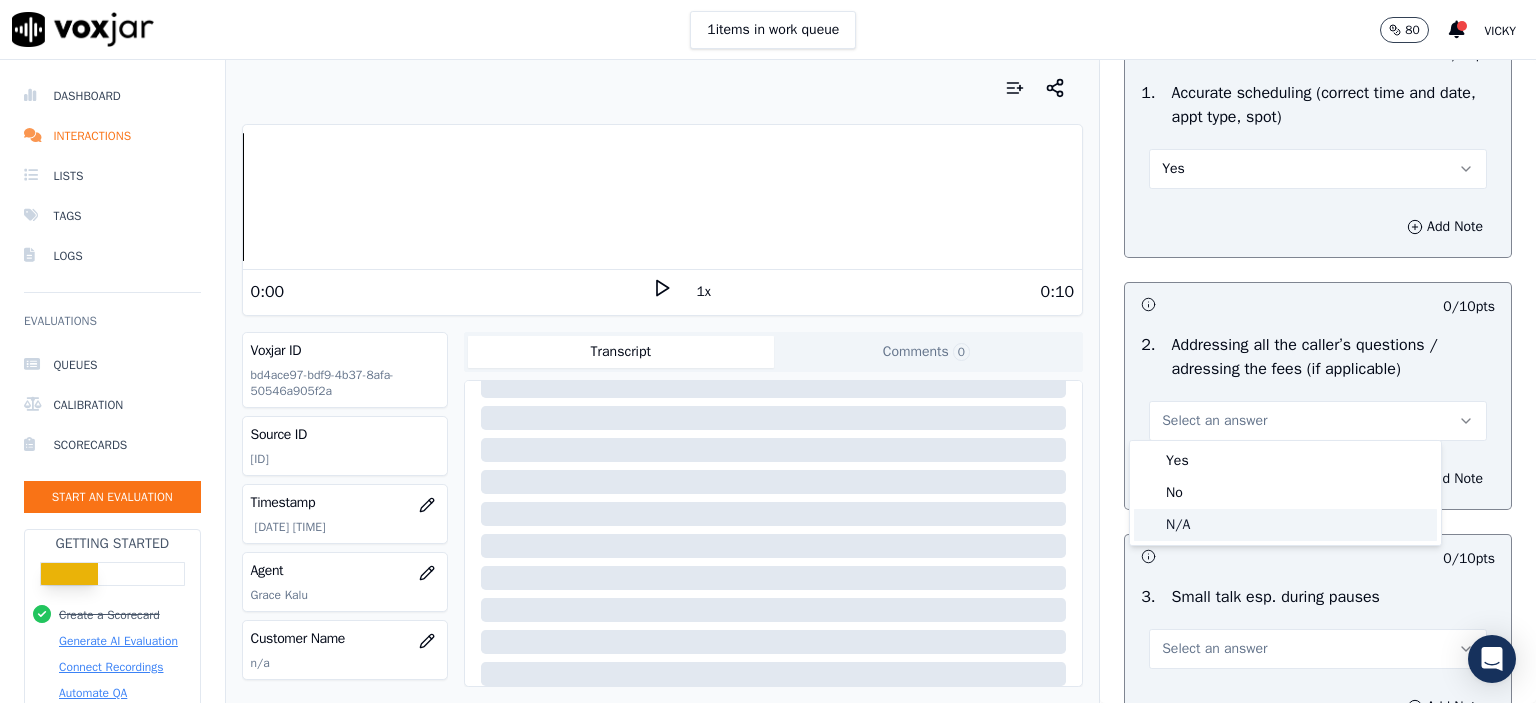 click on "N/A" 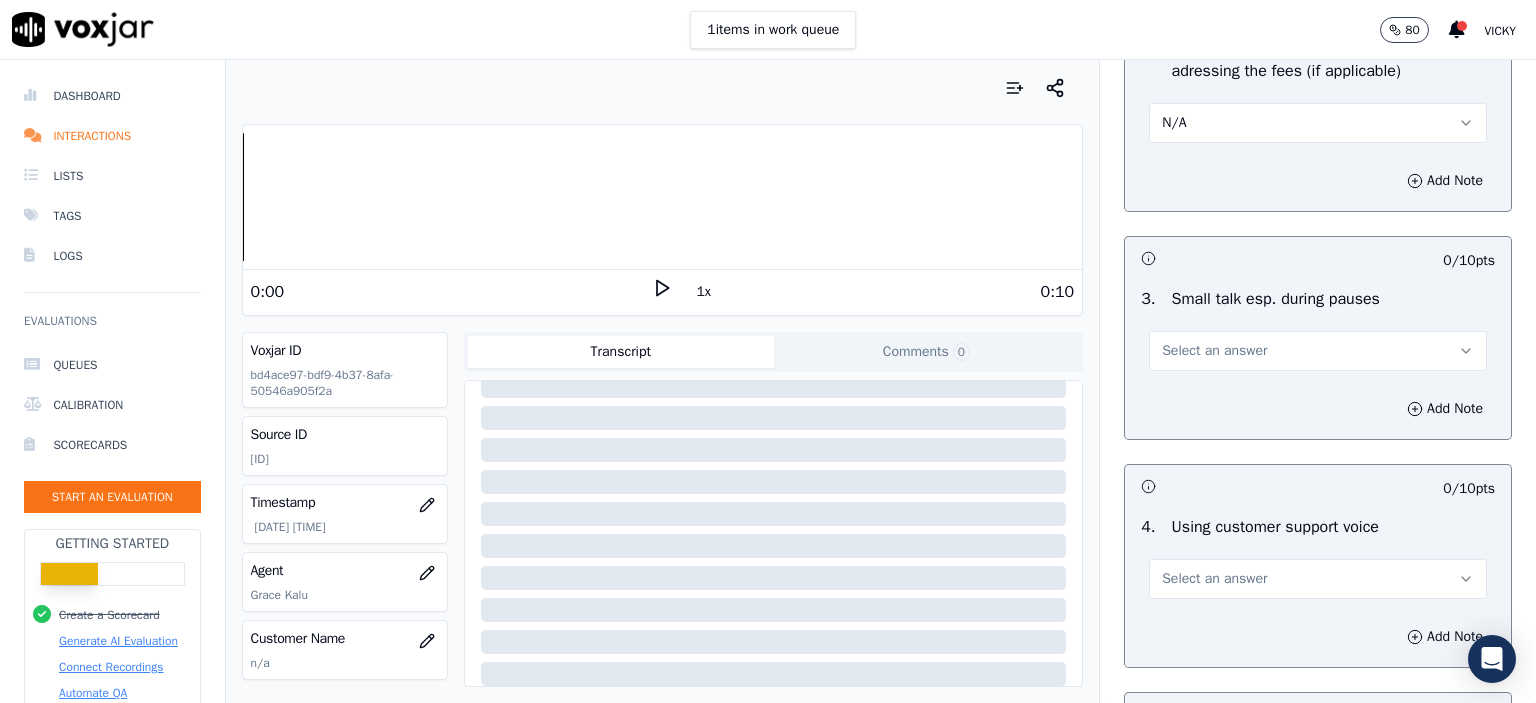 scroll, scrollTop: 3600, scrollLeft: 0, axis: vertical 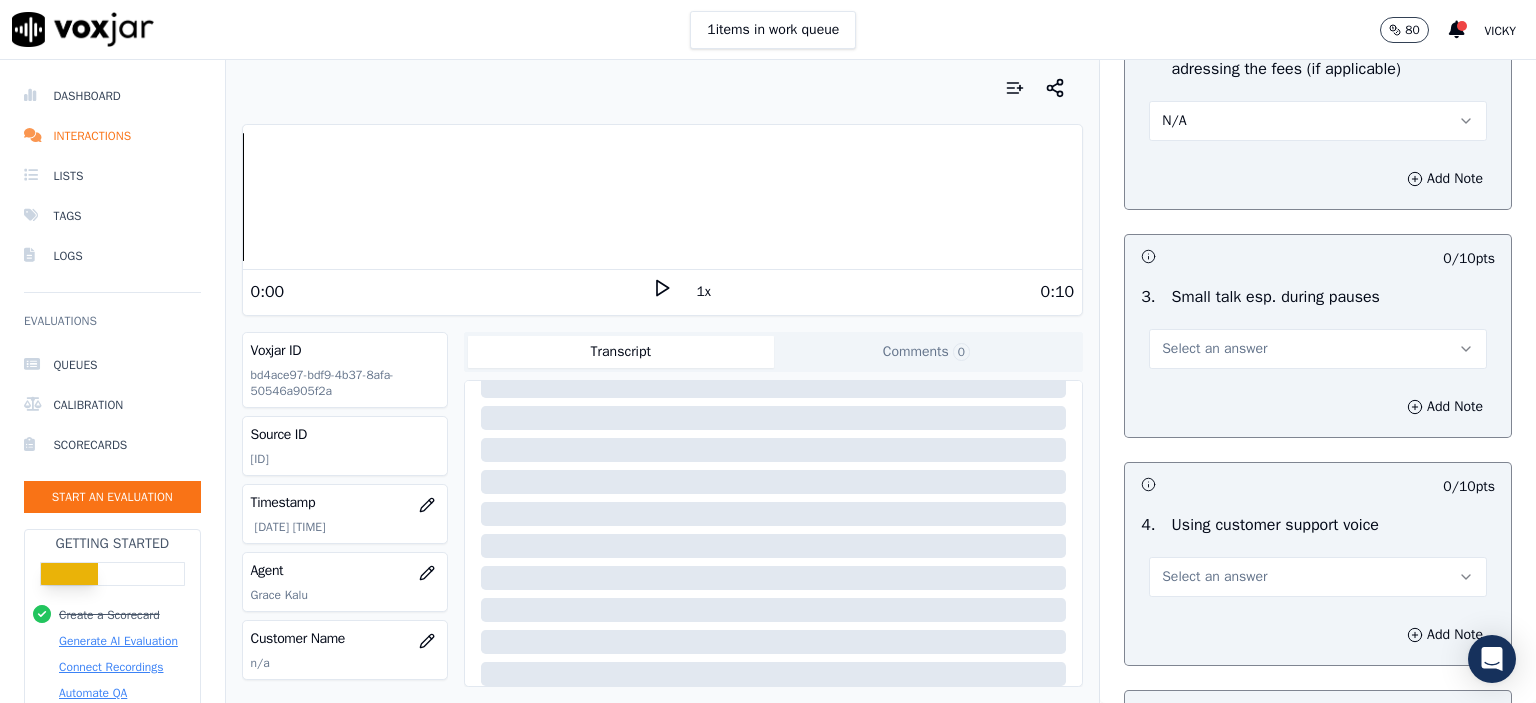 click on "Select an answer" at bounding box center (1318, 349) 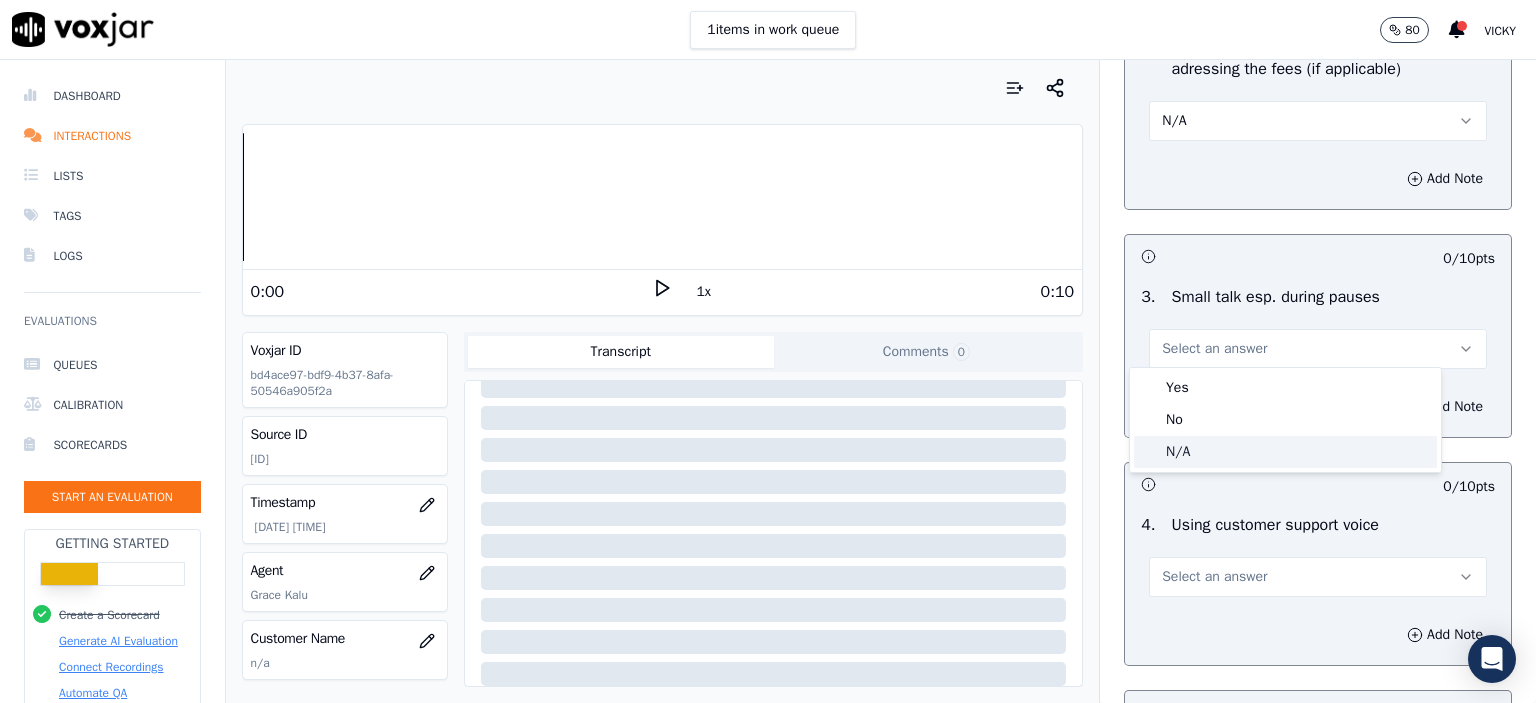 drag, startPoint x: 1231, startPoint y: 417, endPoint x: 1224, endPoint y: 466, distance: 49.497475 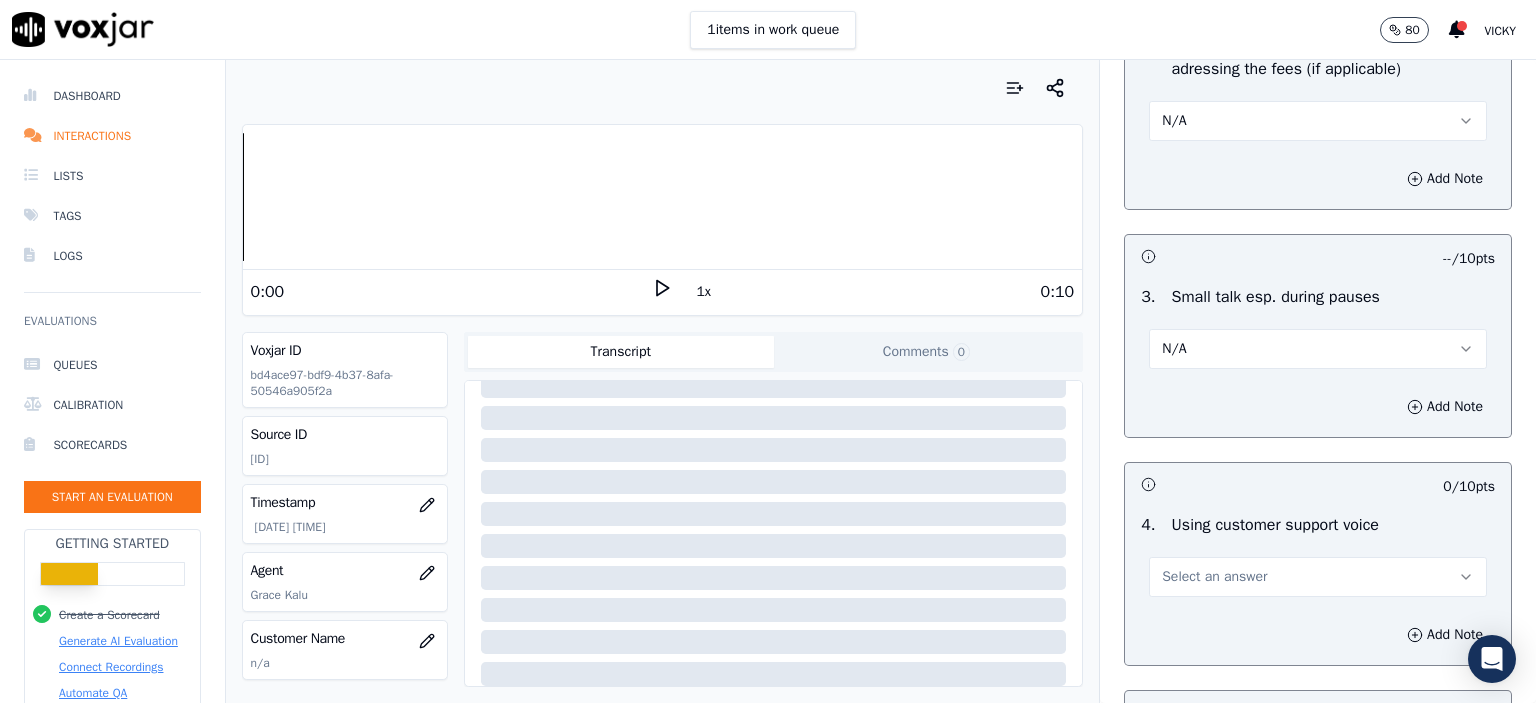 click on "Select an answer" at bounding box center (1214, 577) 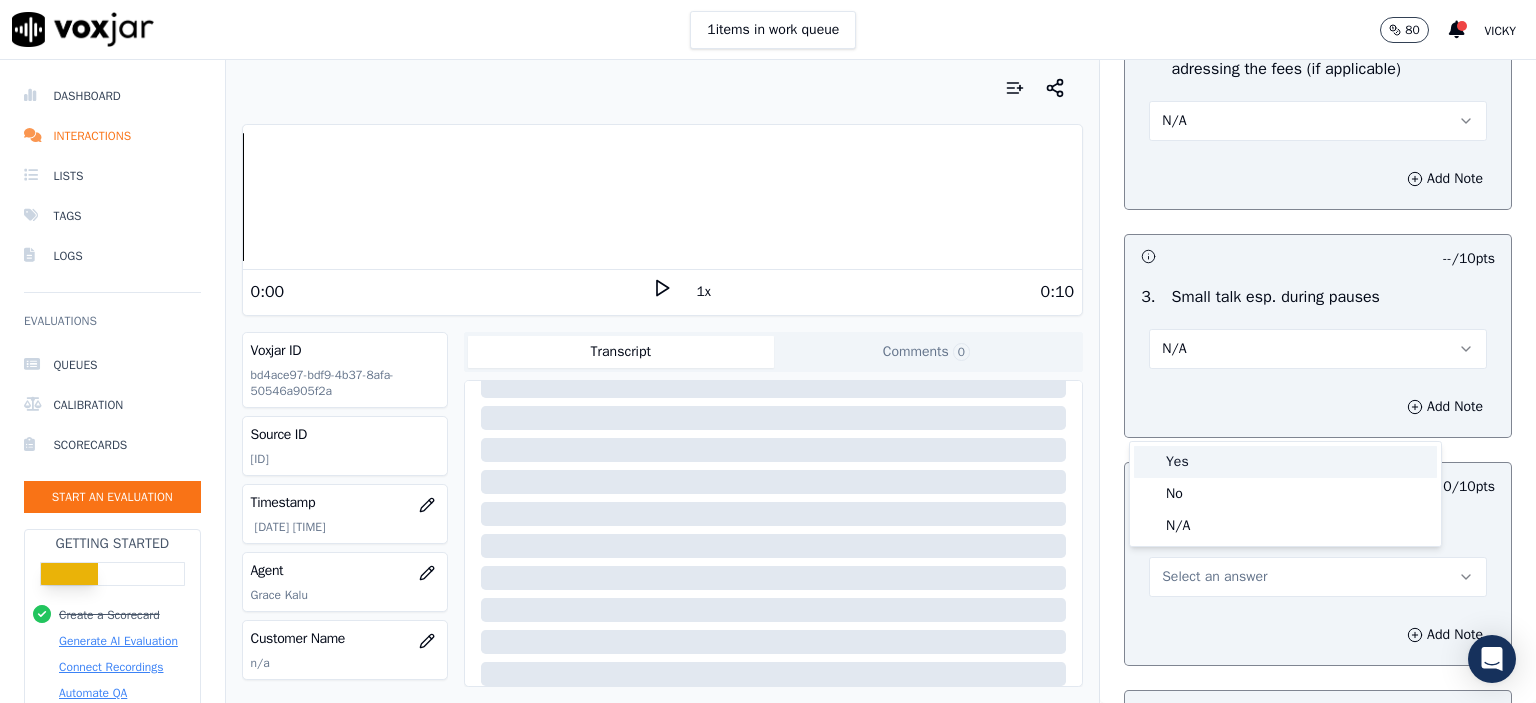 click on "Yes" at bounding box center (1285, 462) 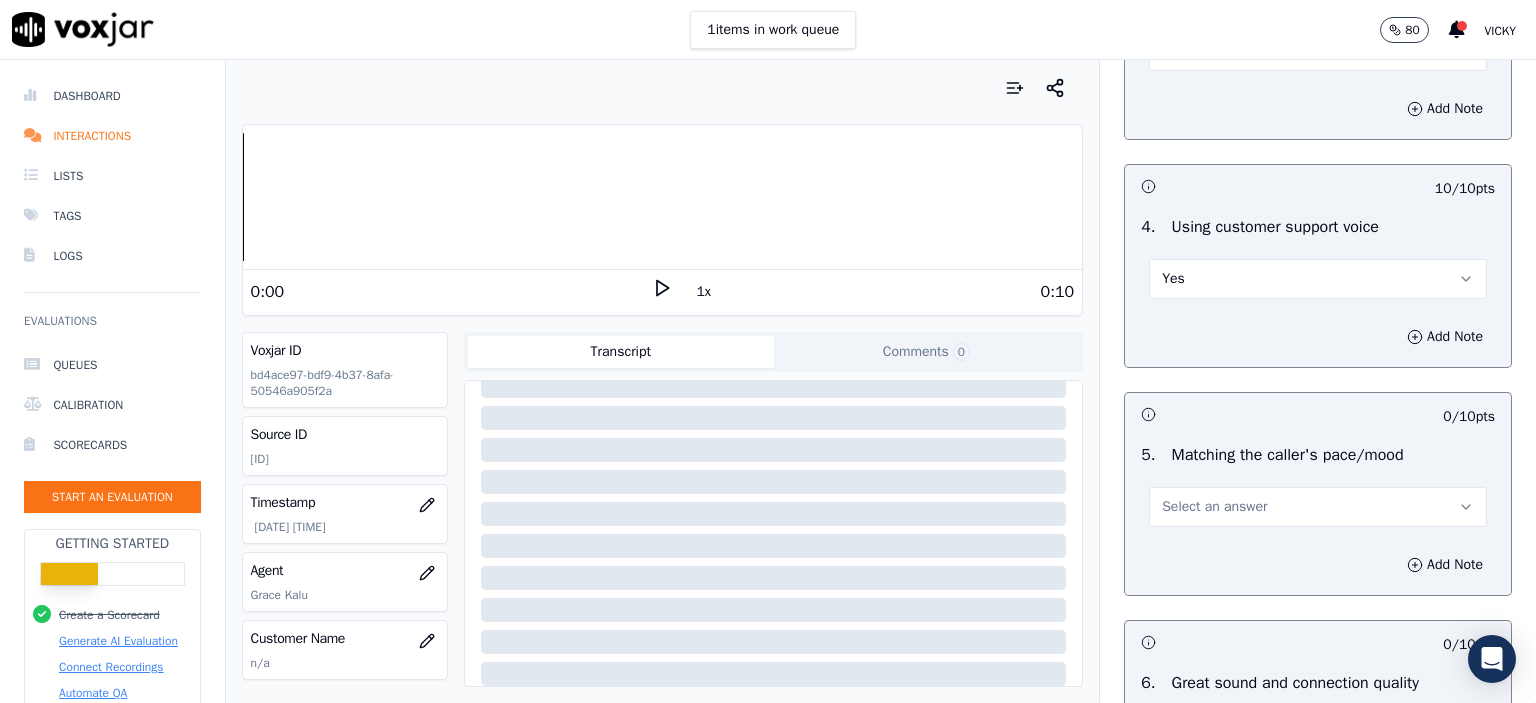 scroll, scrollTop: 3900, scrollLeft: 0, axis: vertical 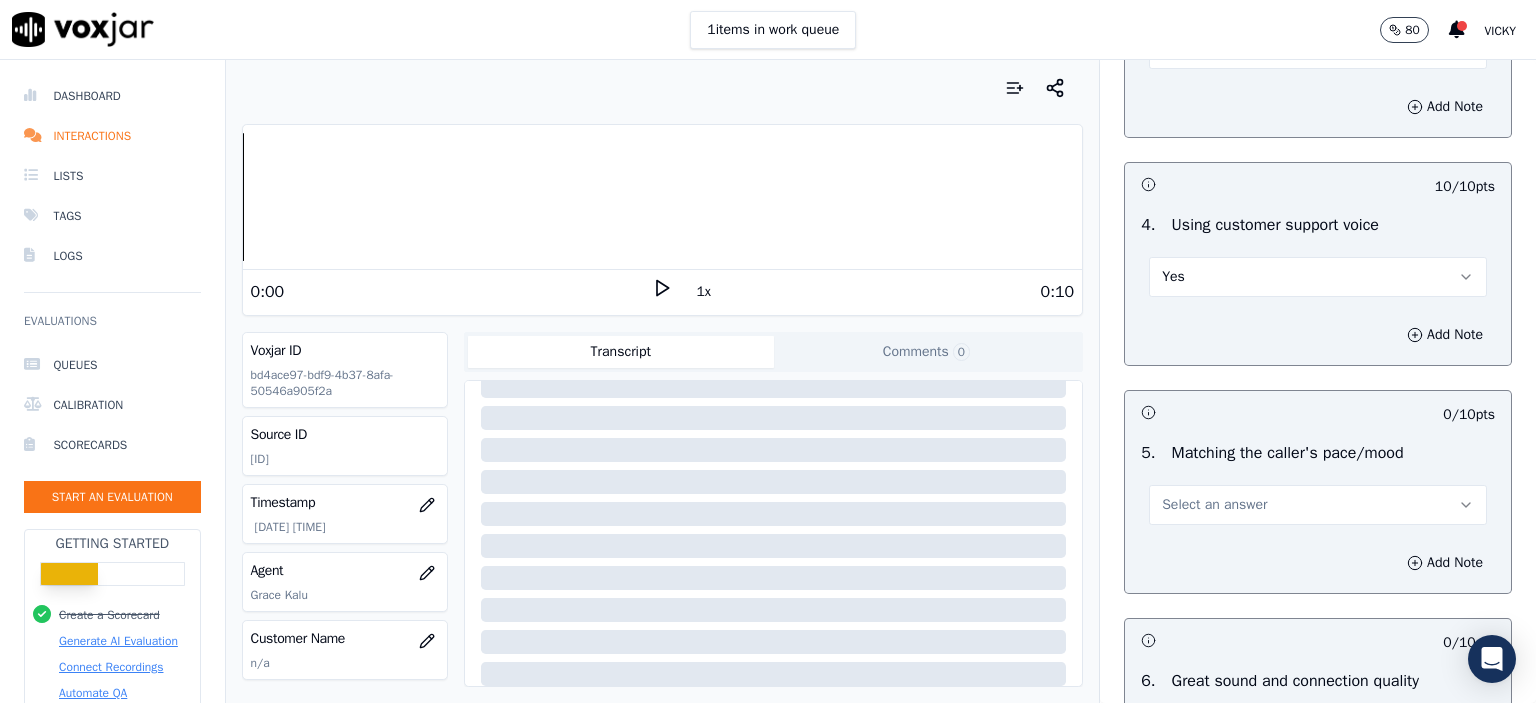 click on "Select an answer" at bounding box center (1214, 505) 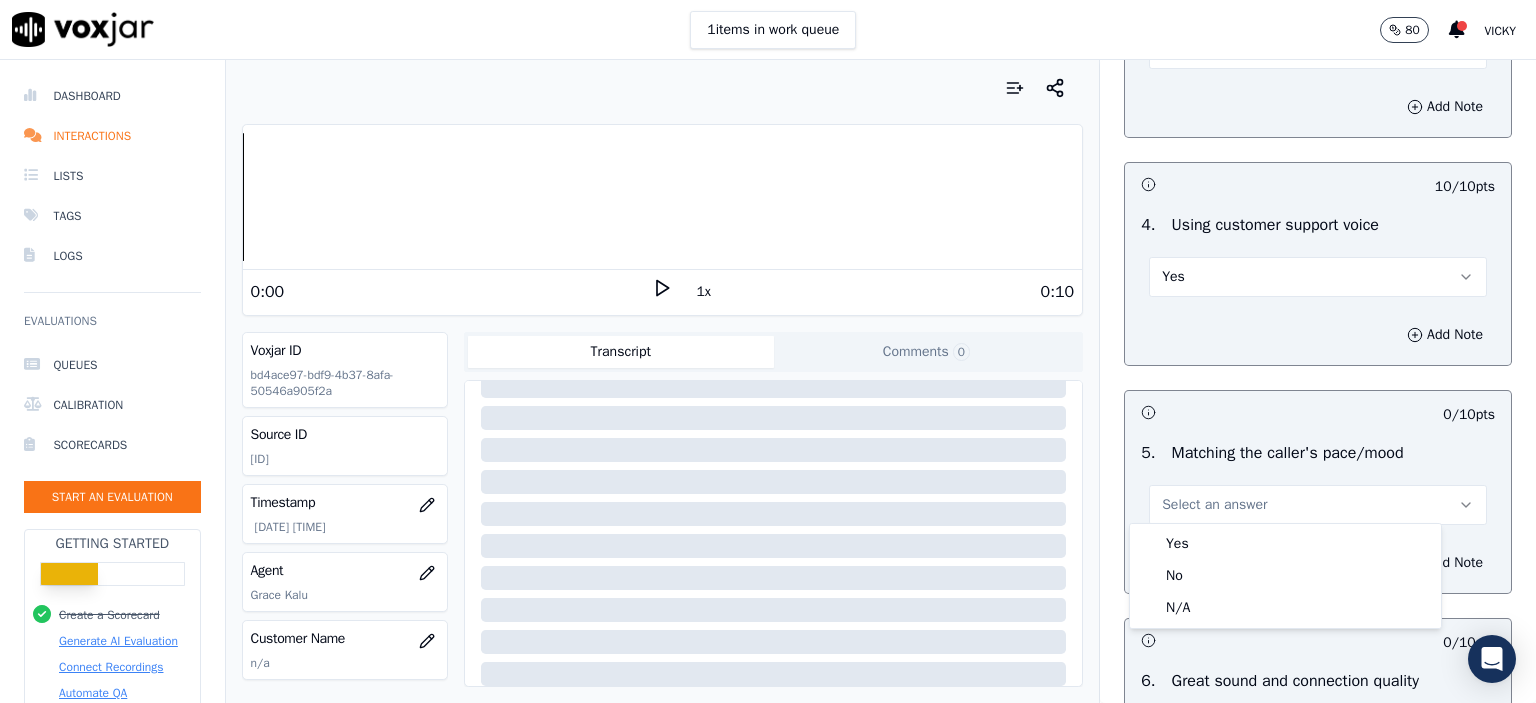 click on "Yes   No     N/A" at bounding box center (1285, 576) 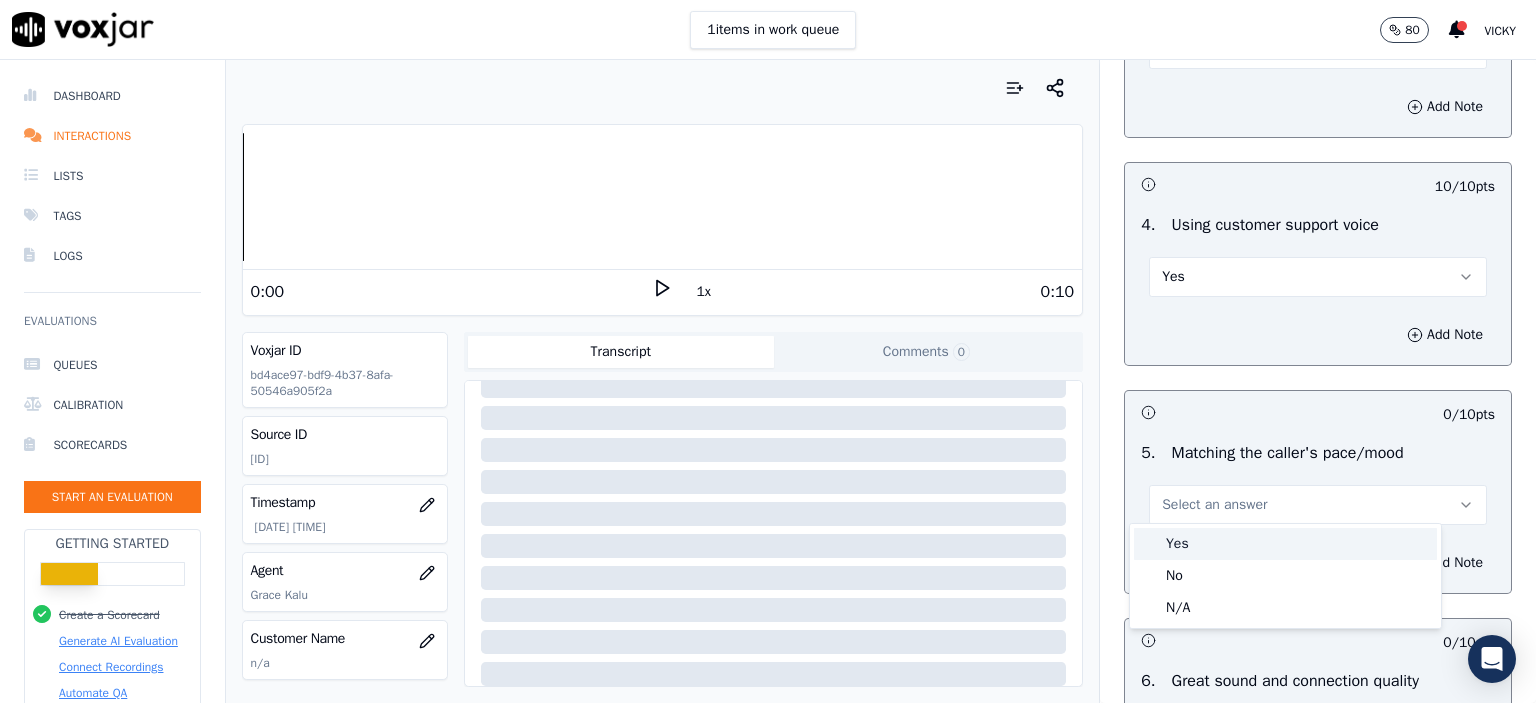 click on "Yes" at bounding box center (1285, 544) 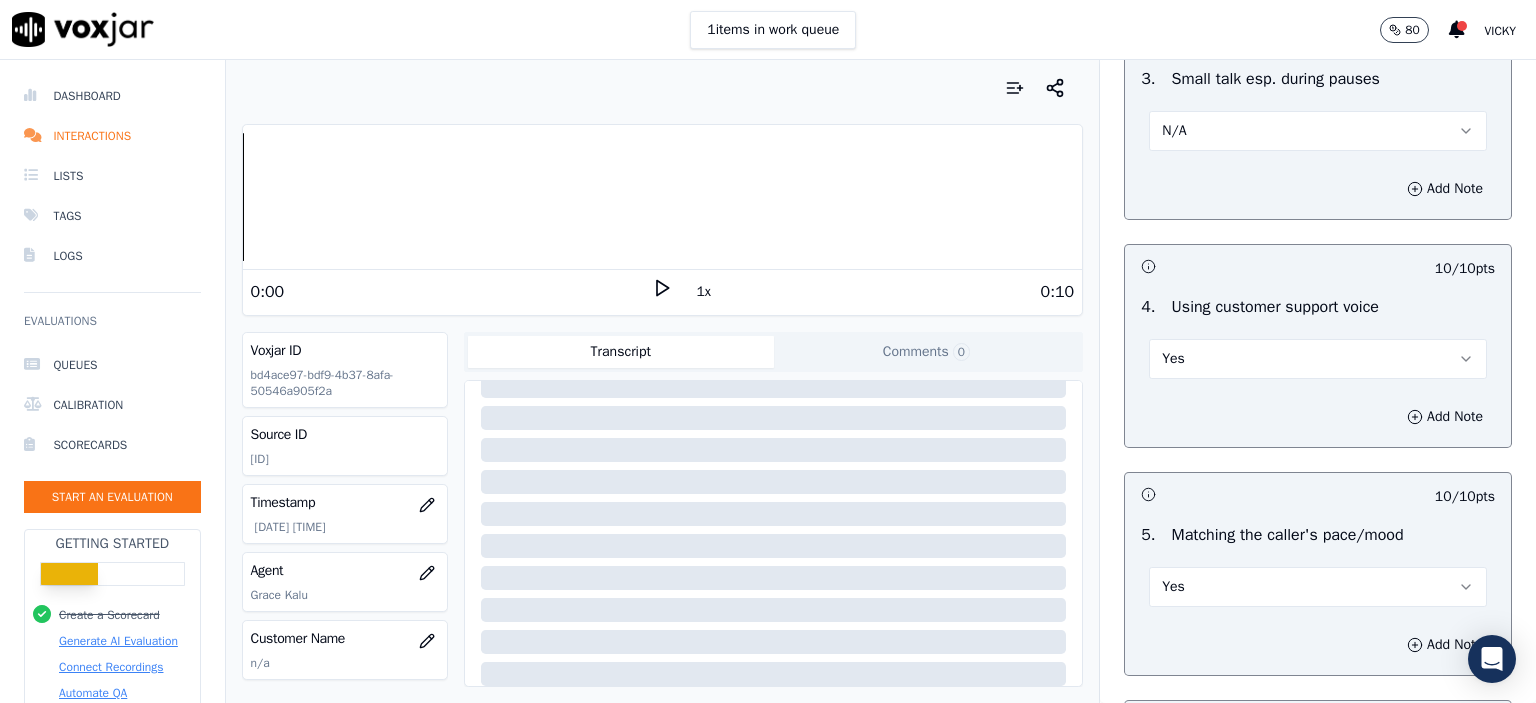 scroll, scrollTop: 3700, scrollLeft: 0, axis: vertical 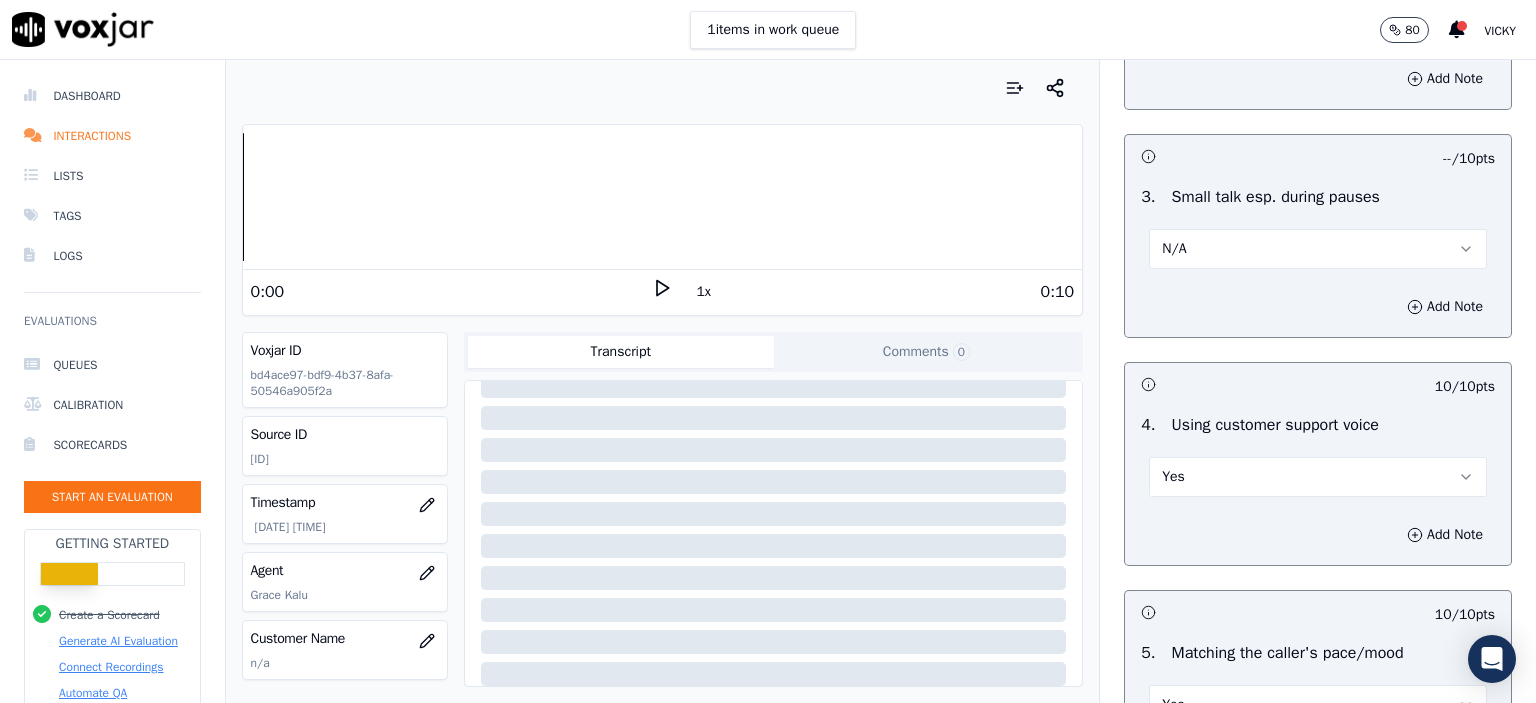 click on "N/A" at bounding box center [1318, 249] 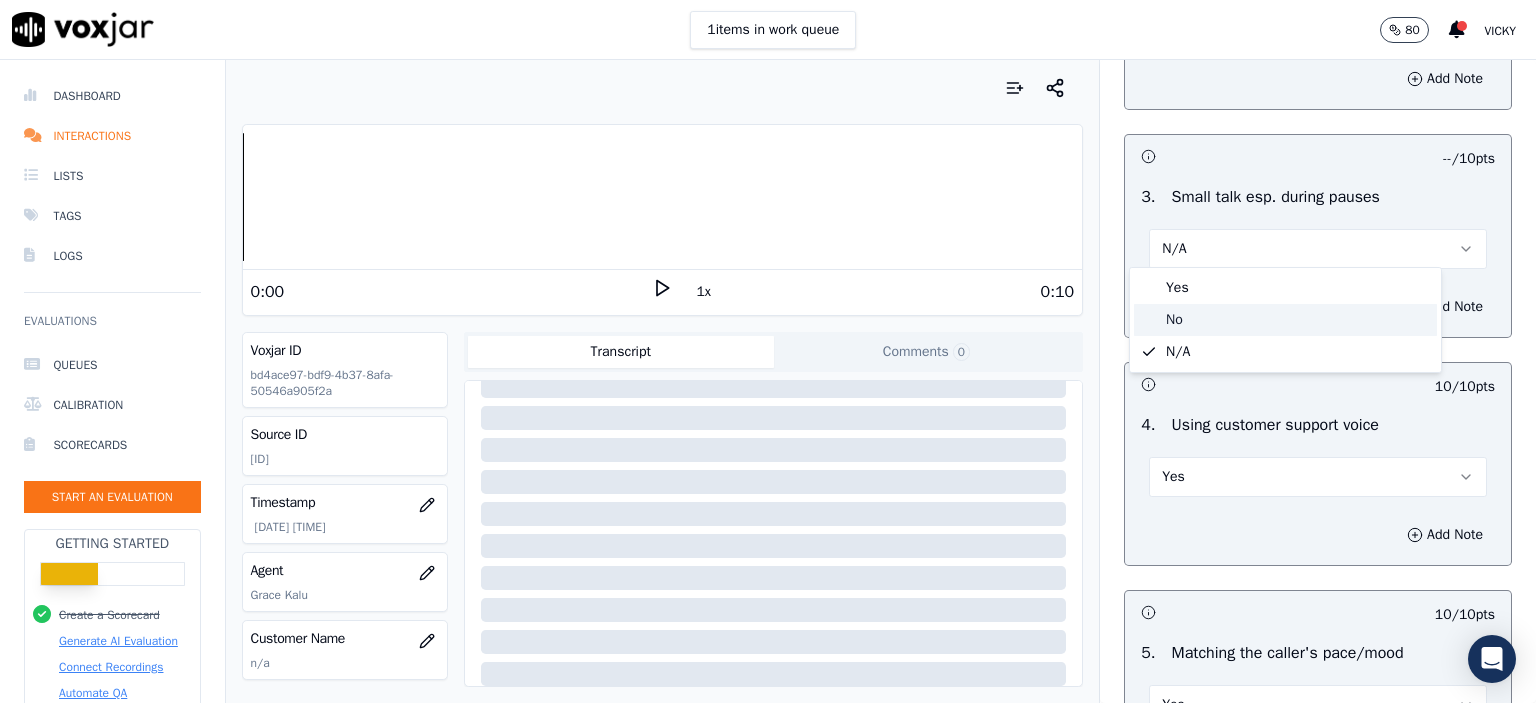 click on "No" 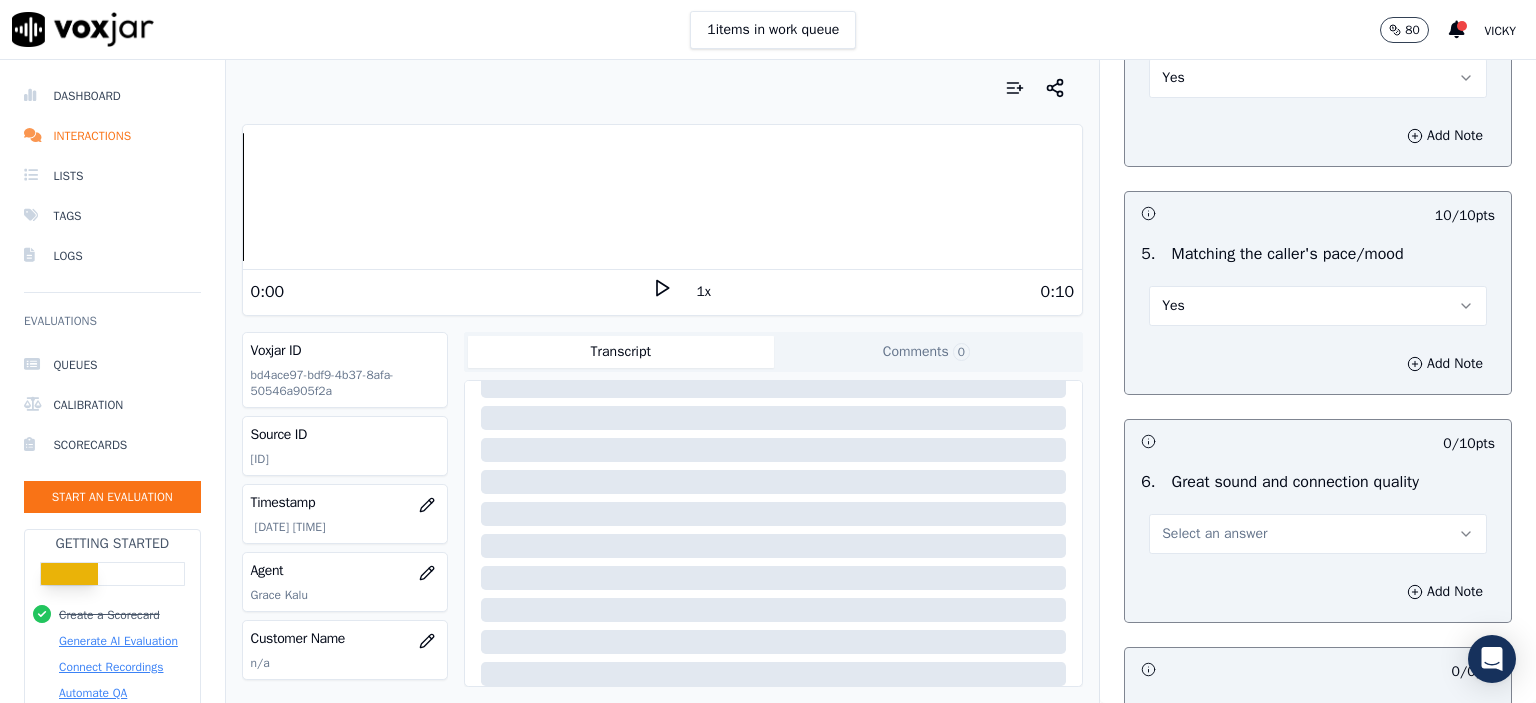 scroll, scrollTop: 4100, scrollLeft: 0, axis: vertical 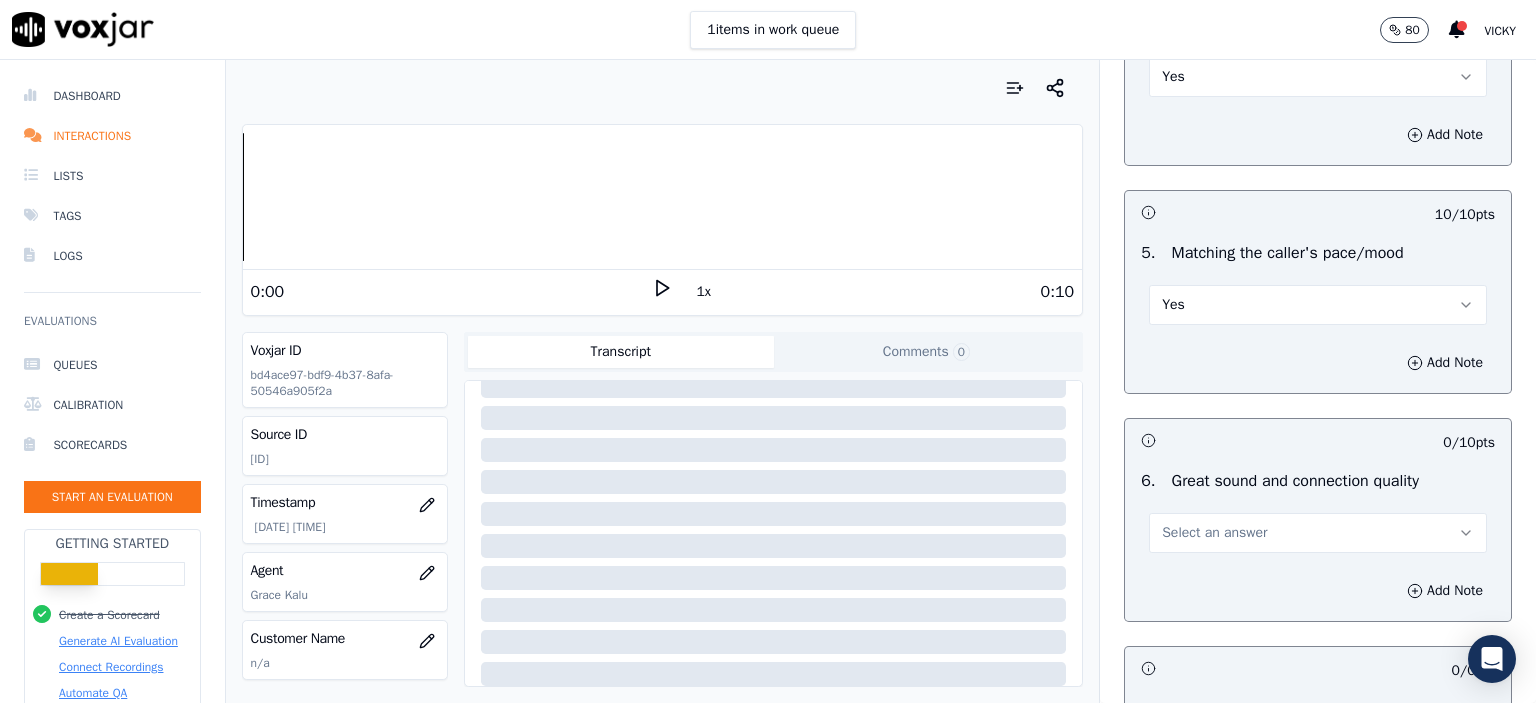 click on "Select an answer" at bounding box center [1214, 533] 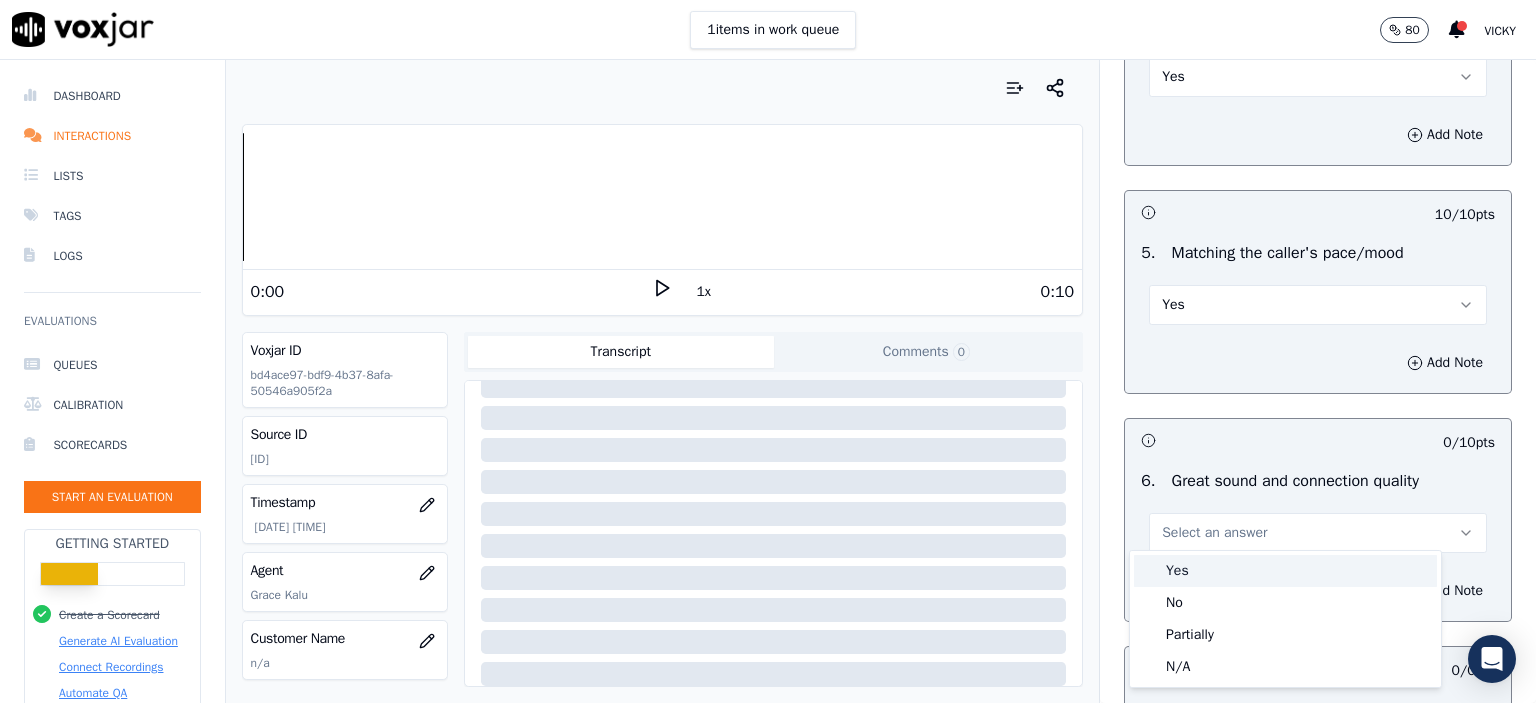 click on "Yes" at bounding box center [1285, 571] 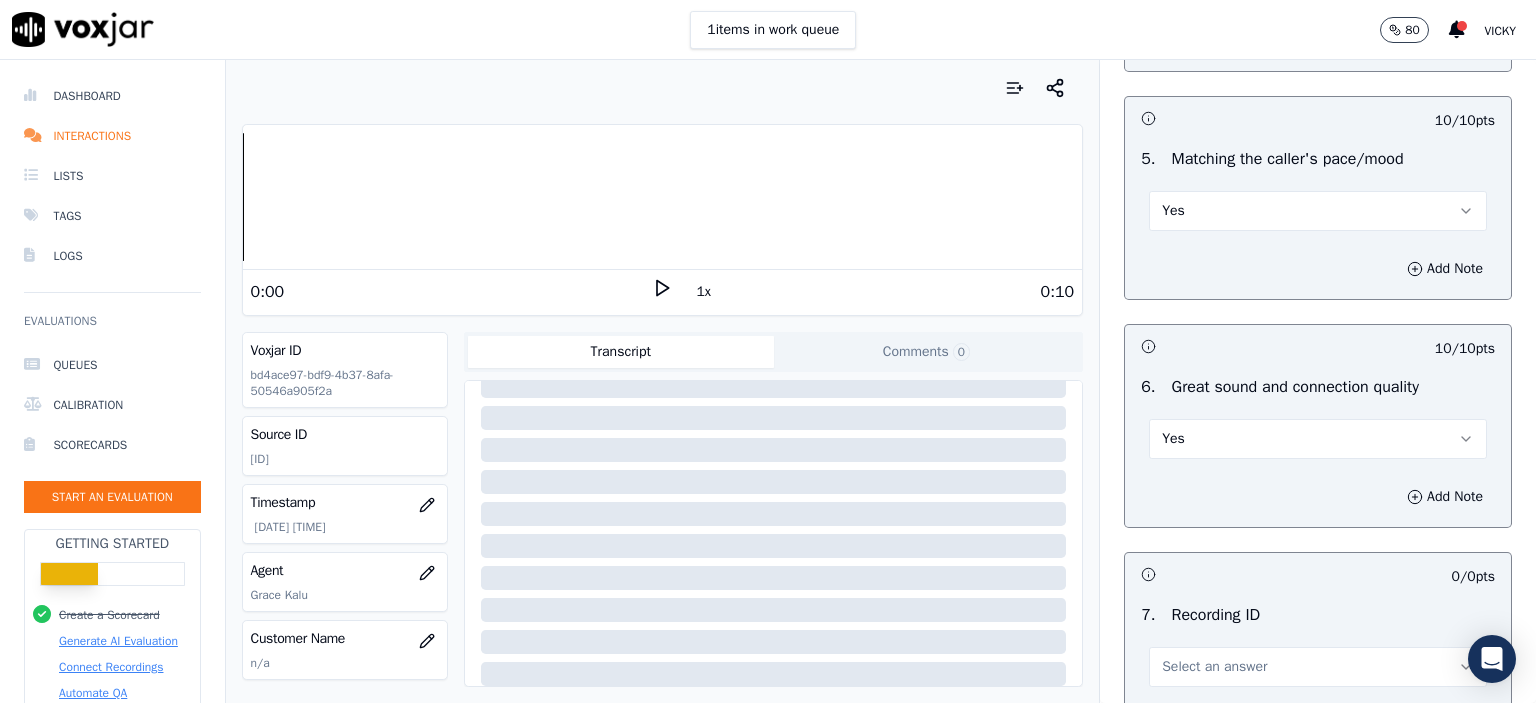 scroll, scrollTop: 4400, scrollLeft: 0, axis: vertical 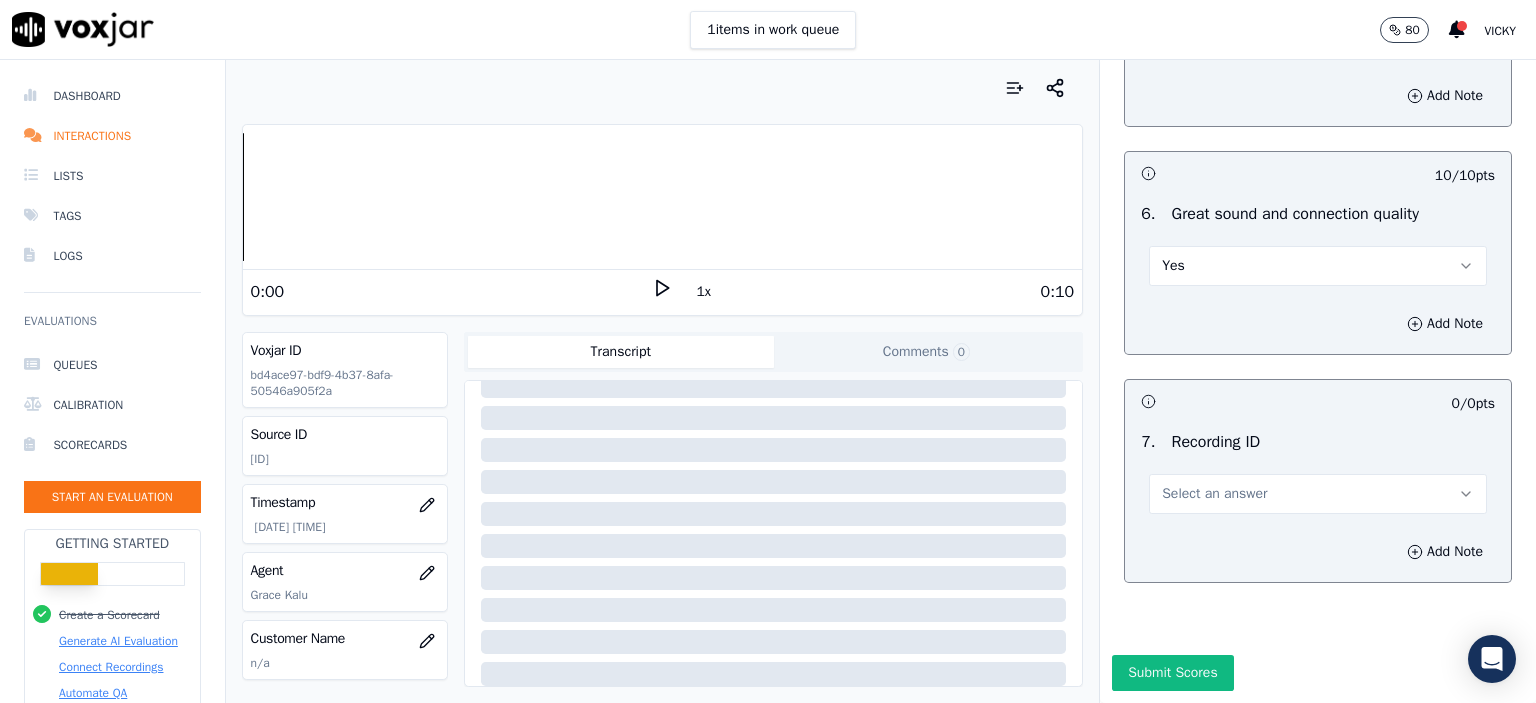 click on "Select an answer" at bounding box center (1214, 494) 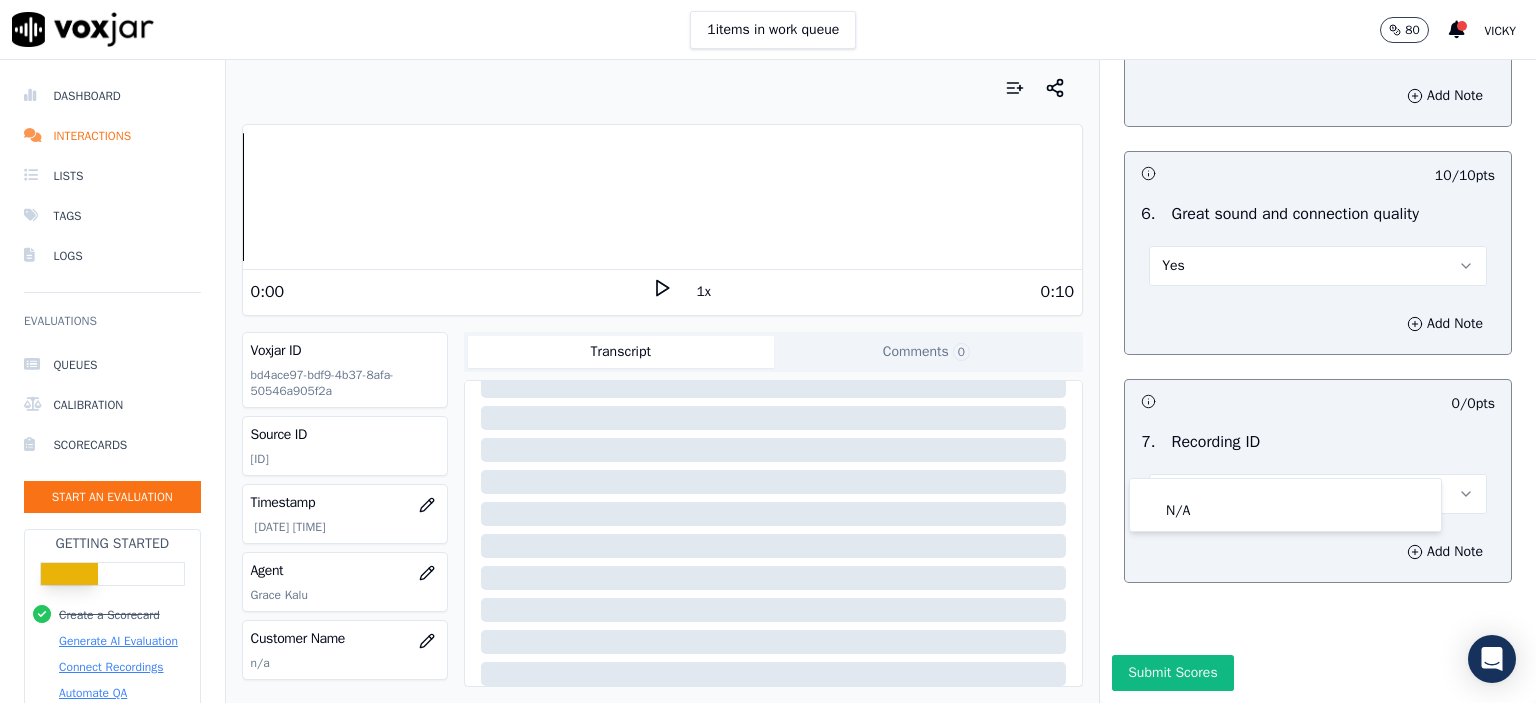 click on "N/A" 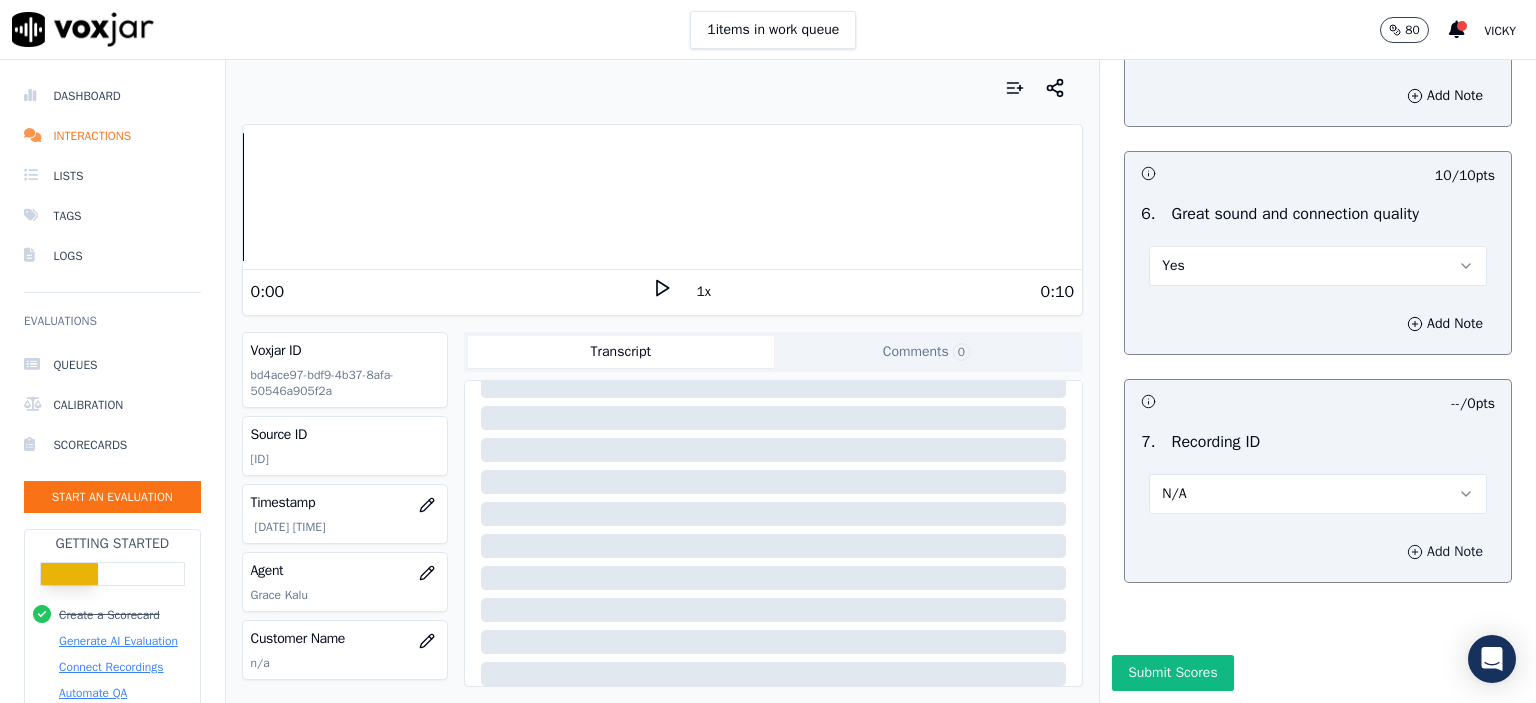 click on "Add Note" at bounding box center (1445, 552) 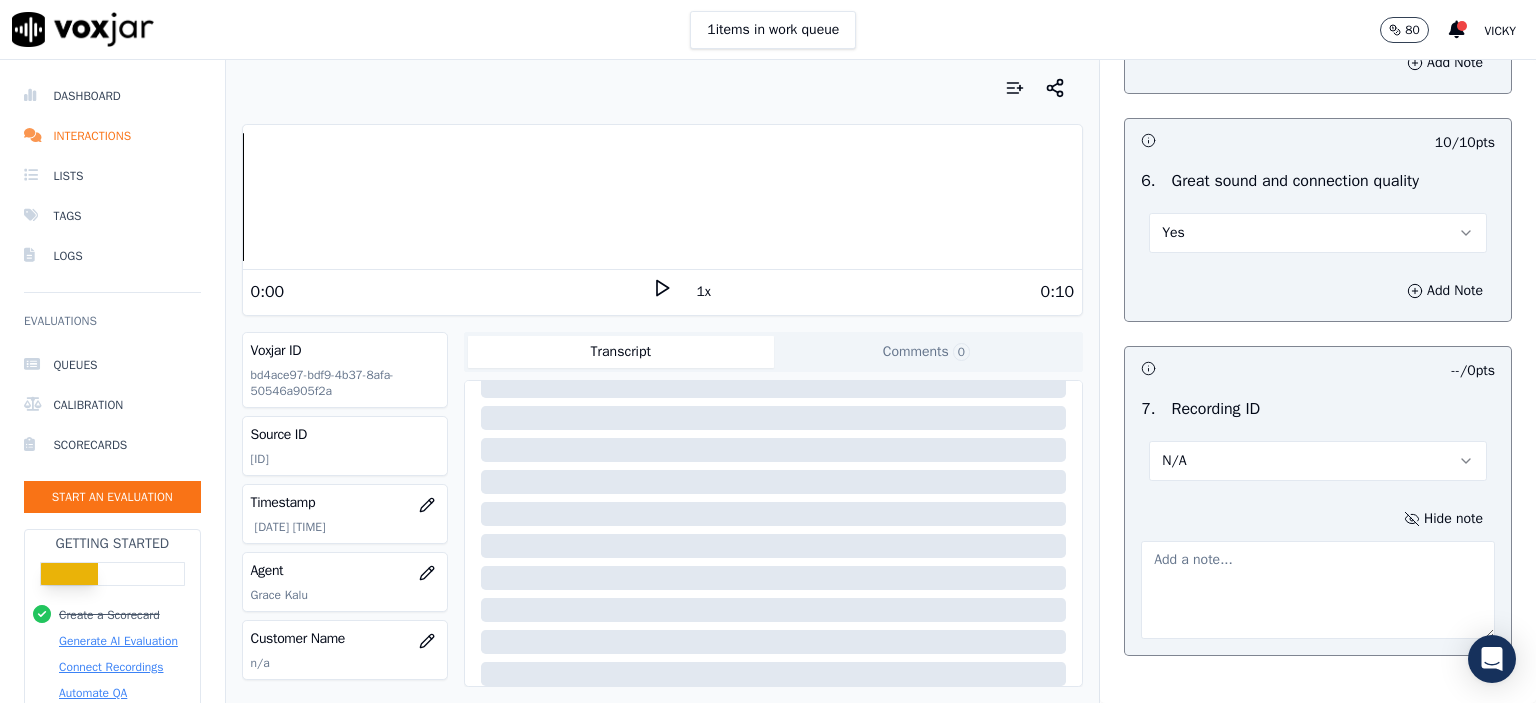 click on "Source ID   355906048" at bounding box center (345, 446) 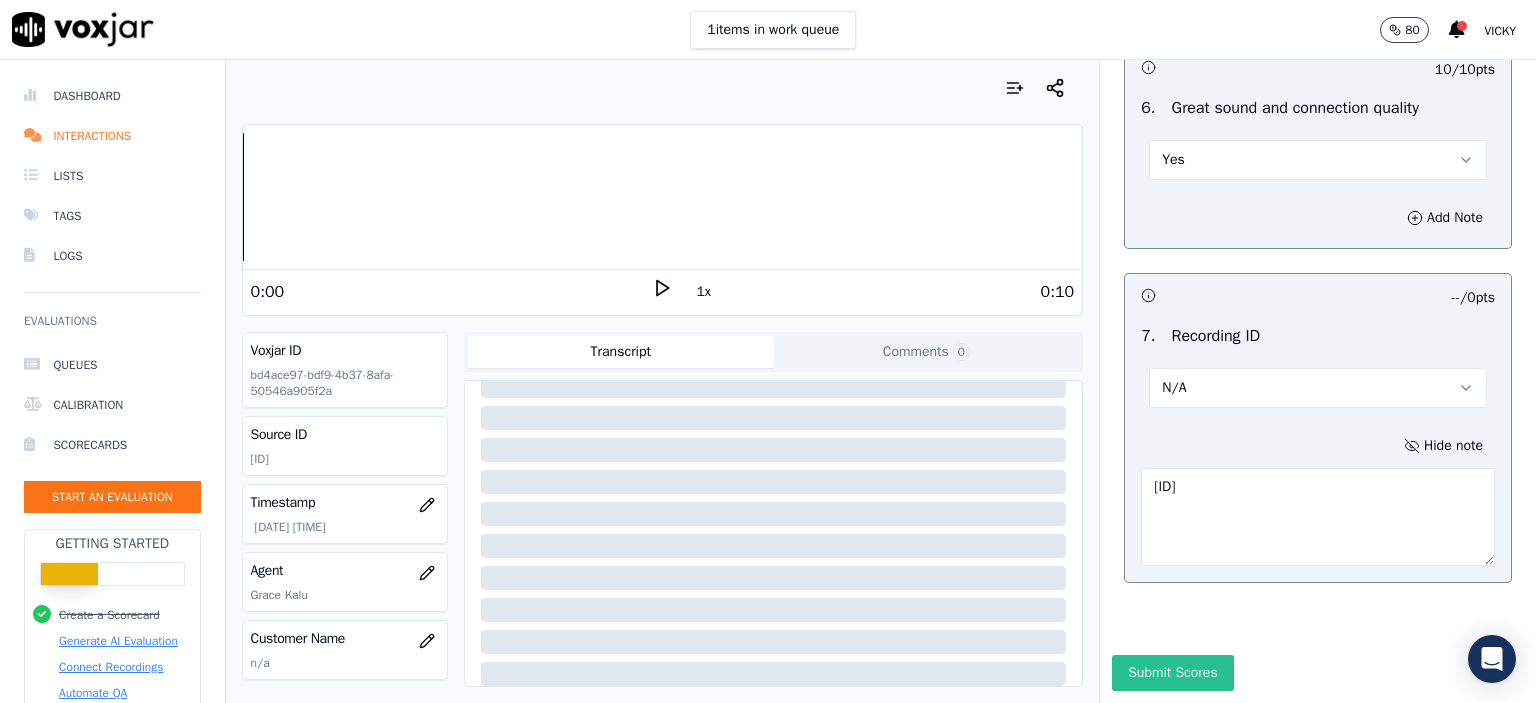 scroll, scrollTop: 4510, scrollLeft: 0, axis: vertical 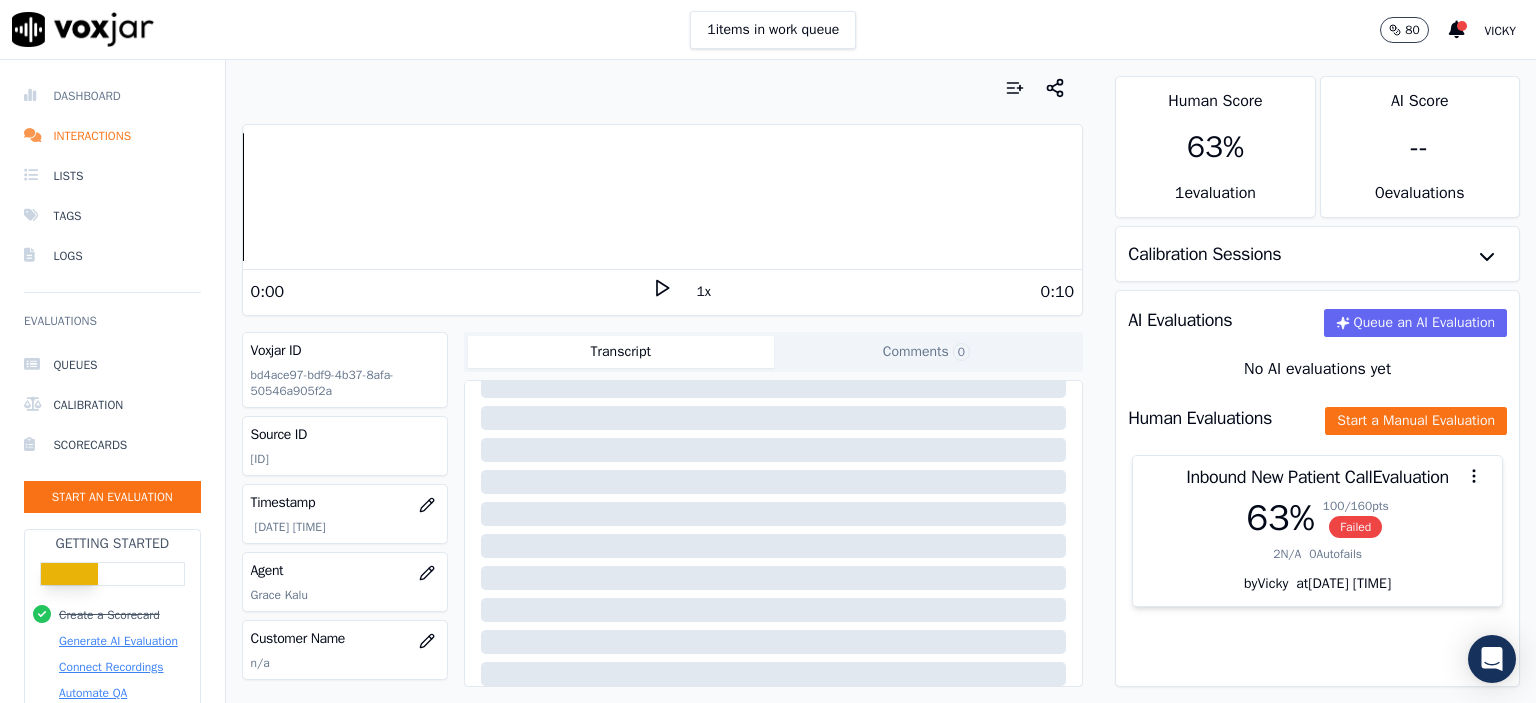click on "Dashboard" at bounding box center (112, 96) 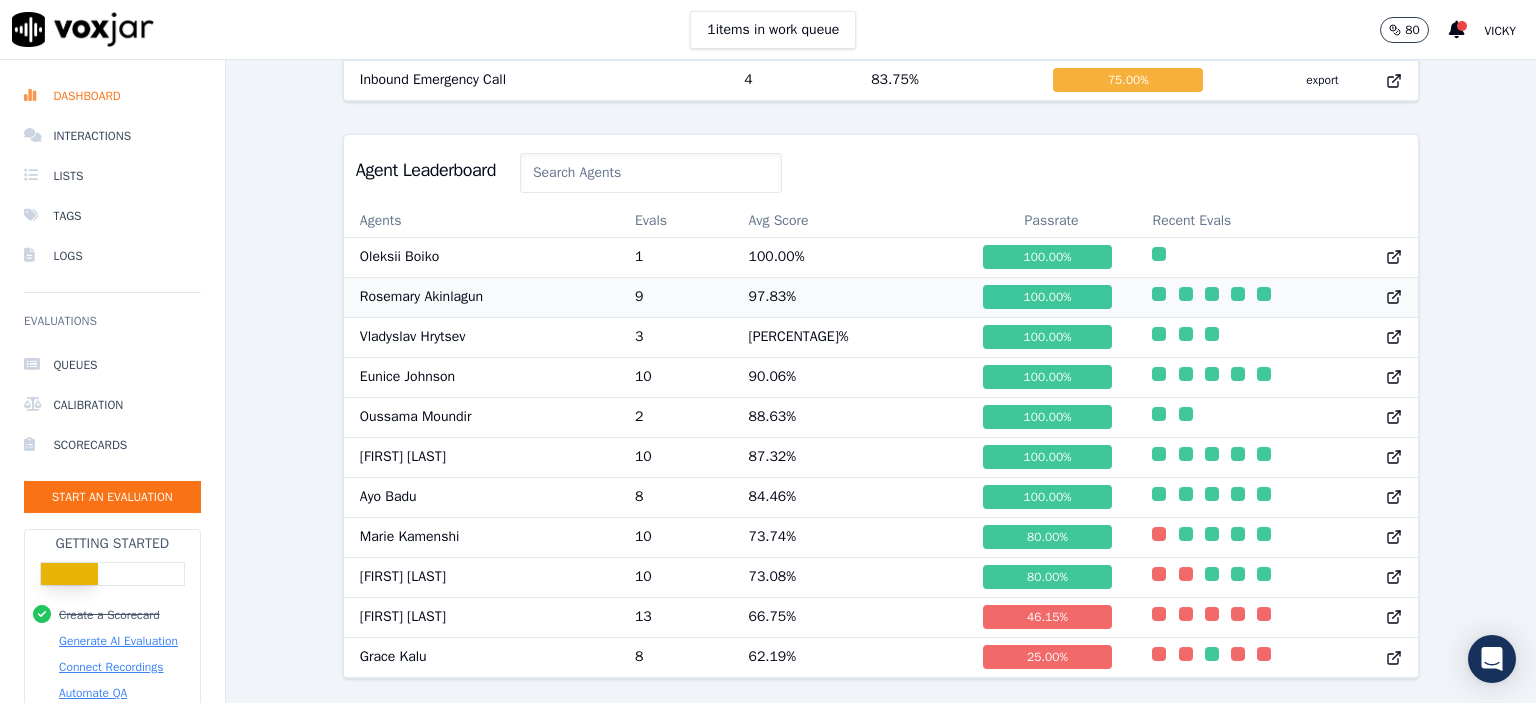 scroll, scrollTop: 1018, scrollLeft: 0, axis: vertical 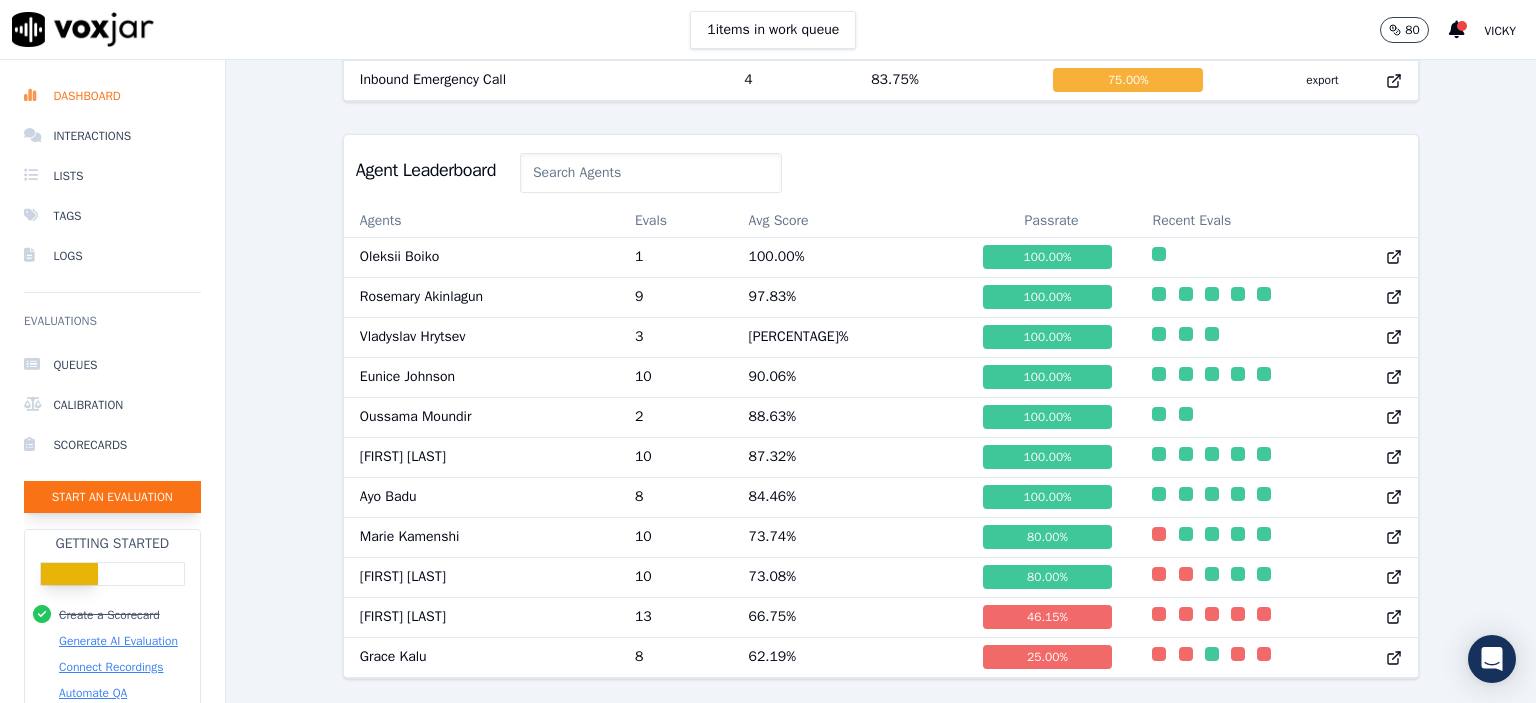 click on "Start an Evaluation" 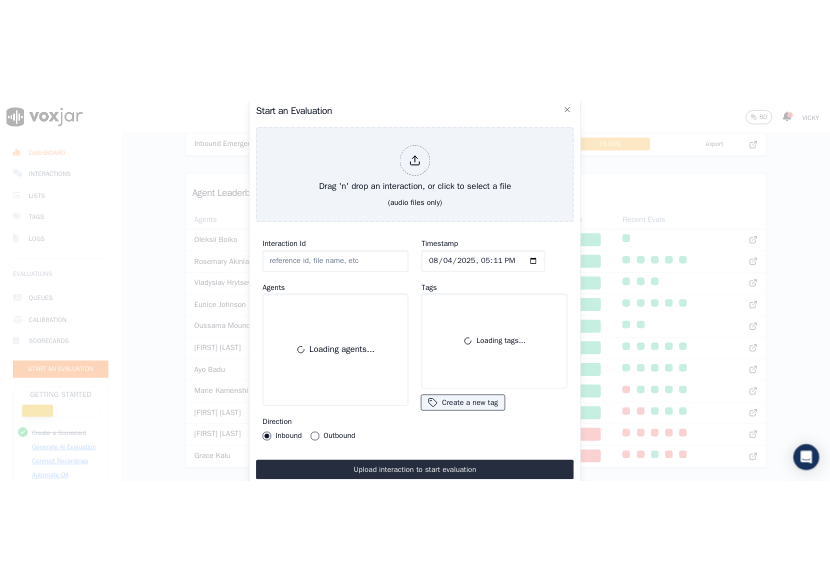 scroll, scrollTop: 122, scrollLeft: 0, axis: vertical 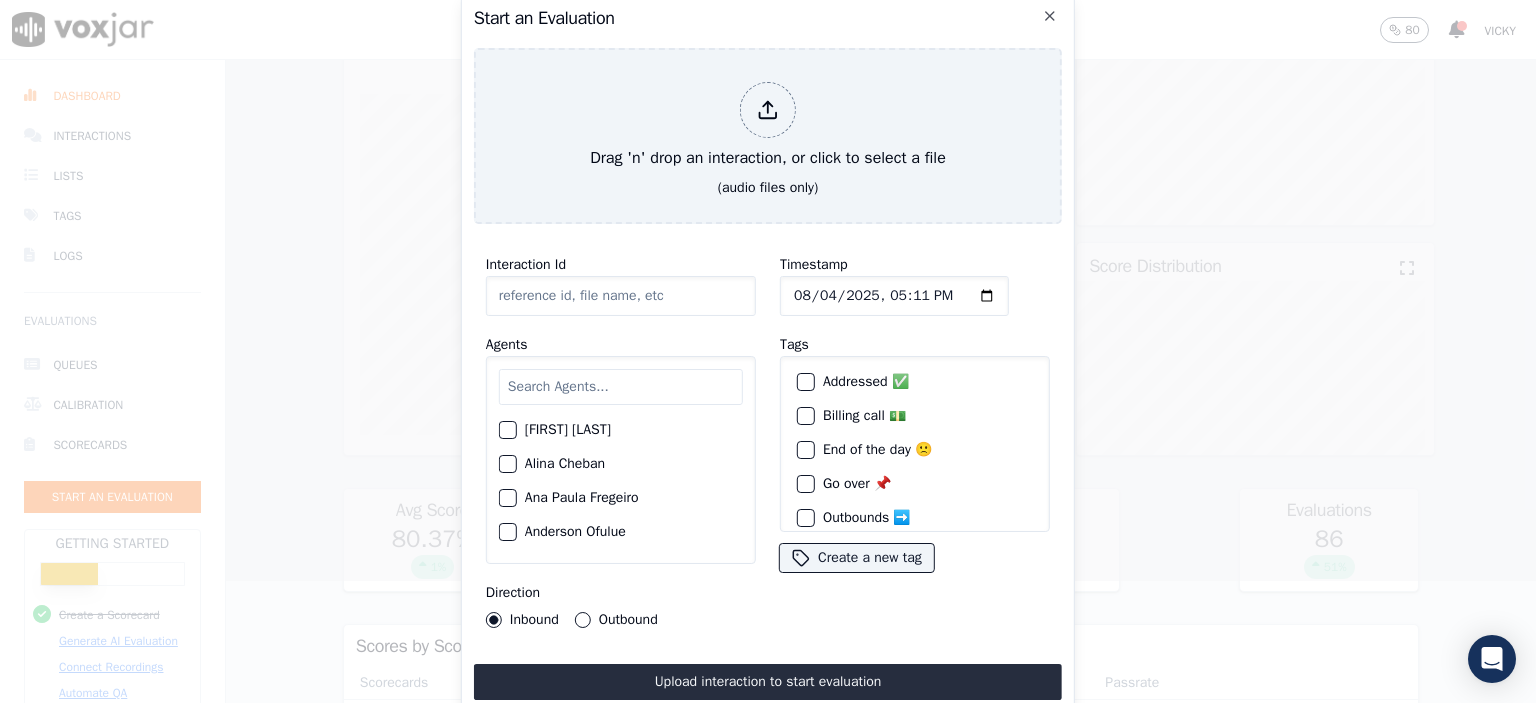 click on "Interaction Id" 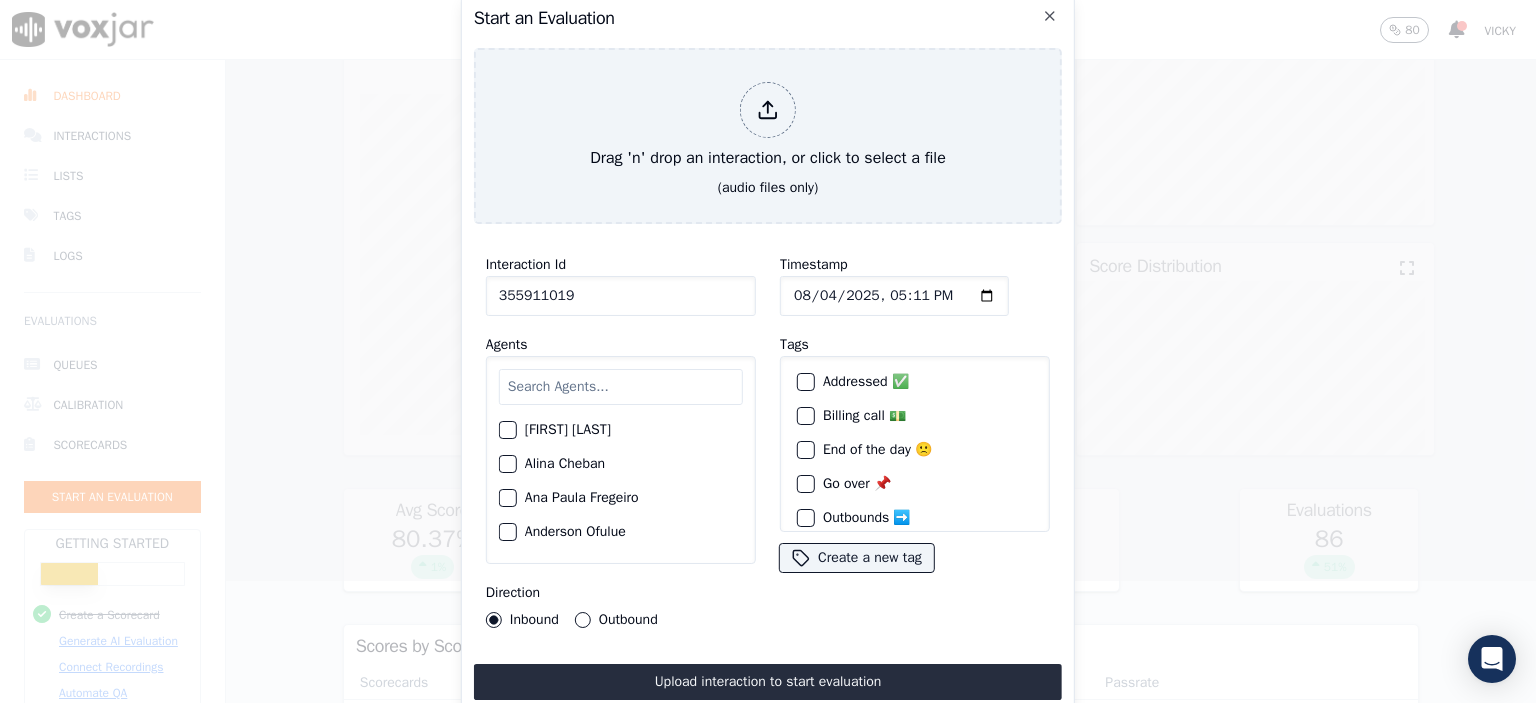 type on "355911019" 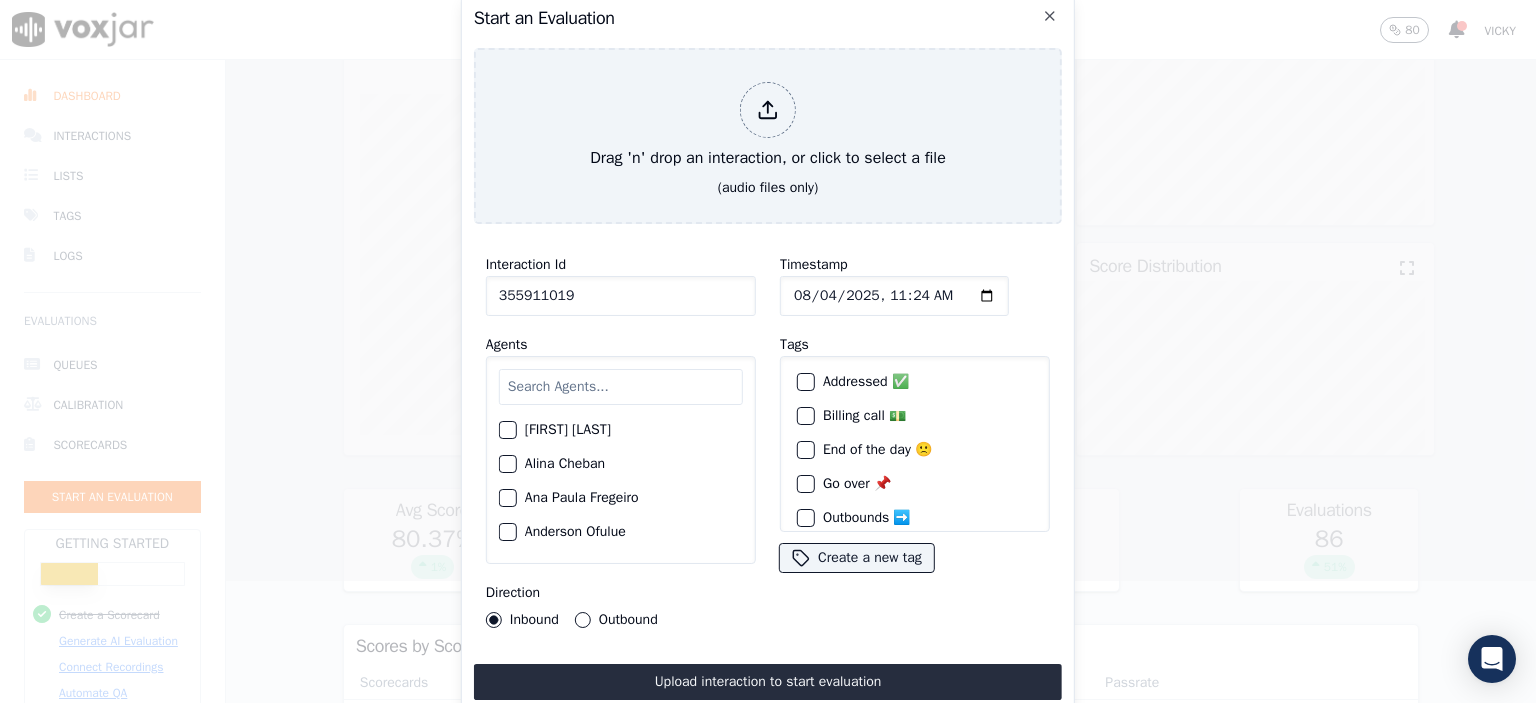 click at bounding box center (621, 387) 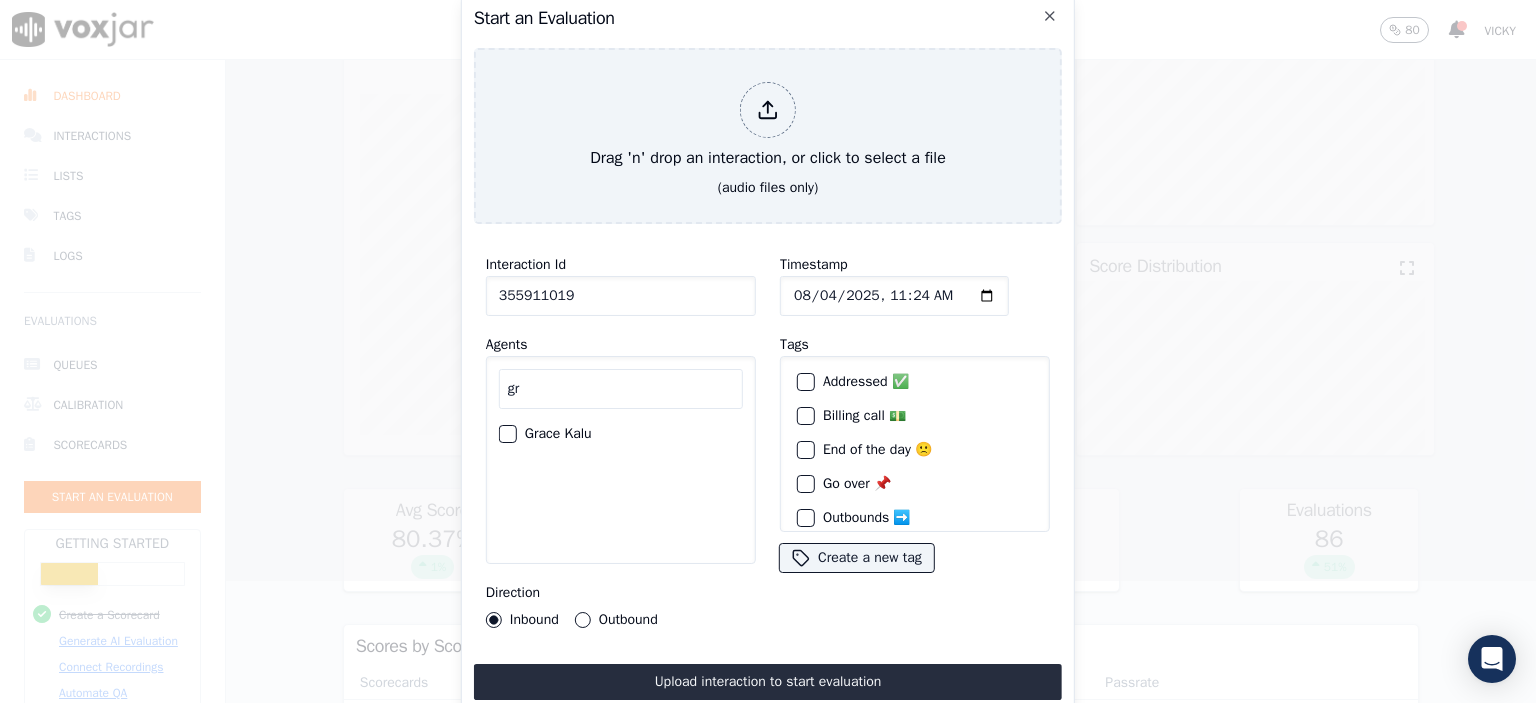 type on "gr" 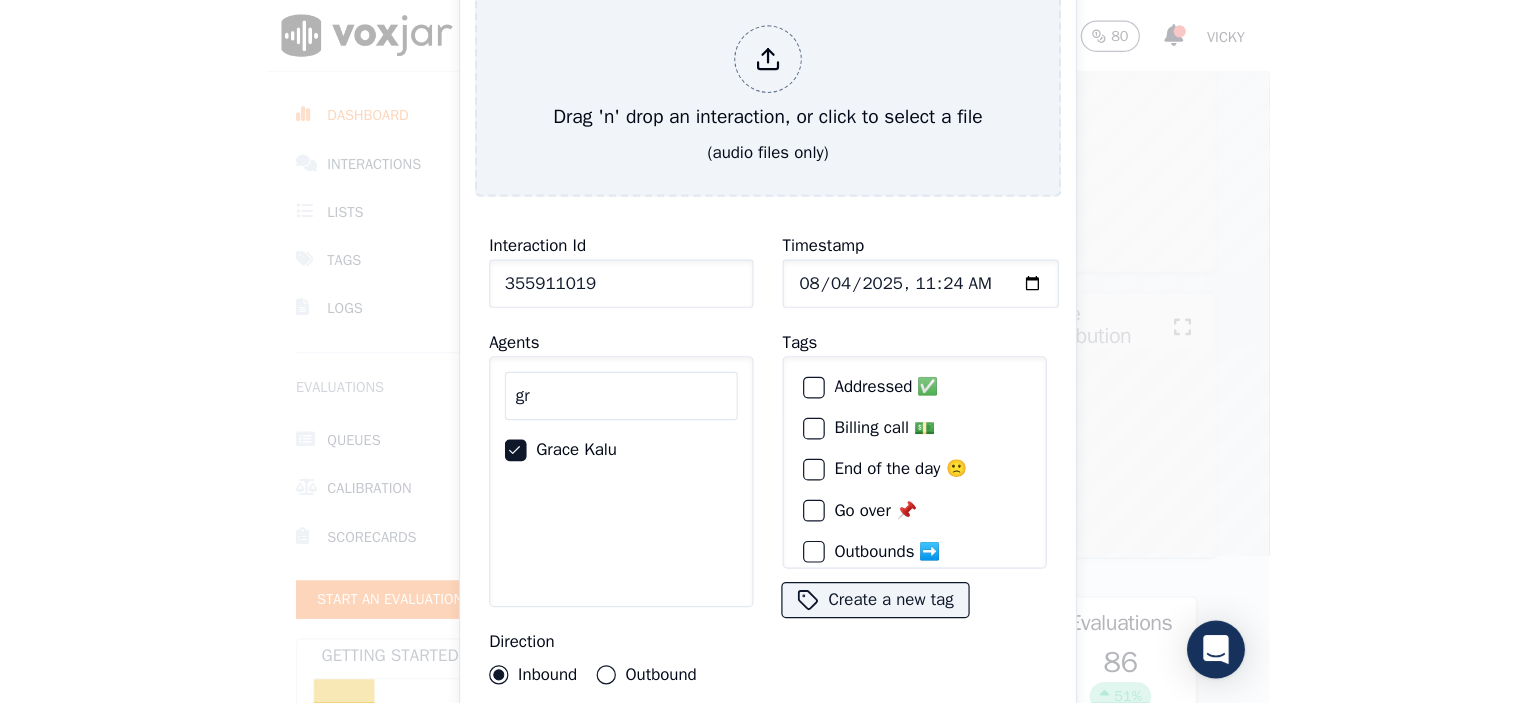 scroll, scrollTop: 30, scrollLeft: 0, axis: vertical 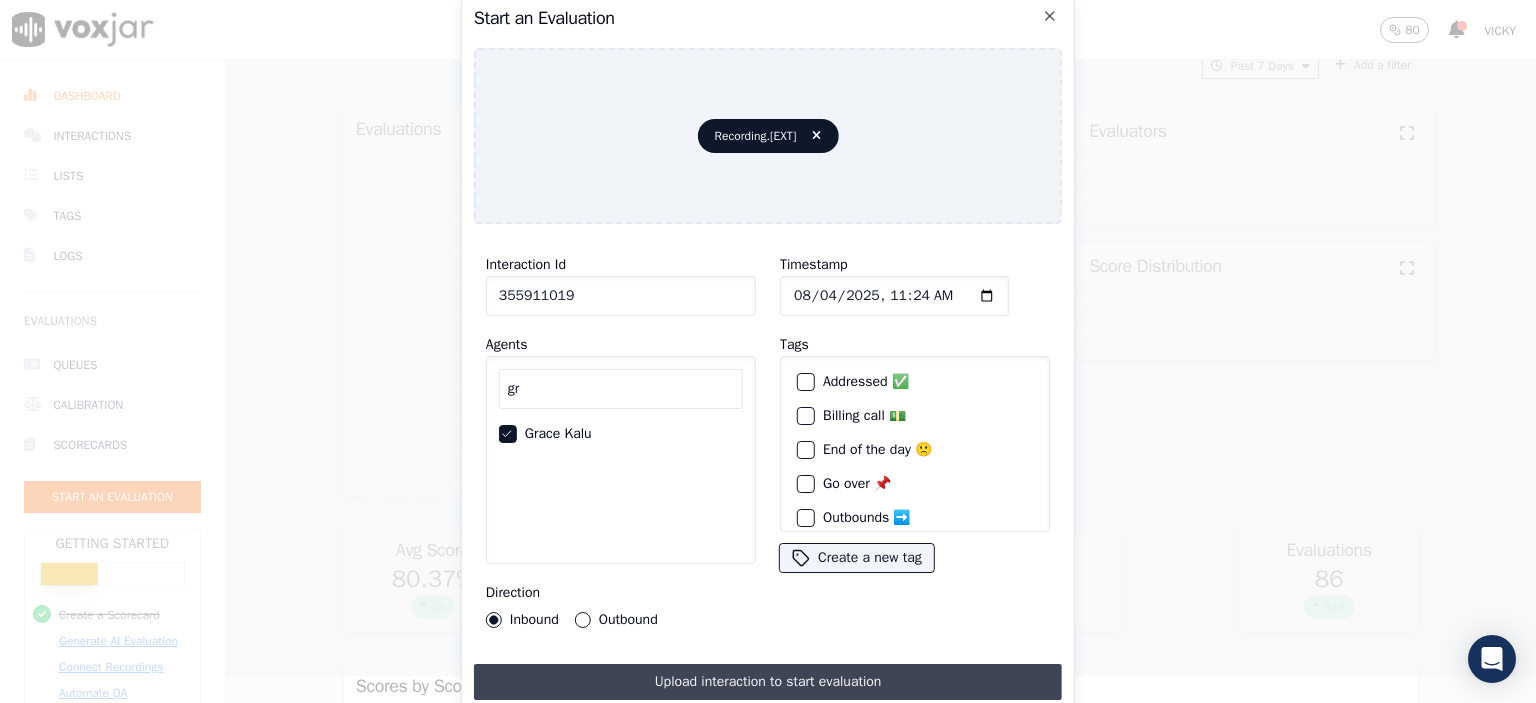click on "Upload interaction to start evaluation" at bounding box center (768, 682) 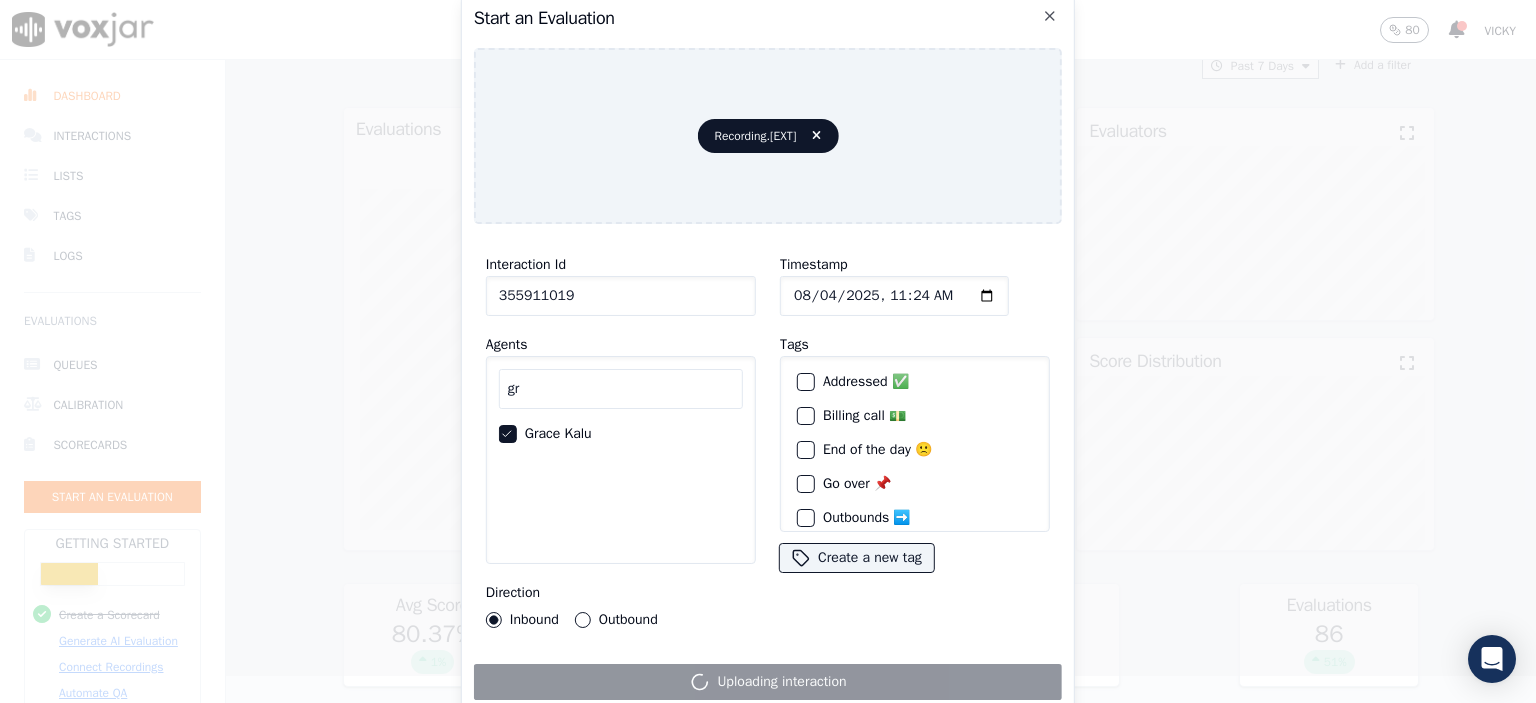 scroll, scrollTop: 0, scrollLeft: 0, axis: both 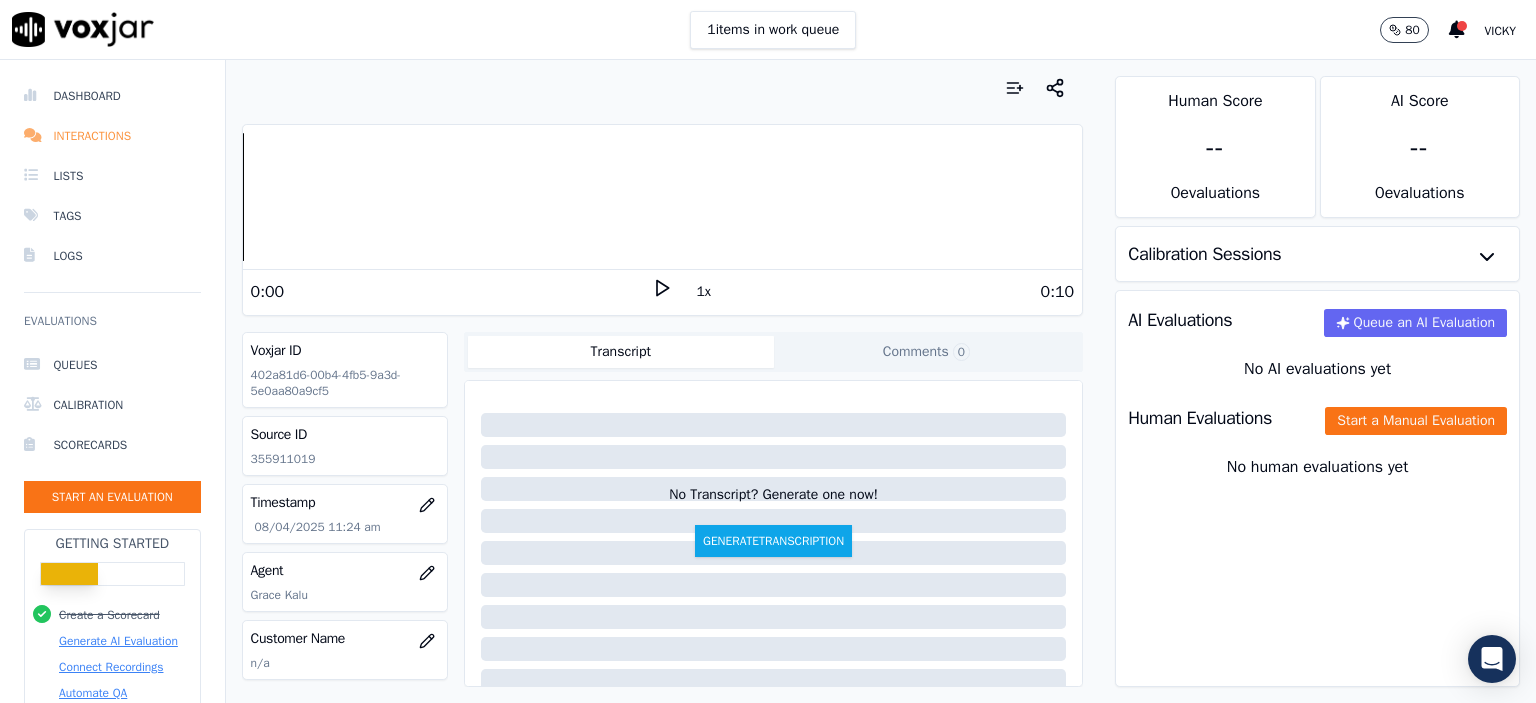 click on "Interactions" at bounding box center [112, 136] 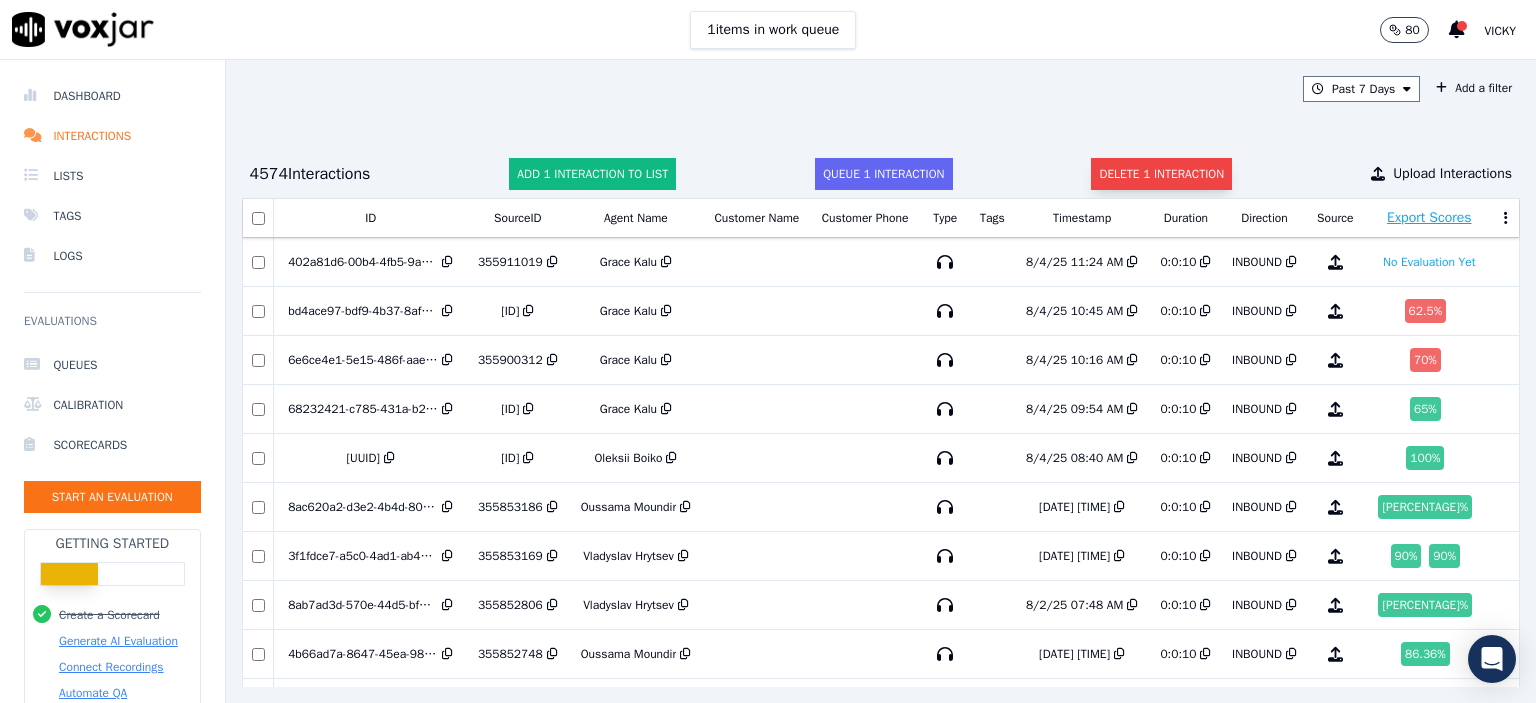 click on "Delete 1 interaction" at bounding box center [1161, 174] 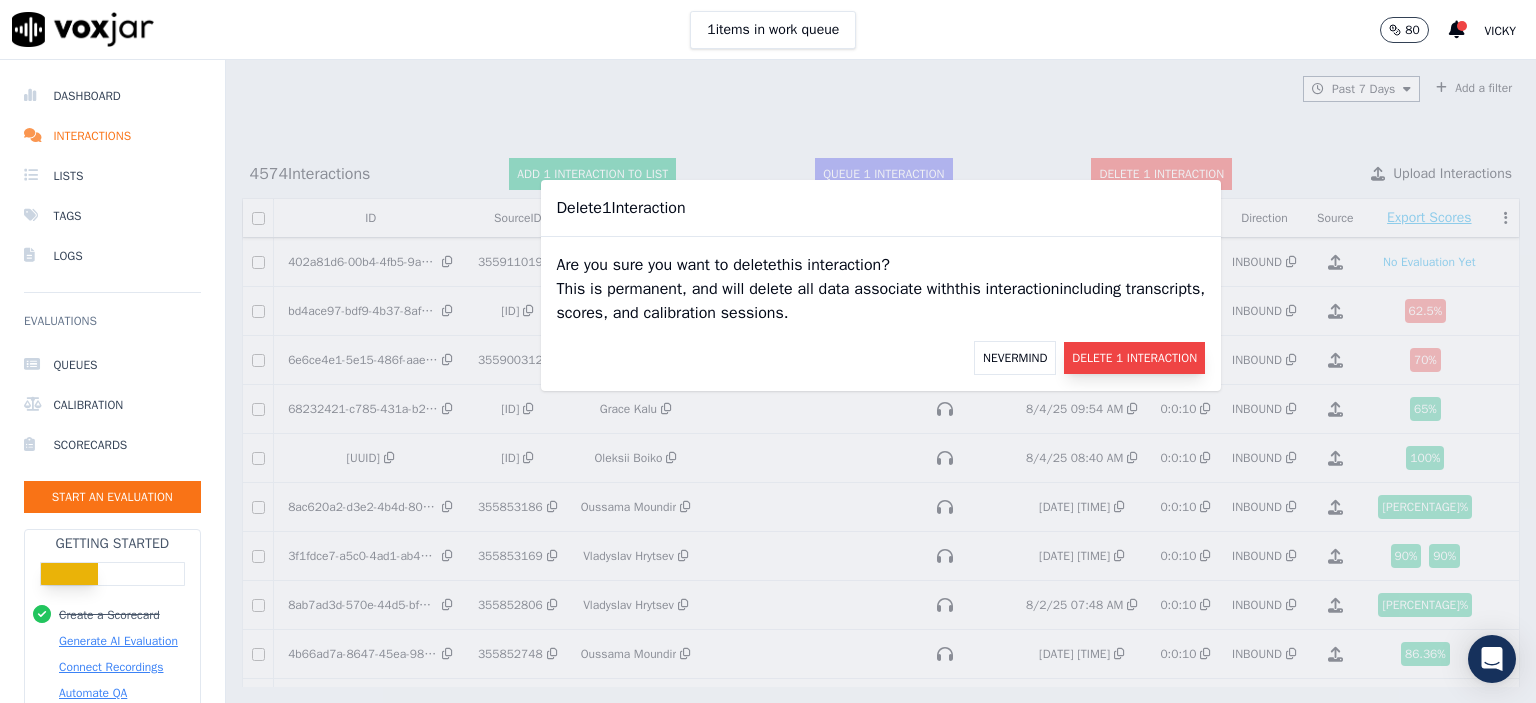 click on "Delete 1 Interaction" at bounding box center [1134, 358] 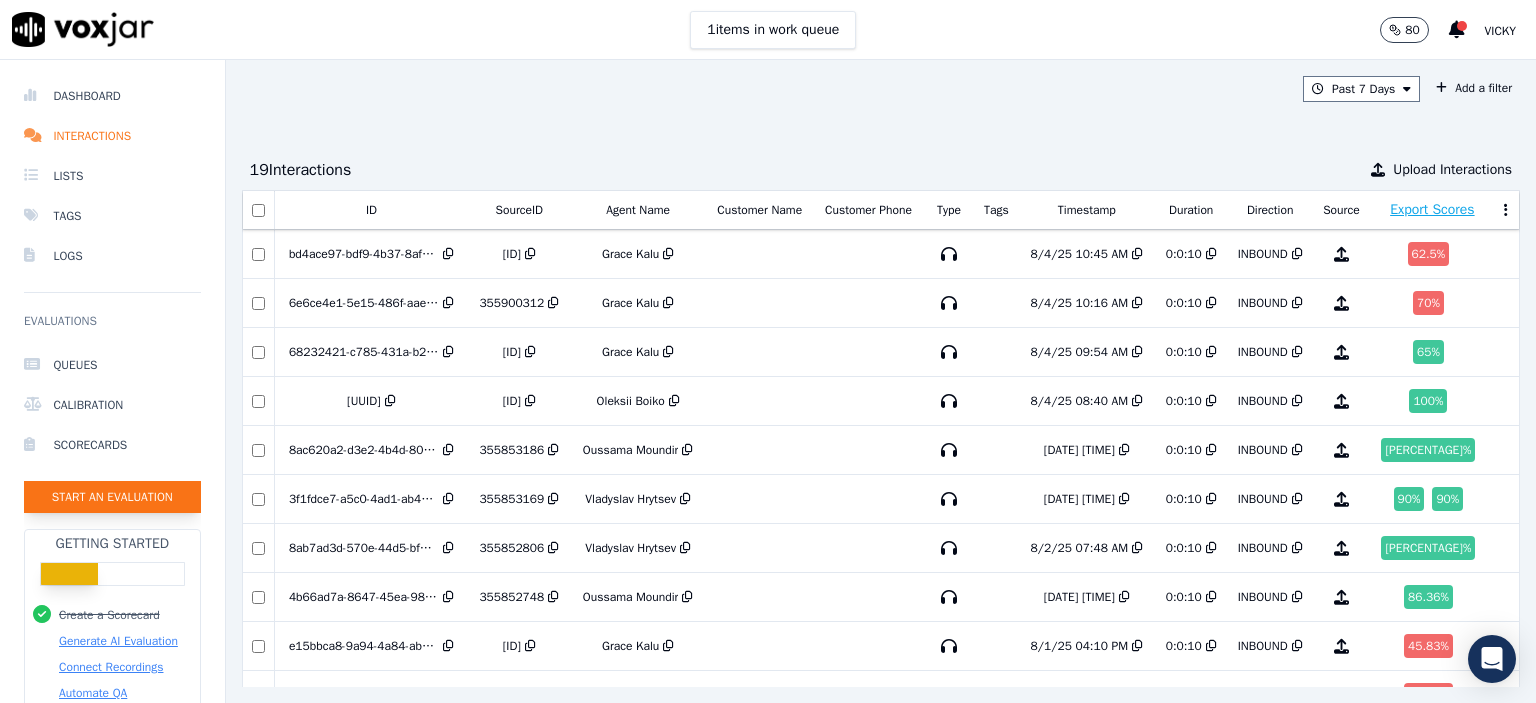 click on "Start an Evaluation" 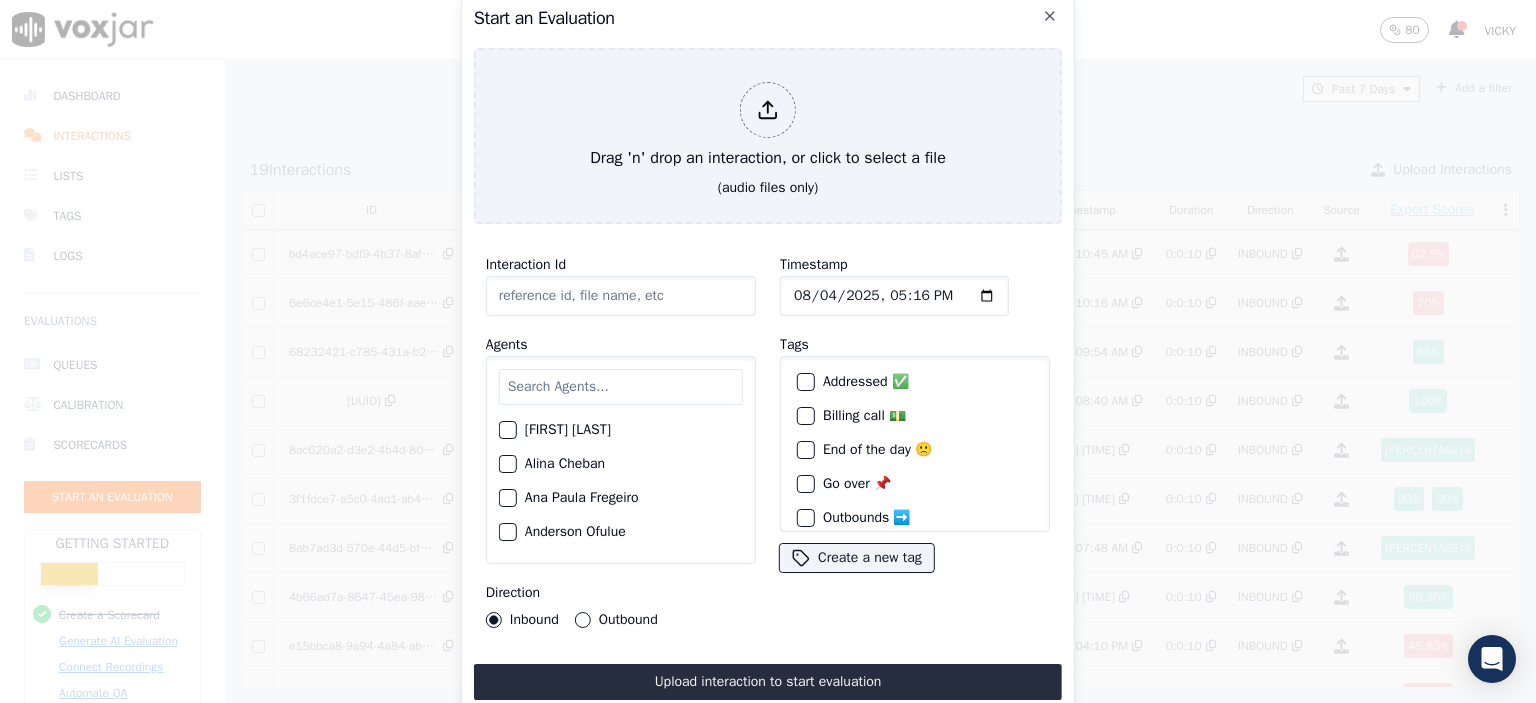 click on "Interaction Id" 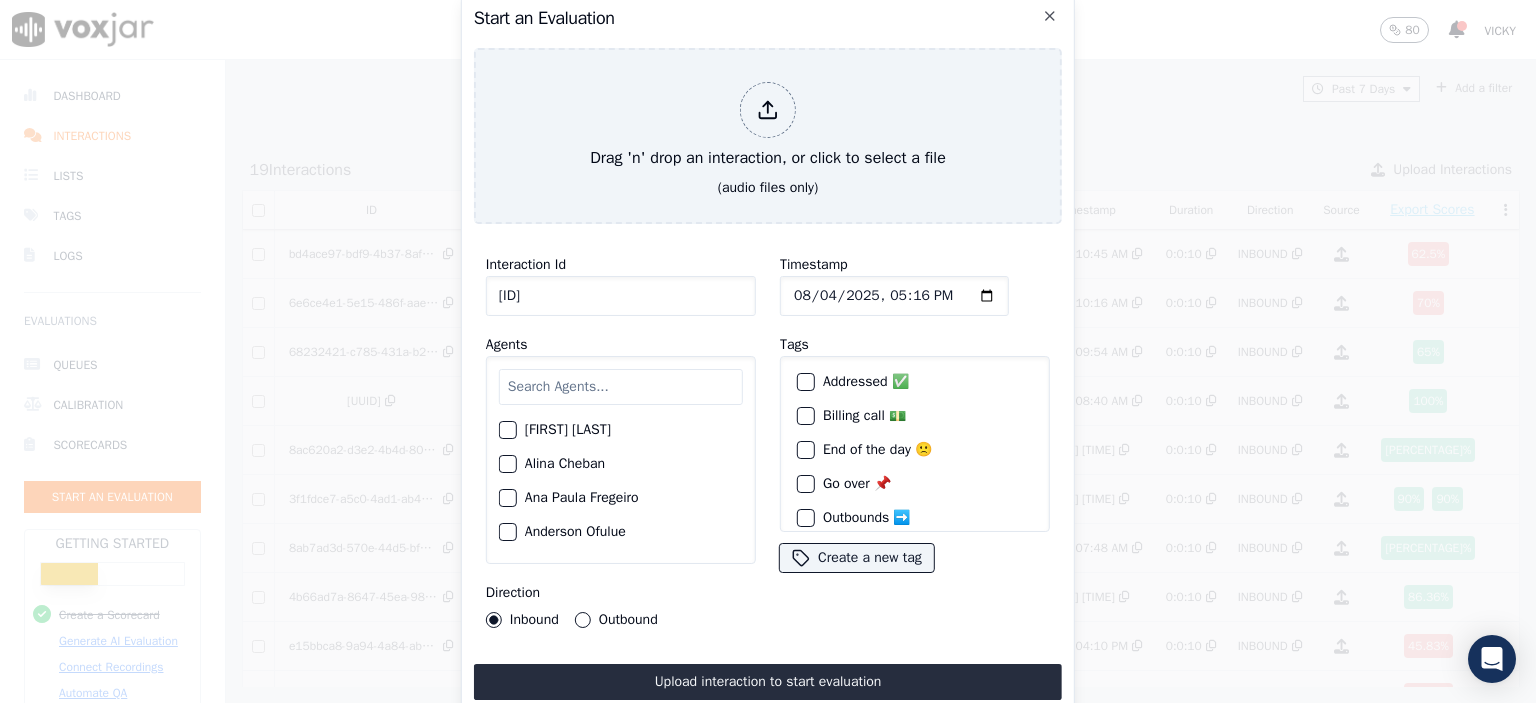 type on "[ID]" 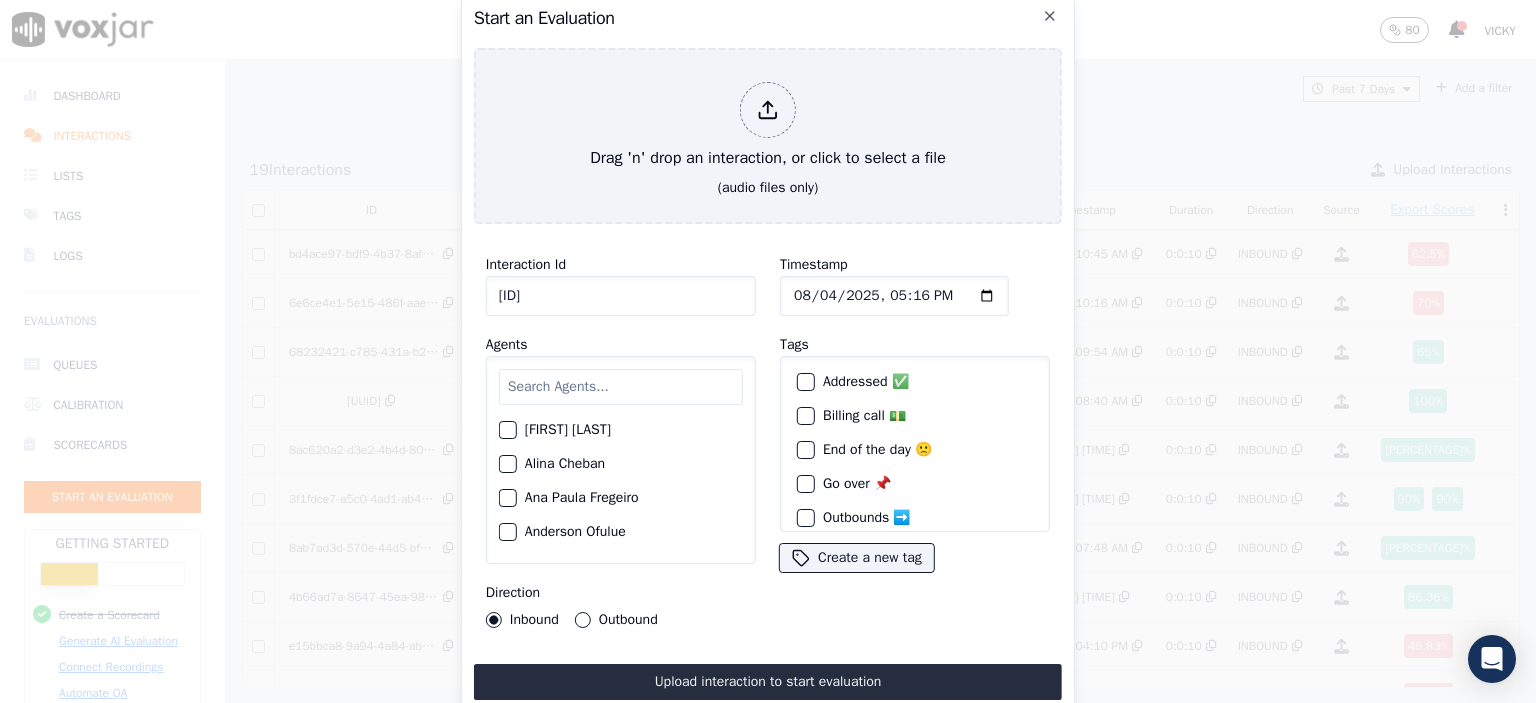 click on "Timestamp" 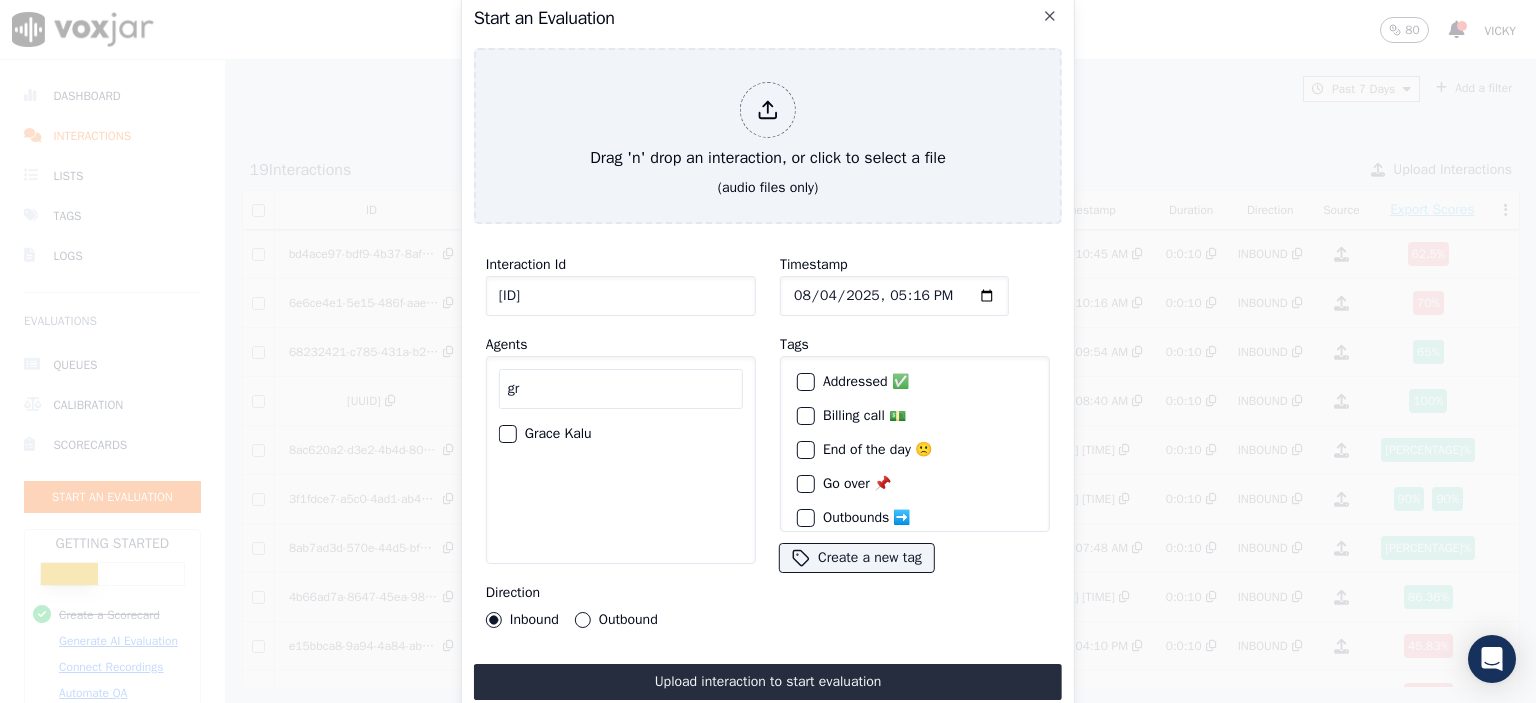 type on "gr" 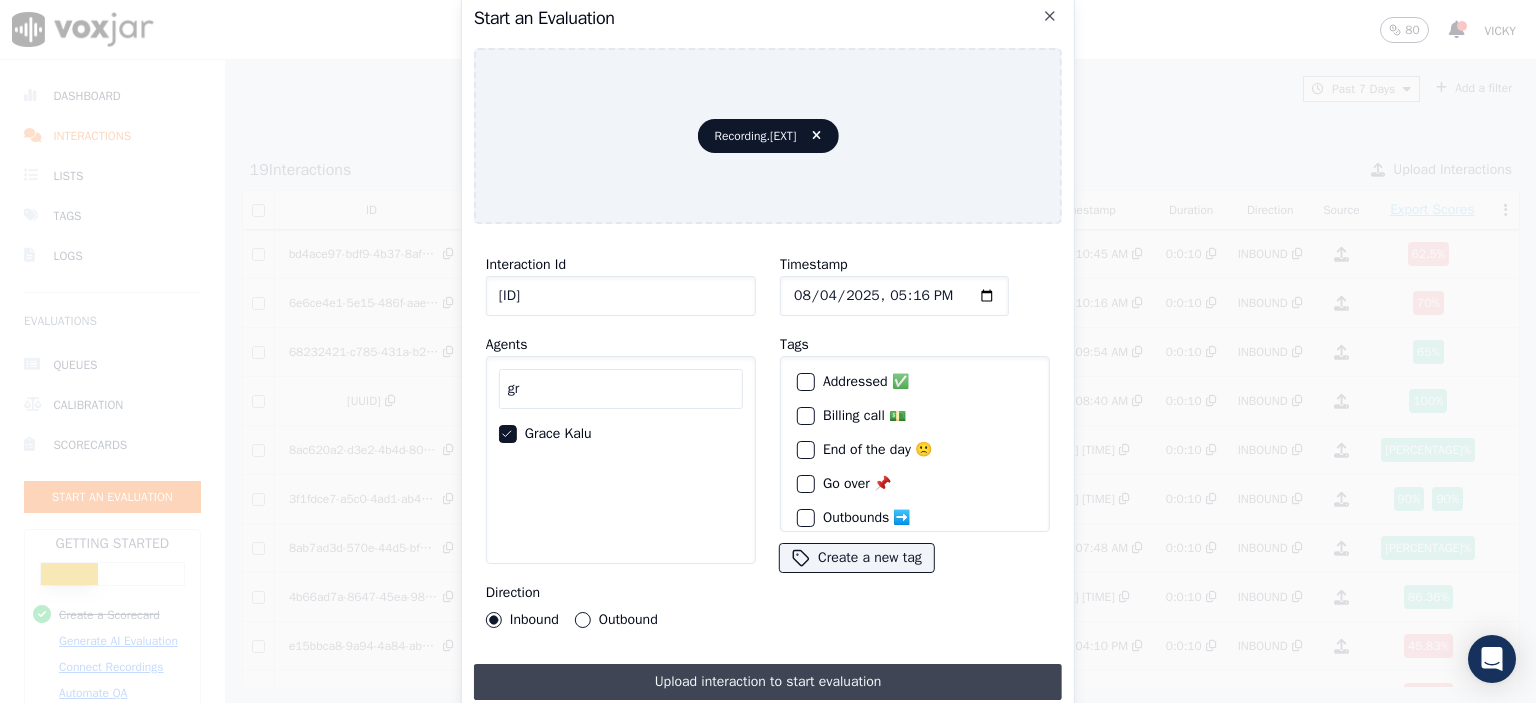 click on "Upload interaction to start evaluation" at bounding box center (768, 682) 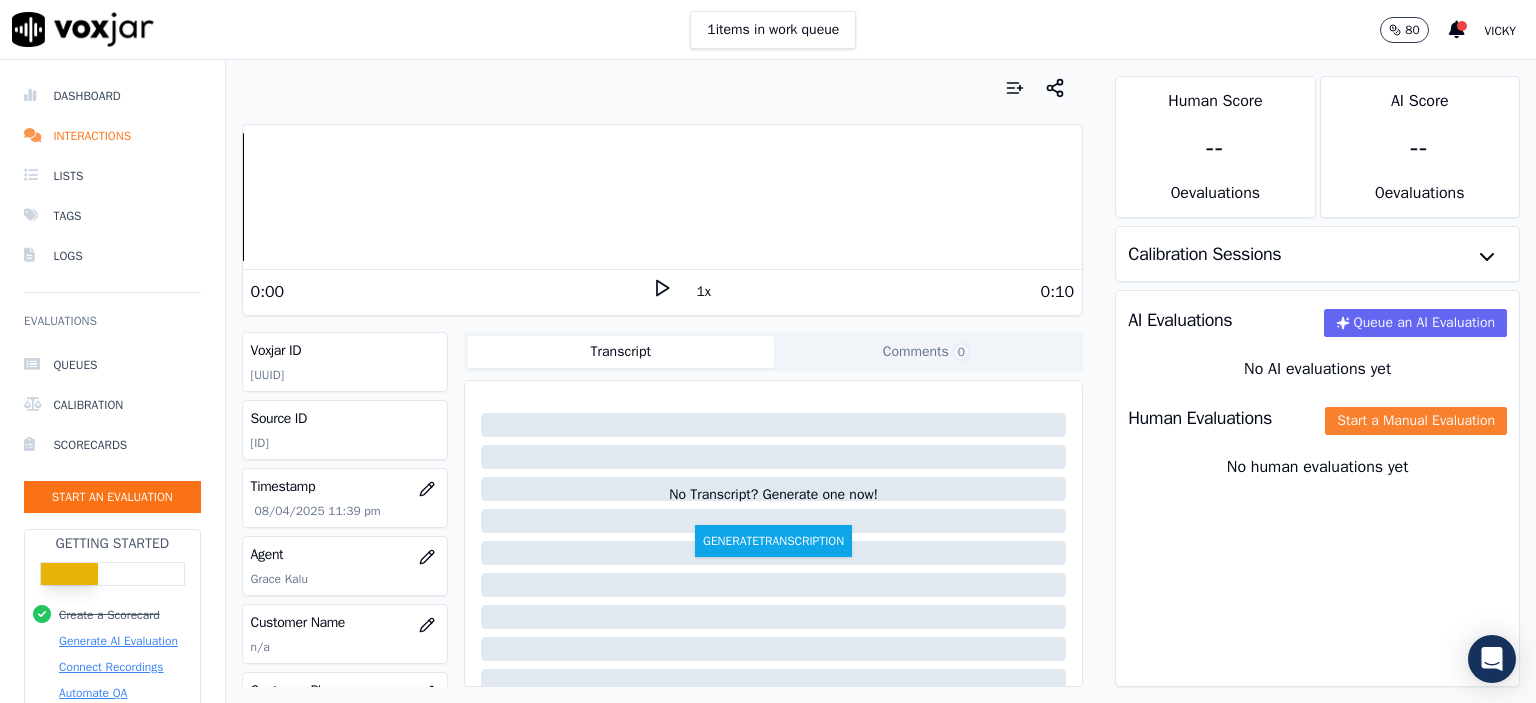 click on "Start a Manual Evaluation" 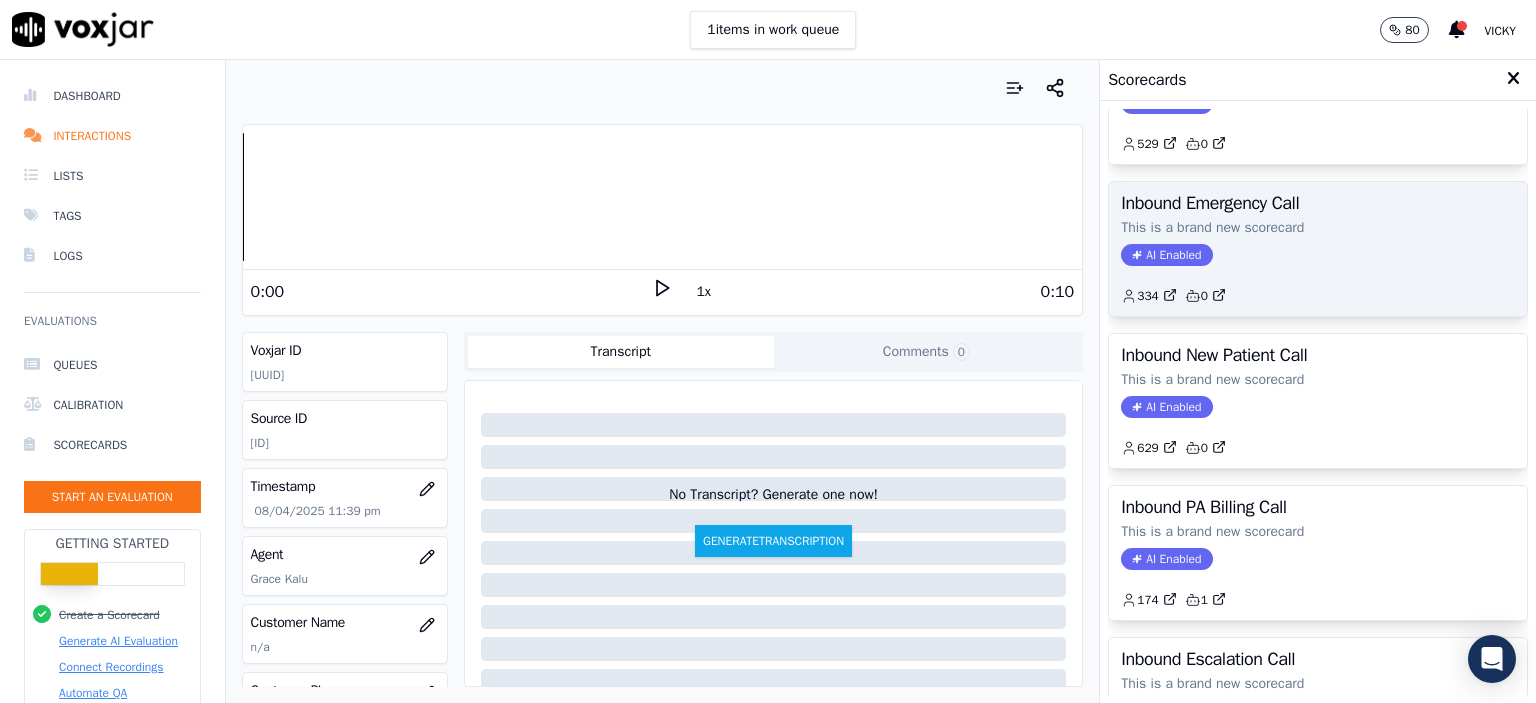 scroll, scrollTop: 400, scrollLeft: 0, axis: vertical 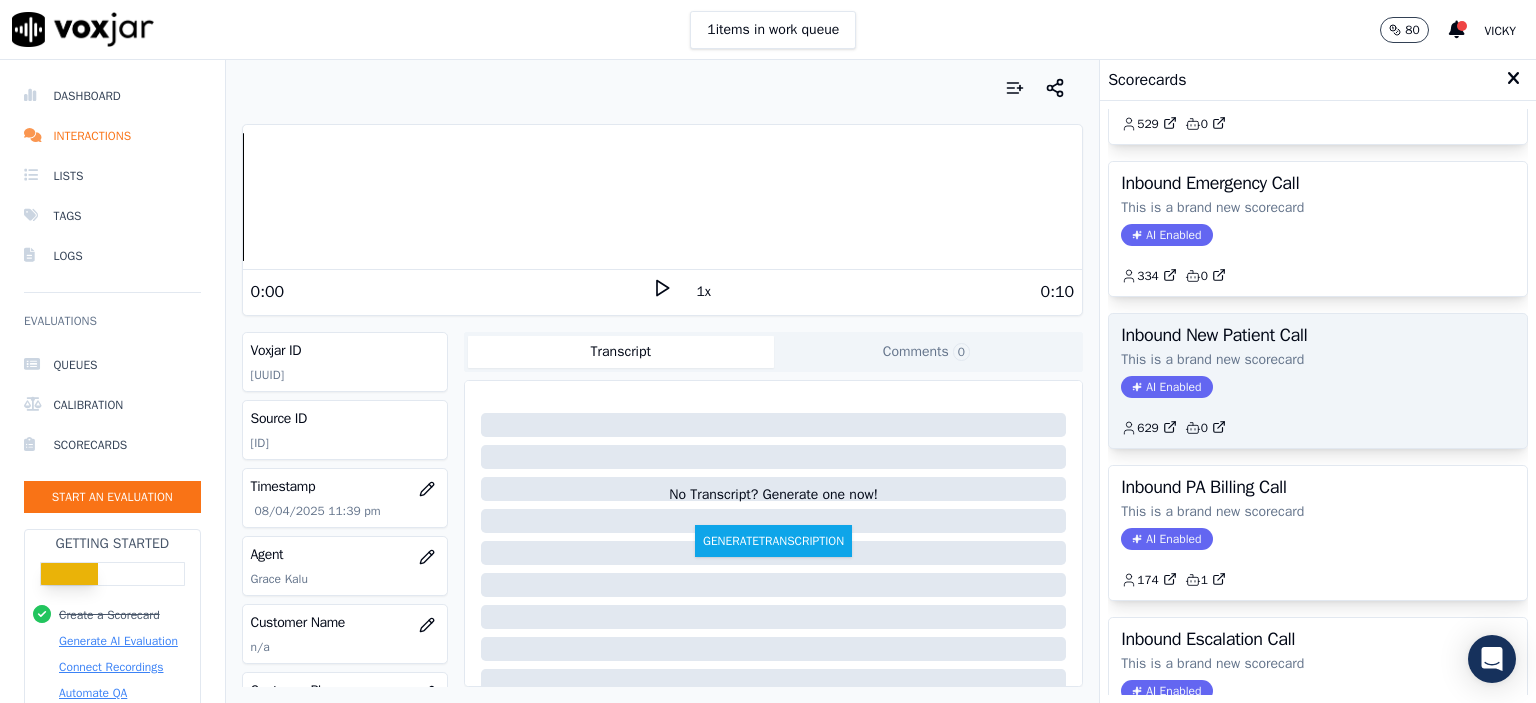 click on "AI Enabled" 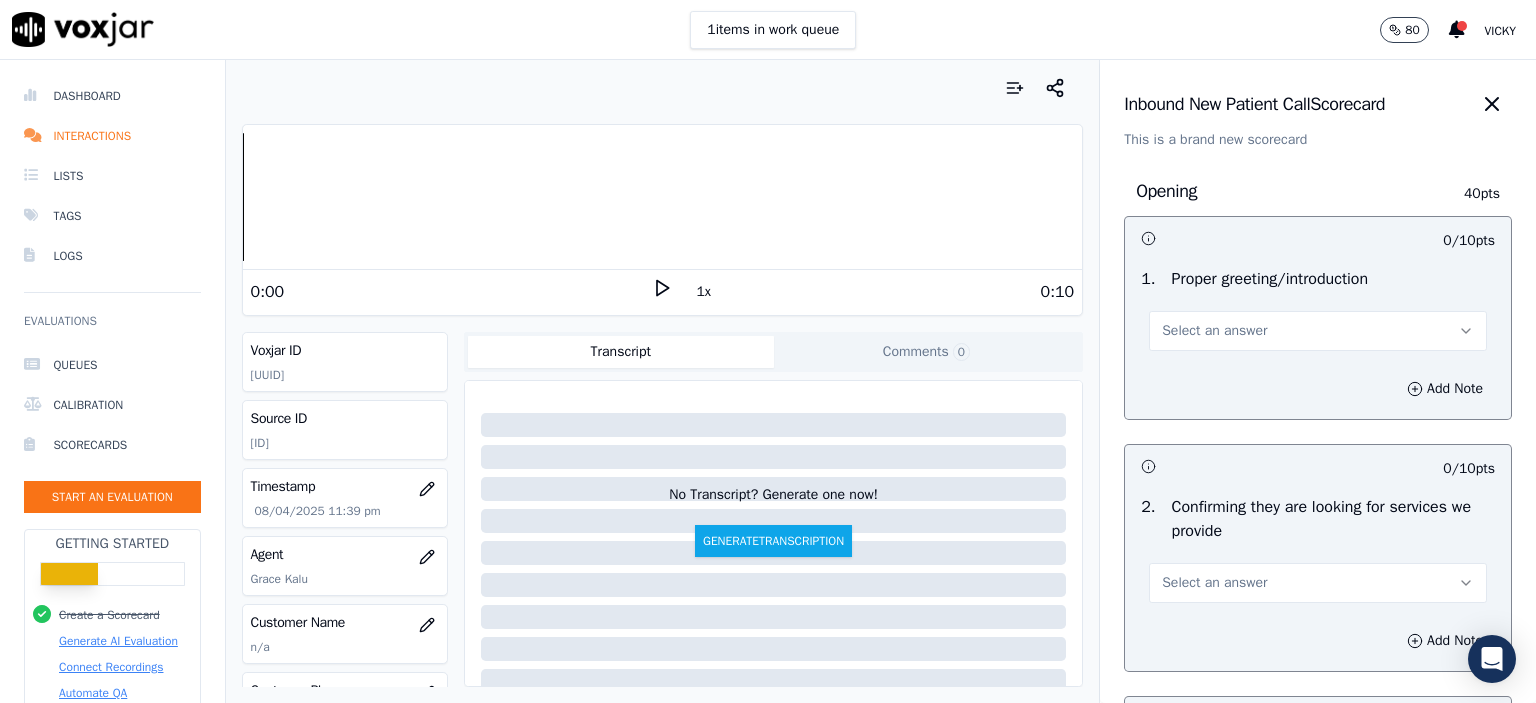 click on "Select an answer" at bounding box center [1318, 331] 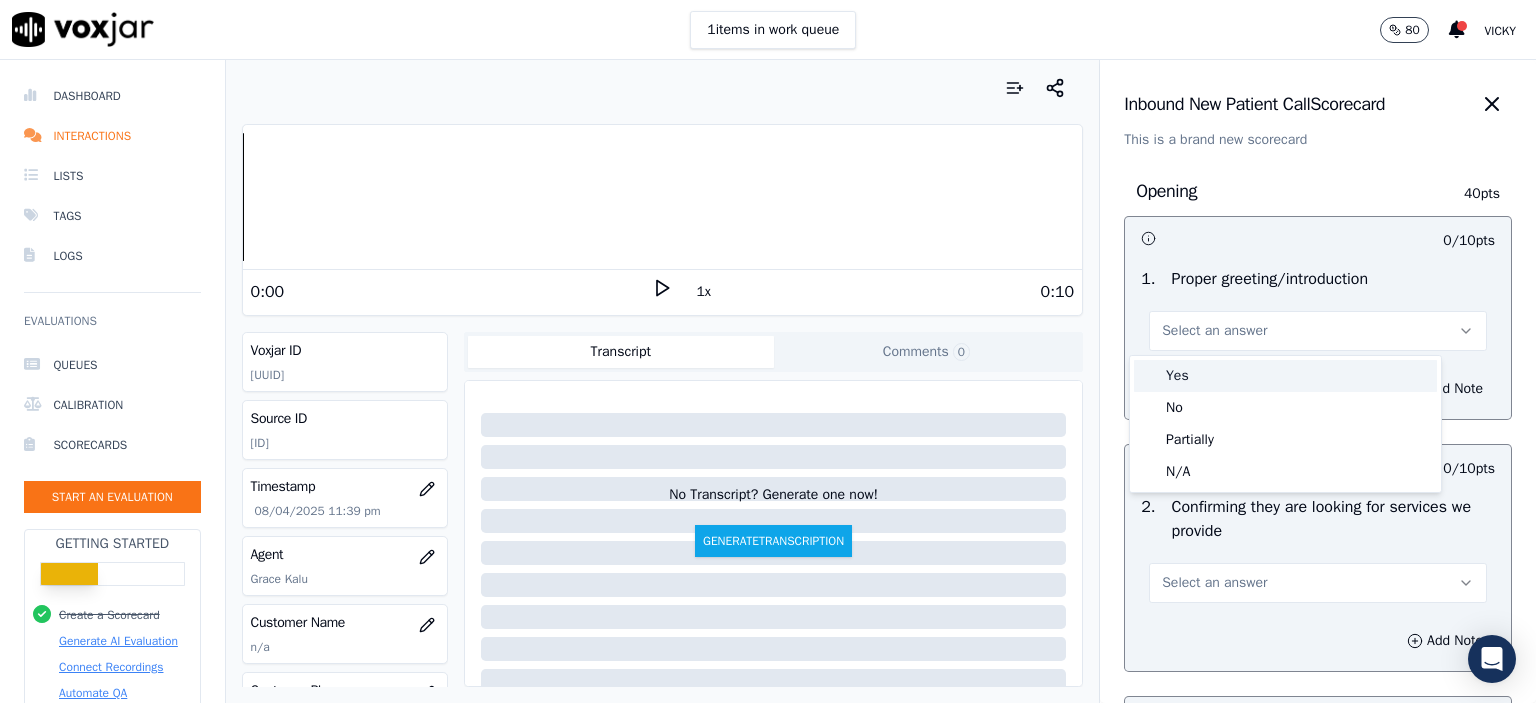 click on "Yes" at bounding box center (1285, 376) 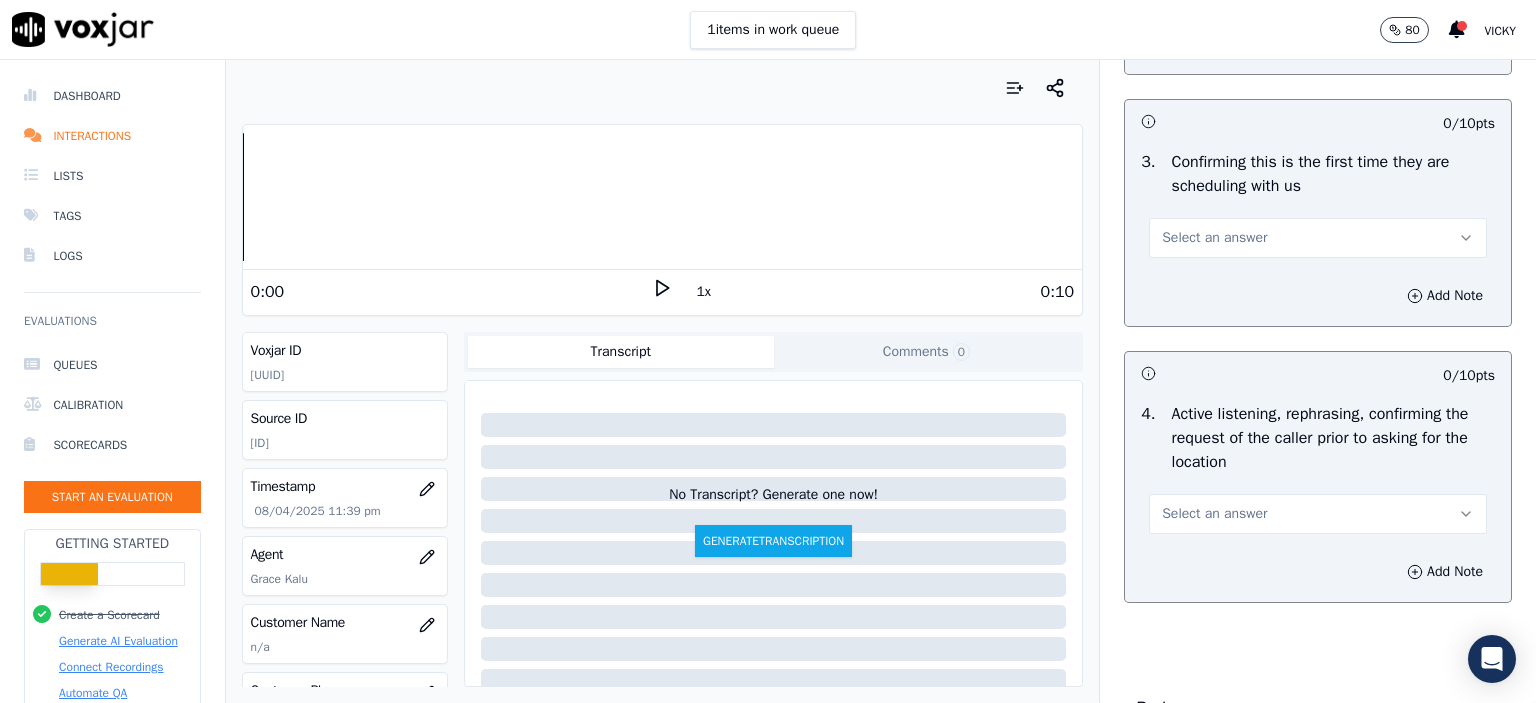 scroll, scrollTop: 600, scrollLeft: 0, axis: vertical 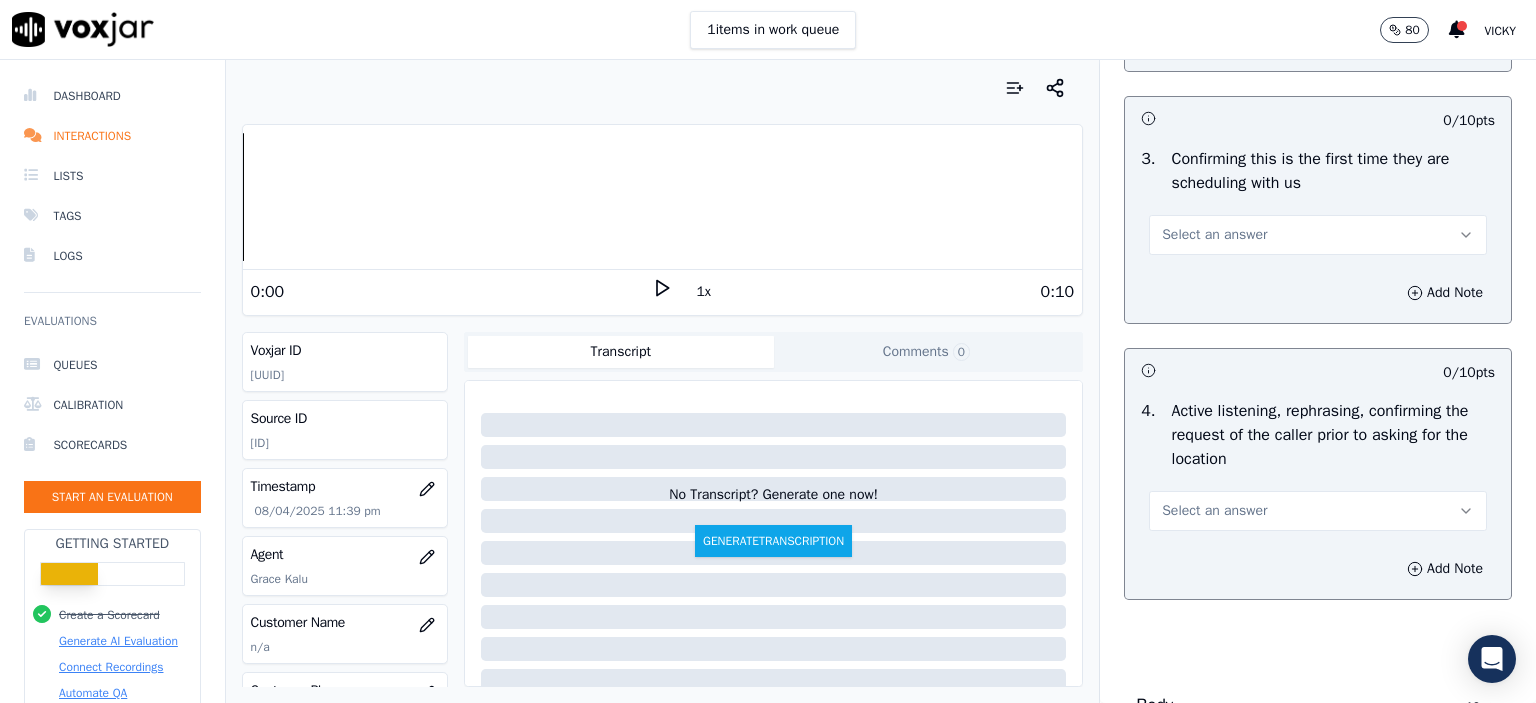 click on "Select an answer" at bounding box center (1318, 511) 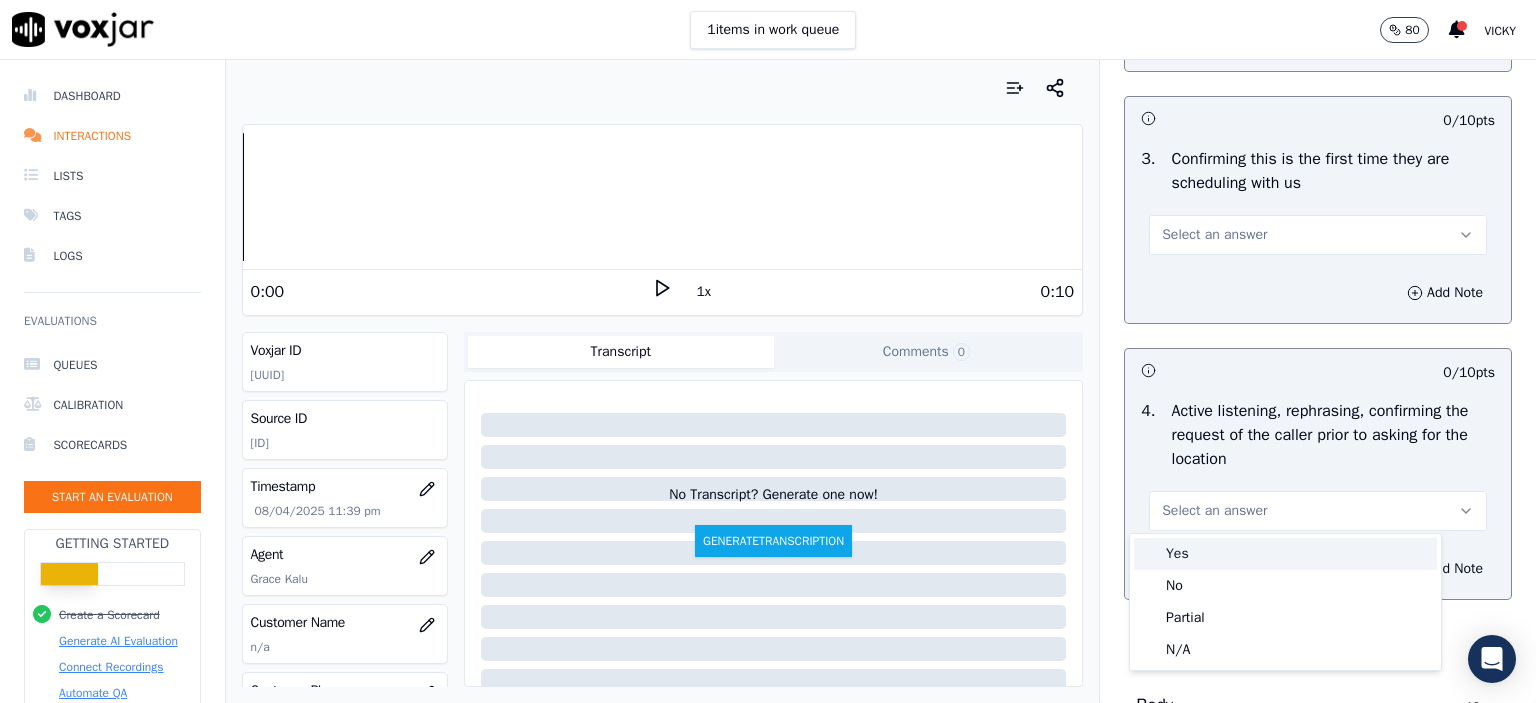 drag, startPoint x: 1190, startPoint y: 551, endPoint x: 1208, endPoint y: 516, distance: 39.357338 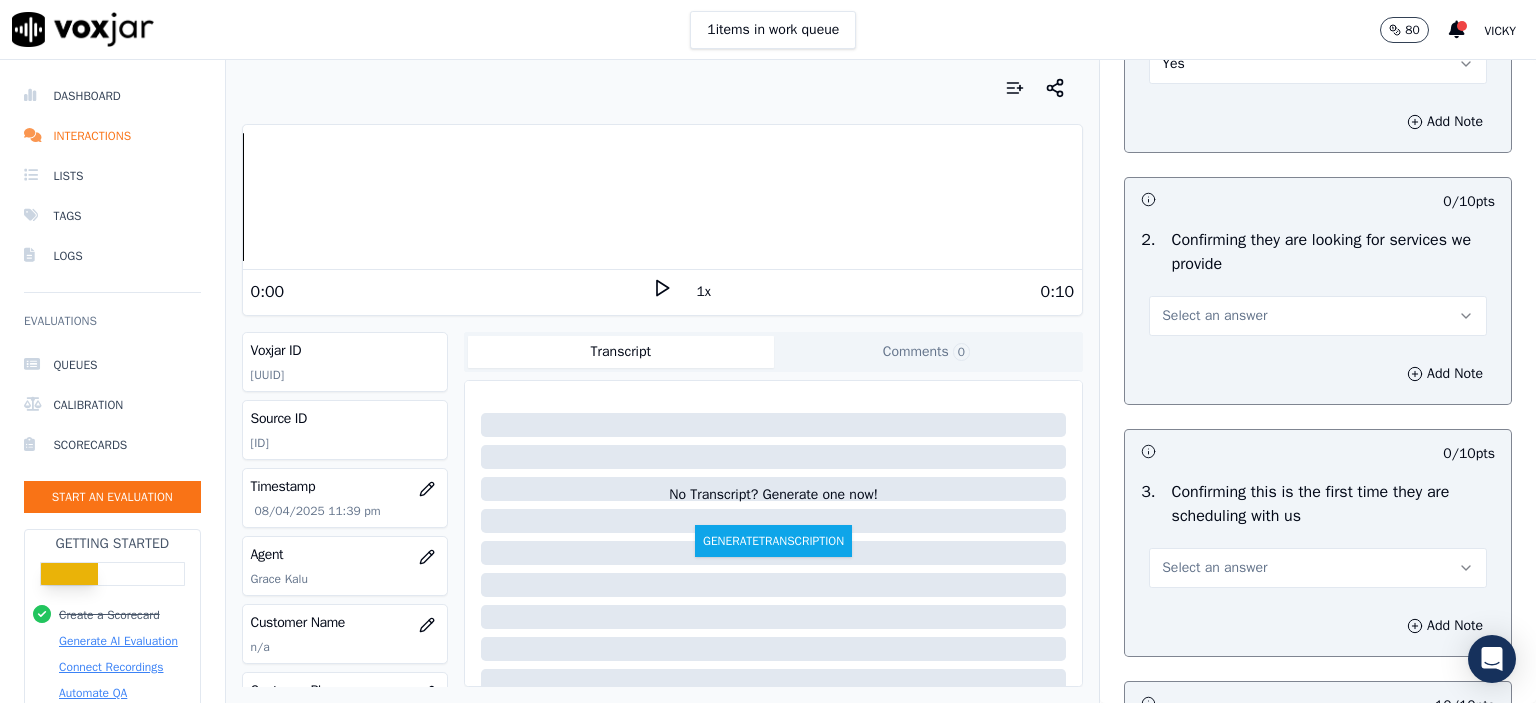 scroll, scrollTop: 200, scrollLeft: 0, axis: vertical 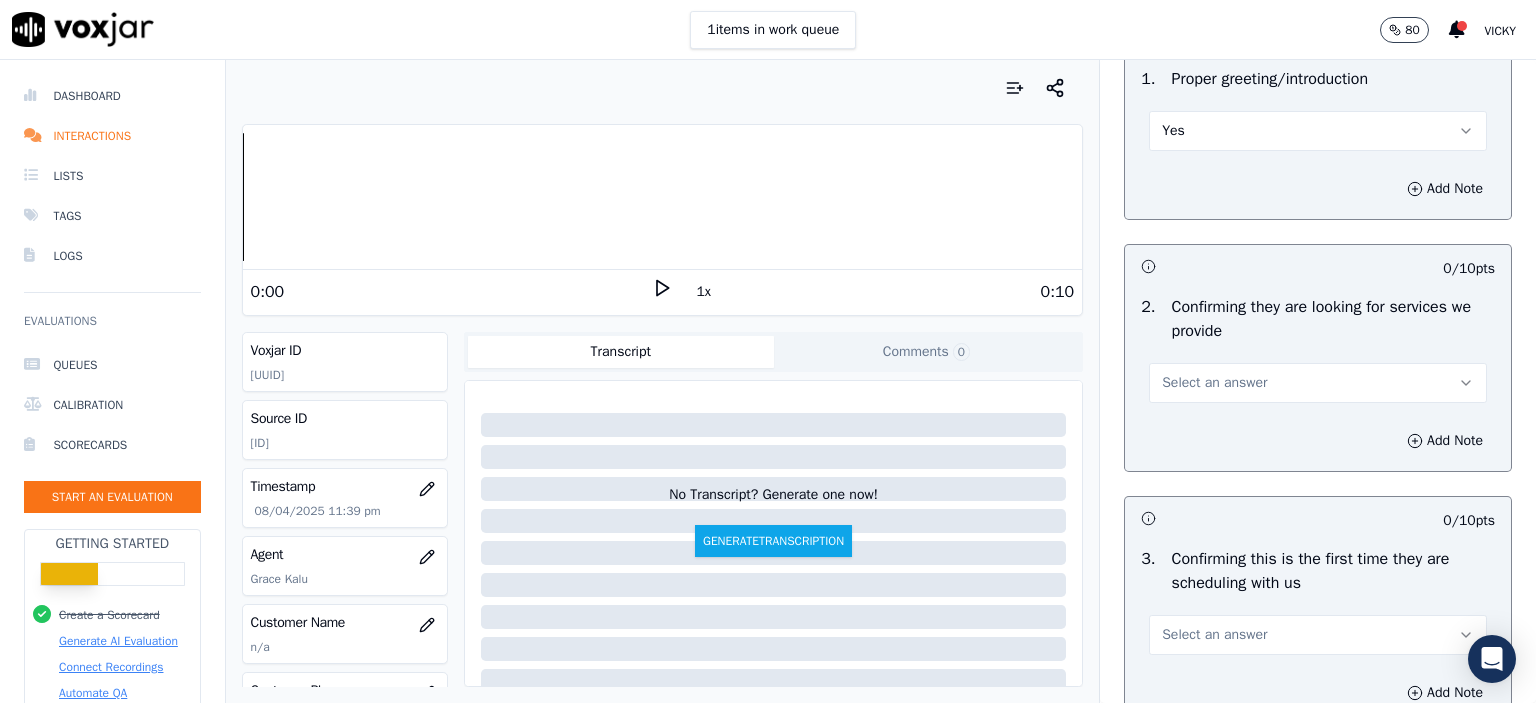 click on "Select an answer" at bounding box center (1318, 383) 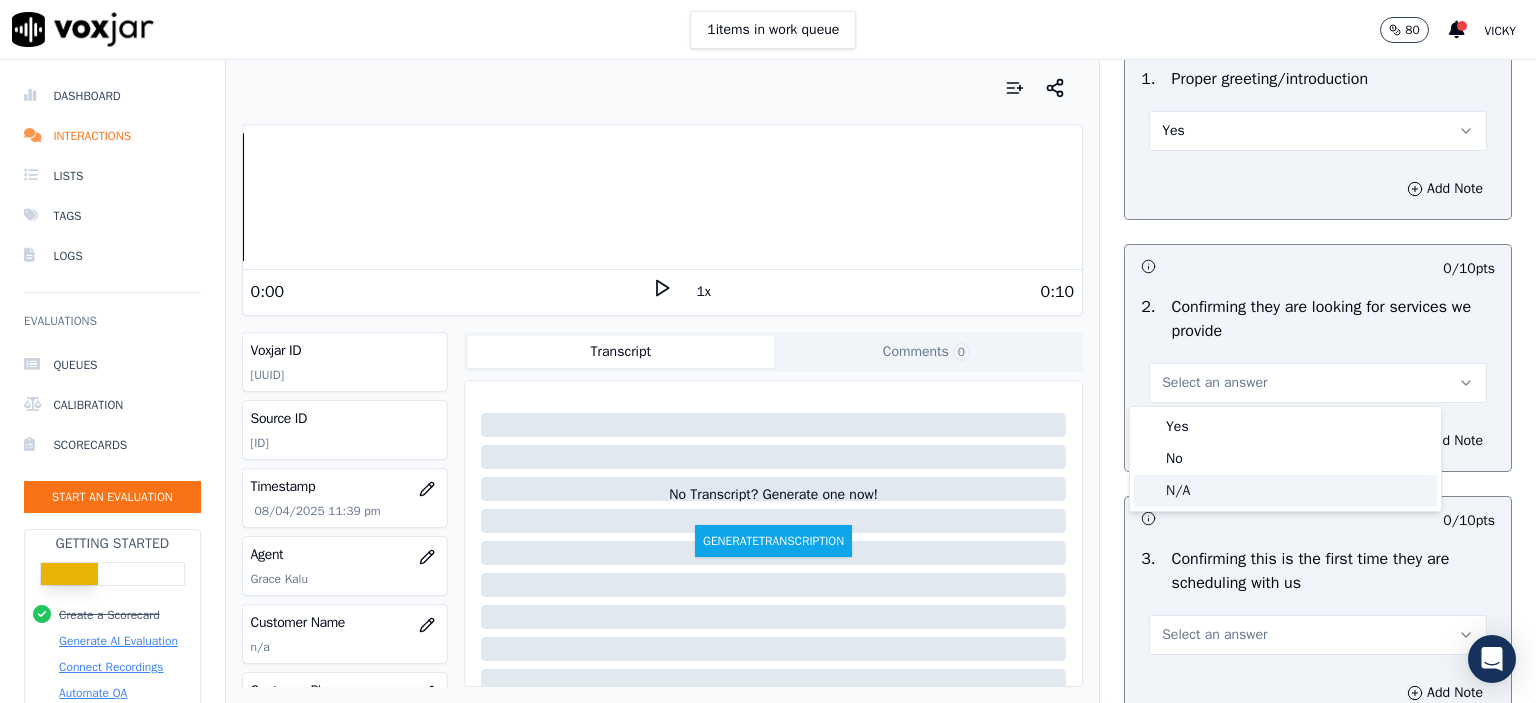 click on "N/A" 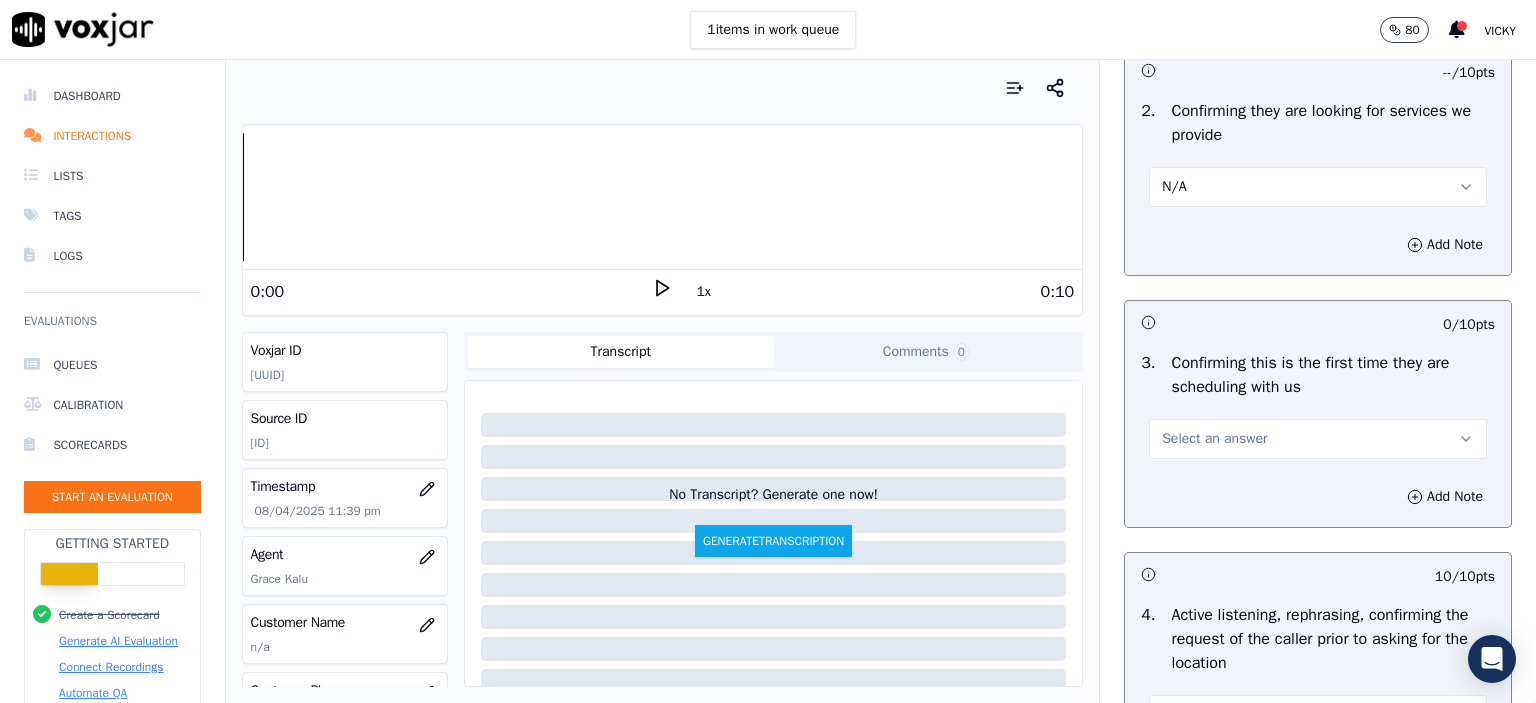 scroll, scrollTop: 400, scrollLeft: 0, axis: vertical 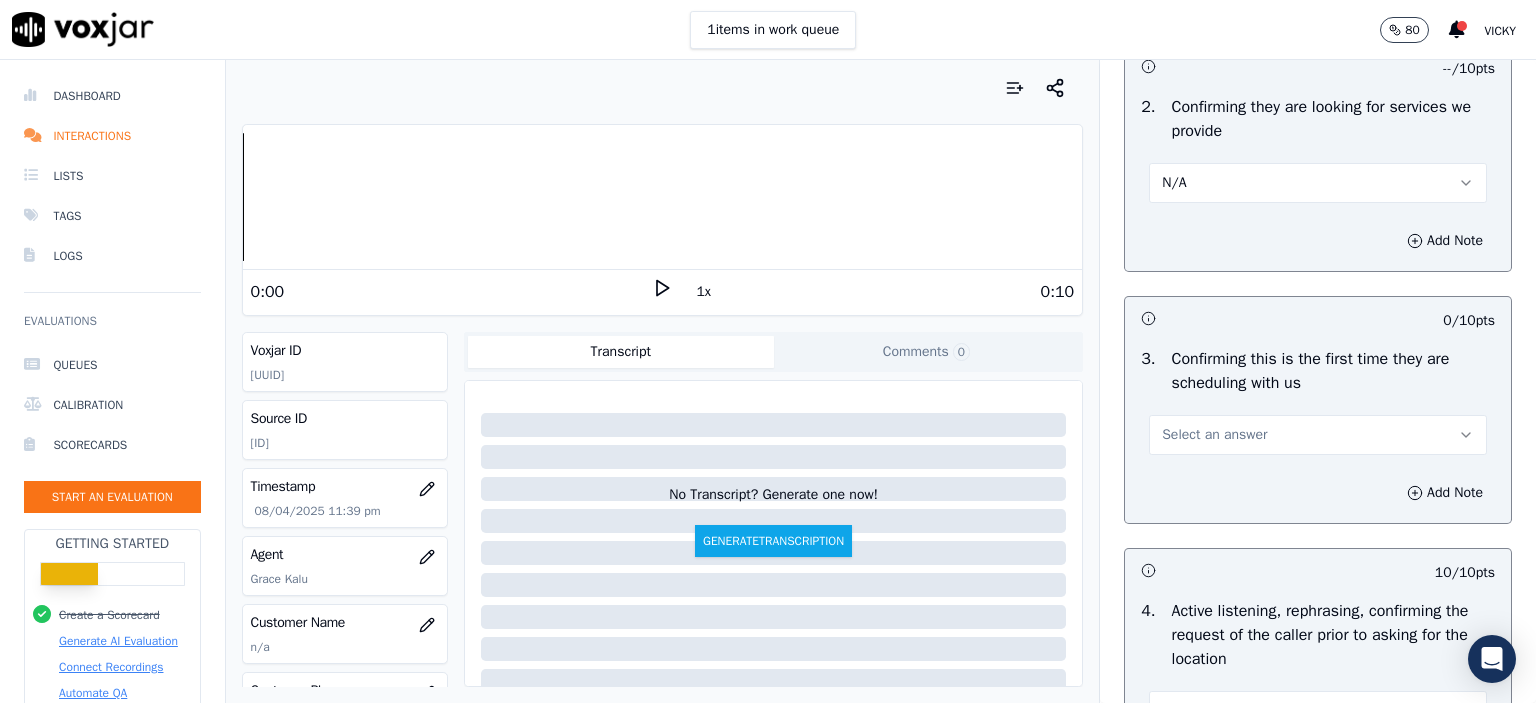 click on "Select an answer" at bounding box center (1318, 435) 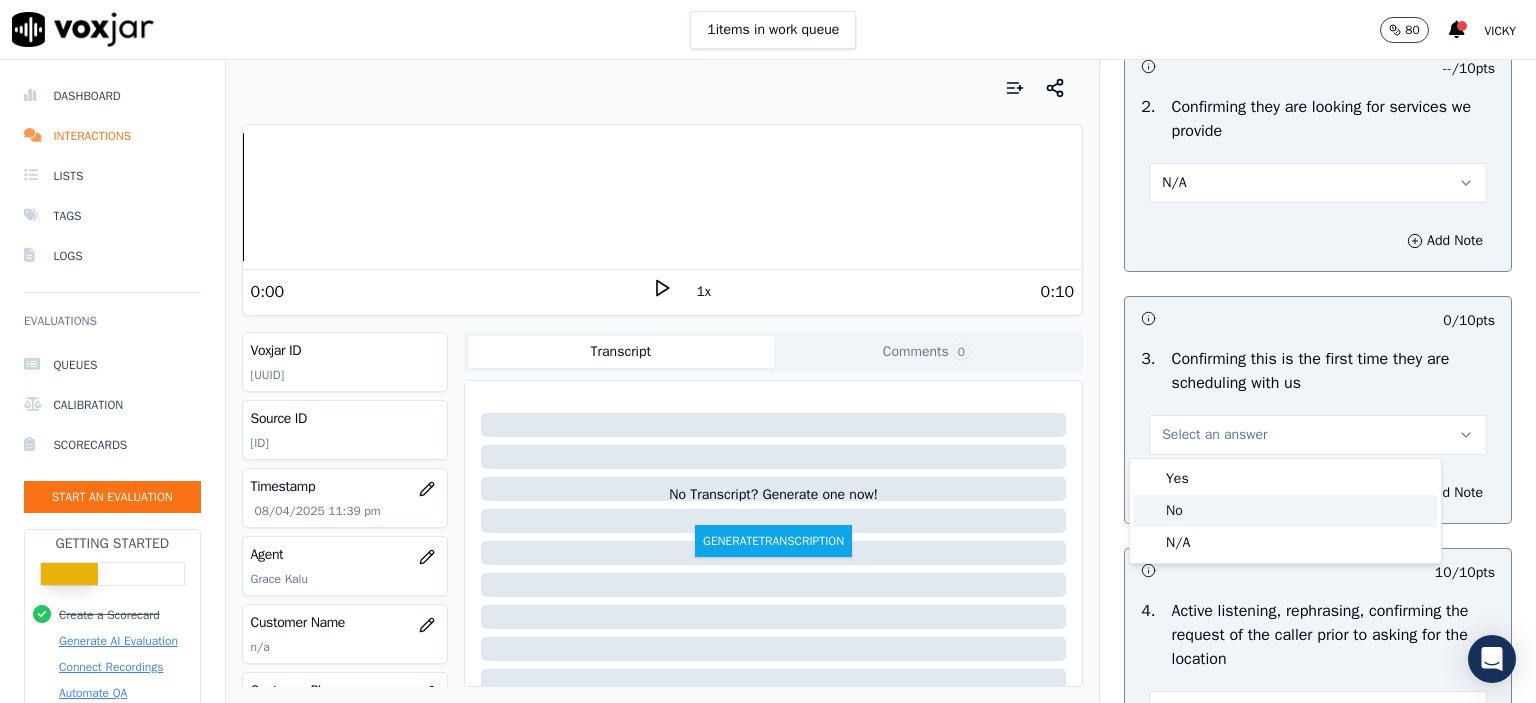 click on "No" 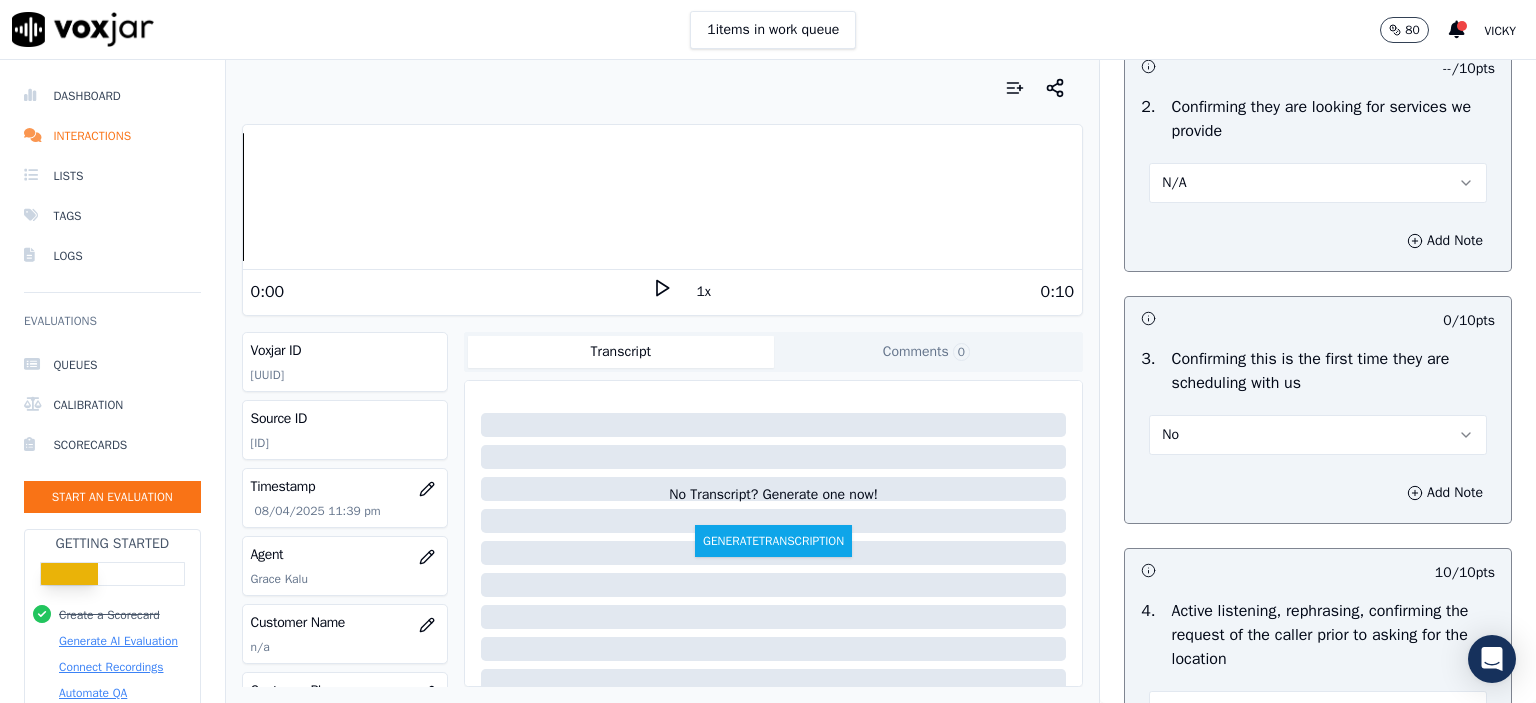 click on "10 / 10  pts     1 .   Proper greeting/introduction    Yes          Add Note                           -- / 10  pts     2 .   Confirming they are looking for services we provide    N/A          Add Note                           0 / 10  pts     3 .   Confirming this is the first time they are scheduling with us    No          Add Note                           10 / 10  pts     4 .   Active listening, rephrasing, confirming the request of the caller prior to asking for the location   Yes          Add Note" at bounding box center [1318, 308] 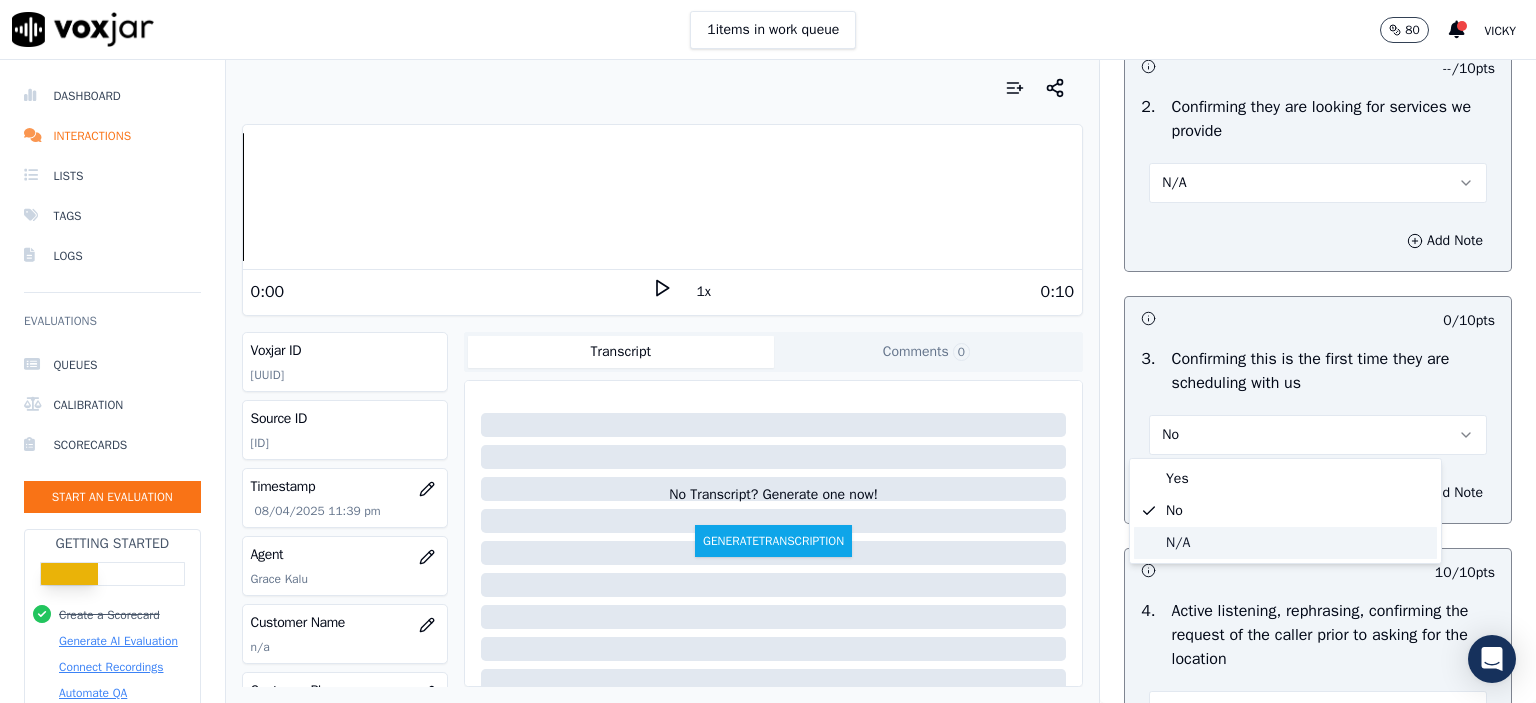 click on "N/A" 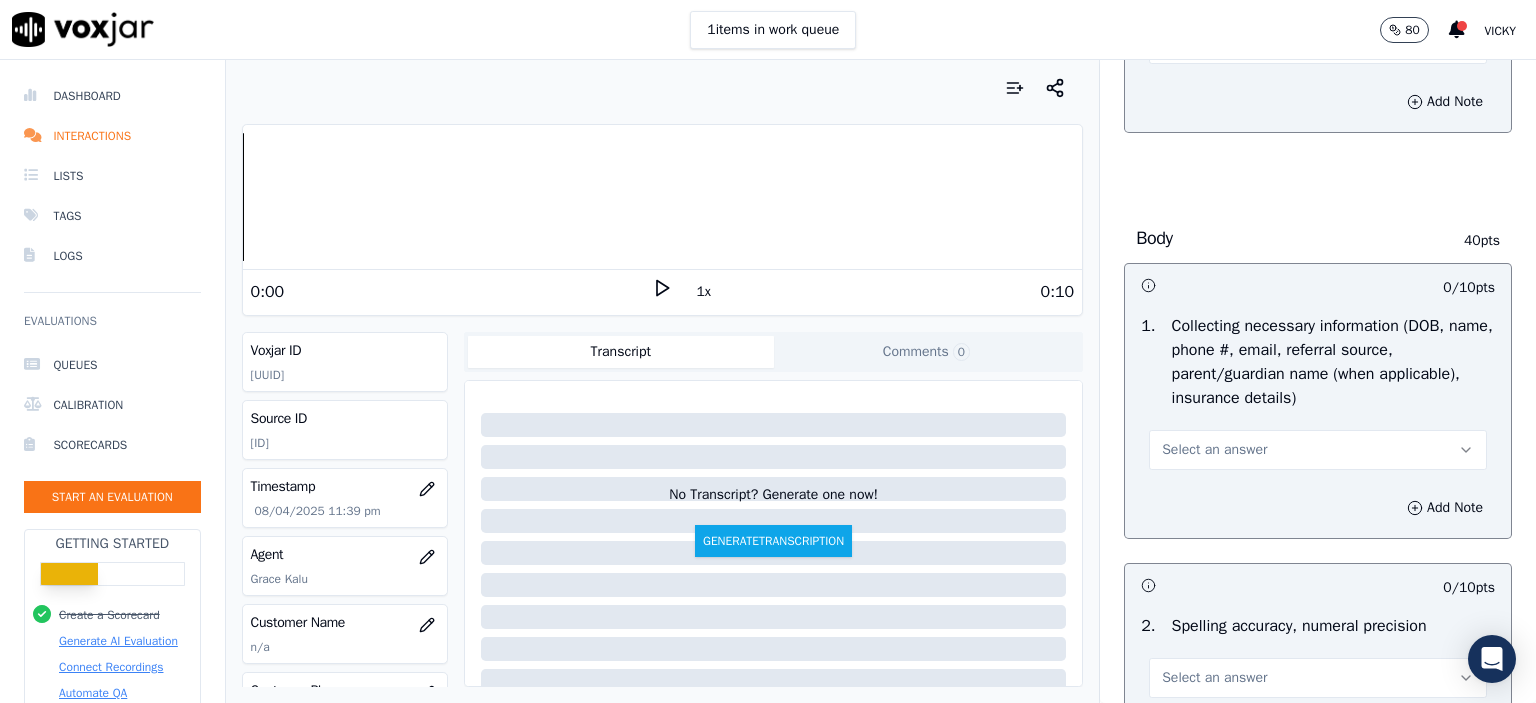 scroll, scrollTop: 1100, scrollLeft: 0, axis: vertical 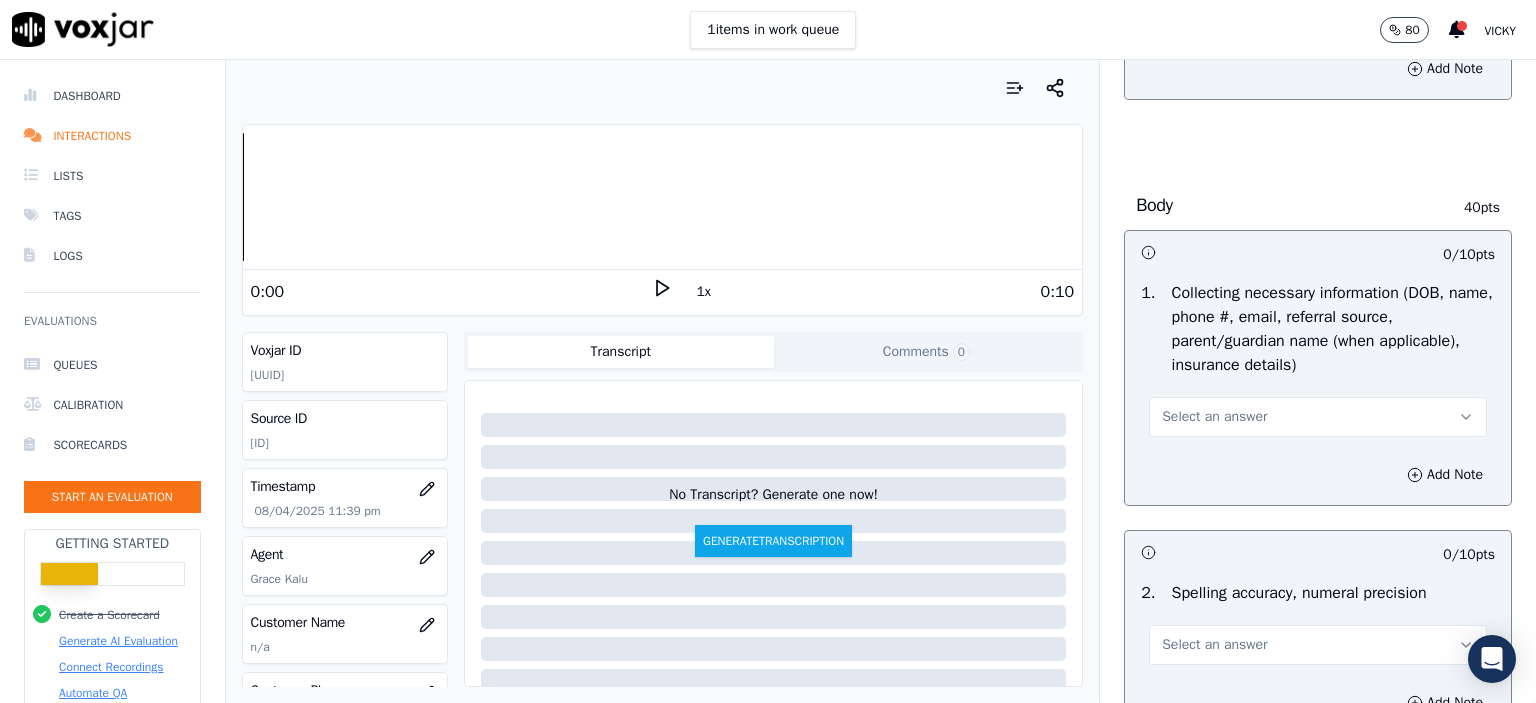 click on "Select an answer" at bounding box center [1318, 417] 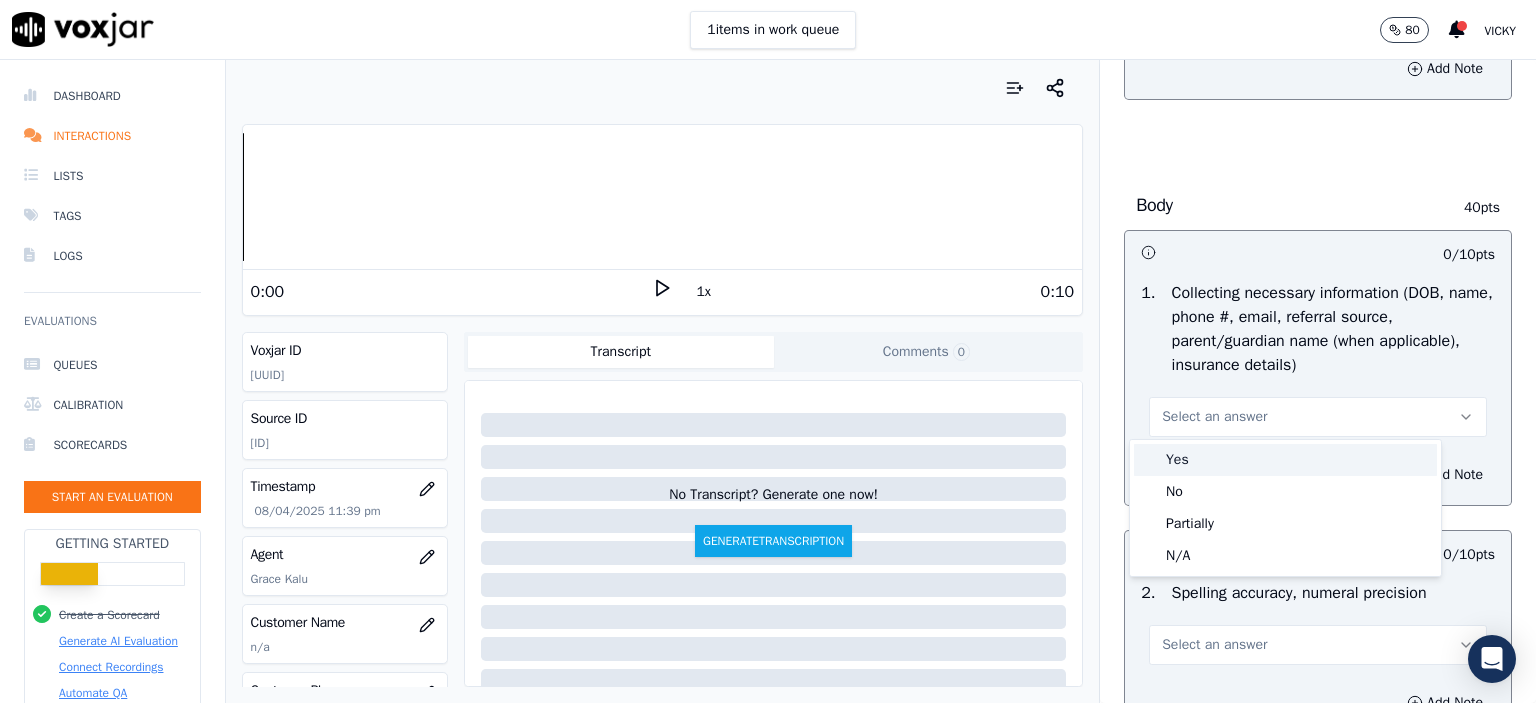 click on "Yes" at bounding box center [1285, 460] 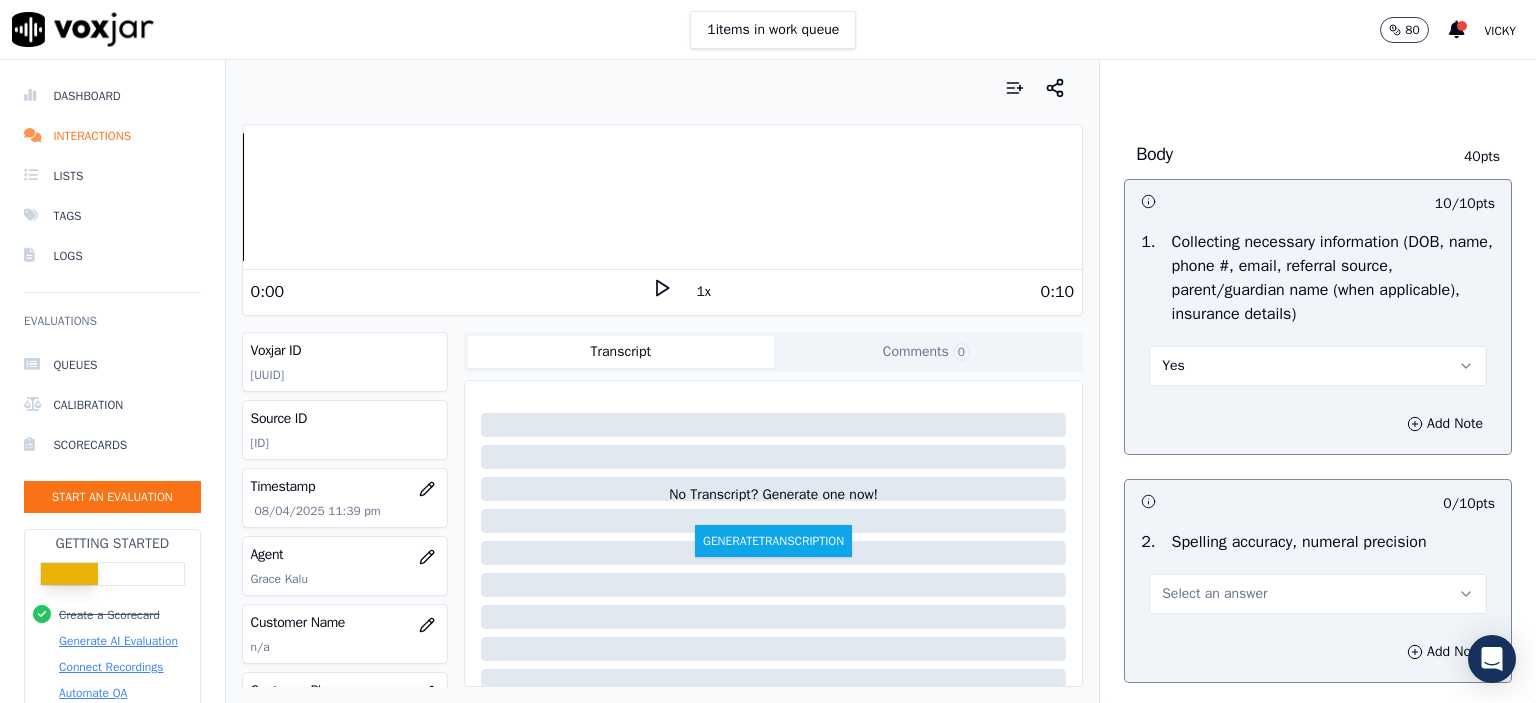 scroll, scrollTop: 1300, scrollLeft: 0, axis: vertical 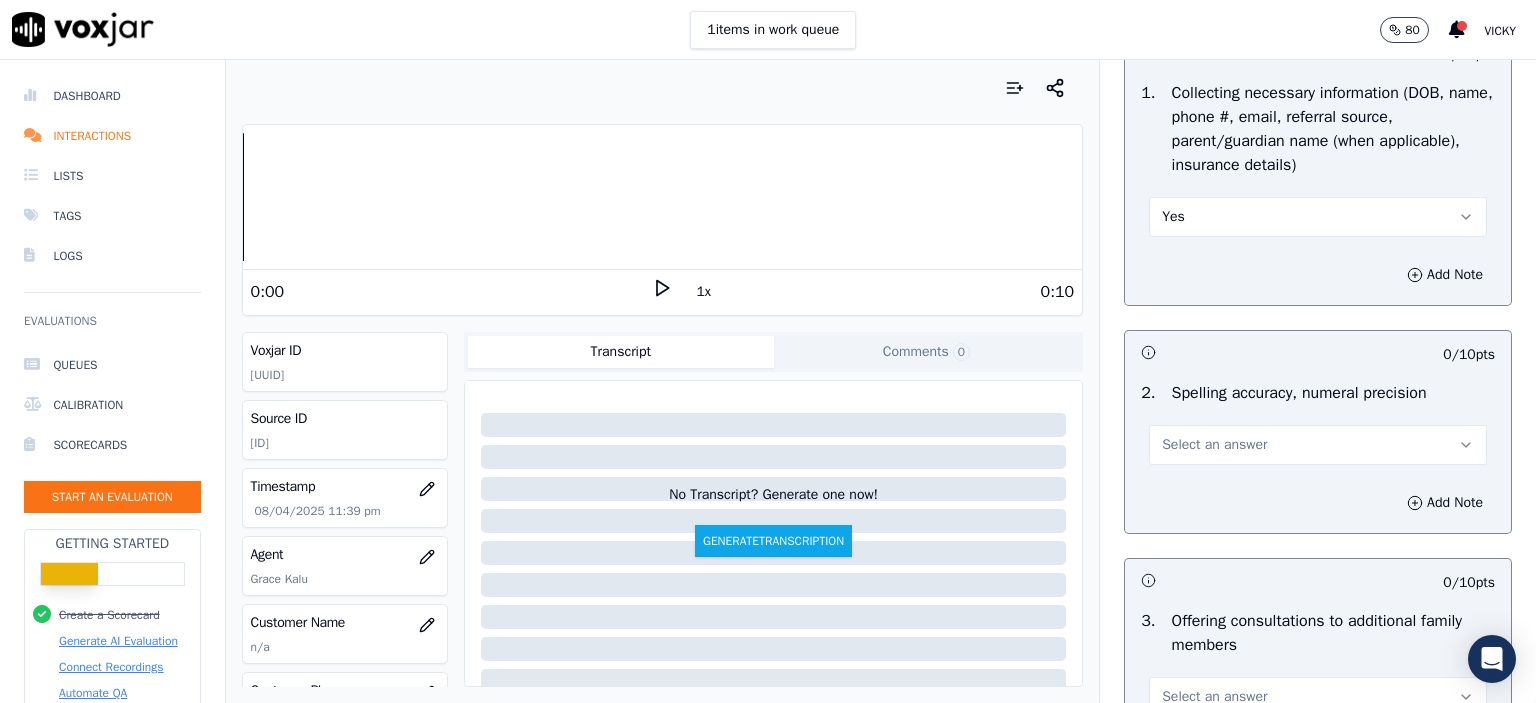 click on "Select an answer" at bounding box center (1318, 445) 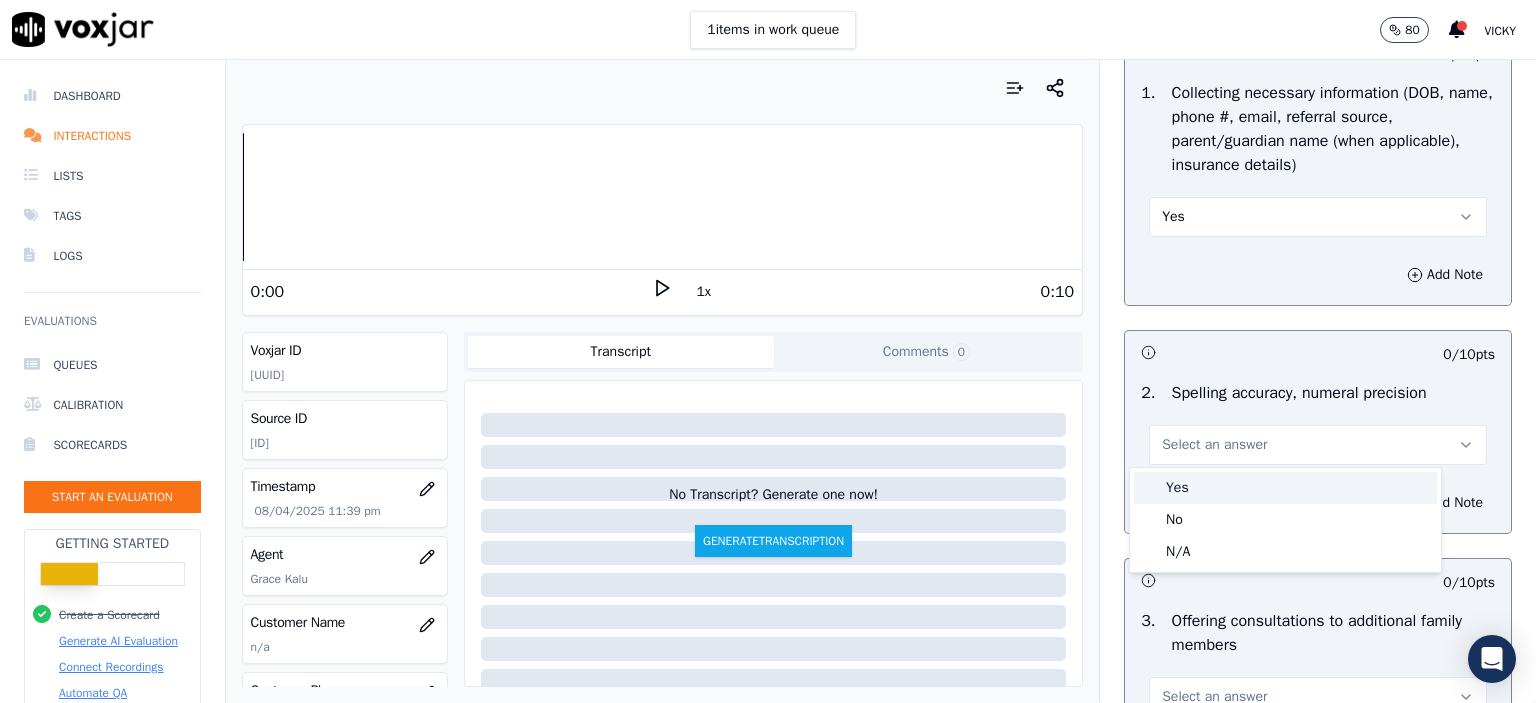 click on "Yes" at bounding box center [1285, 488] 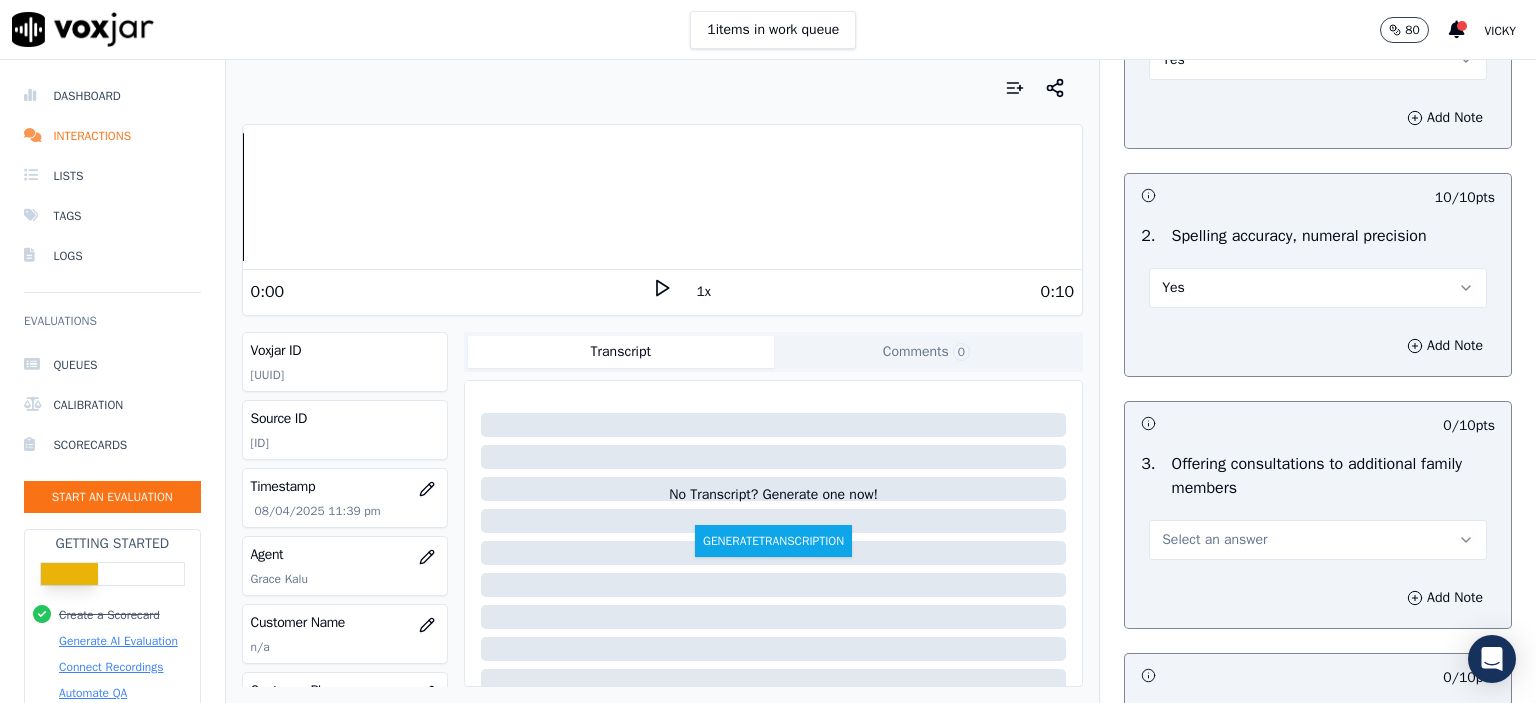 scroll, scrollTop: 1500, scrollLeft: 0, axis: vertical 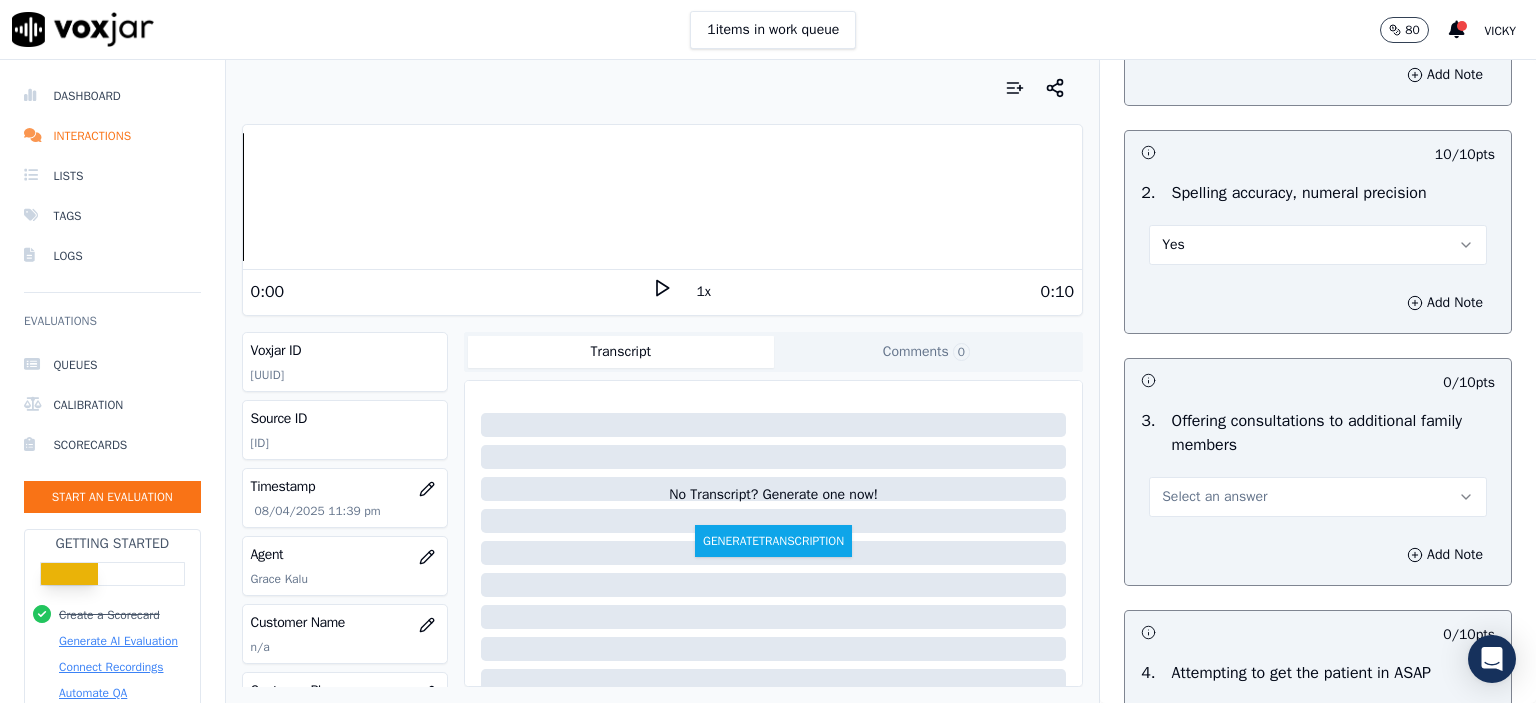click on "Select an answer" at bounding box center (1214, 497) 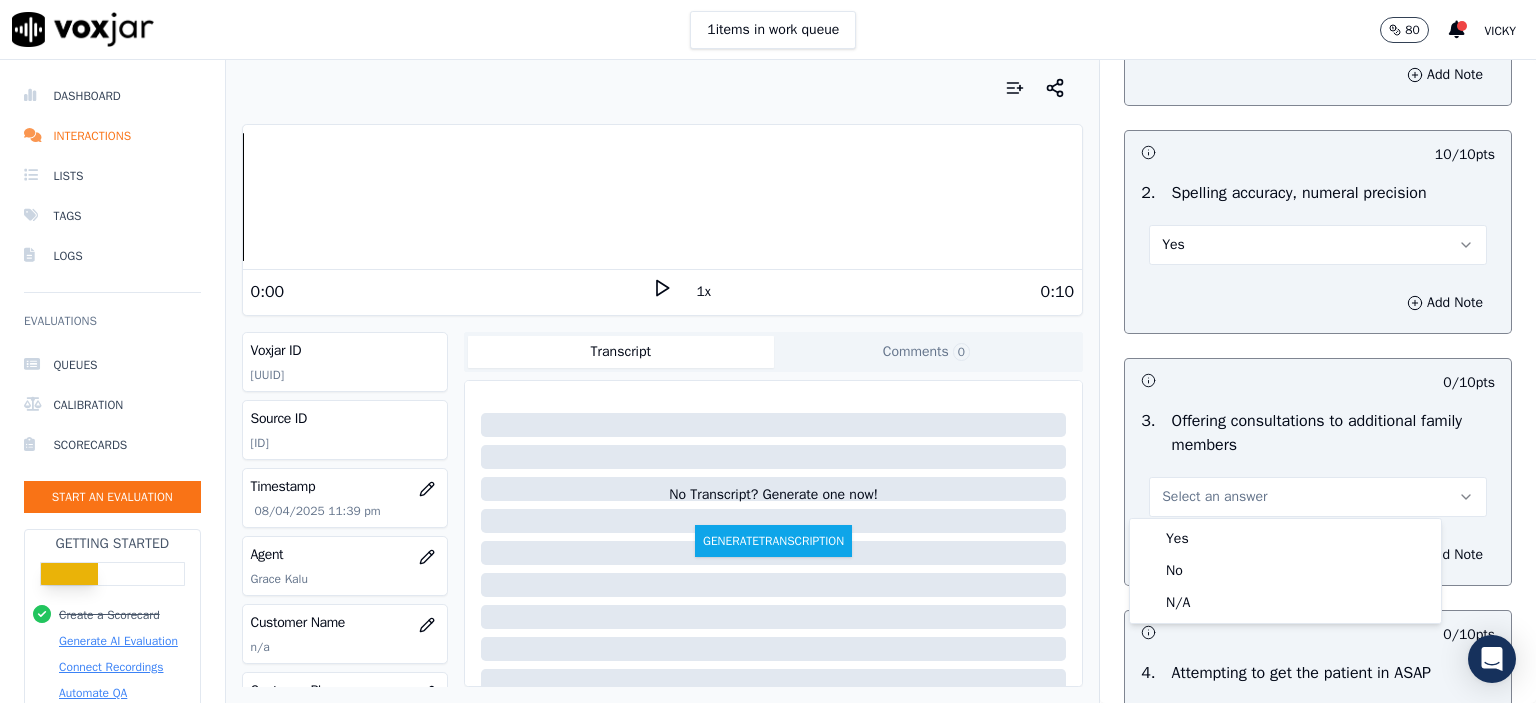 click on "Select an answer" at bounding box center [1318, 487] 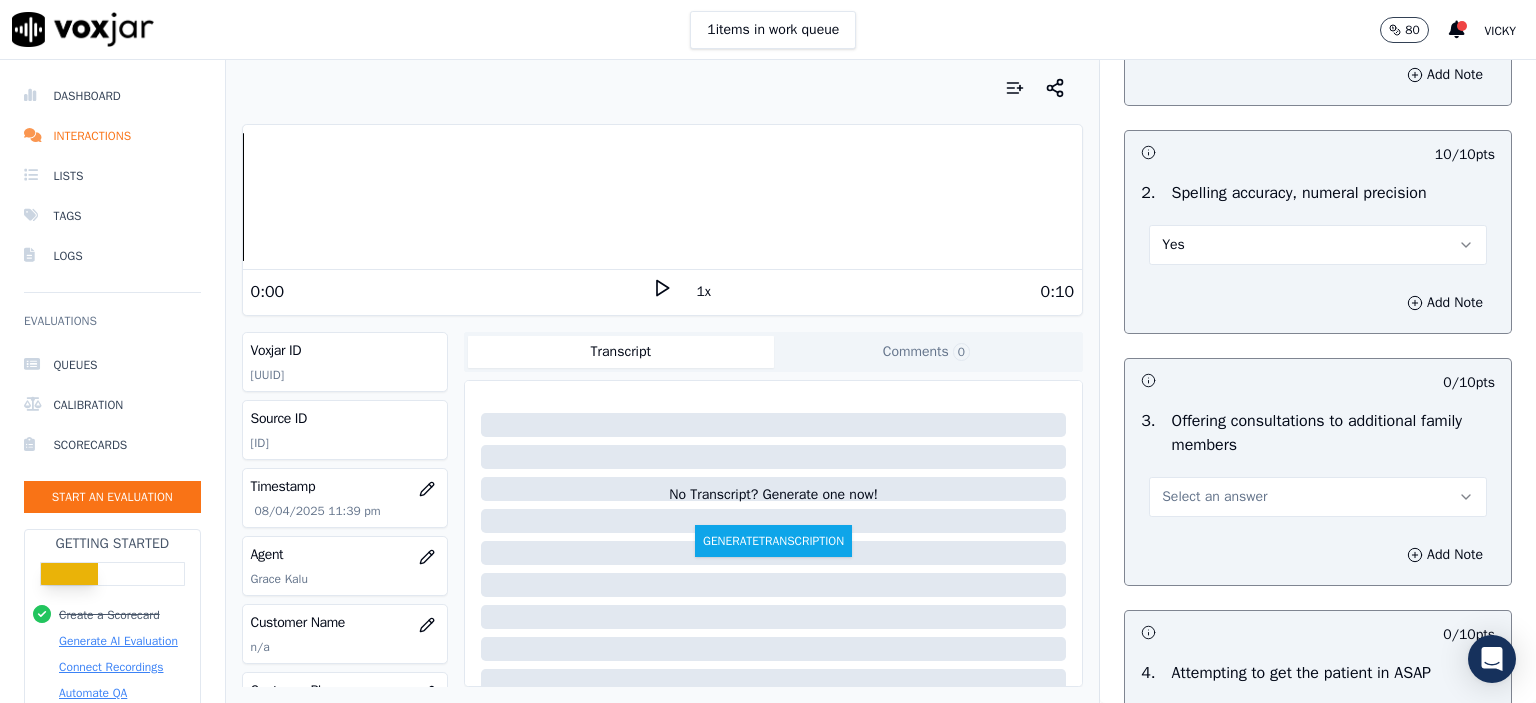 click on "Select an answer" at bounding box center [1214, 497] 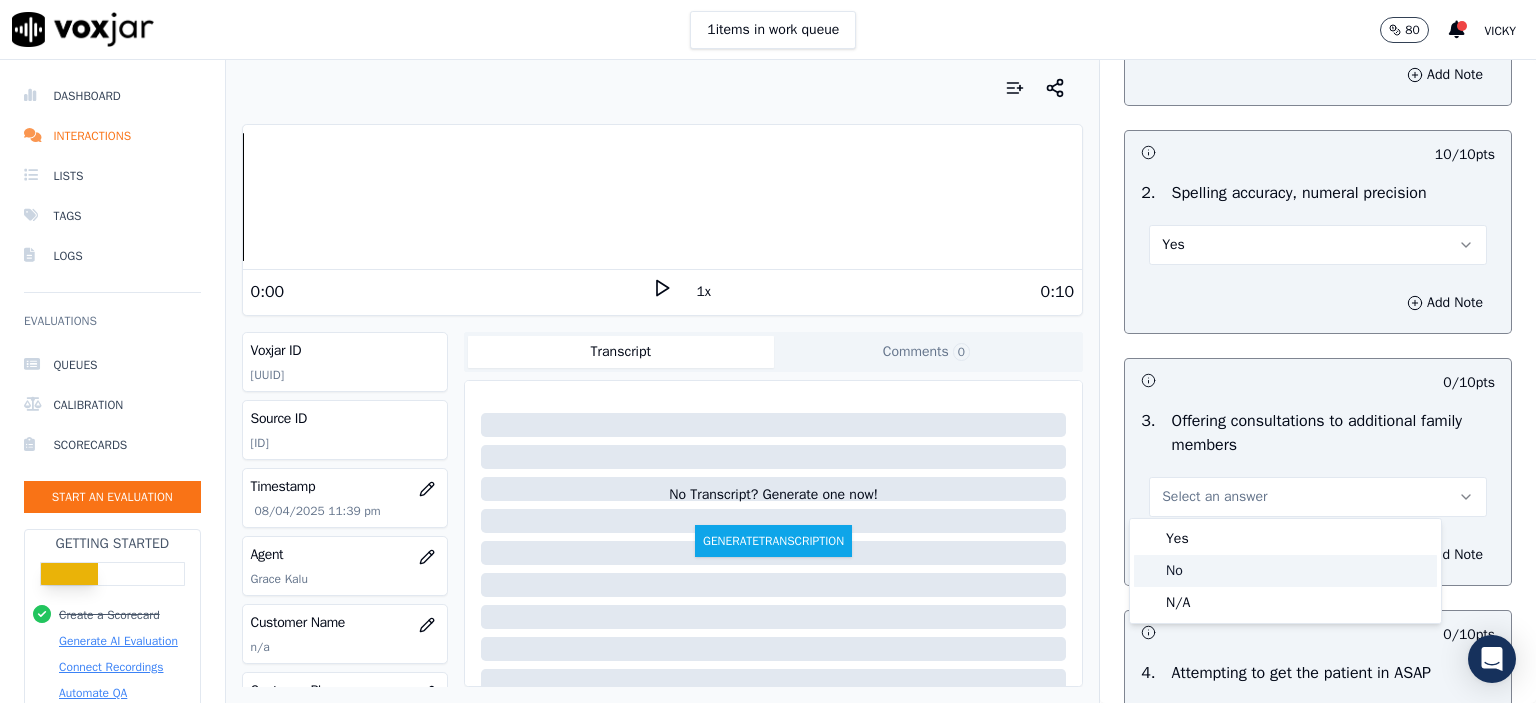 click on "No" 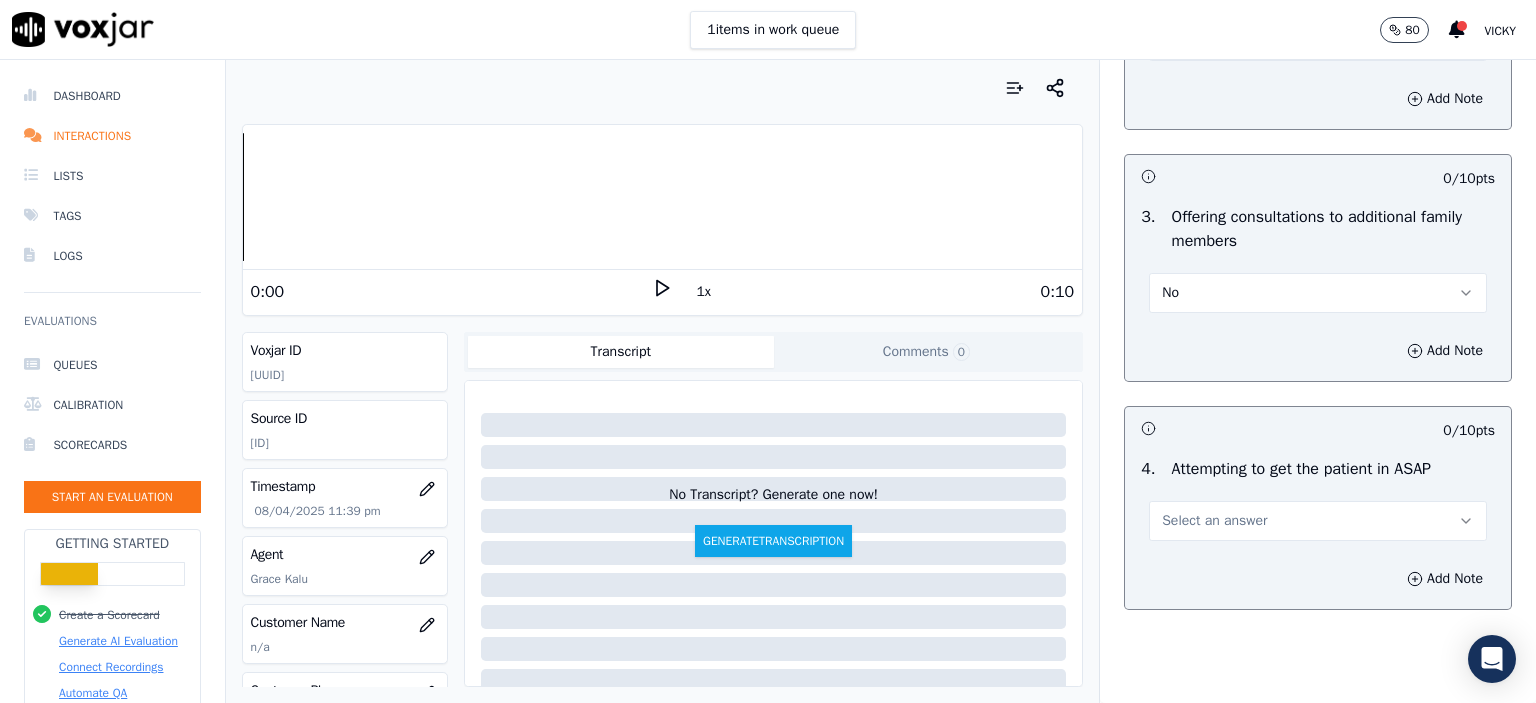 scroll, scrollTop: 1700, scrollLeft: 0, axis: vertical 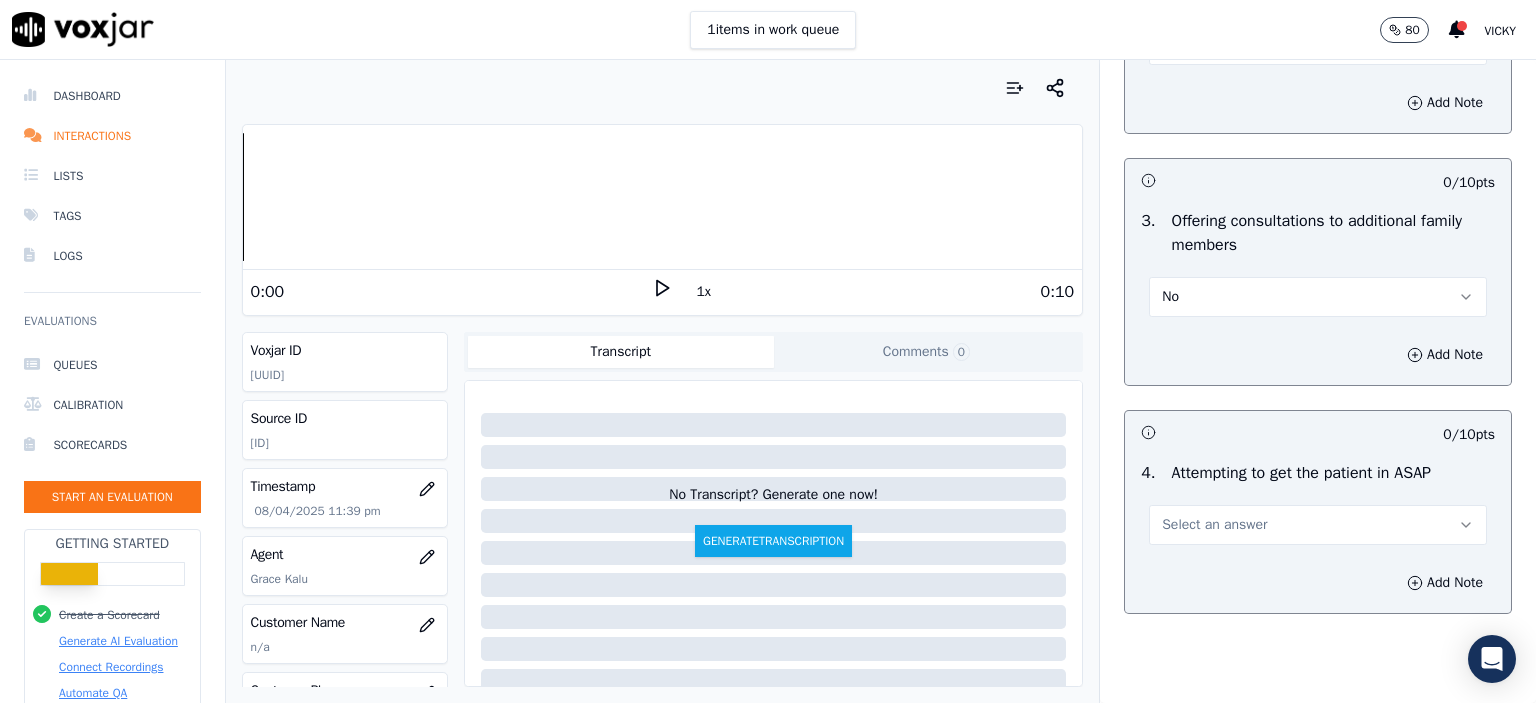 click on "Select an answer" at bounding box center [1214, 525] 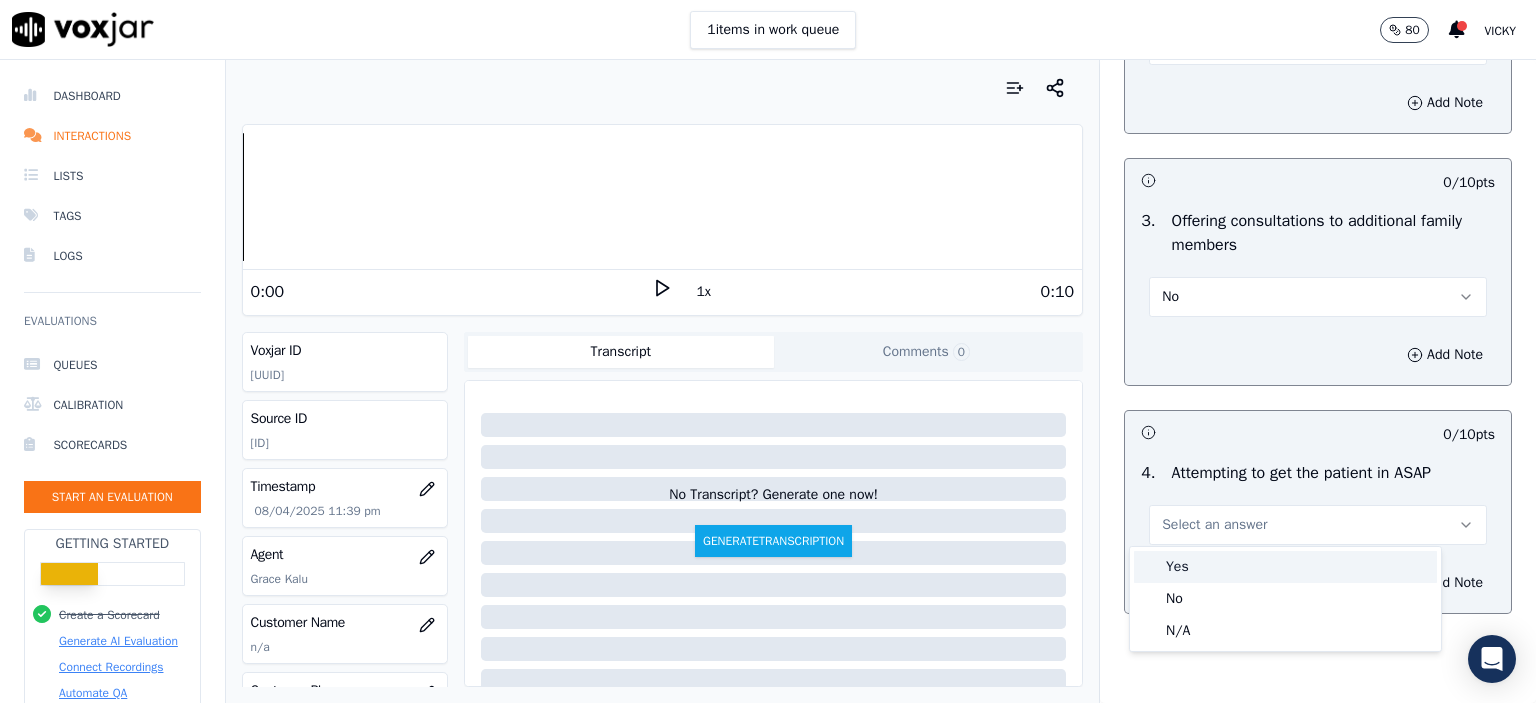 click on "Yes" at bounding box center [1285, 567] 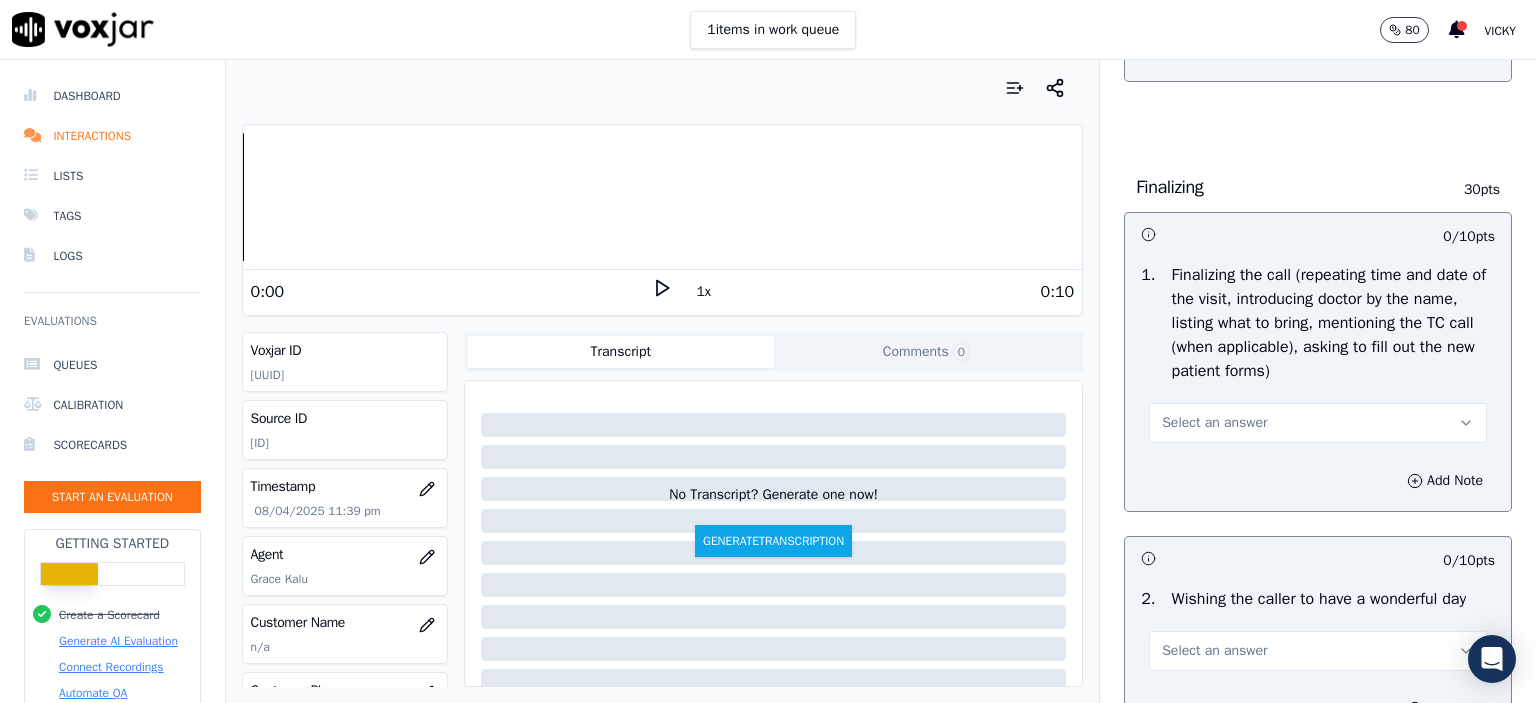 scroll, scrollTop: 2300, scrollLeft: 0, axis: vertical 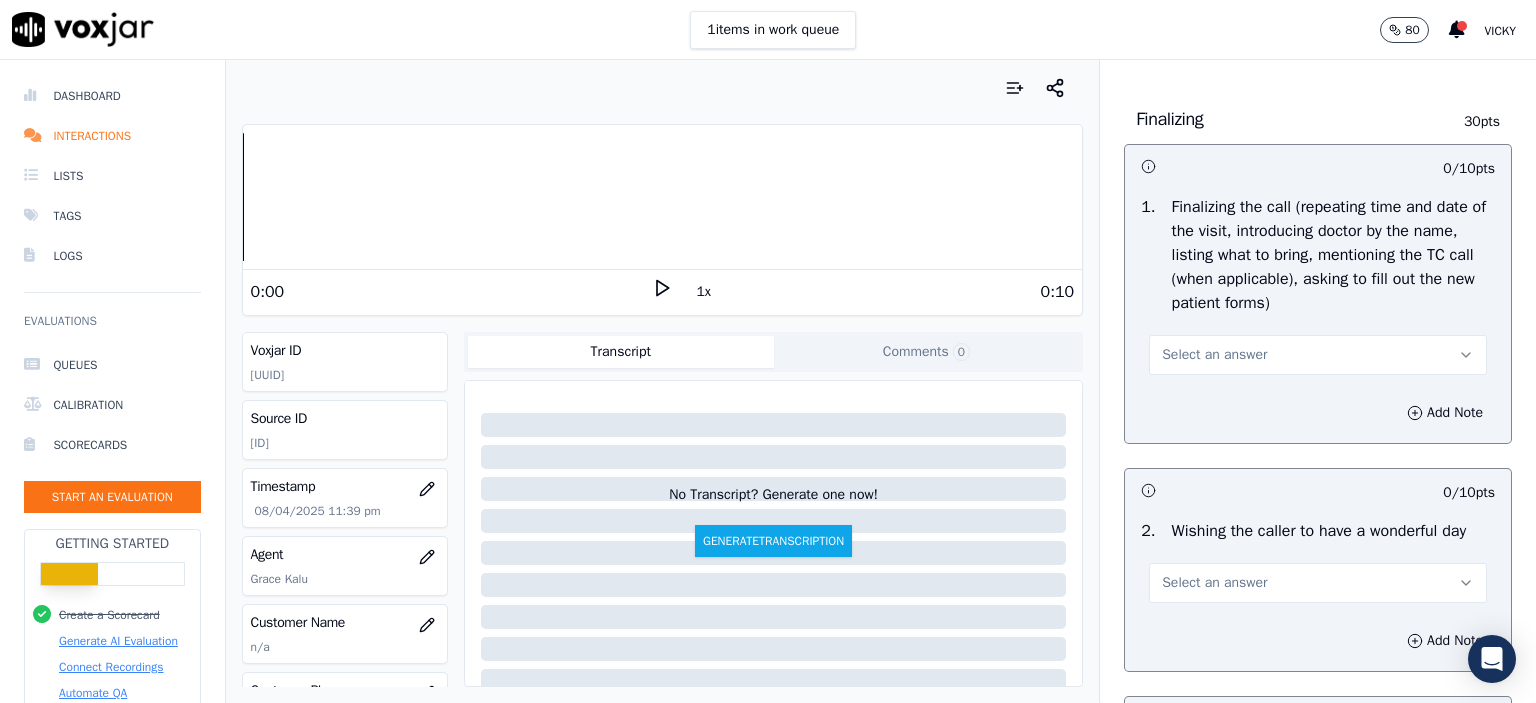 click on "Select an answer" at bounding box center (1214, 355) 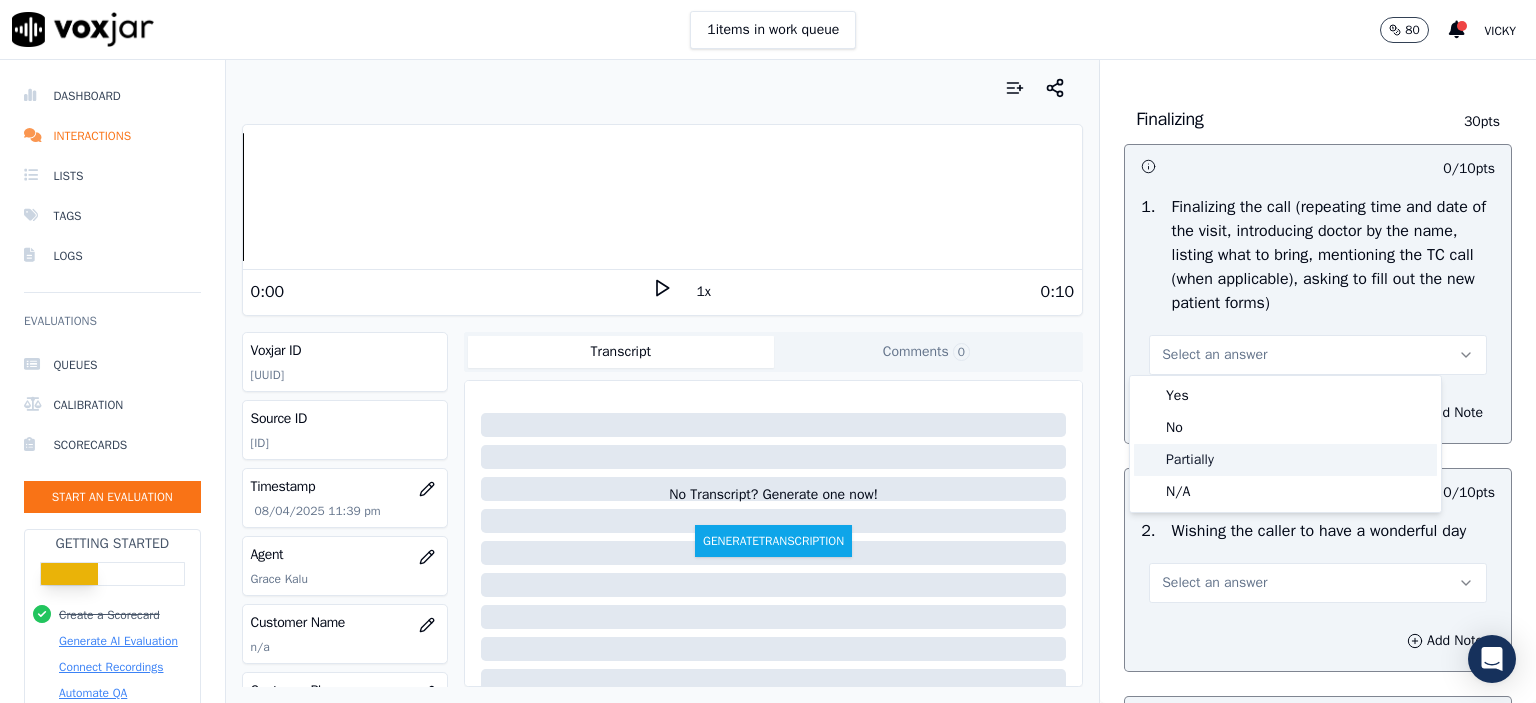 click on "Partially" 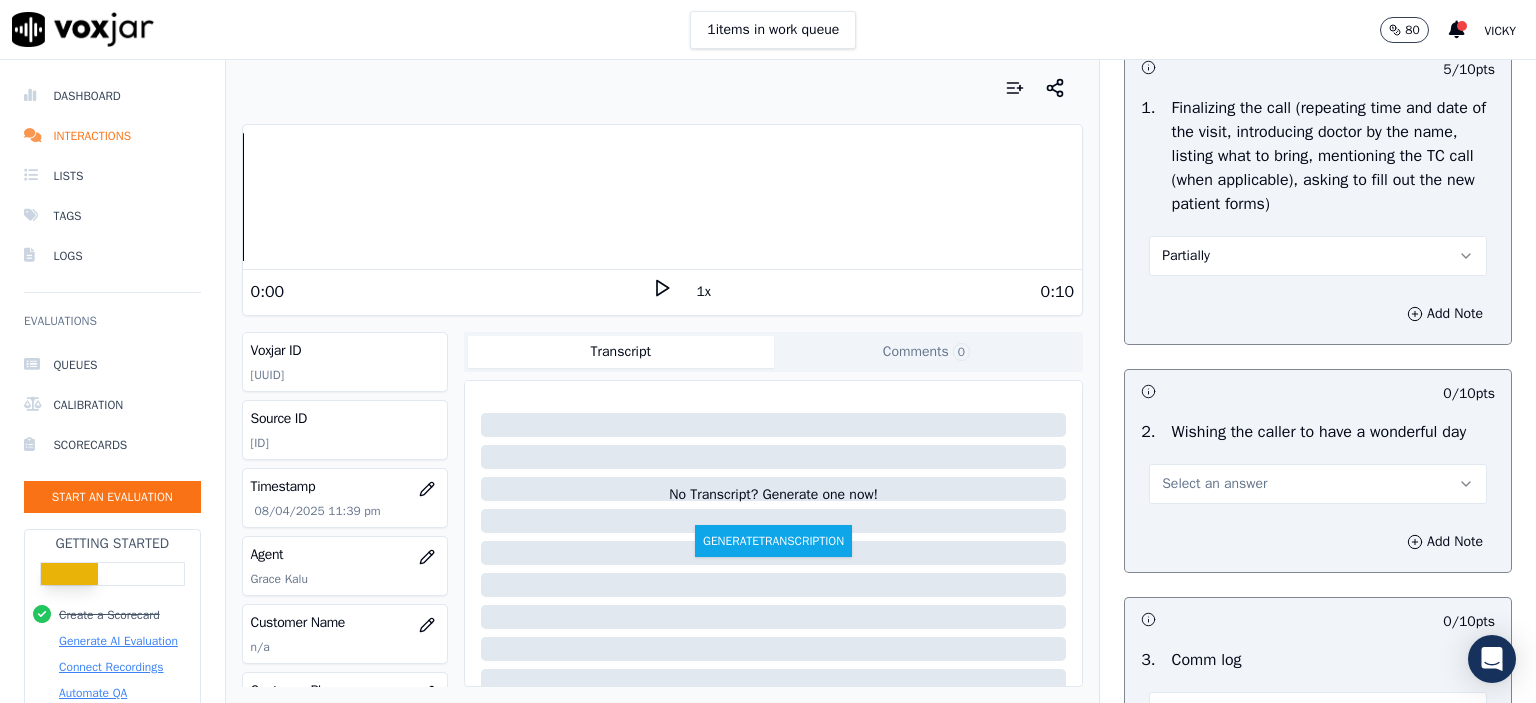 scroll, scrollTop: 2400, scrollLeft: 0, axis: vertical 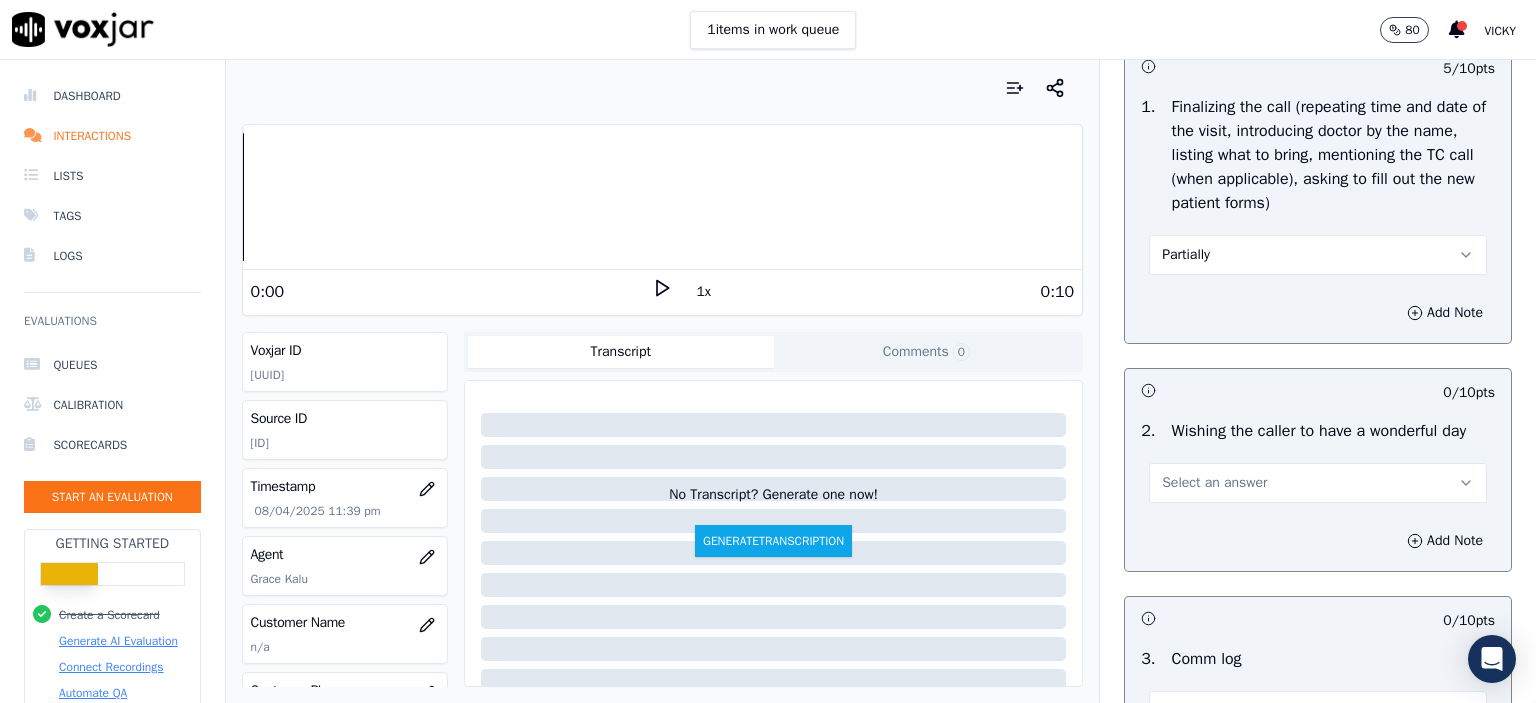 click on "Select an answer" at bounding box center (1214, 483) 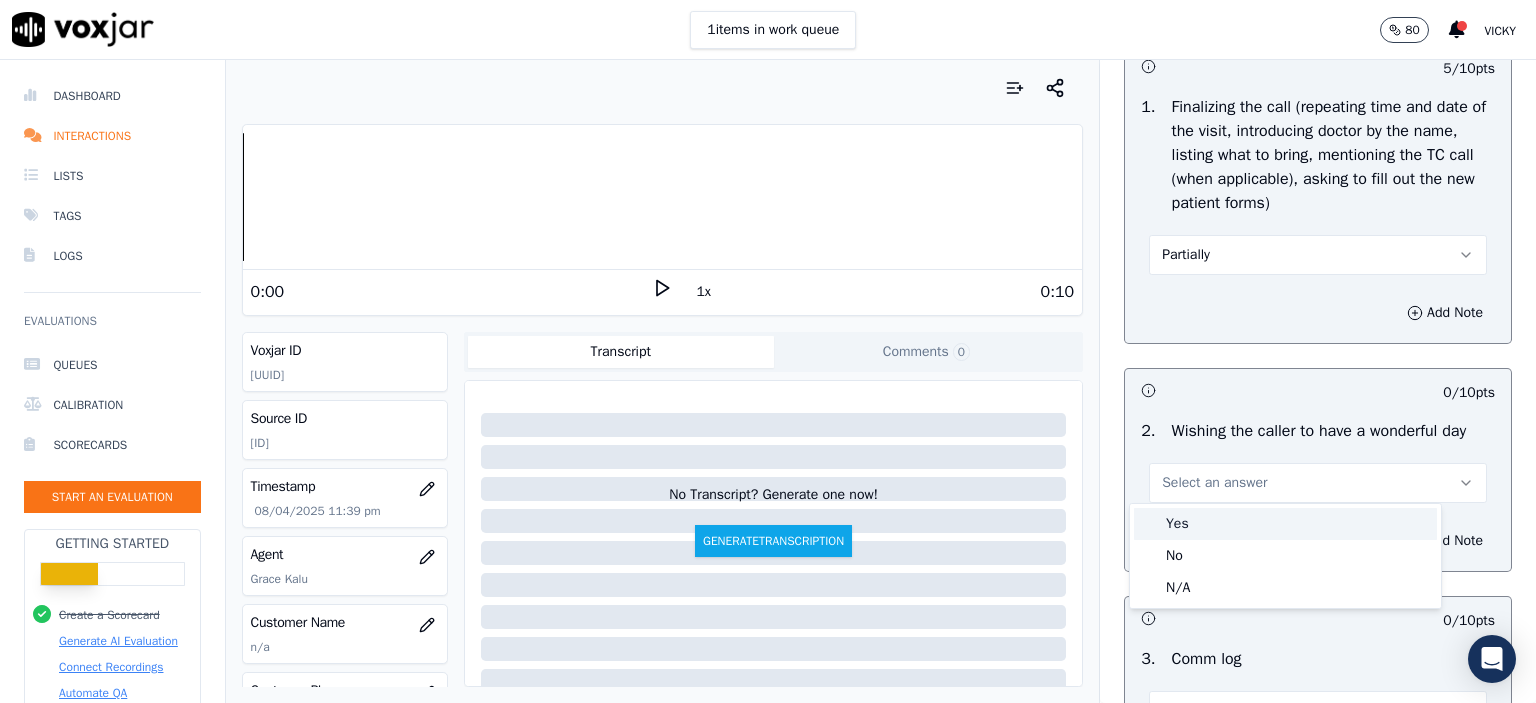 click on "Yes" at bounding box center (1285, 524) 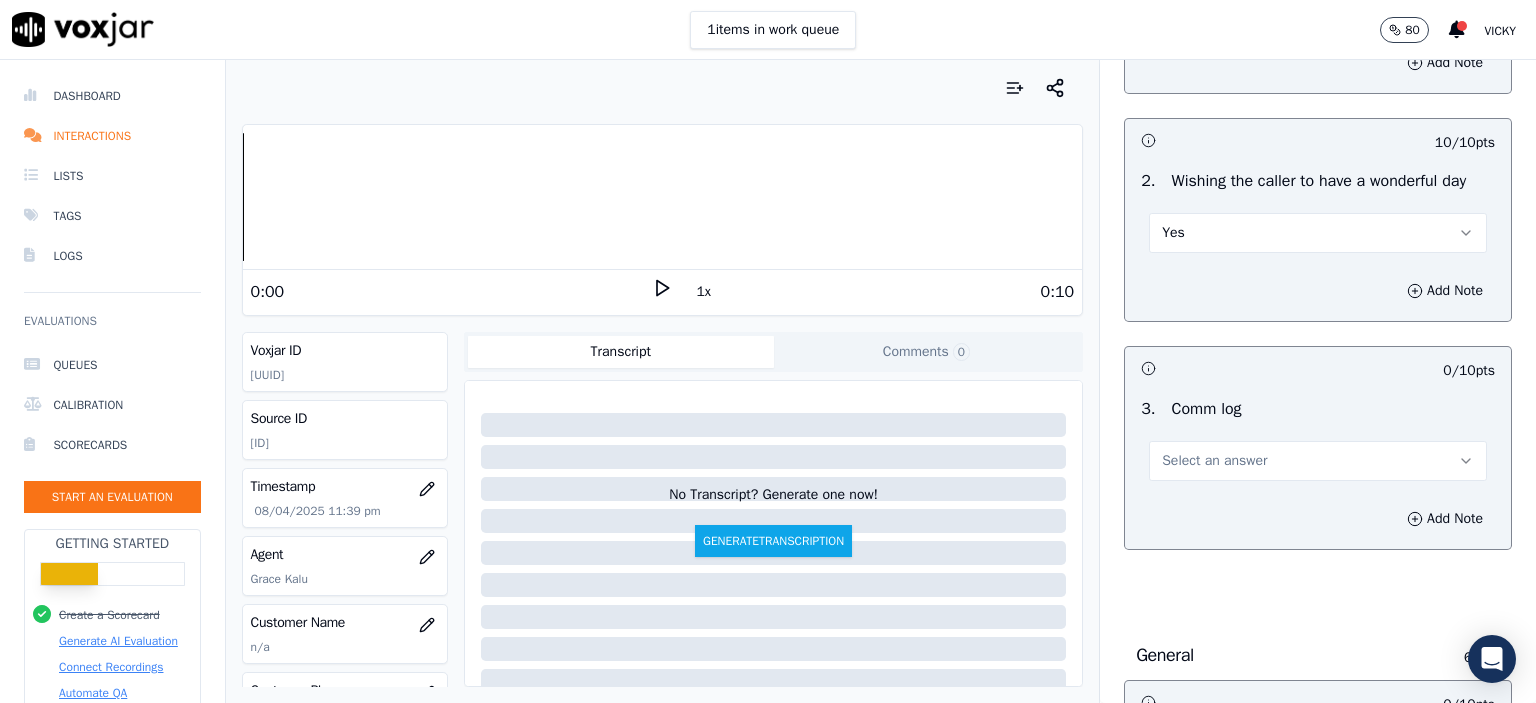 scroll, scrollTop: 2700, scrollLeft: 0, axis: vertical 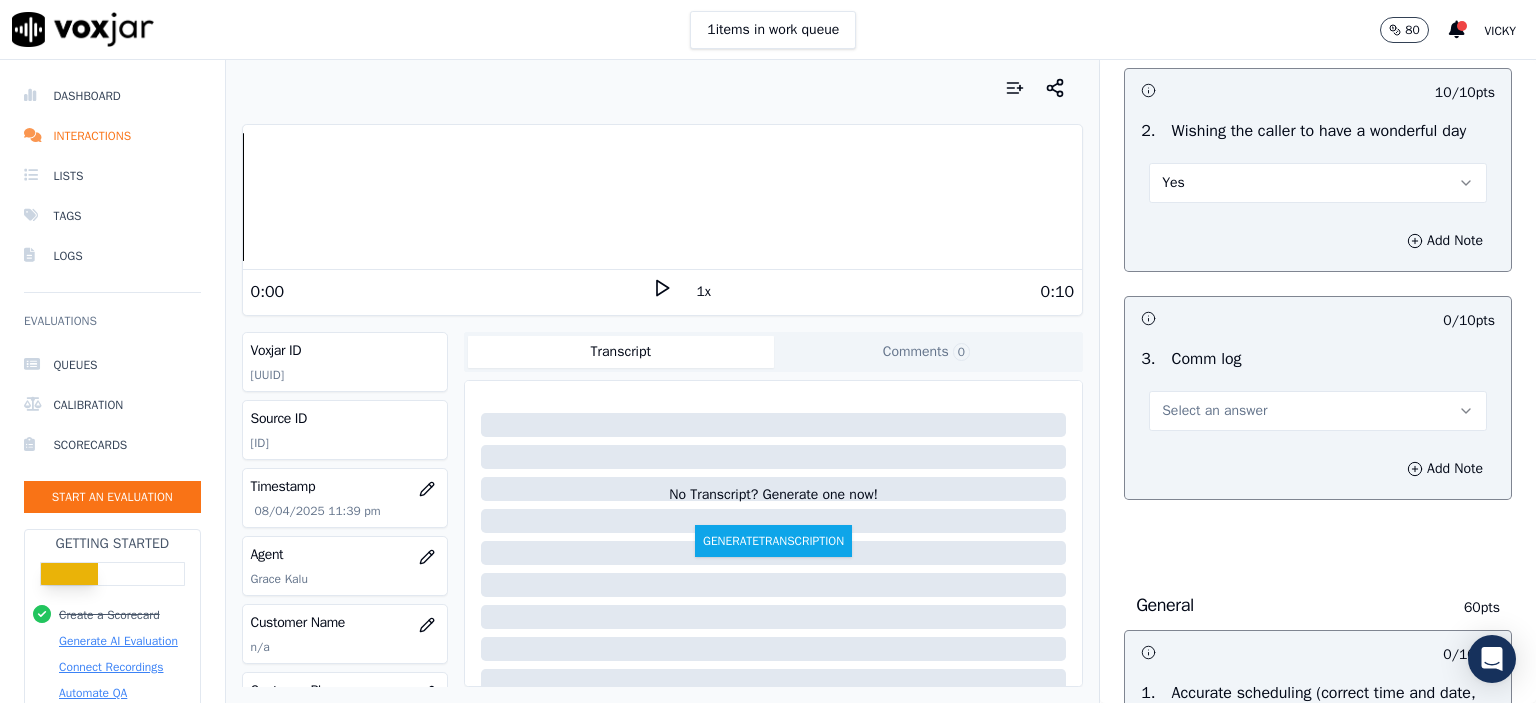 click on "Select an answer" at bounding box center [1318, 411] 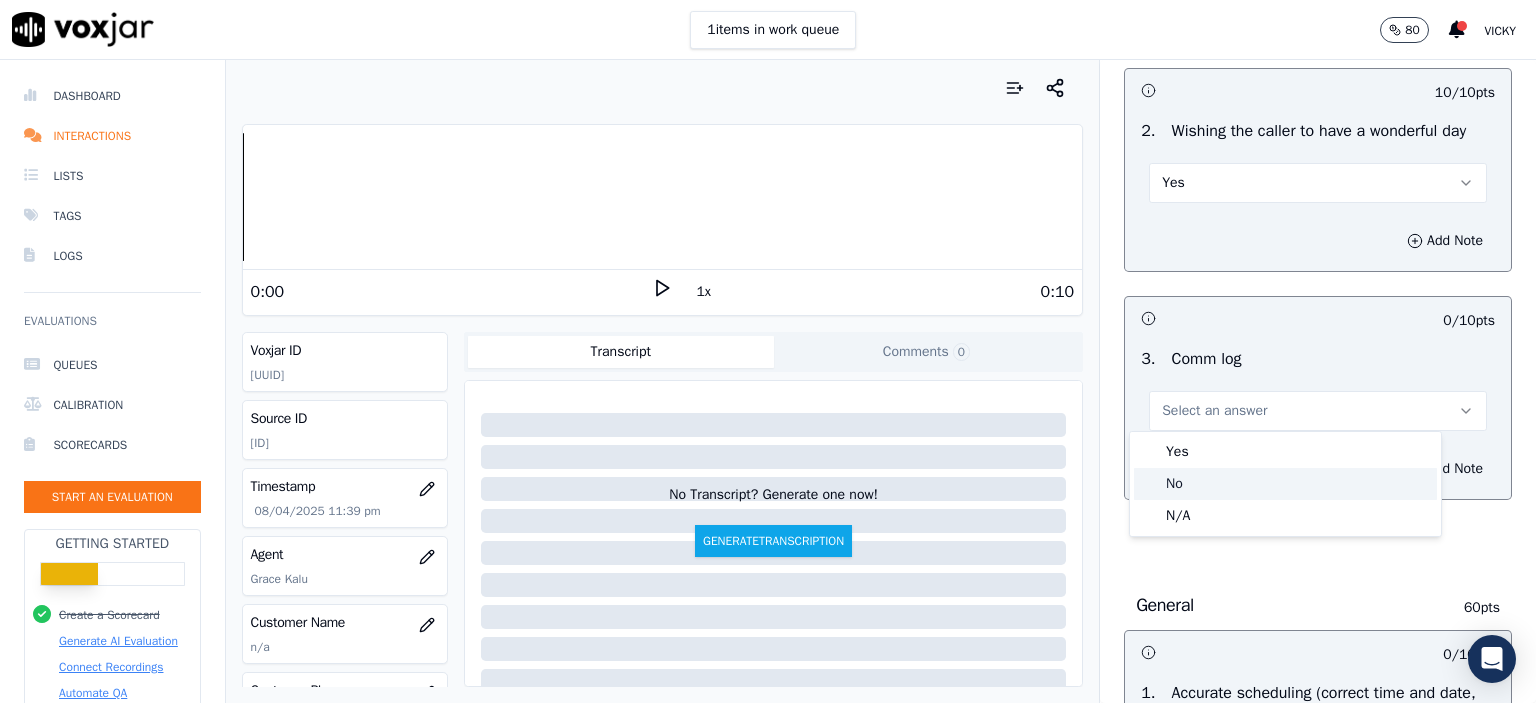 click on "No" 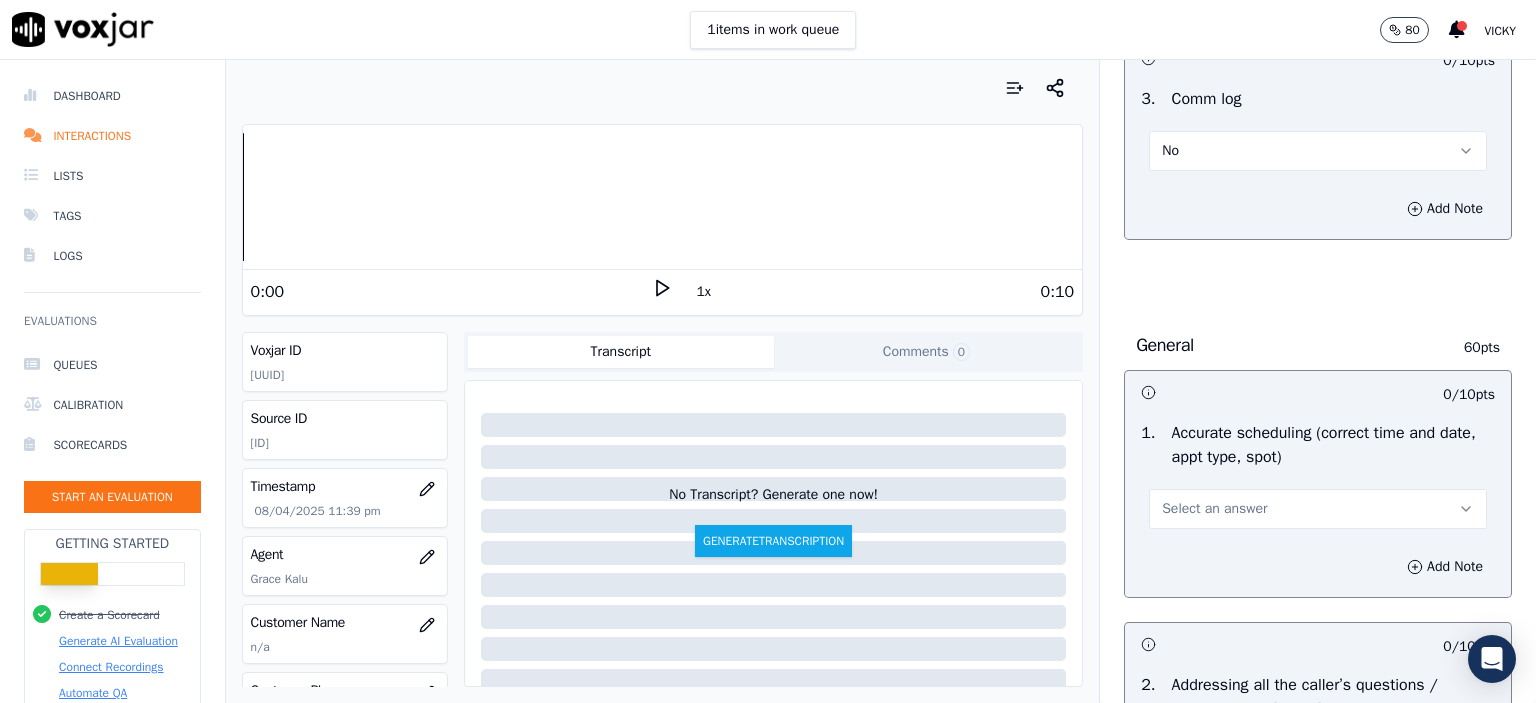 scroll, scrollTop: 3000, scrollLeft: 0, axis: vertical 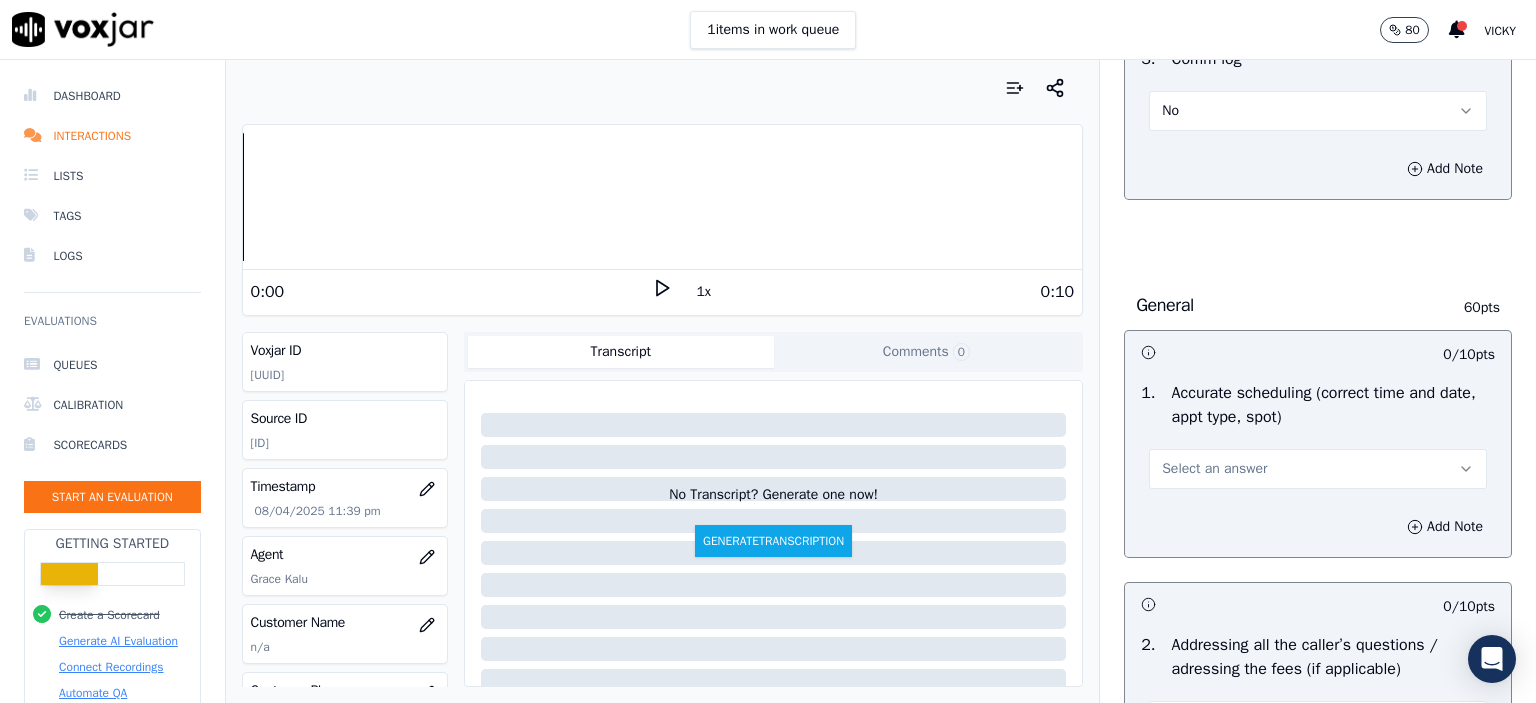 click on "Select an answer" at bounding box center (1214, 469) 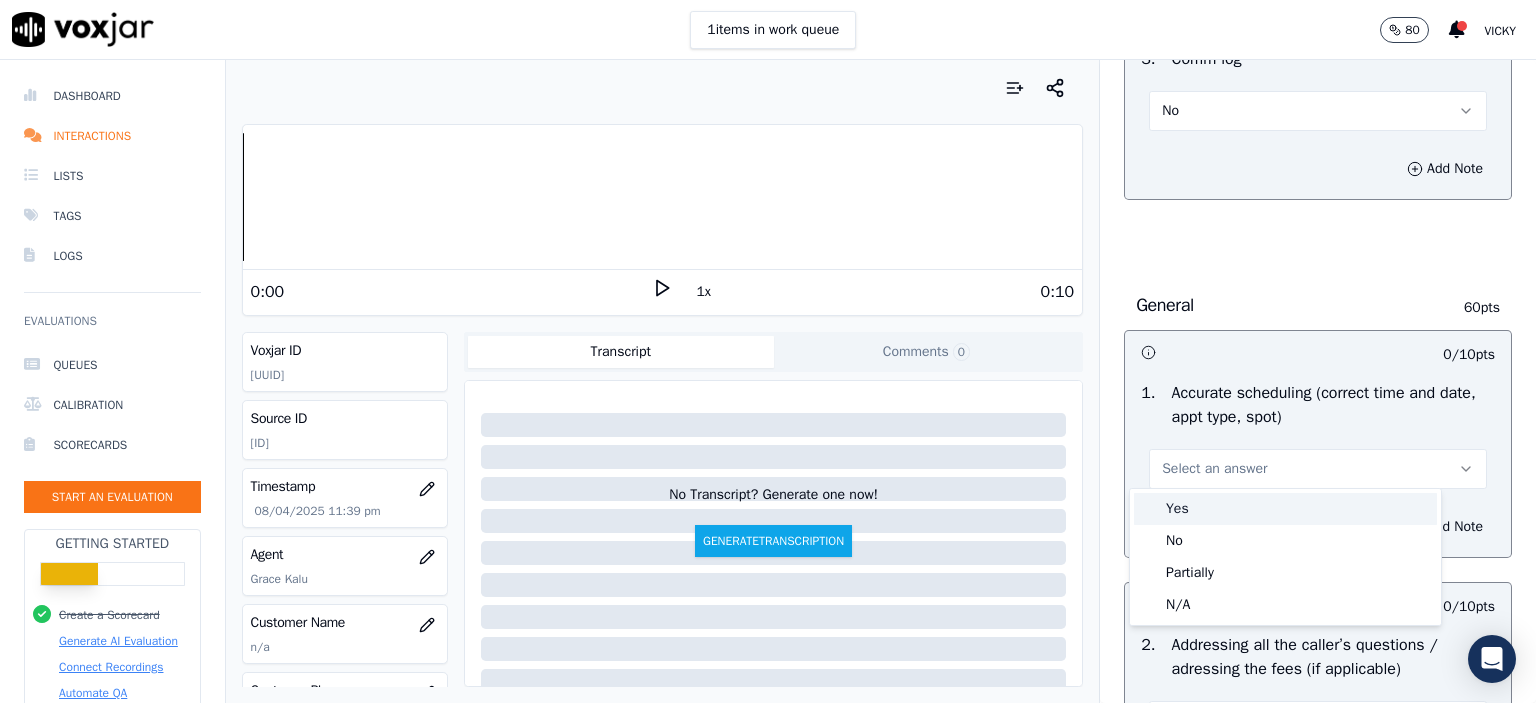 click on "Yes" at bounding box center [1285, 509] 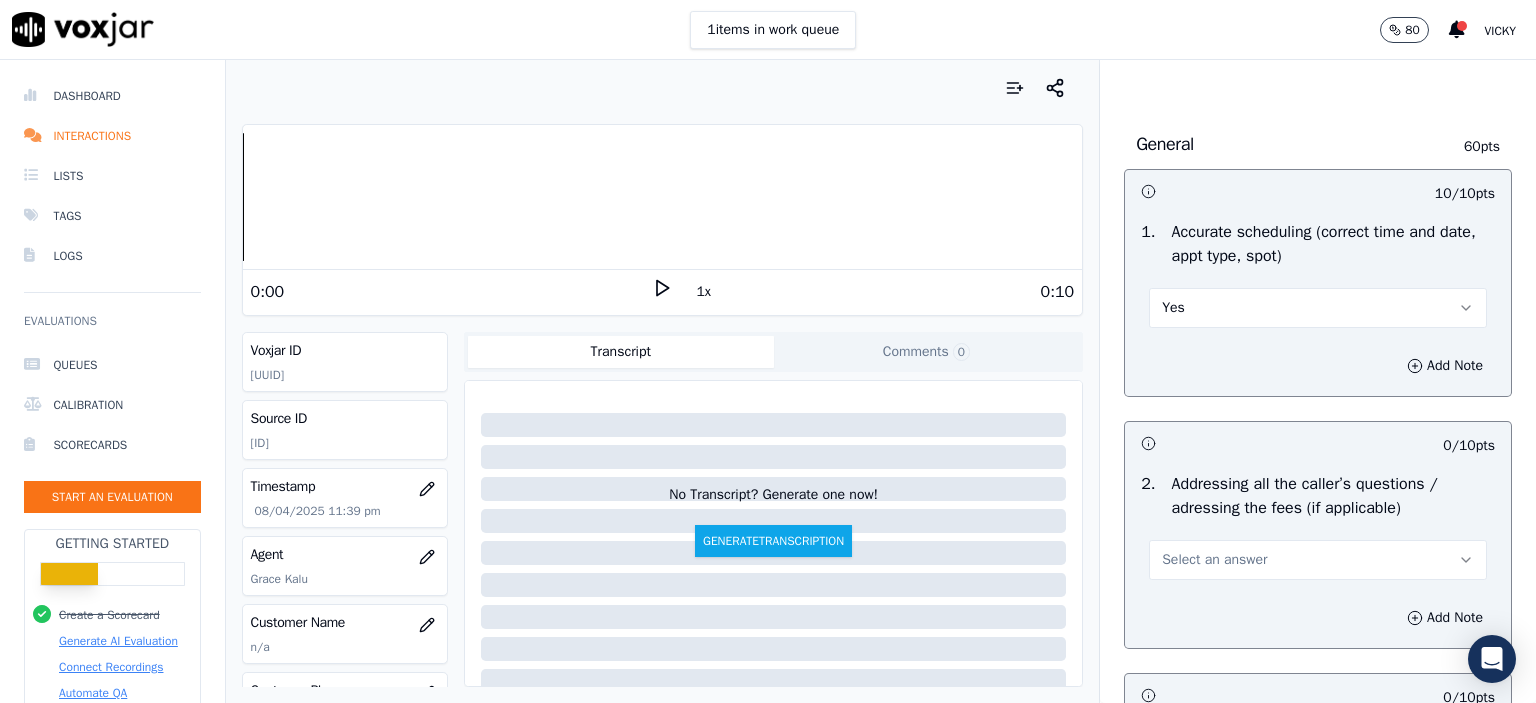scroll, scrollTop: 3200, scrollLeft: 0, axis: vertical 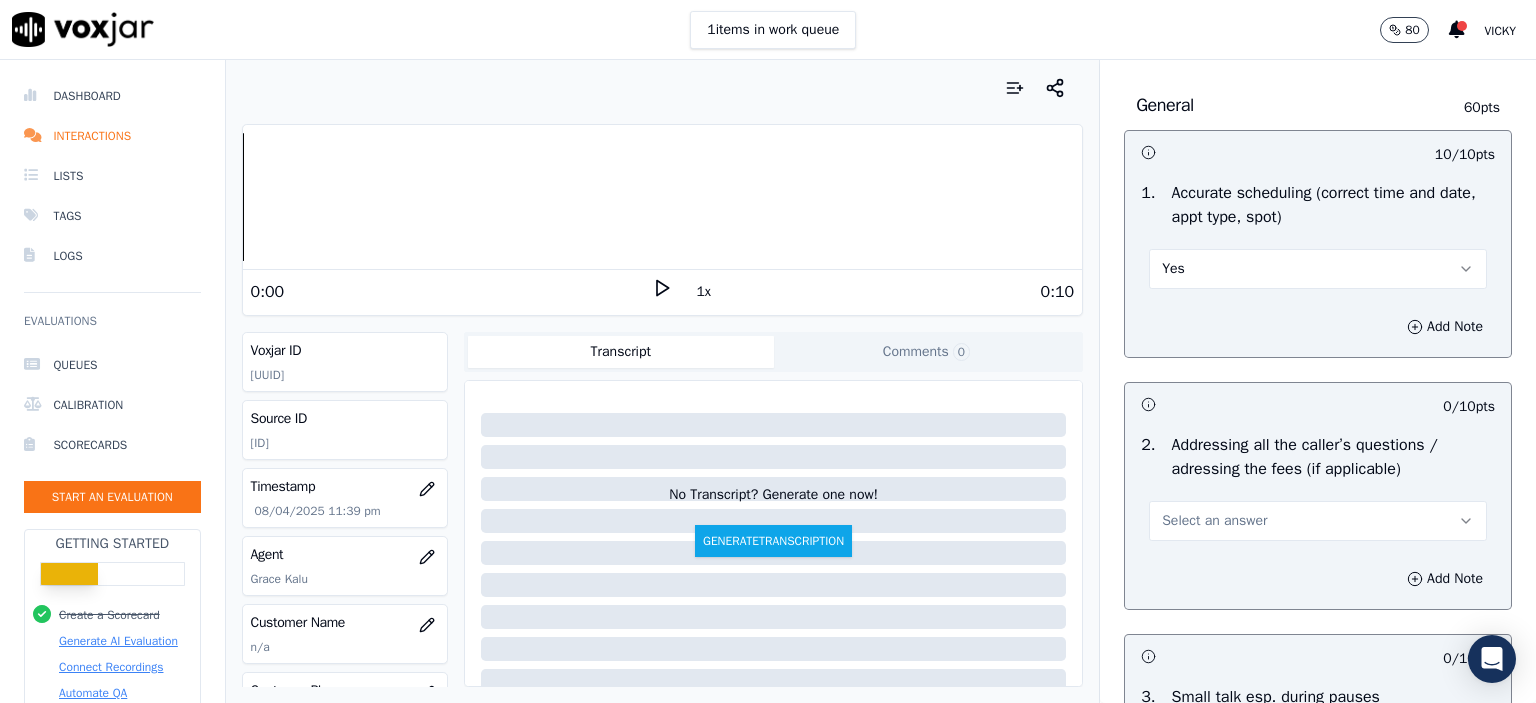 click on "Select an answer" at bounding box center (1318, 521) 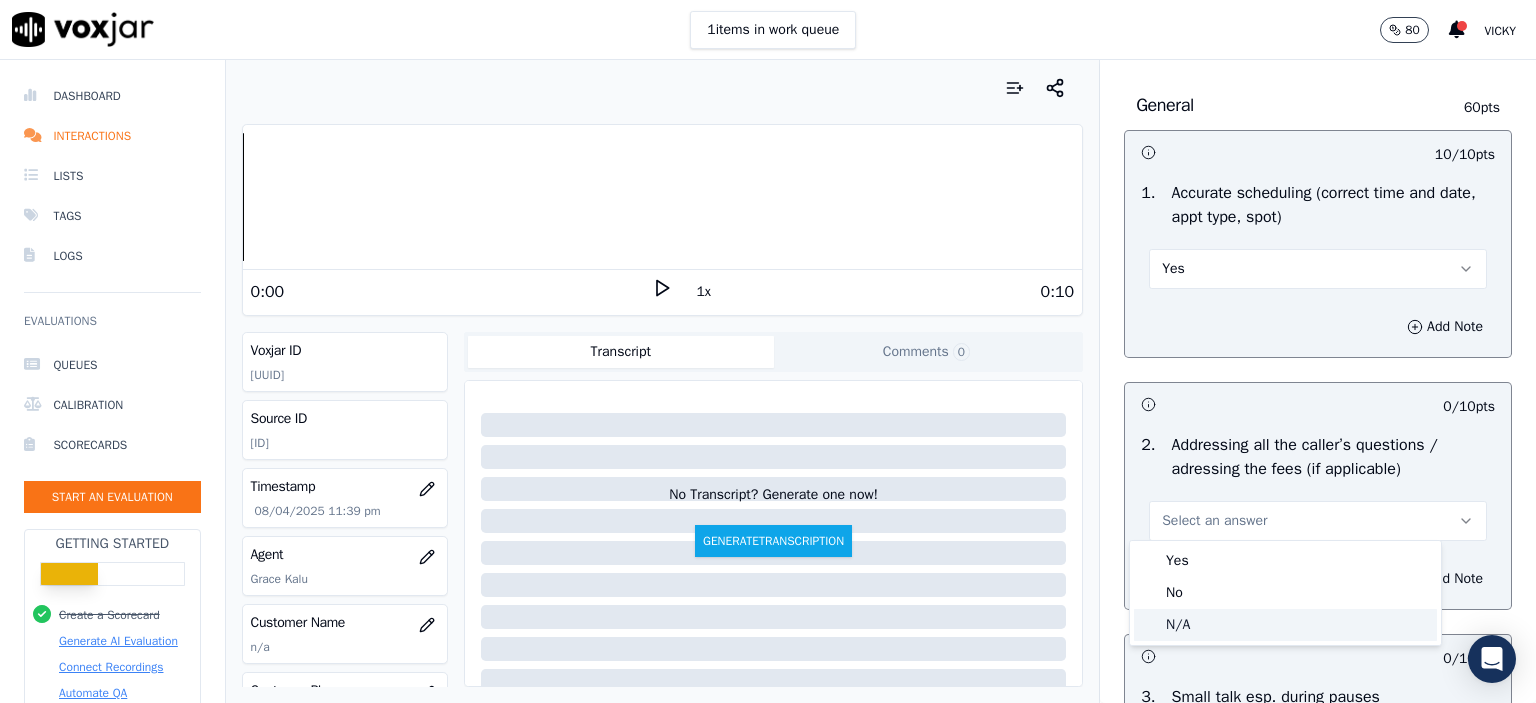 click on "N/A" 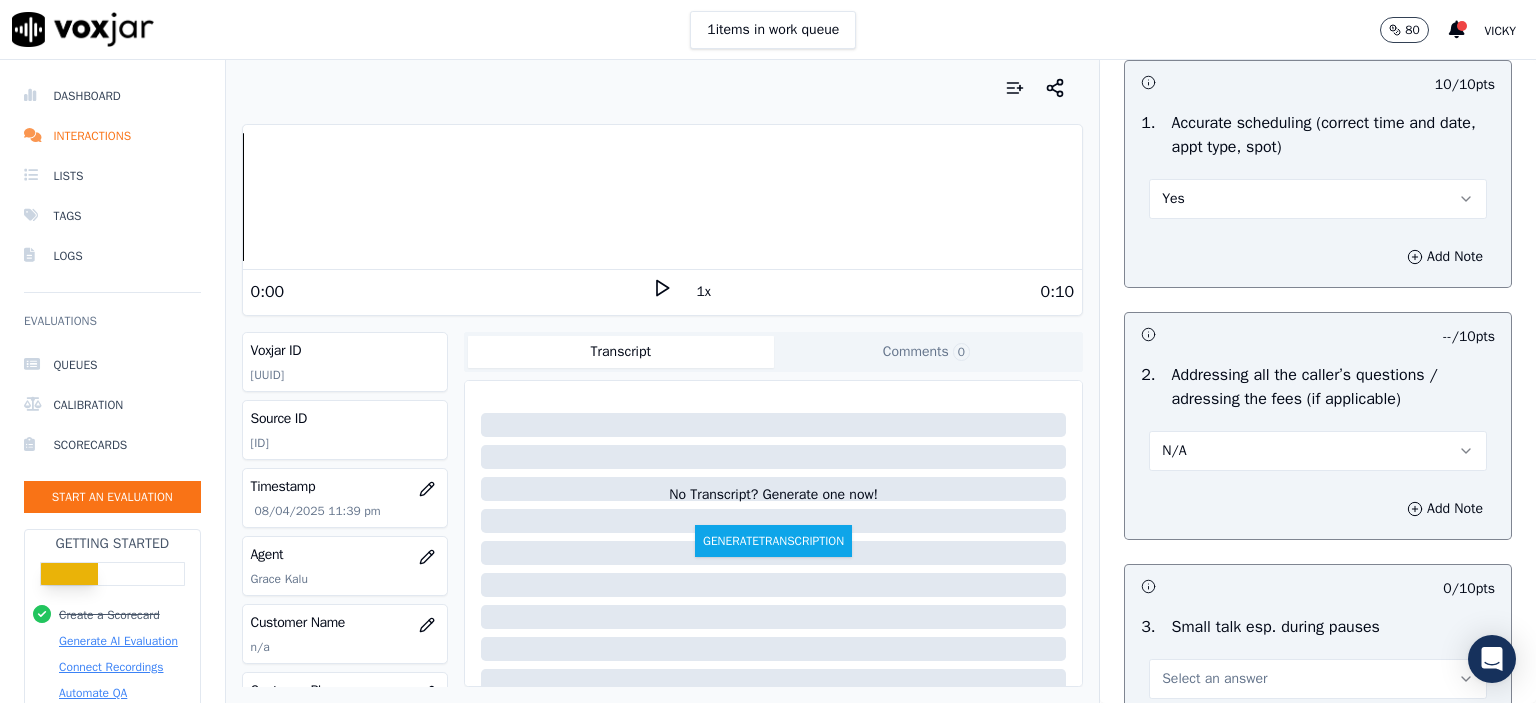 scroll, scrollTop: 3600, scrollLeft: 0, axis: vertical 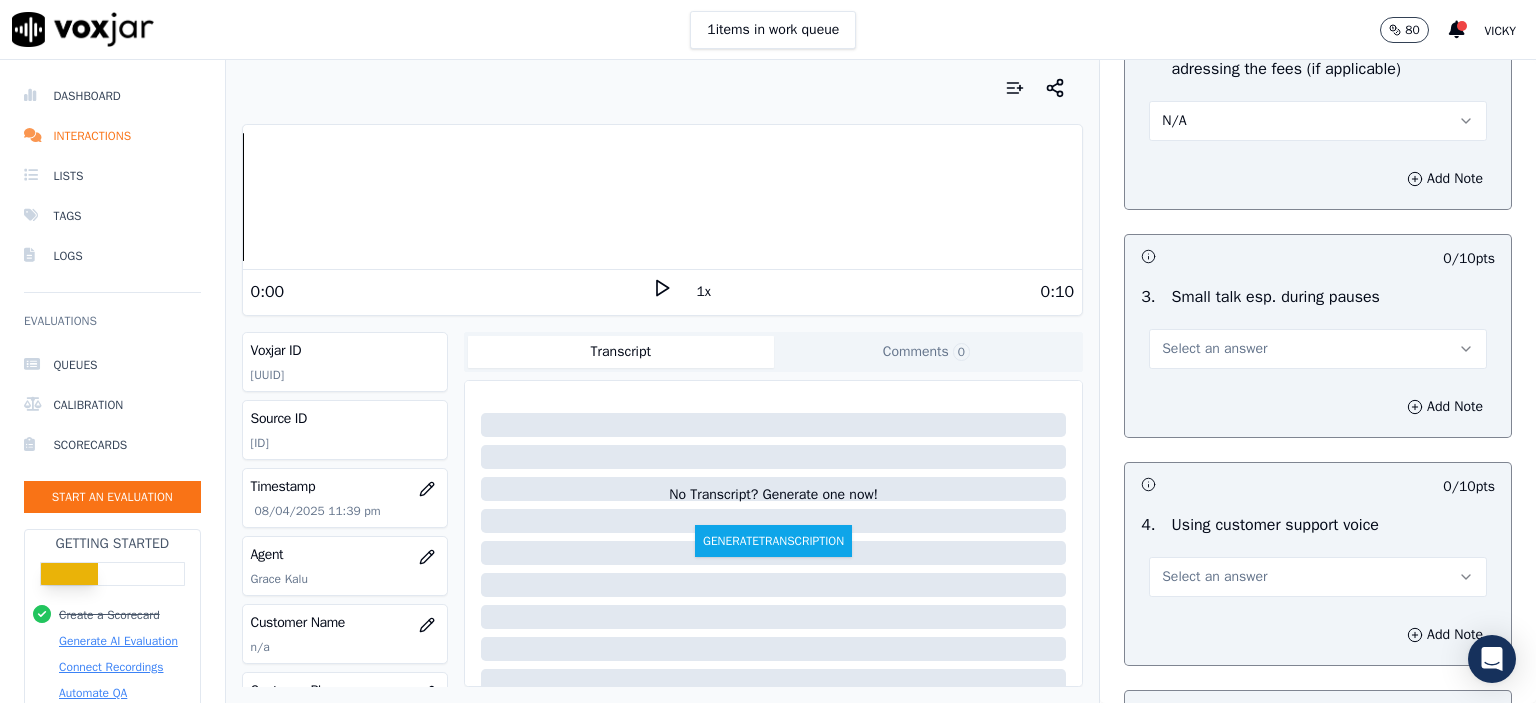 click on "Select an answer" at bounding box center [1318, 347] 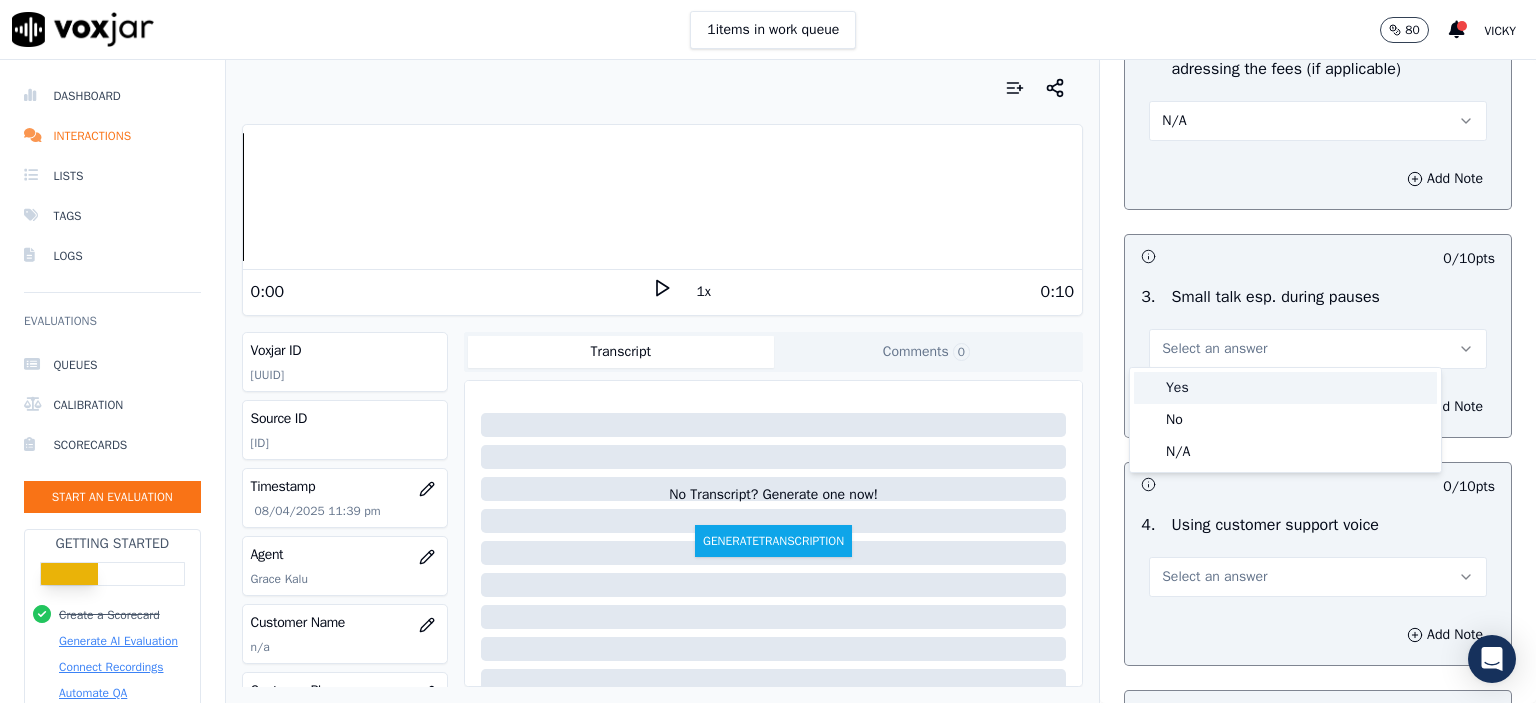 click on "Yes" at bounding box center (1285, 388) 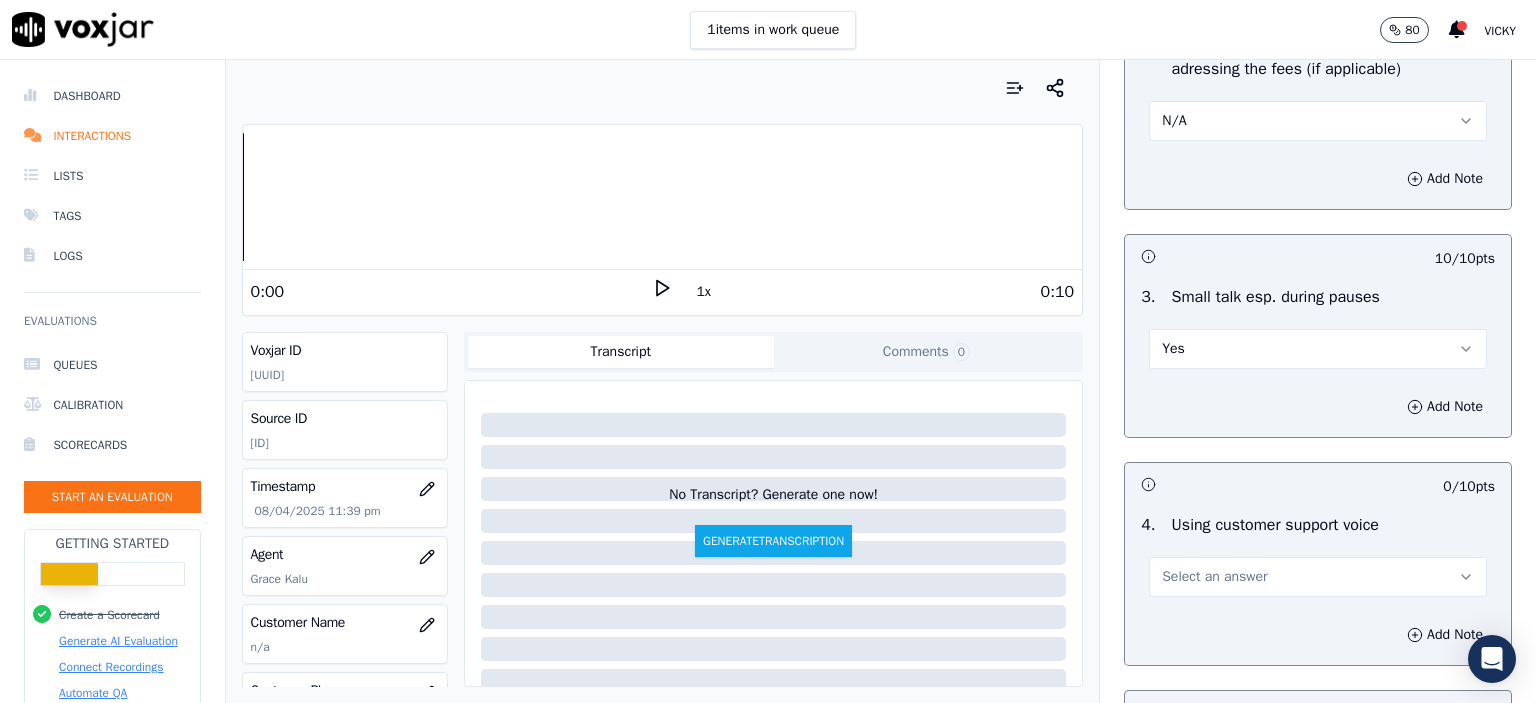 click on "Yes" at bounding box center (1318, 349) 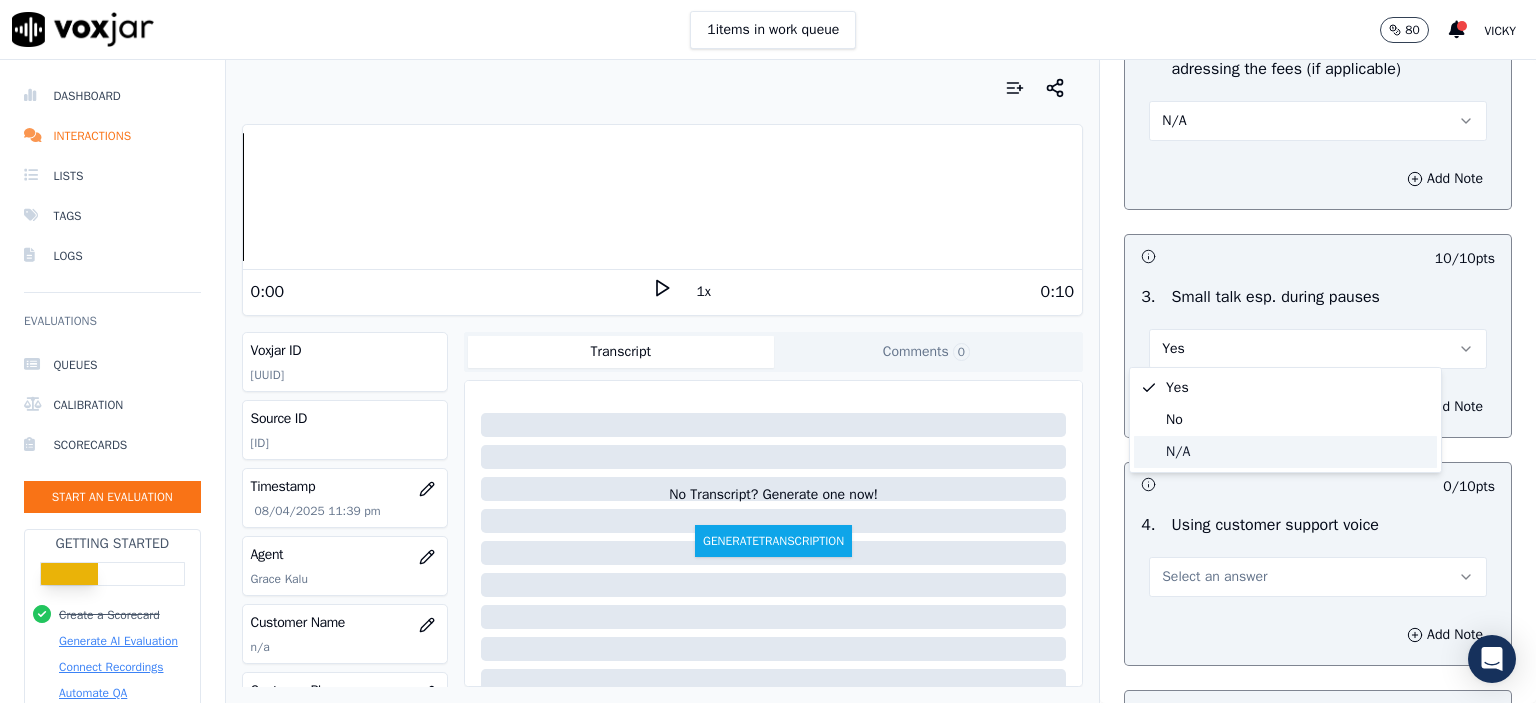 click on "N/A" 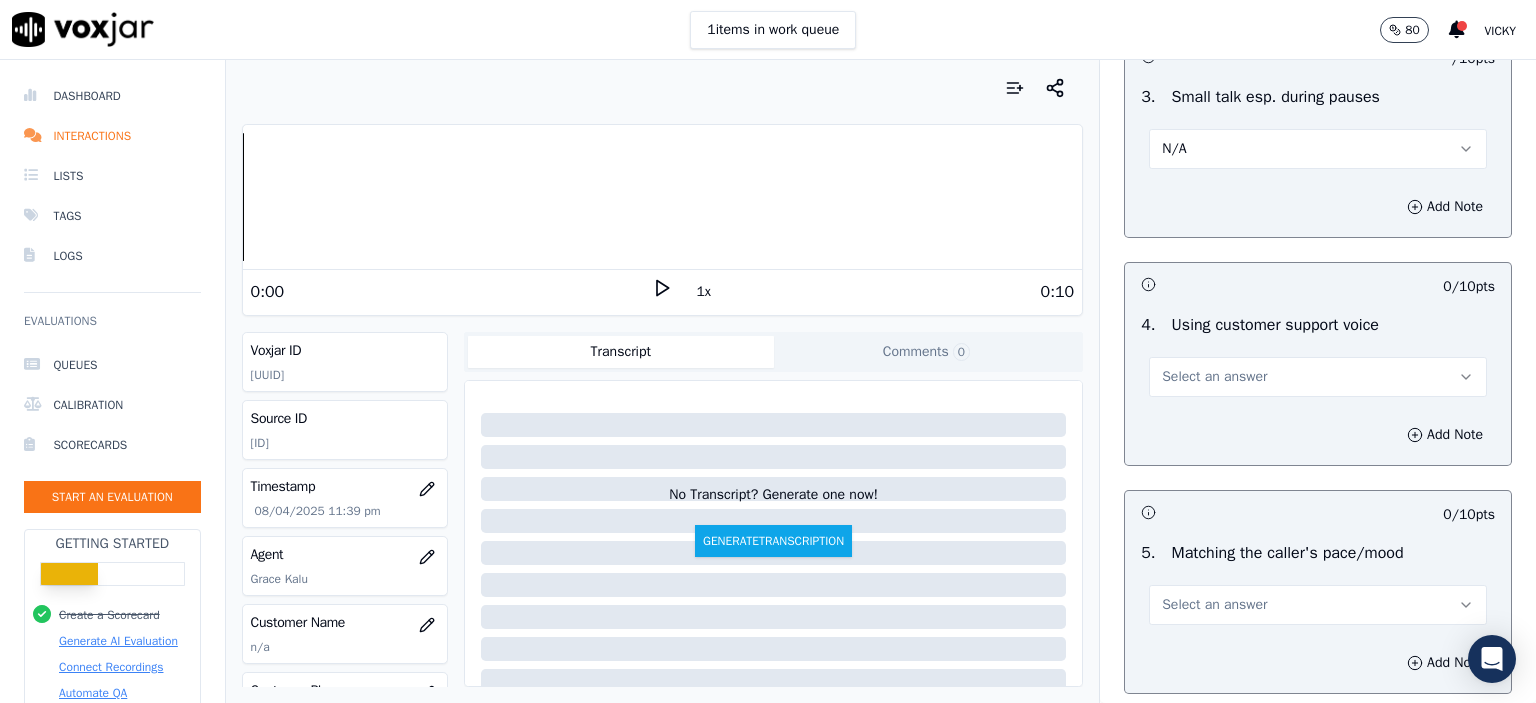 click on "Select an answer" at bounding box center [1214, 377] 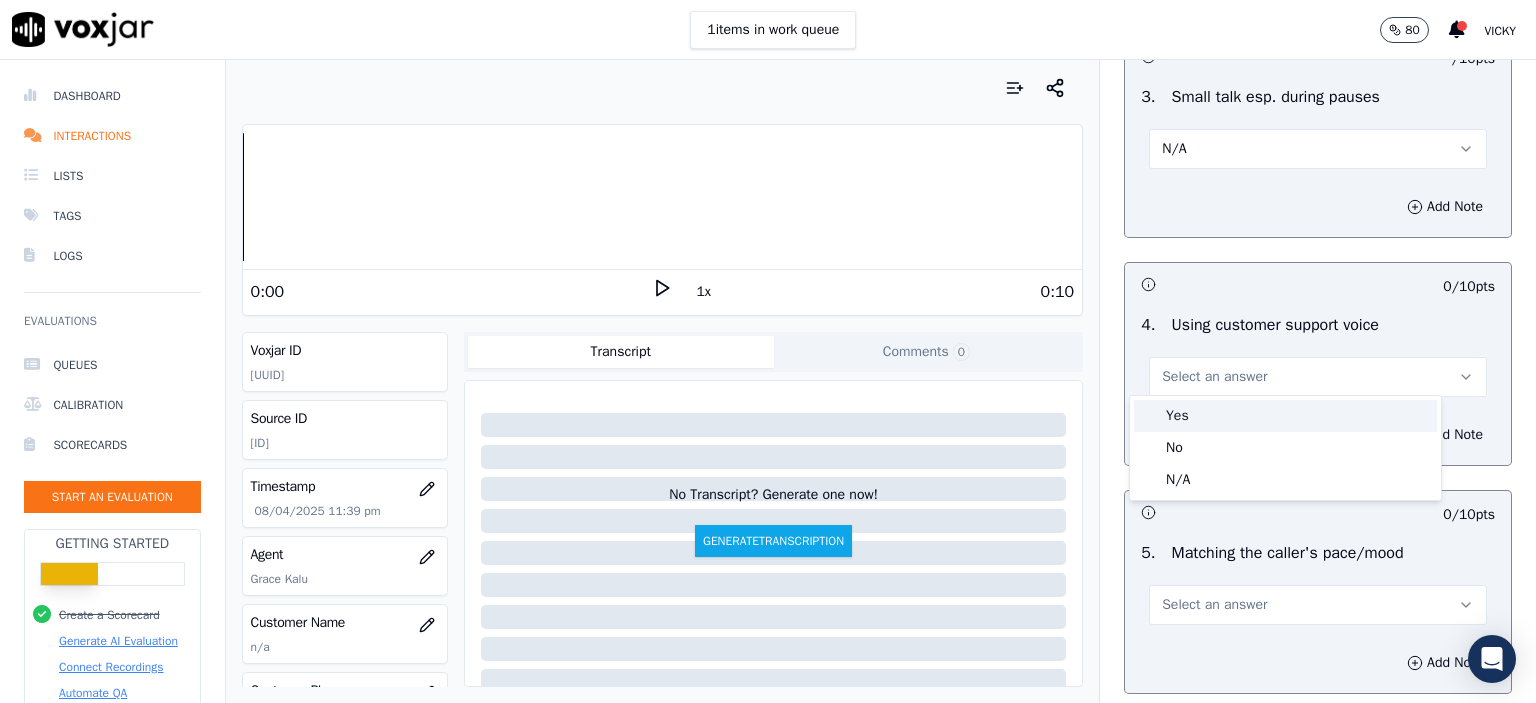 click on "Yes" at bounding box center [1285, 416] 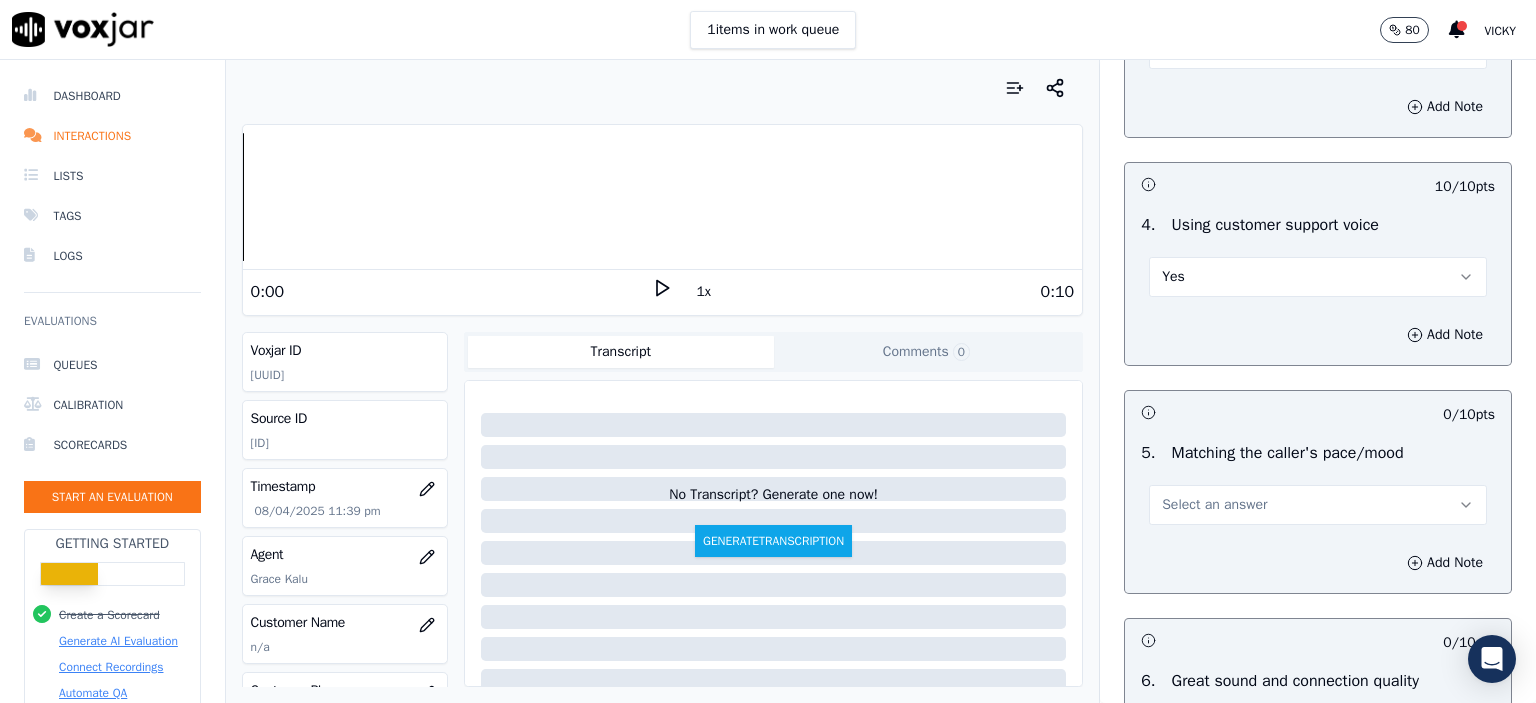 click on "Select an answer" at bounding box center [1214, 505] 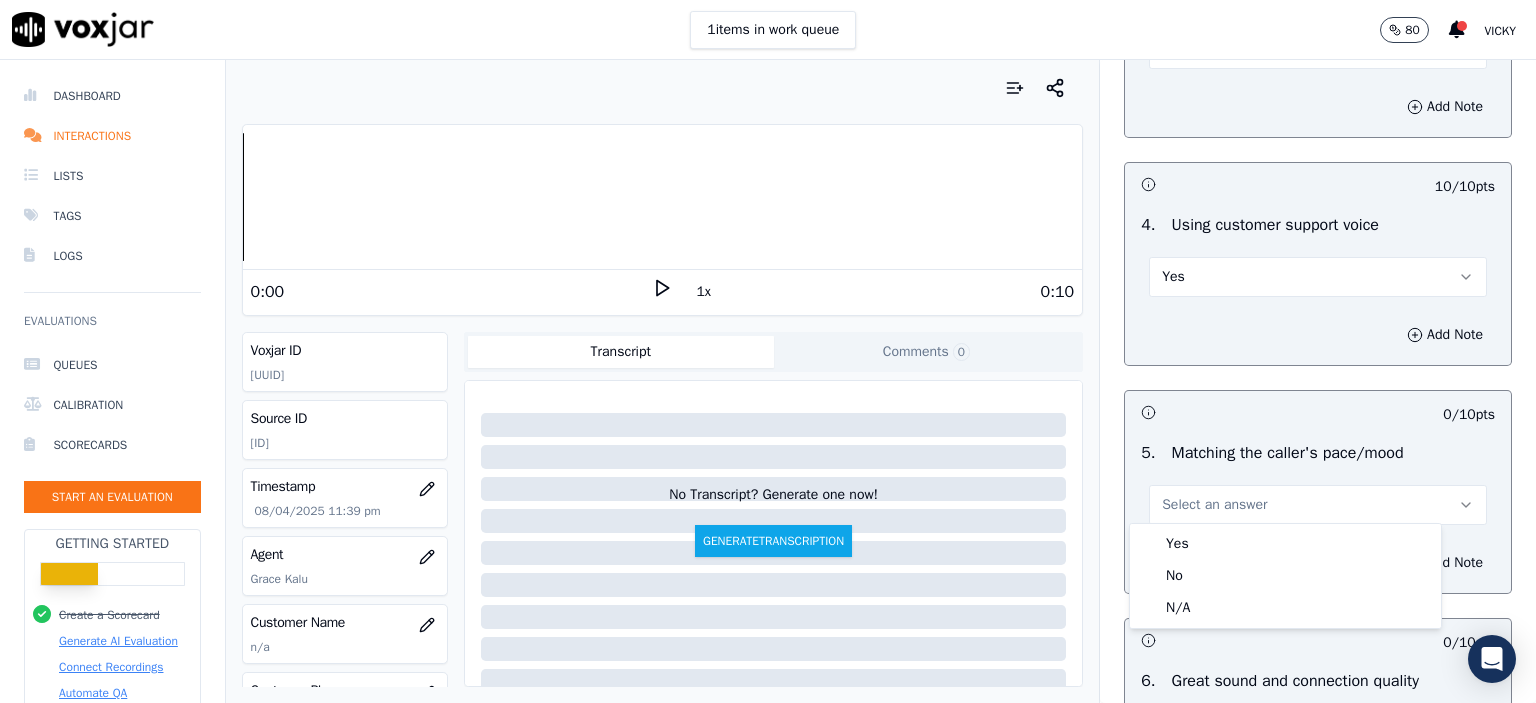 click on "Yes" at bounding box center (1285, 544) 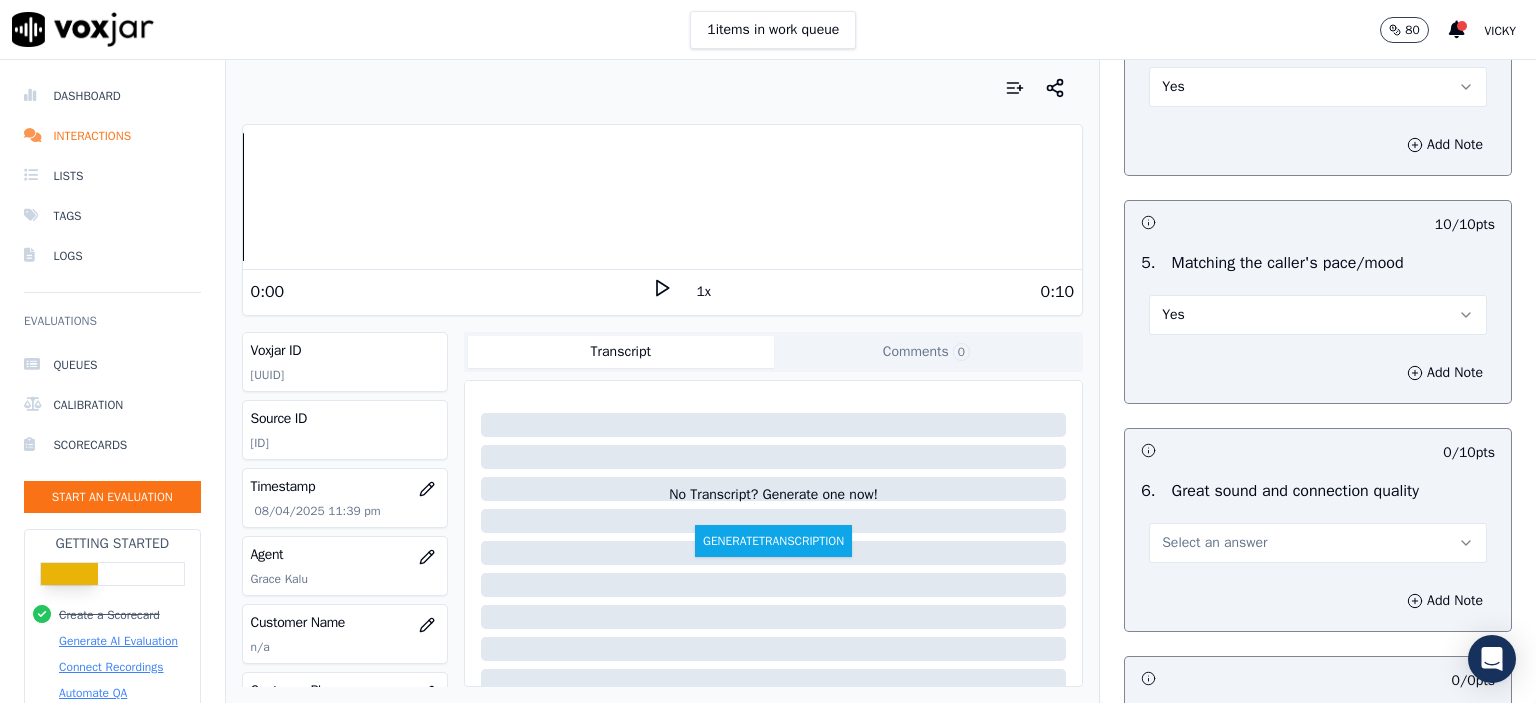 scroll, scrollTop: 4100, scrollLeft: 0, axis: vertical 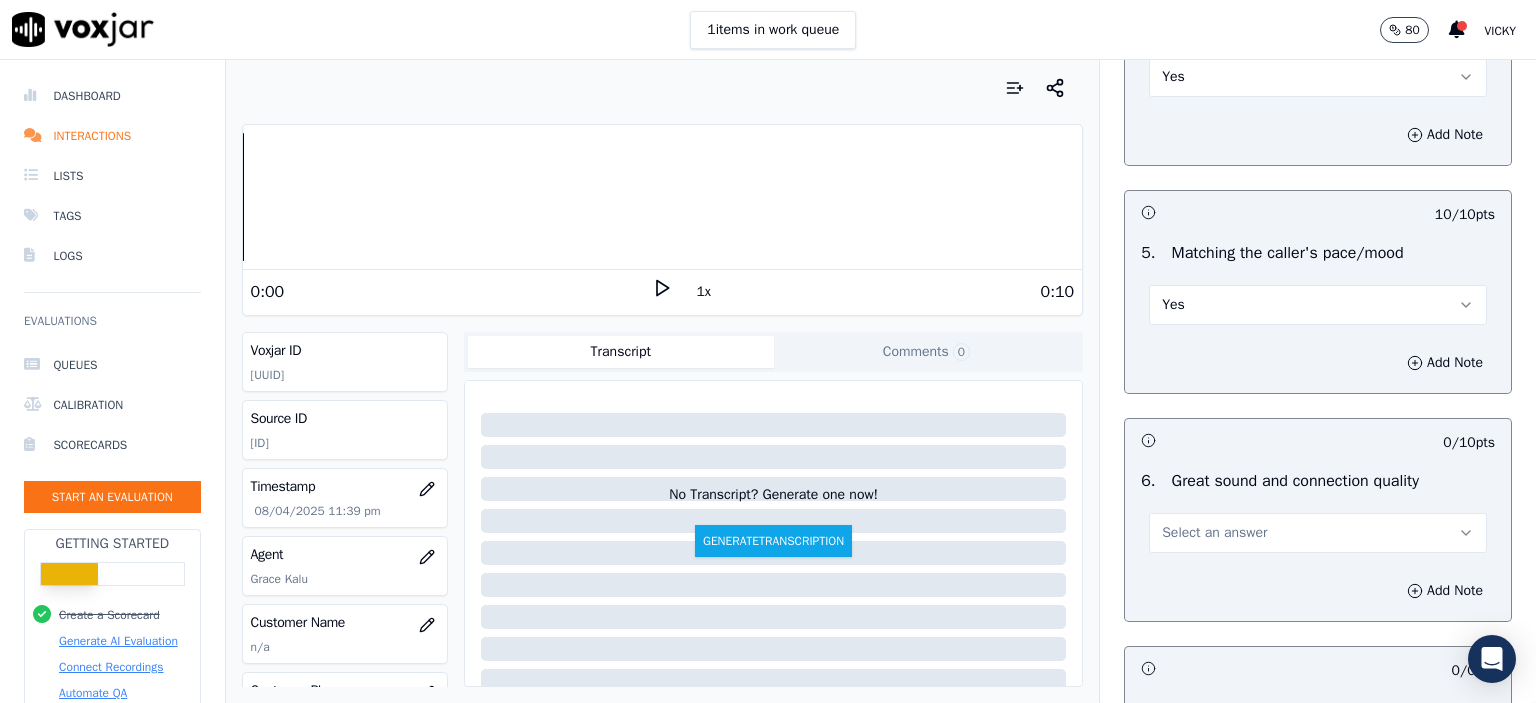 click on "Select an answer" at bounding box center [1214, 533] 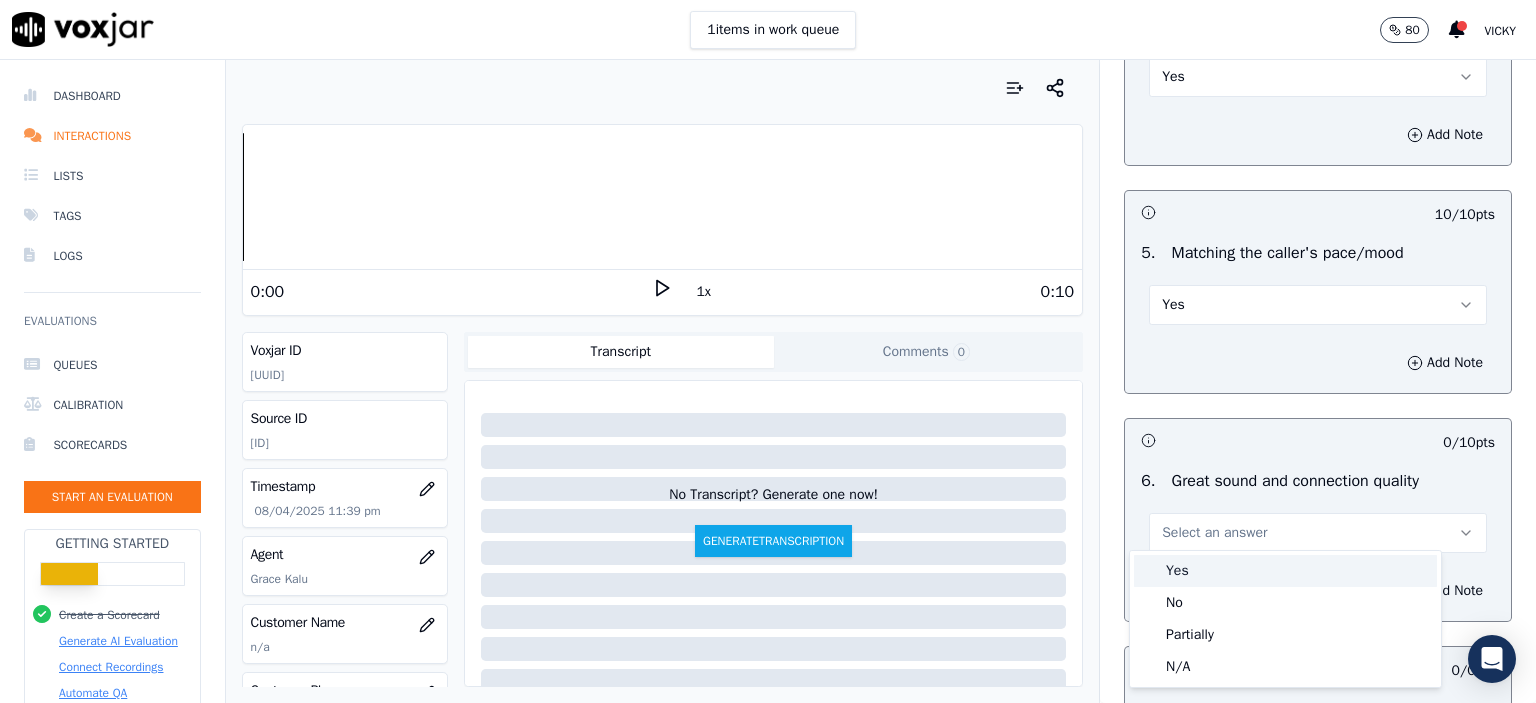 click on "Yes" at bounding box center [1285, 571] 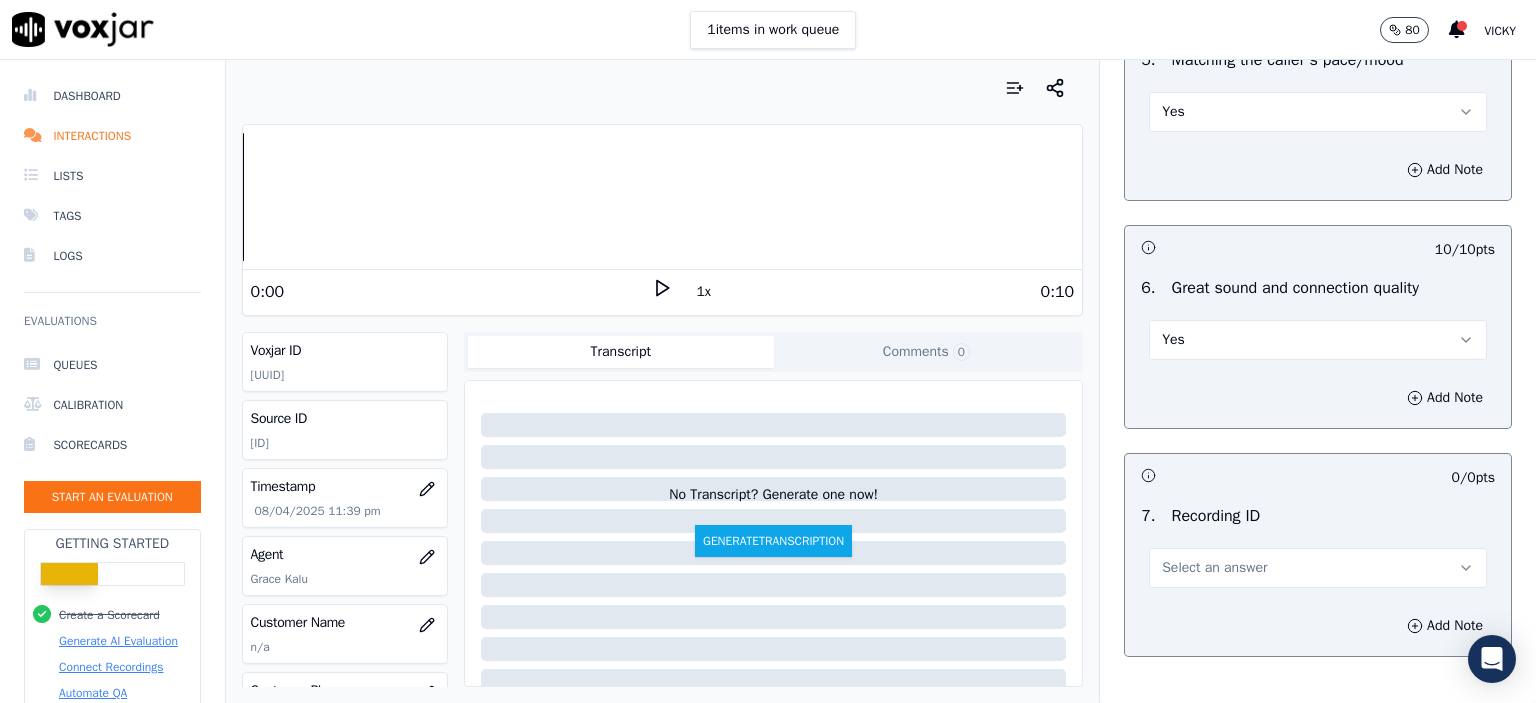 scroll, scrollTop: 4300, scrollLeft: 0, axis: vertical 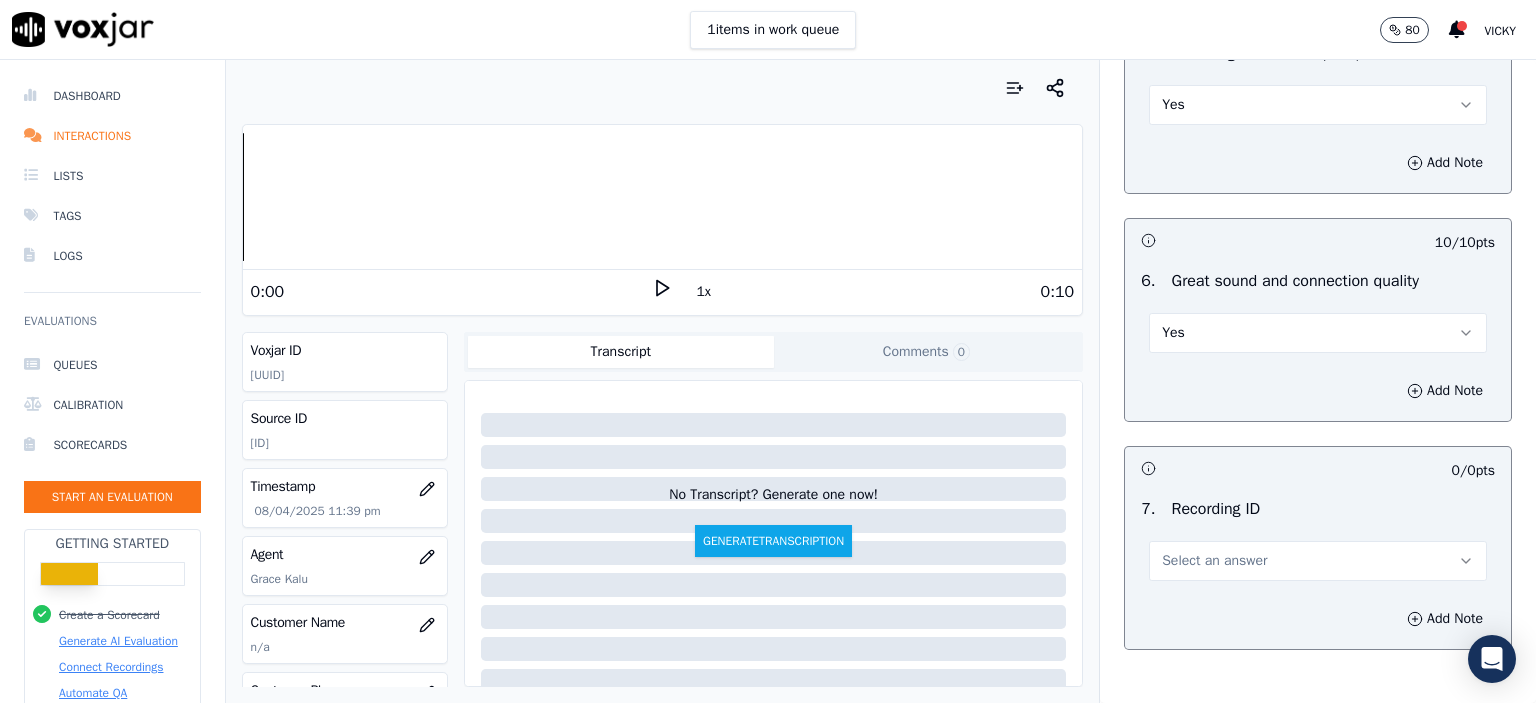 click on "Select an answer" at bounding box center [1318, 561] 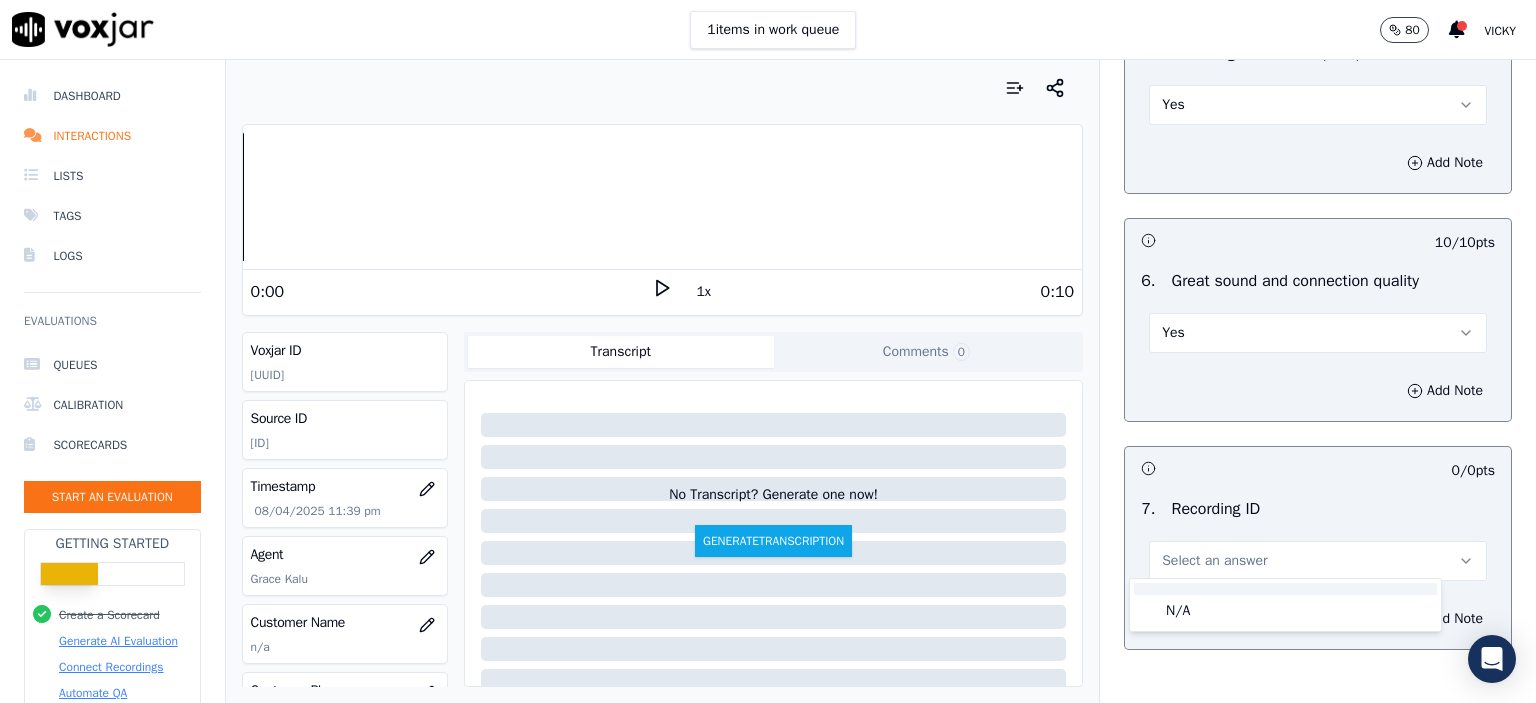 click at bounding box center [1285, 589] 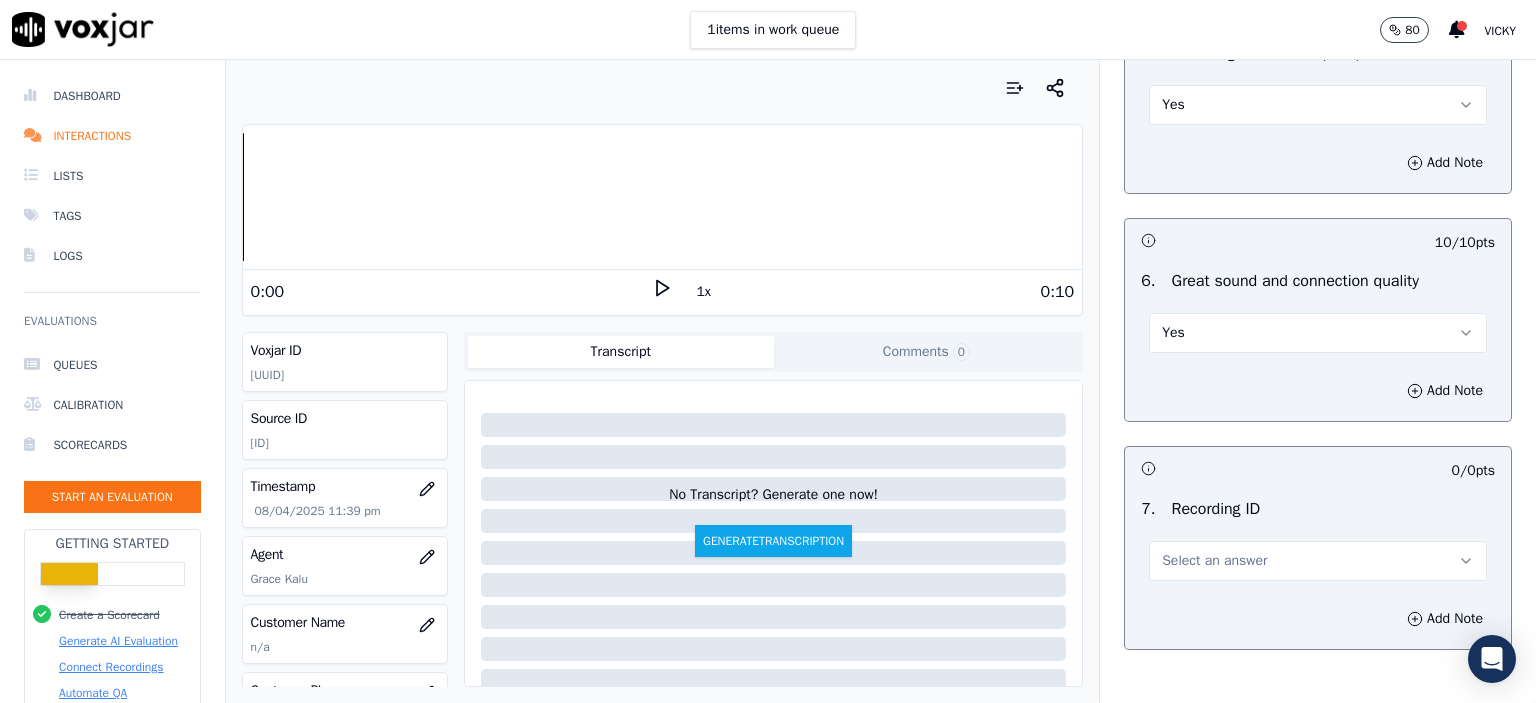 click on "Select an answer" at bounding box center (1214, 561) 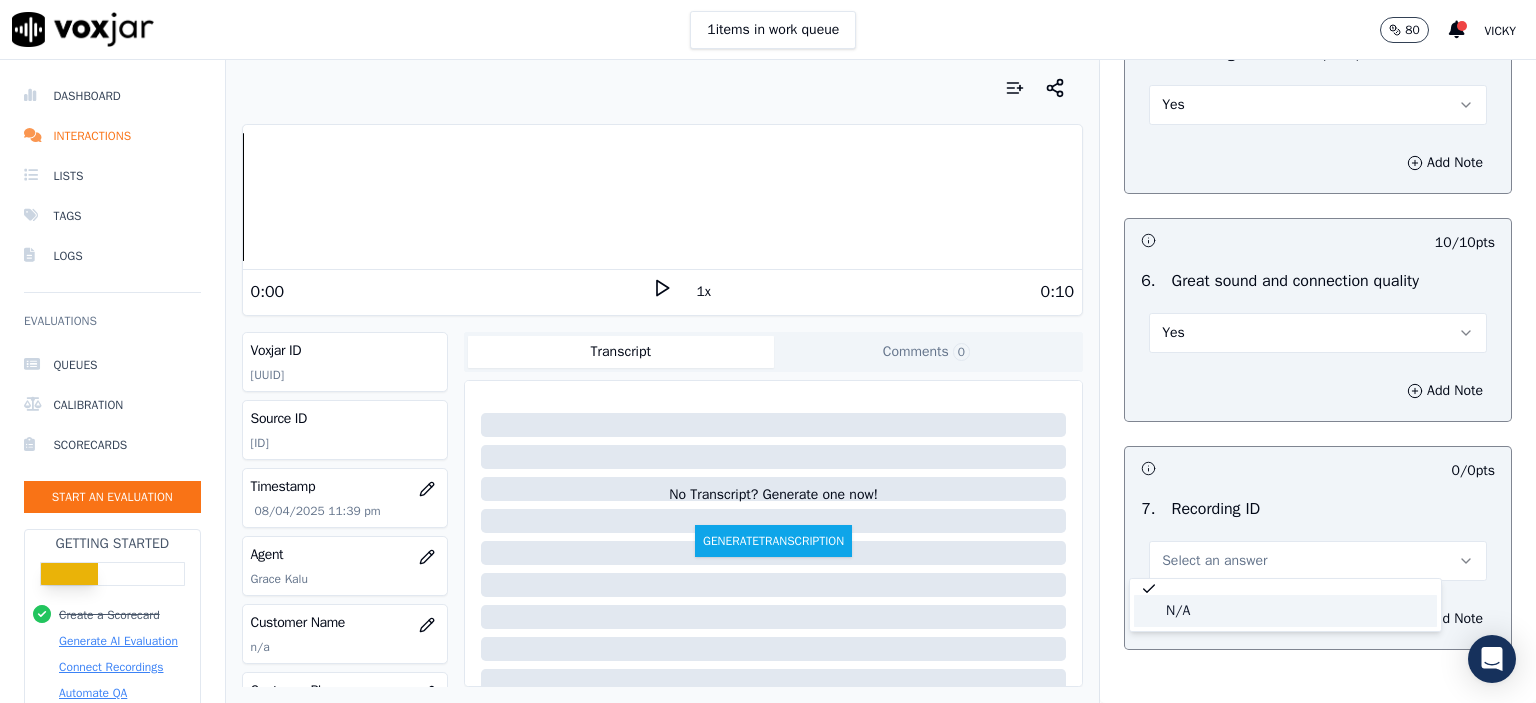 click on "N/A" 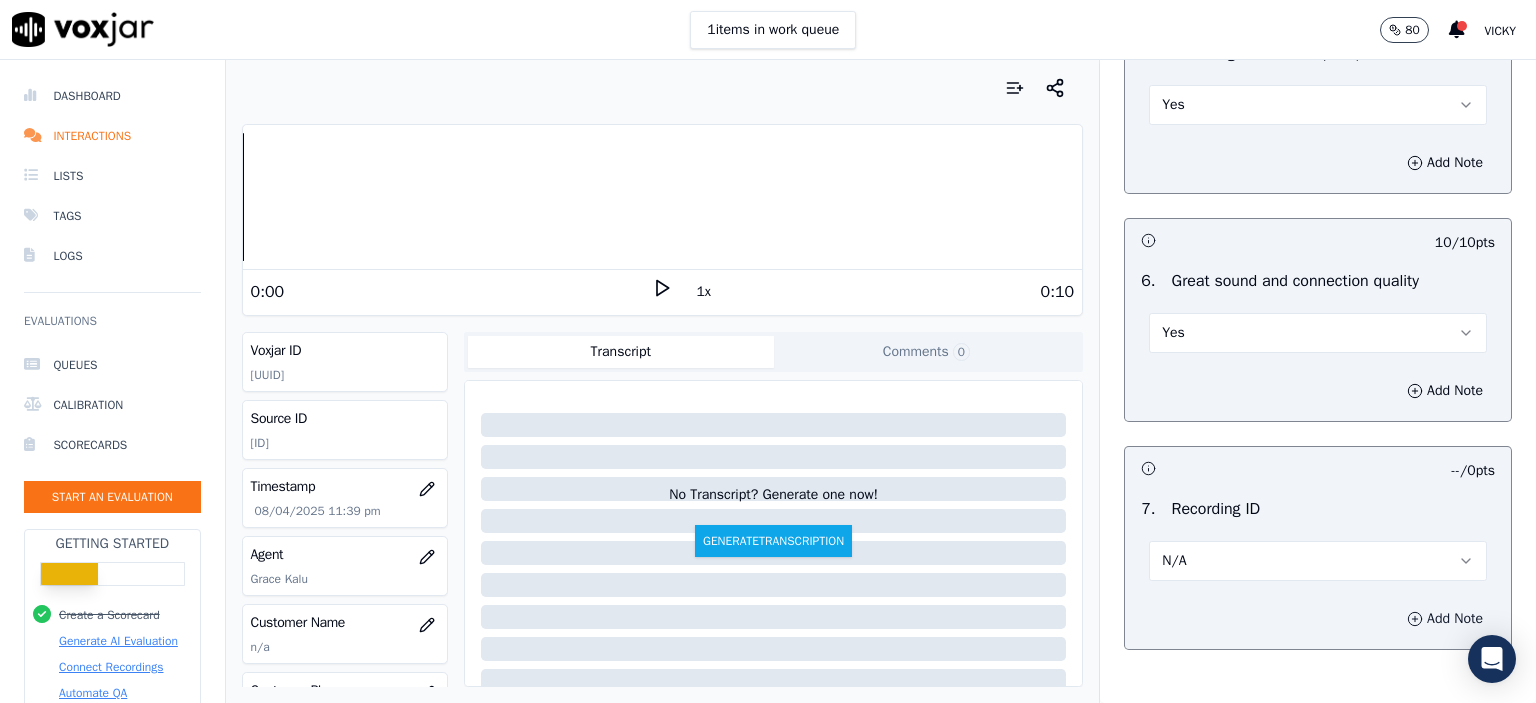 click on "Add Note" at bounding box center [1445, 619] 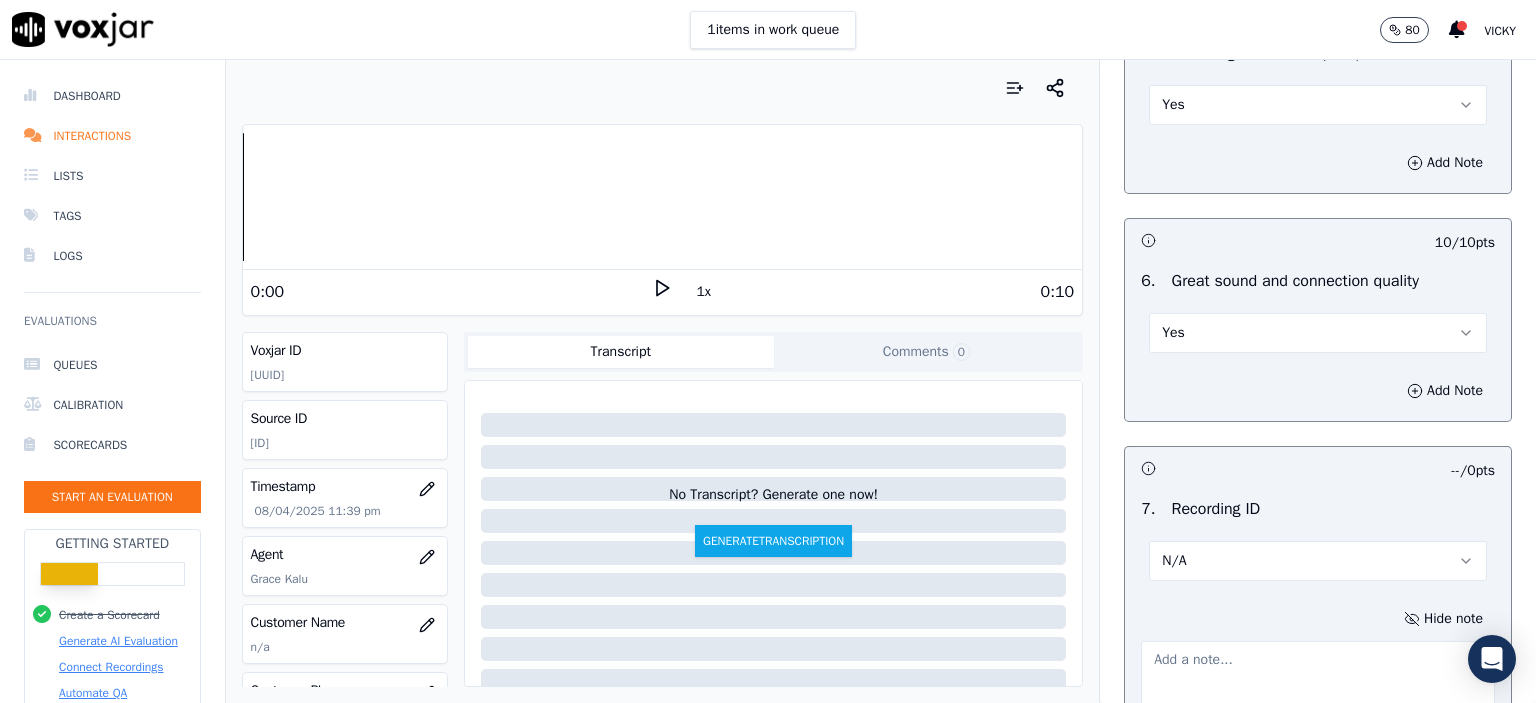 click on "[ID]" 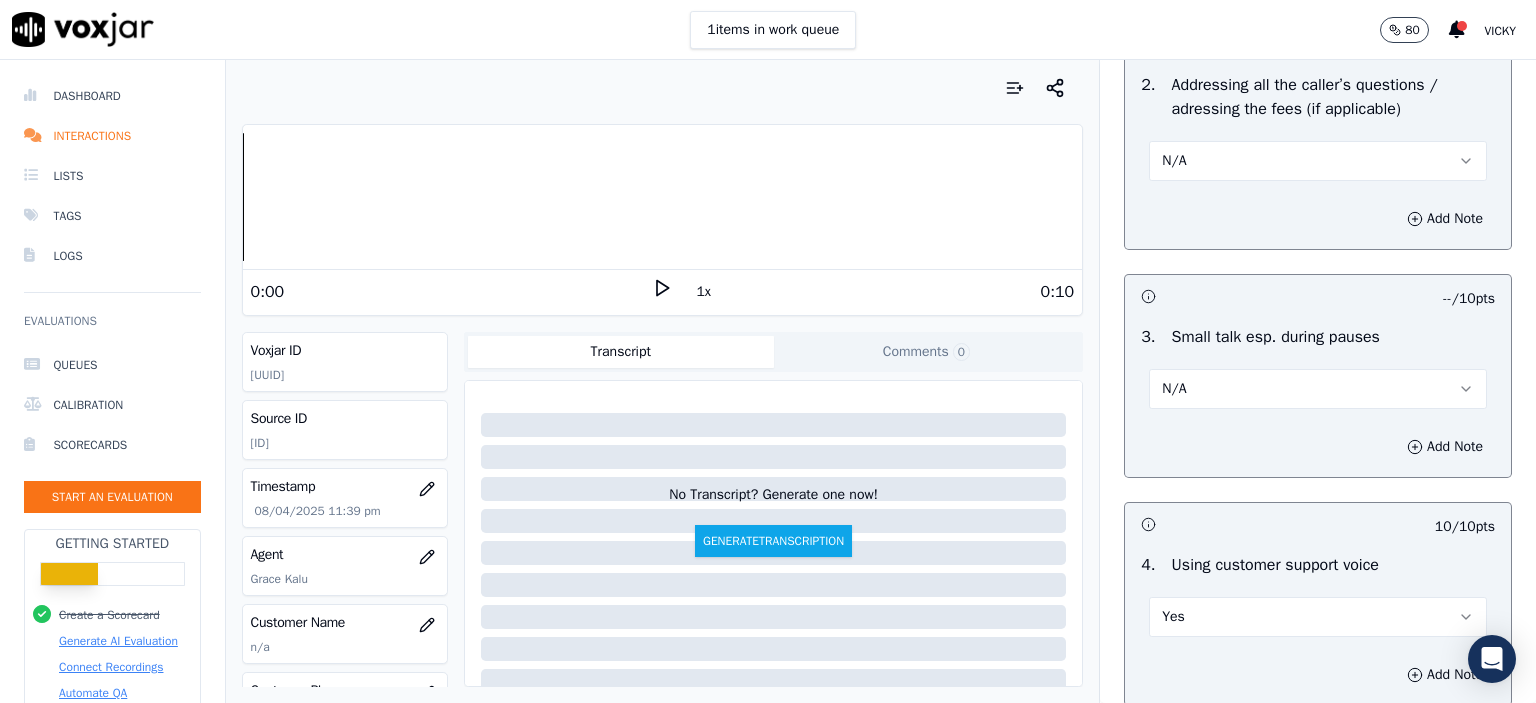 scroll, scrollTop: 3504, scrollLeft: 0, axis: vertical 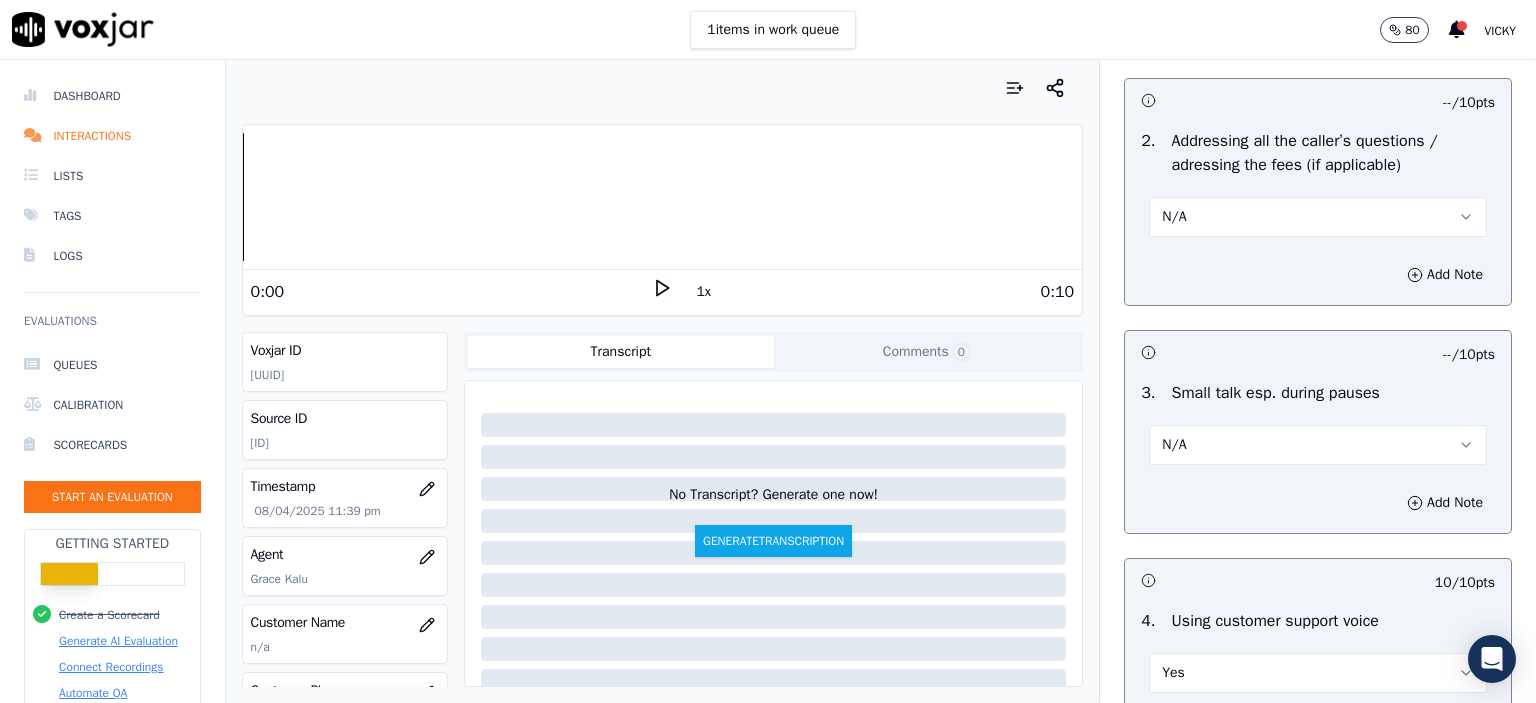 type on "[ID]" 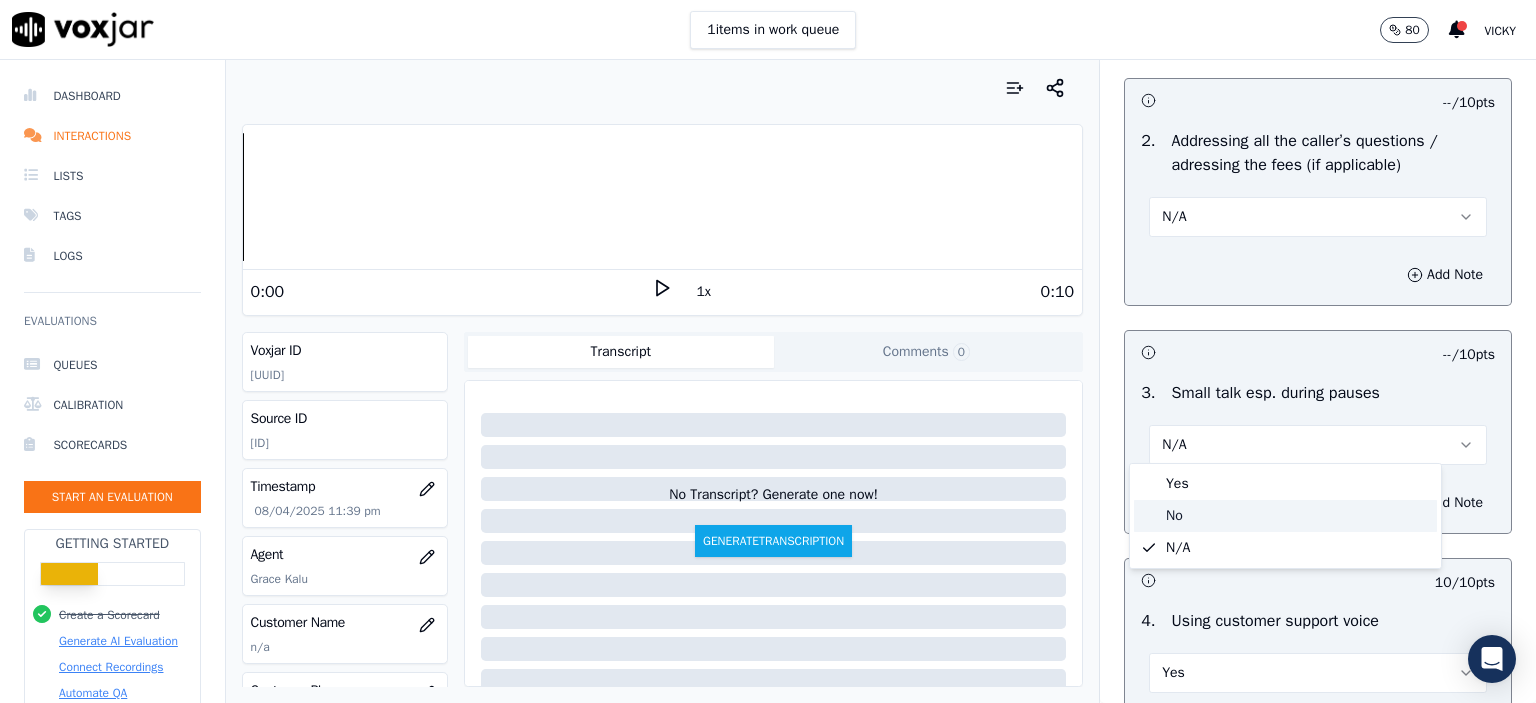 drag, startPoint x: 1208, startPoint y: 454, endPoint x: 1199, endPoint y: 511, distance: 57.706154 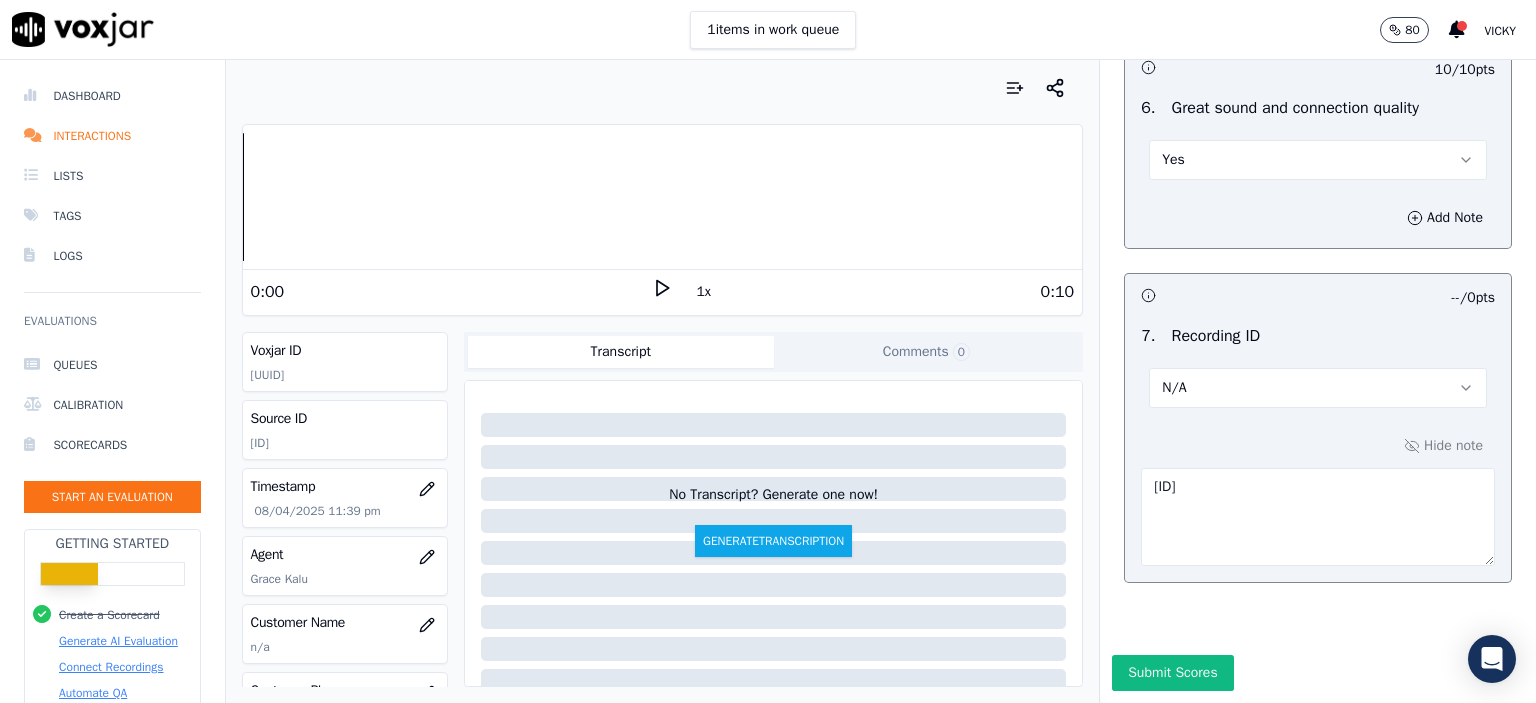 scroll, scrollTop: 4510, scrollLeft: 0, axis: vertical 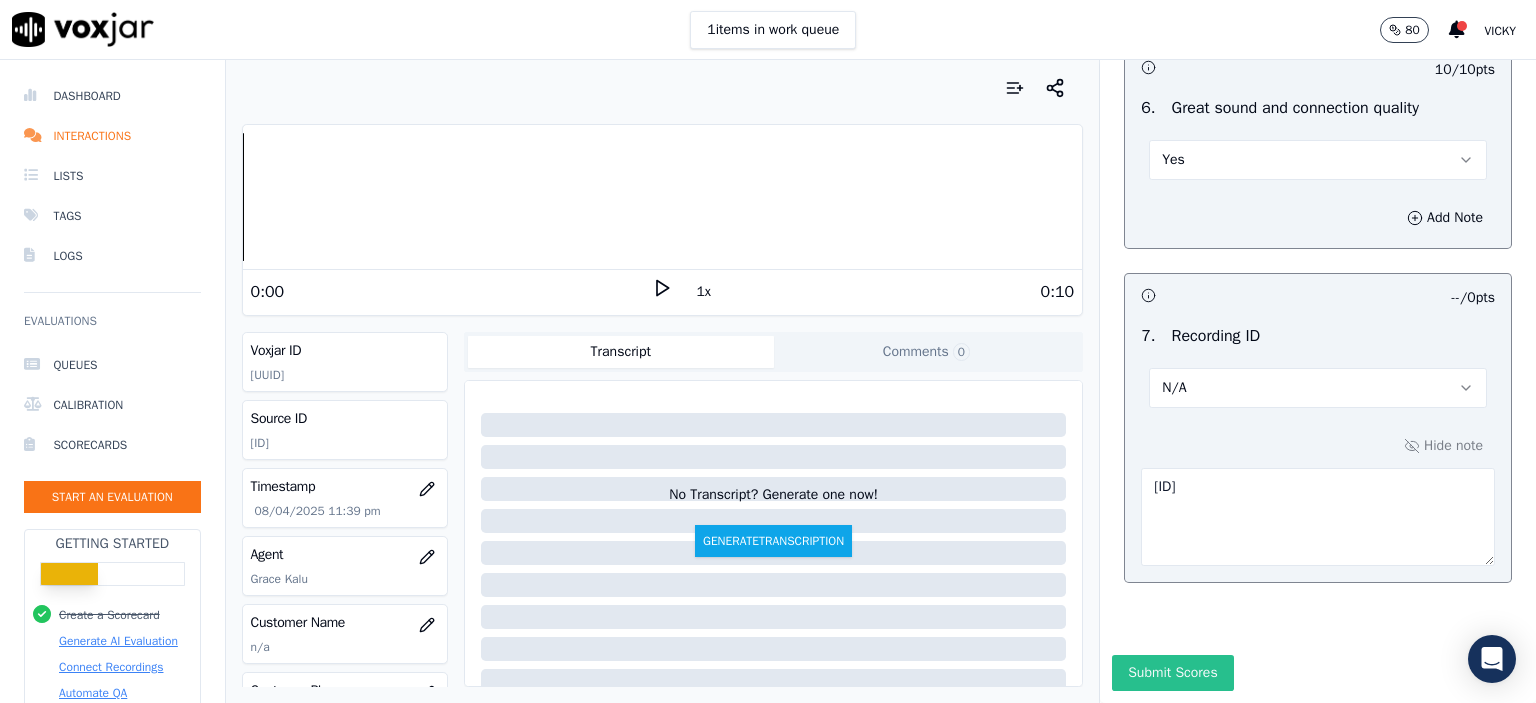 click on "Submit Scores" at bounding box center (1172, 673) 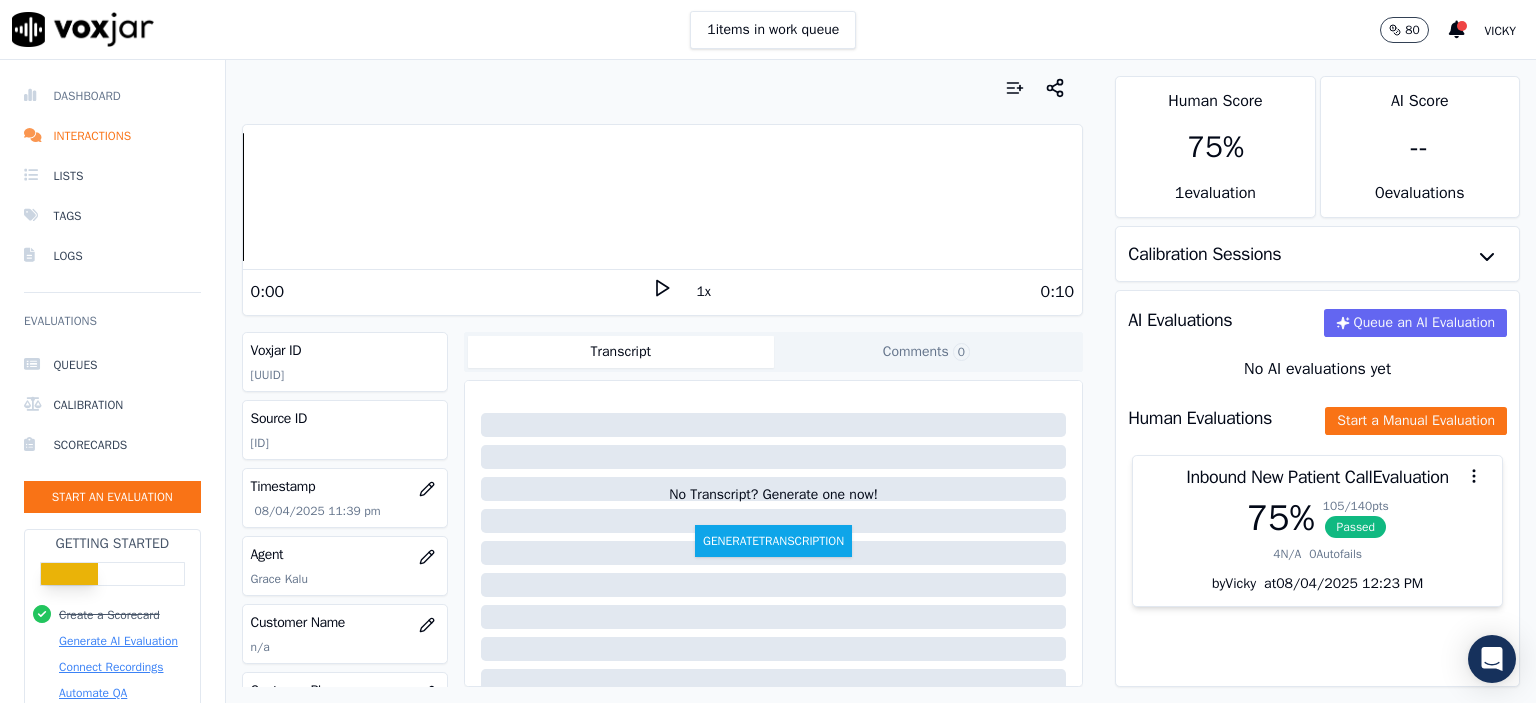 click on "Dashboard" at bounding box center [112, 96] 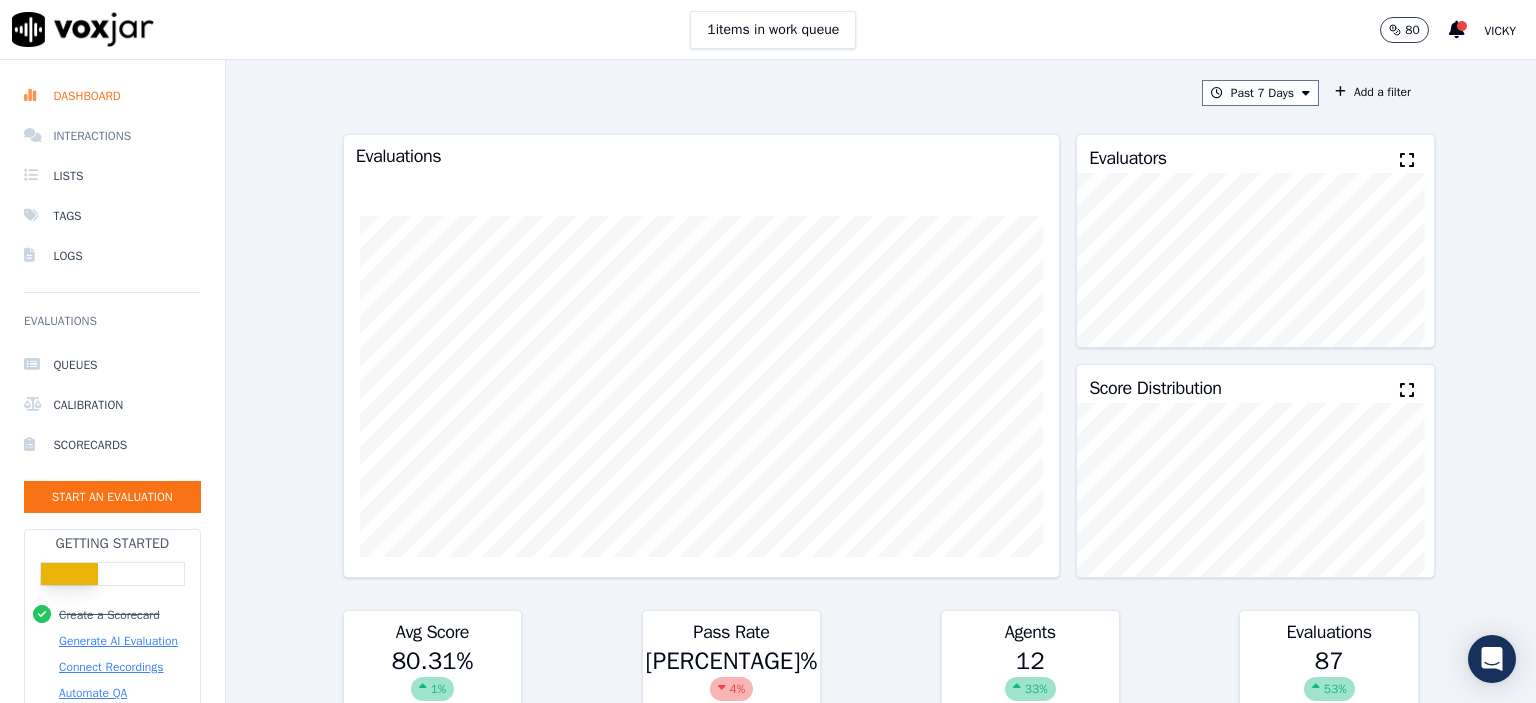 click on "Interactions" at bounding box center (112, 136) 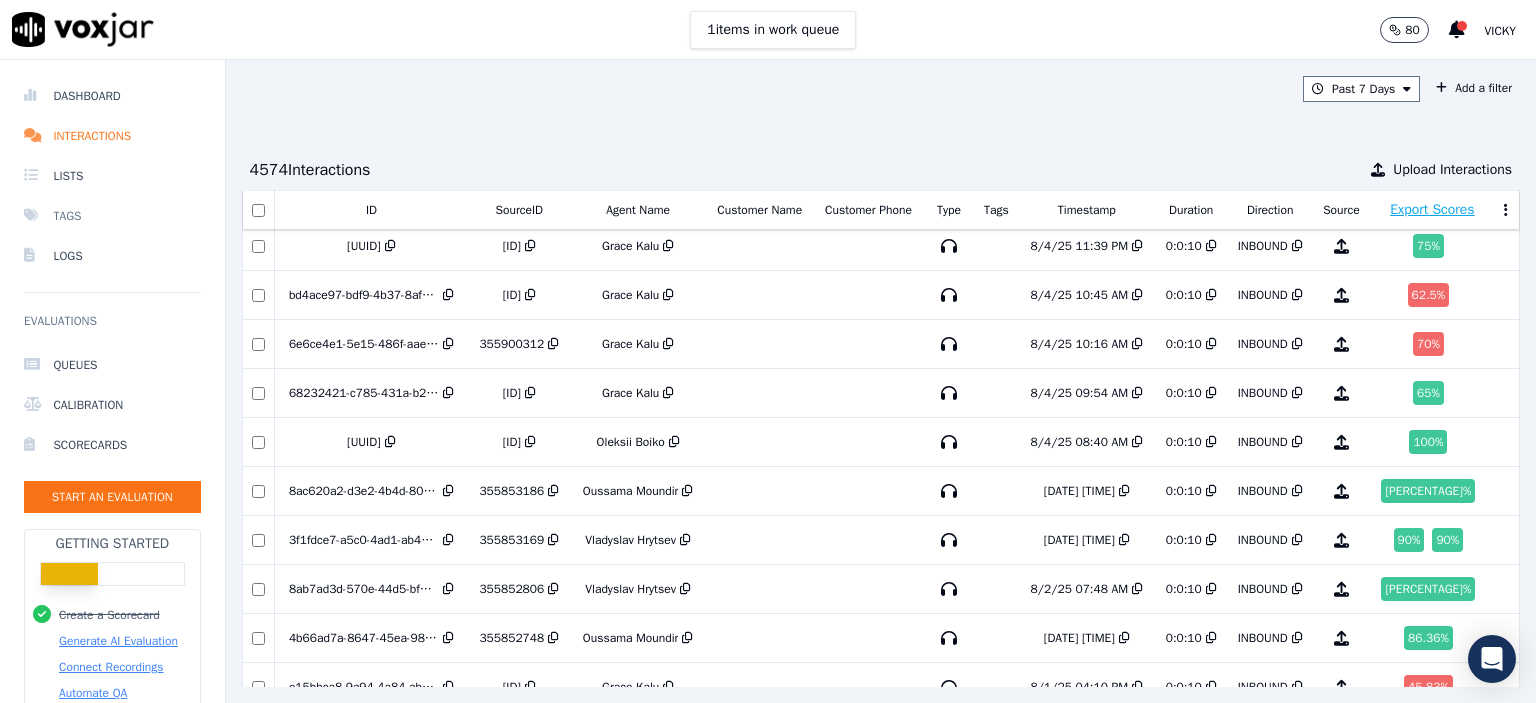 scroll, scrollTop: 0, scrollLeft: 0, axis: both 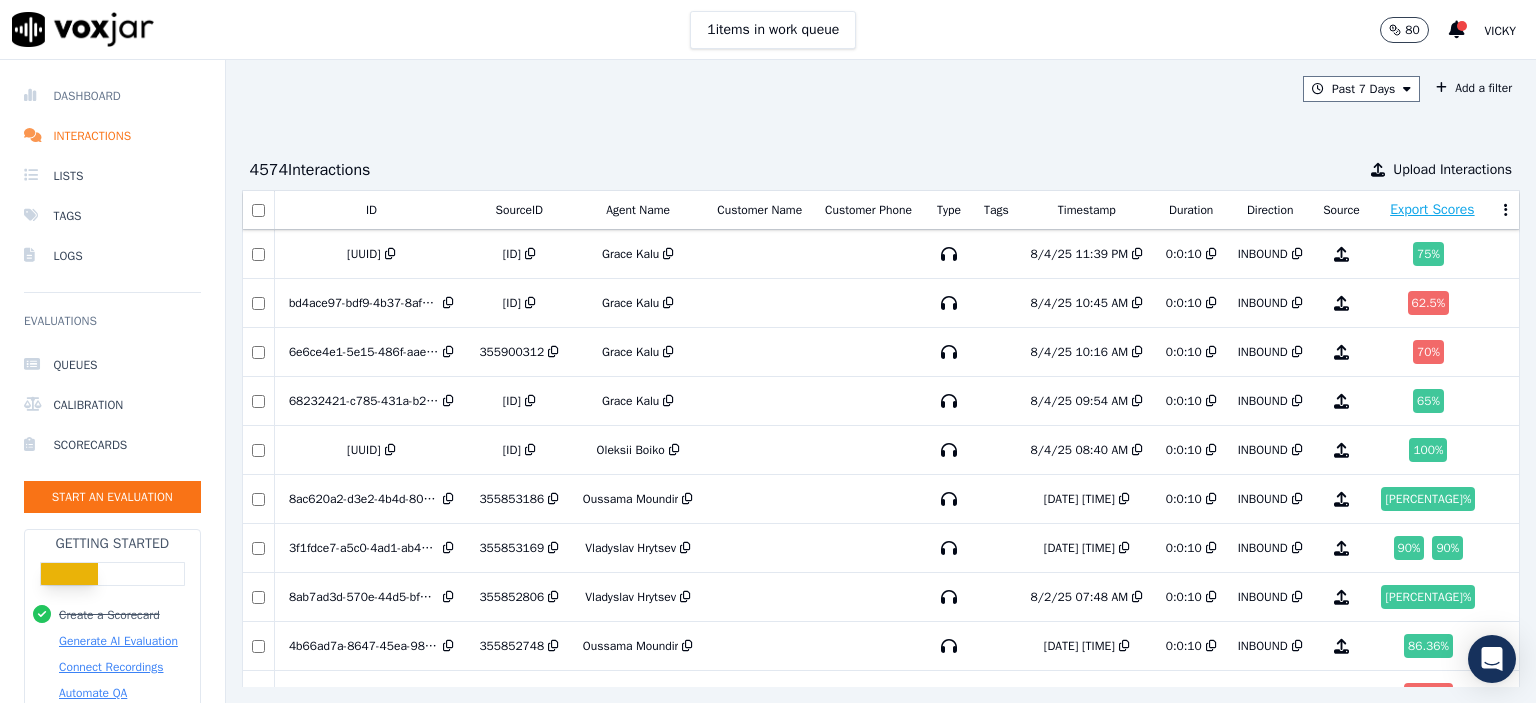 click on "Dashboard" at bounding box center [112, 96] 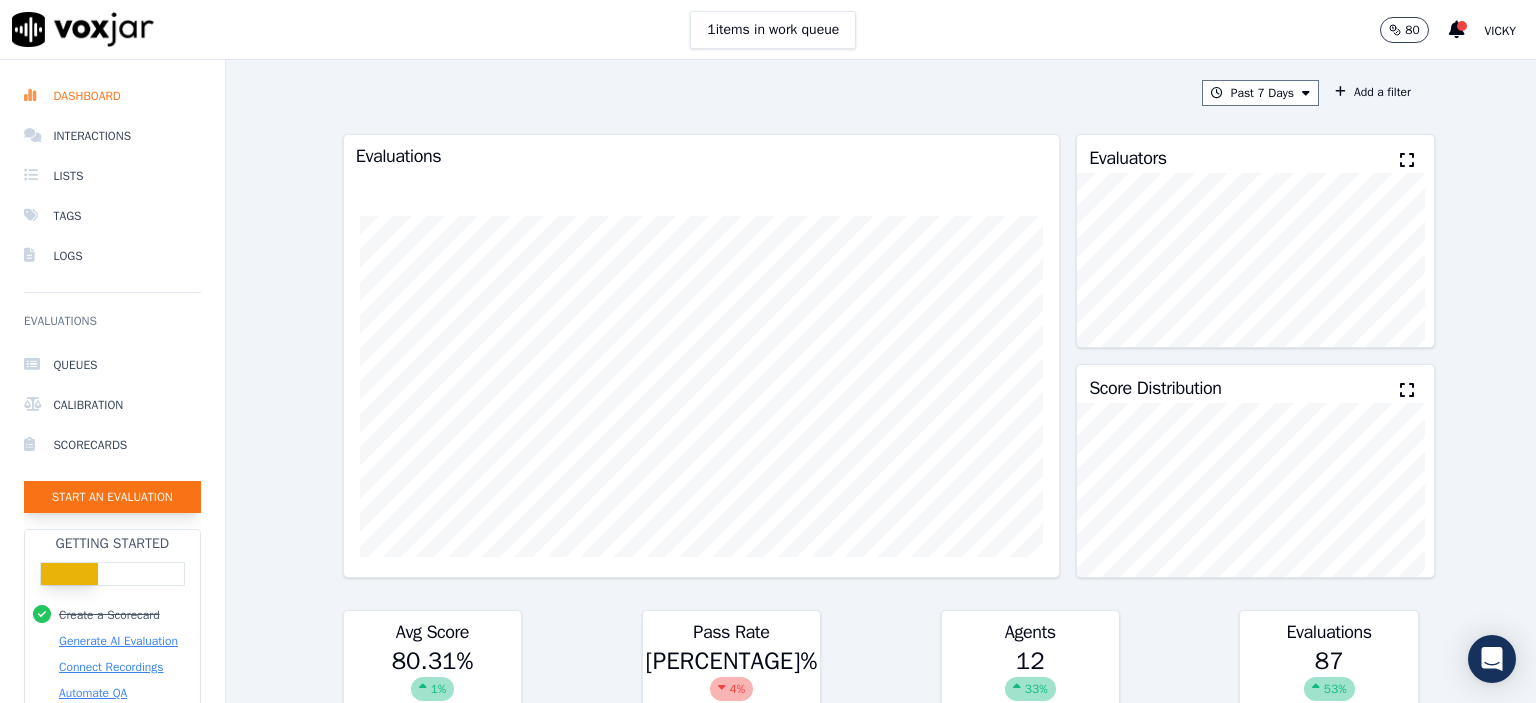 click on "Start an Evaluation" 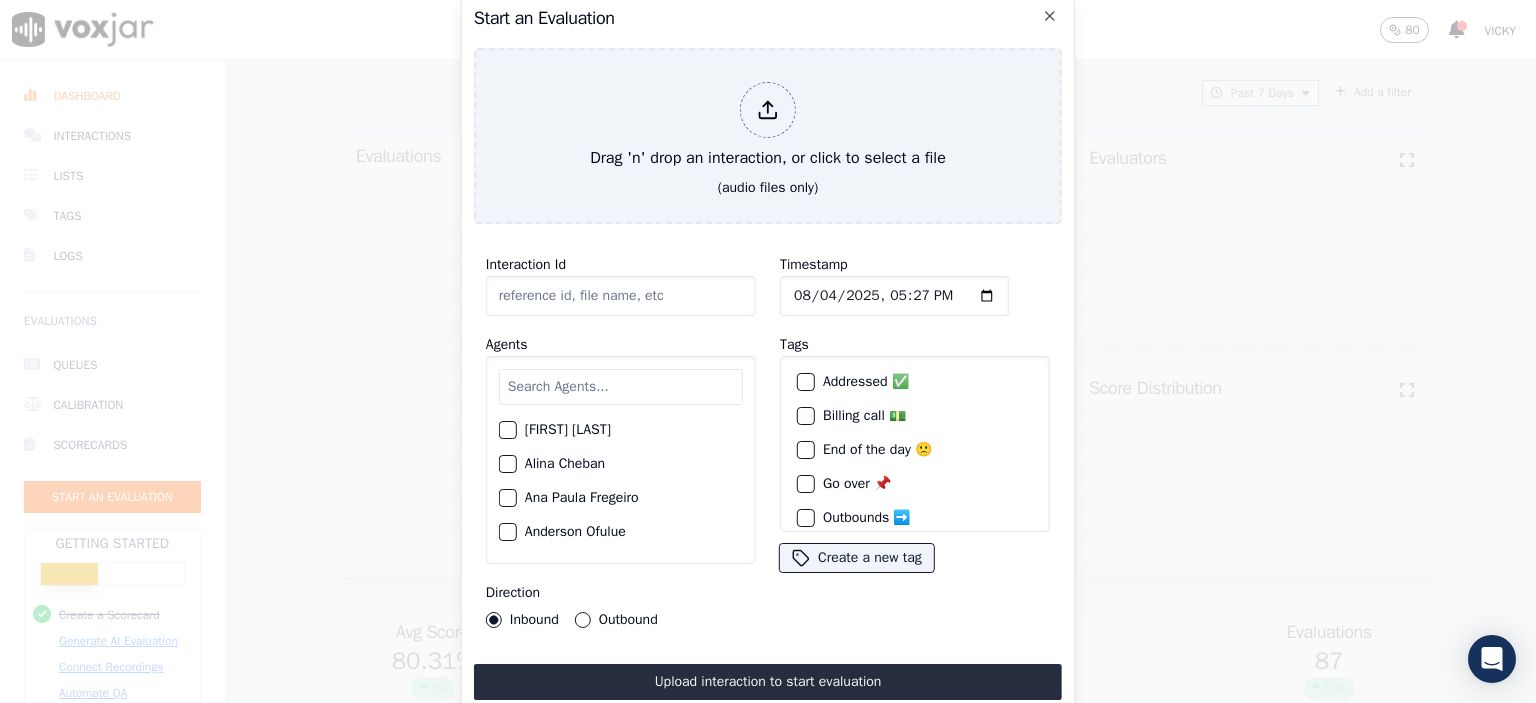 click on "Interaction Id" 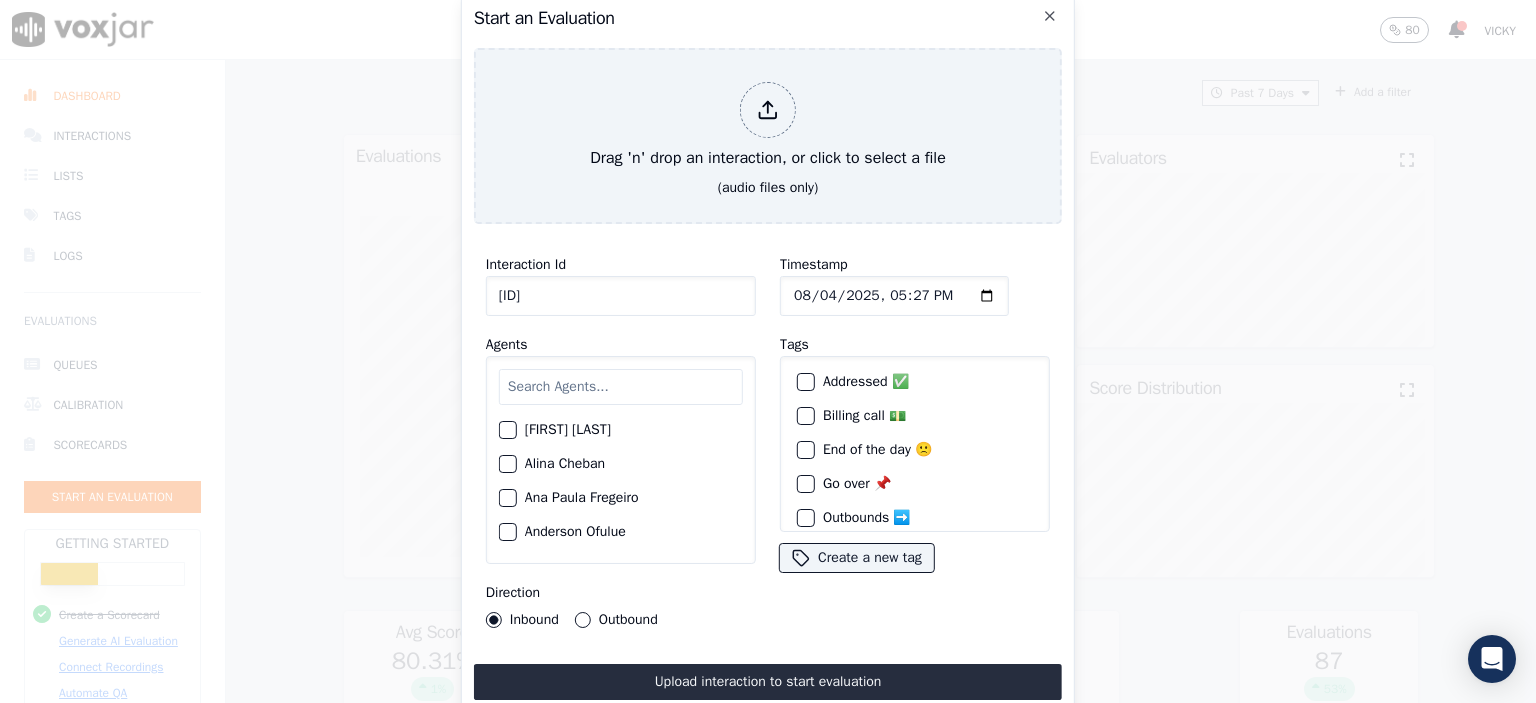 type on "[ID]" 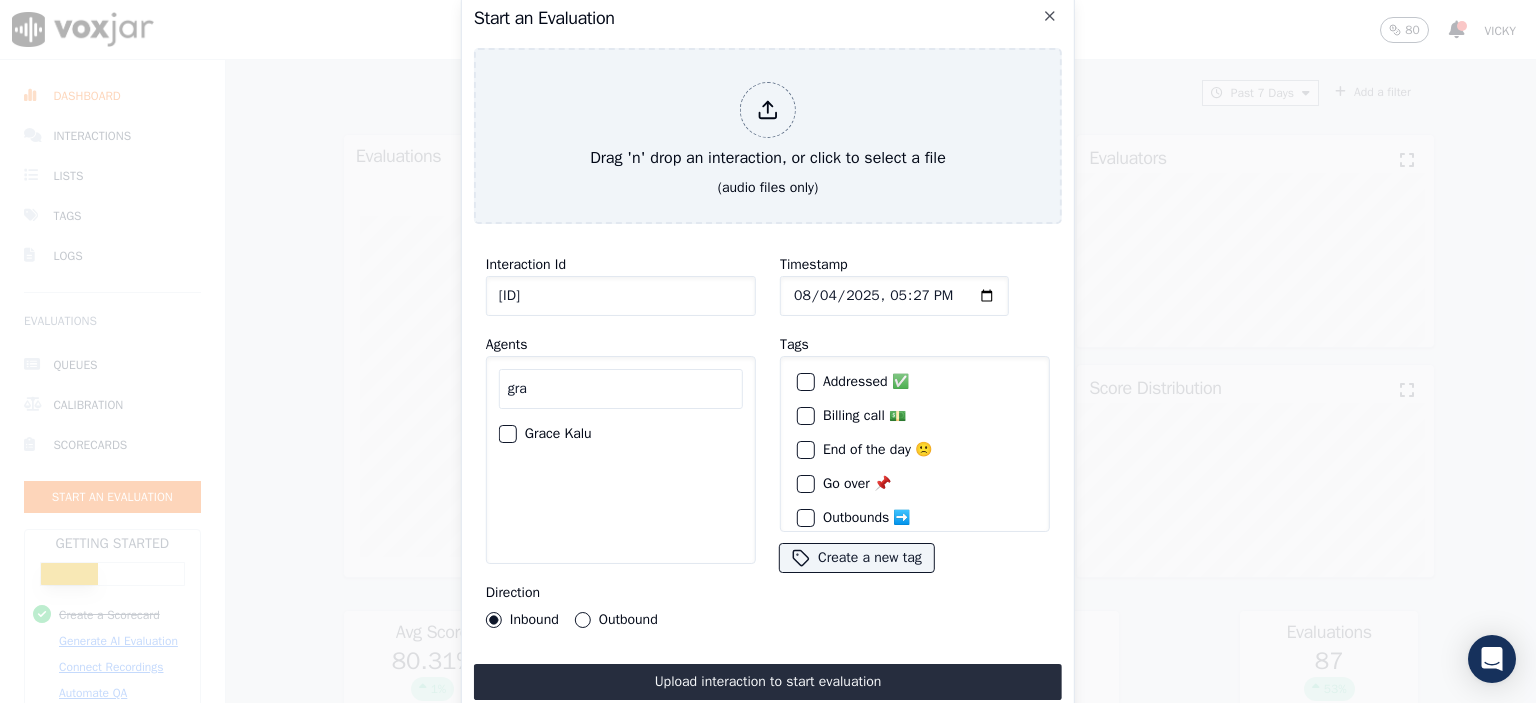 type on "gra" 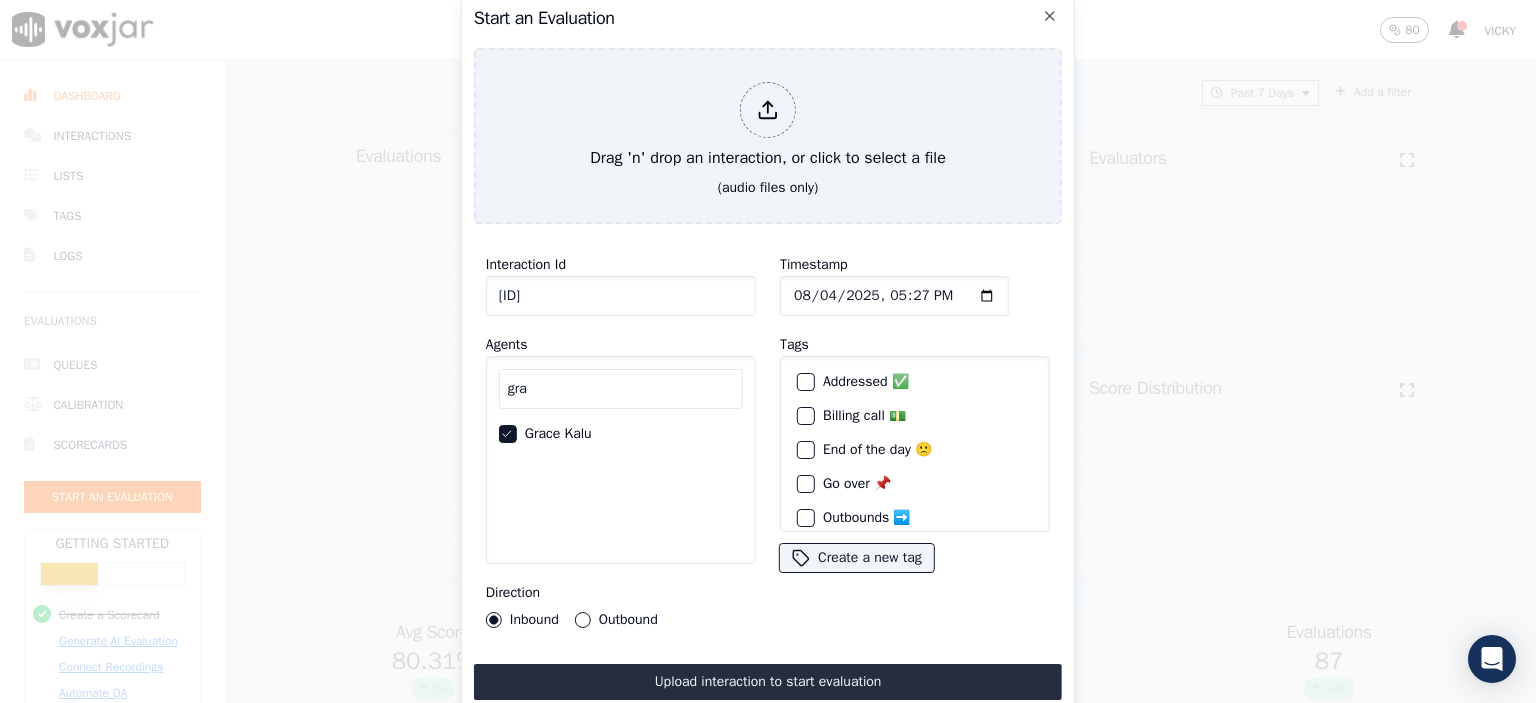 click on "Timestamp" 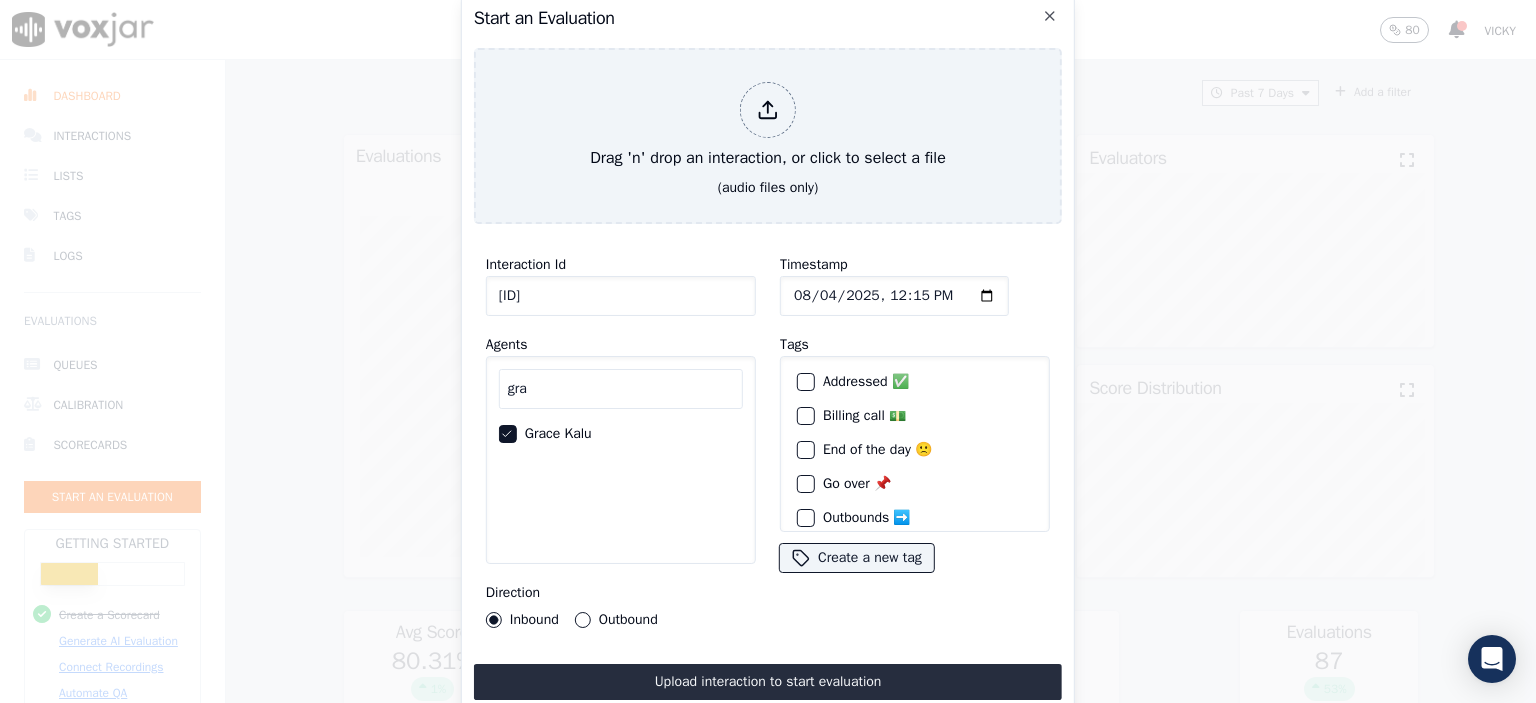 click on "Outbound" at bounding box center (583, 620) 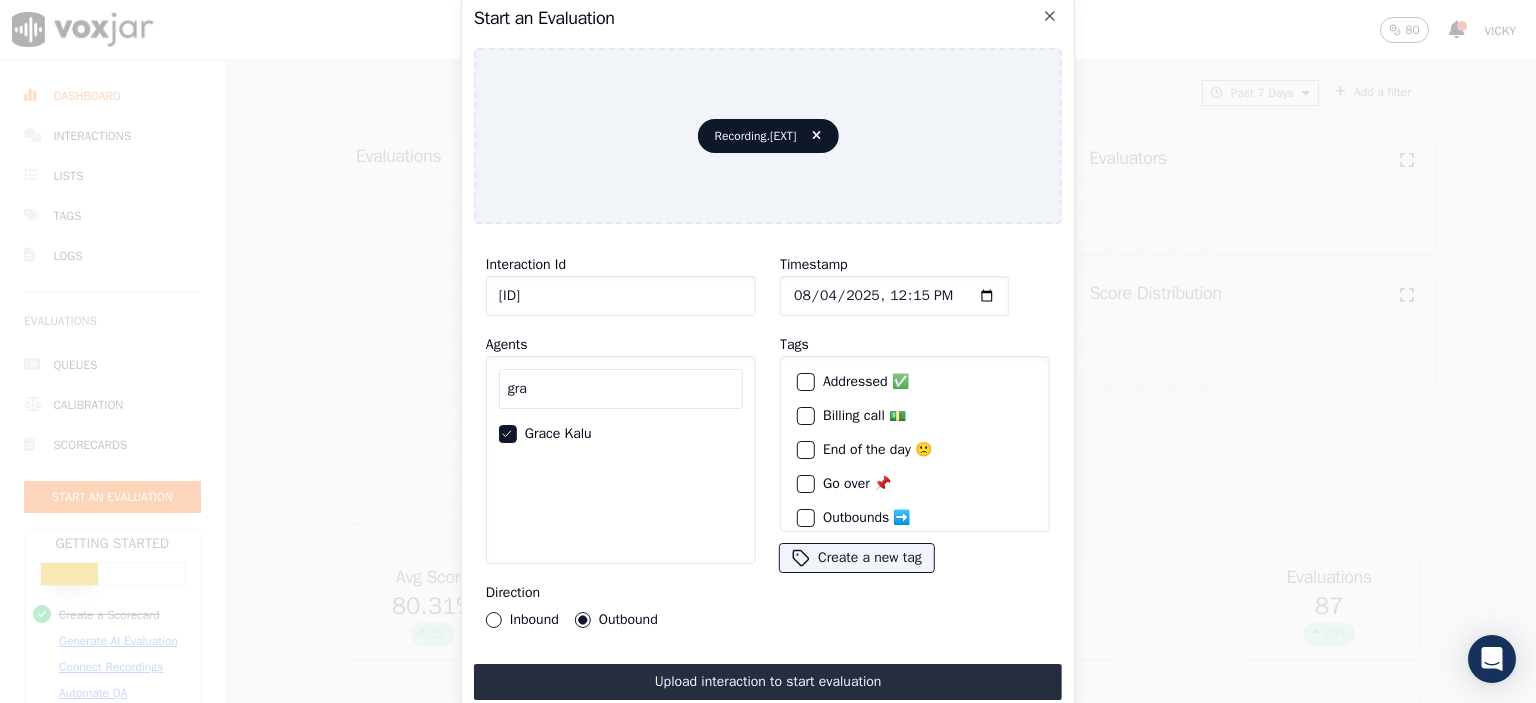 click on "Upload interaction to start evaluation" at bounding box center (768, 682) 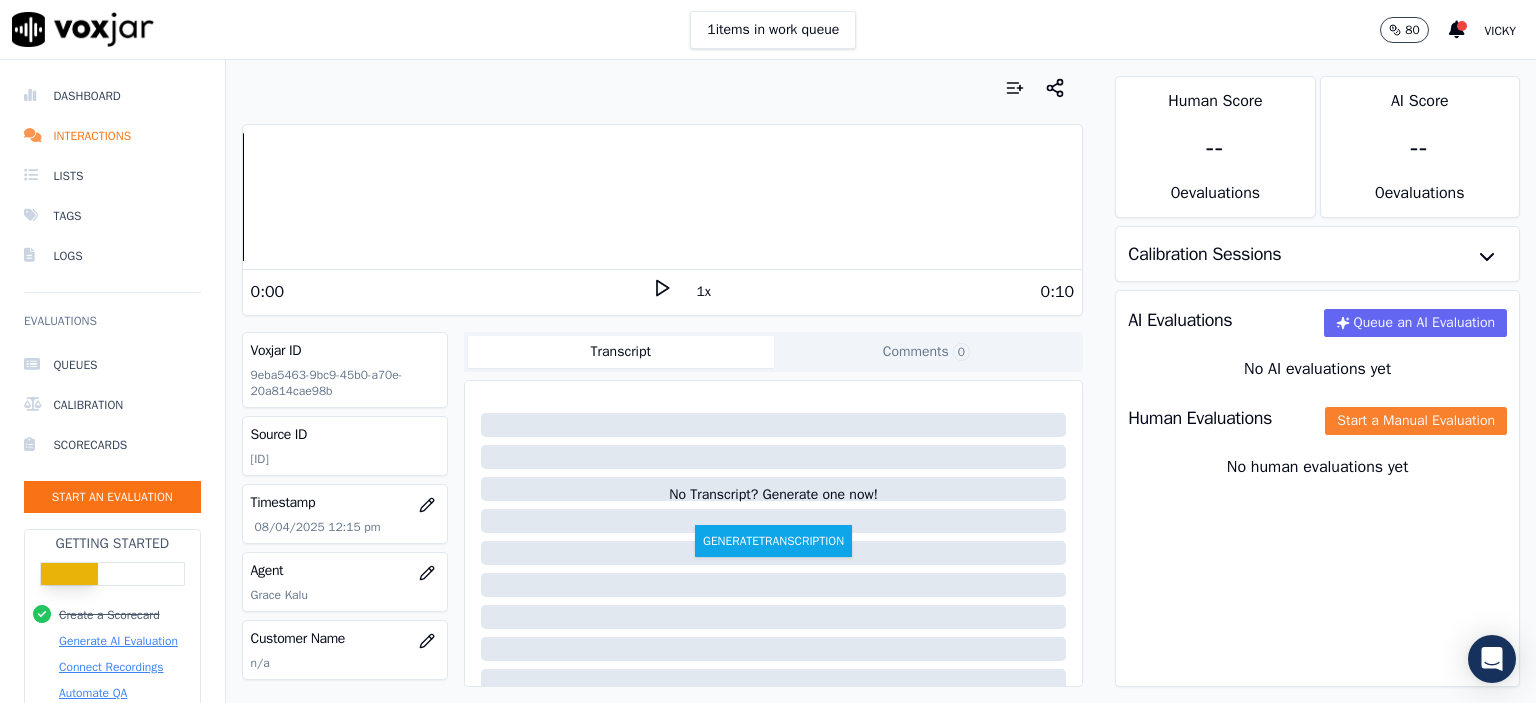 click on "Start a Manual Evaluation" 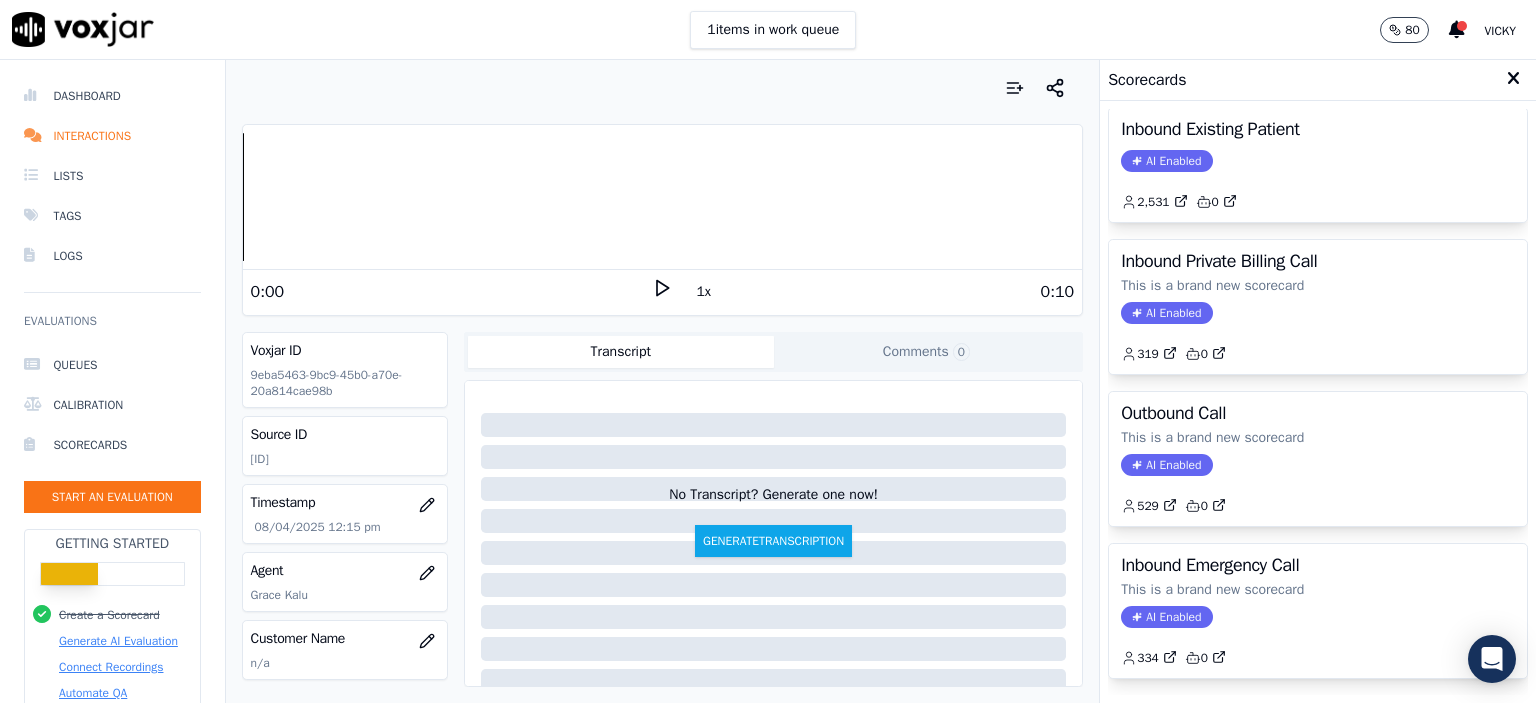 scroll, scrollTop: 0, scrollLeft: 0, axis: both 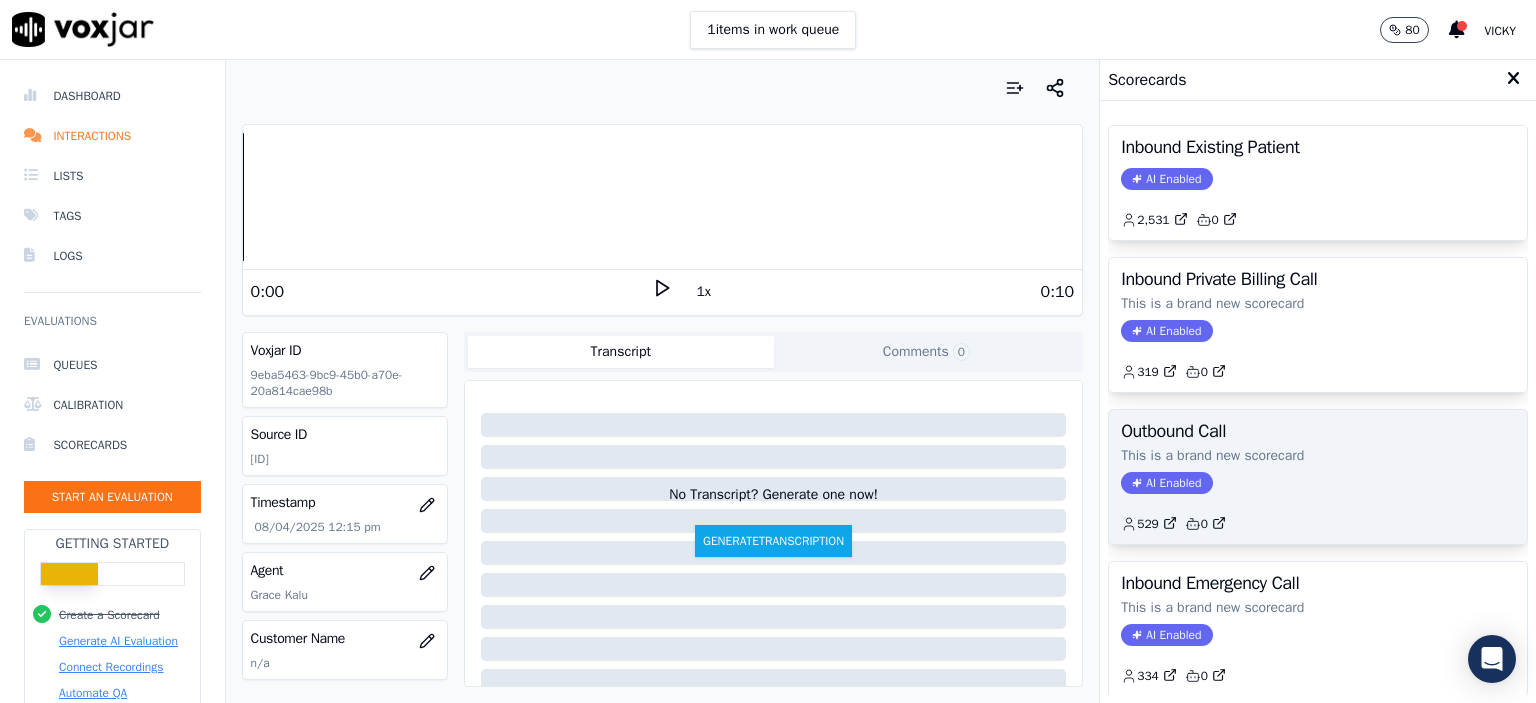 click on "This is a brand new scorecard" 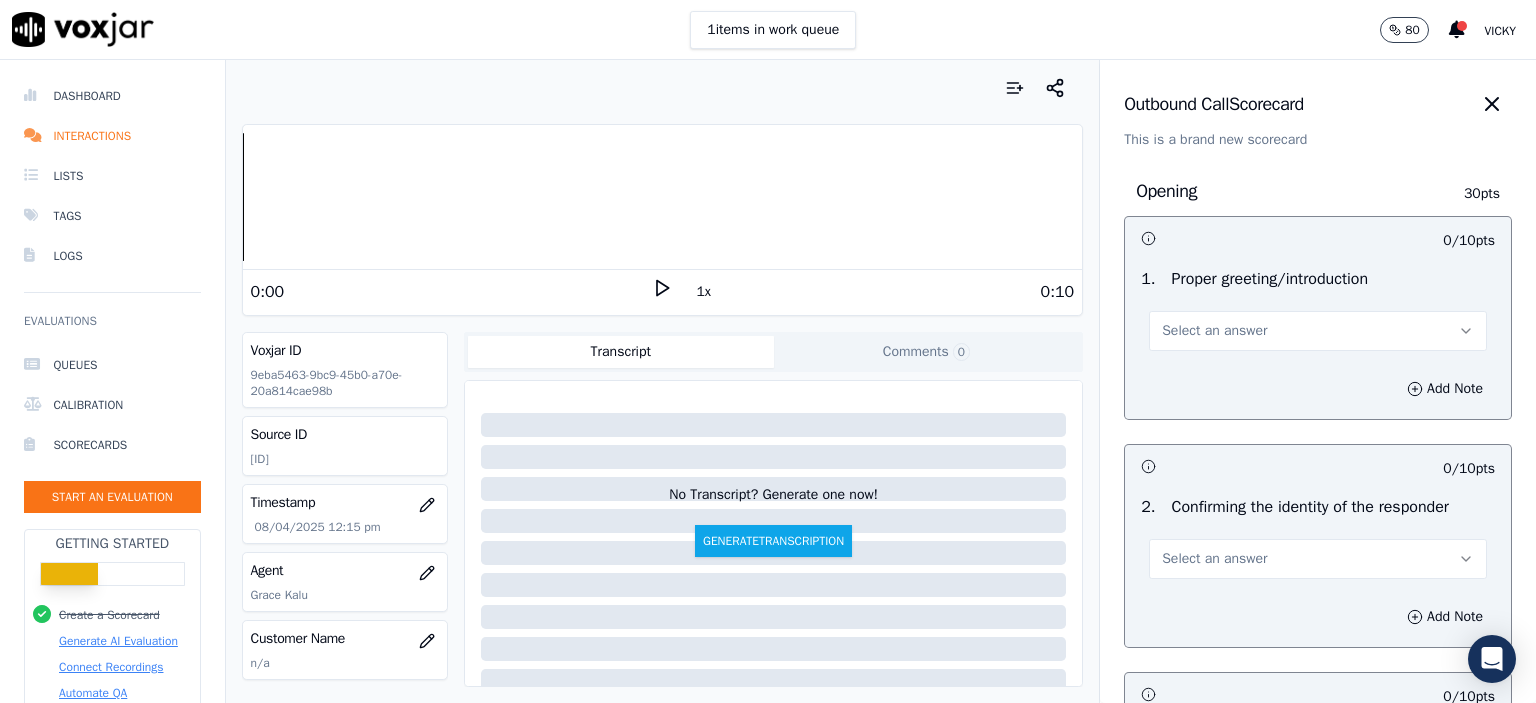 click on "Select an answer" at bounding box center [1318, 331] 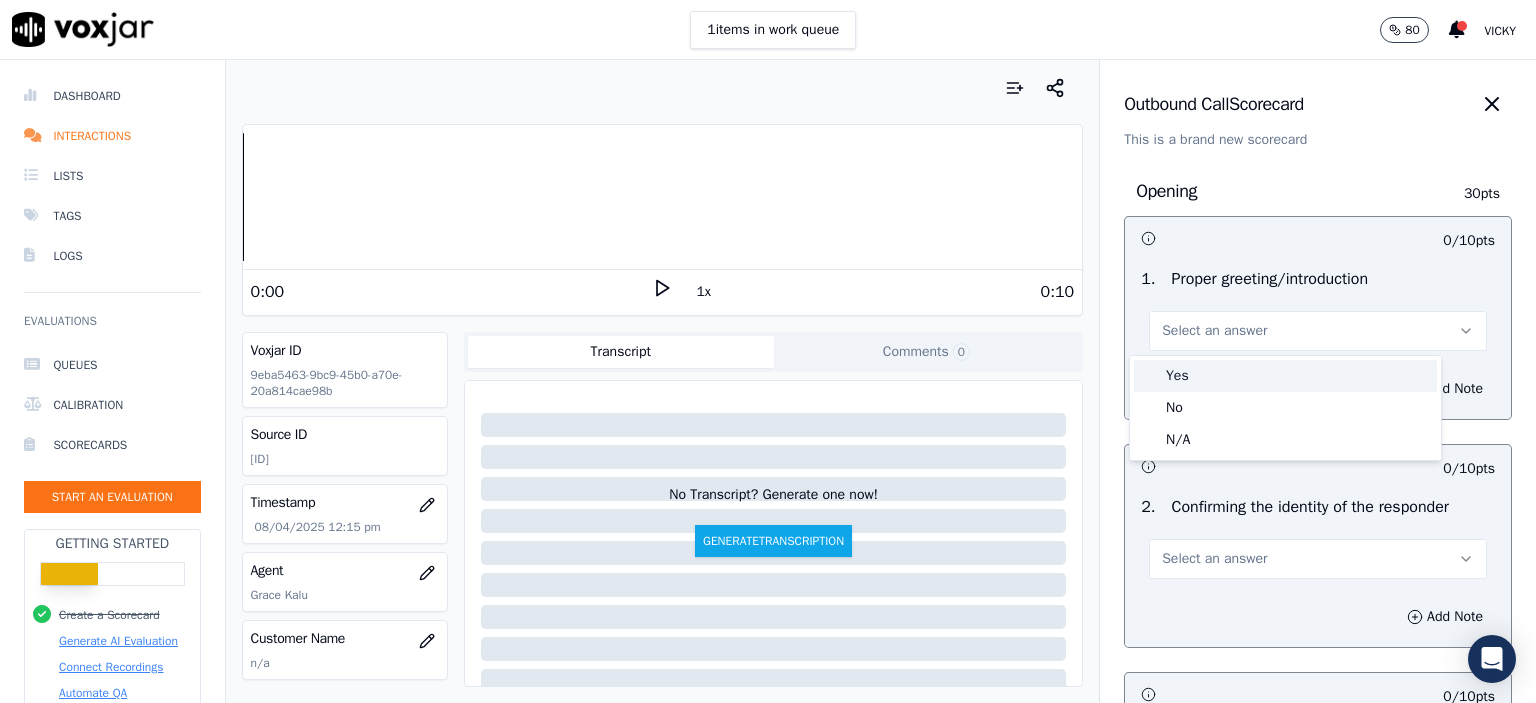 click on "Yes" at bounding box center [1285, 376] 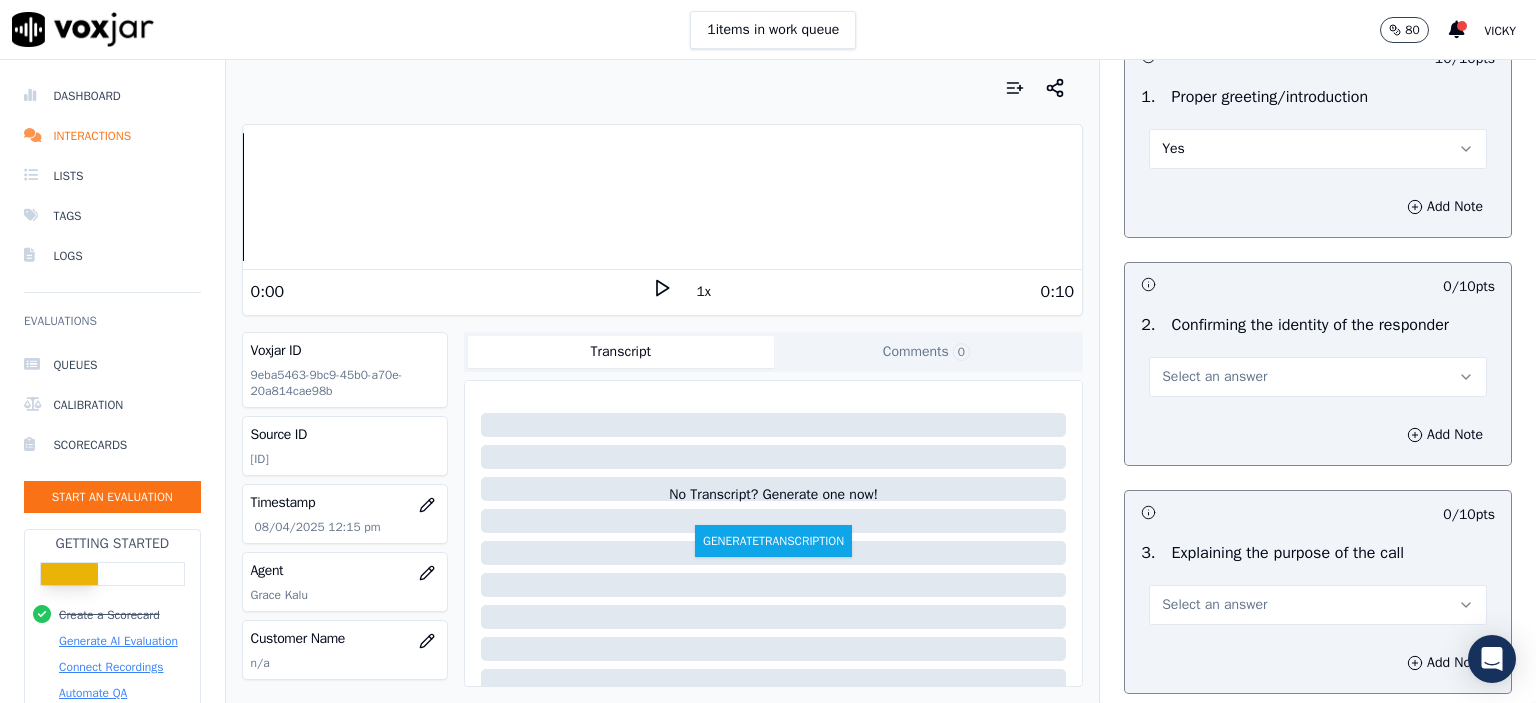 scroll, scrollTop: 200, scrollLeft: 0, axis: vertical 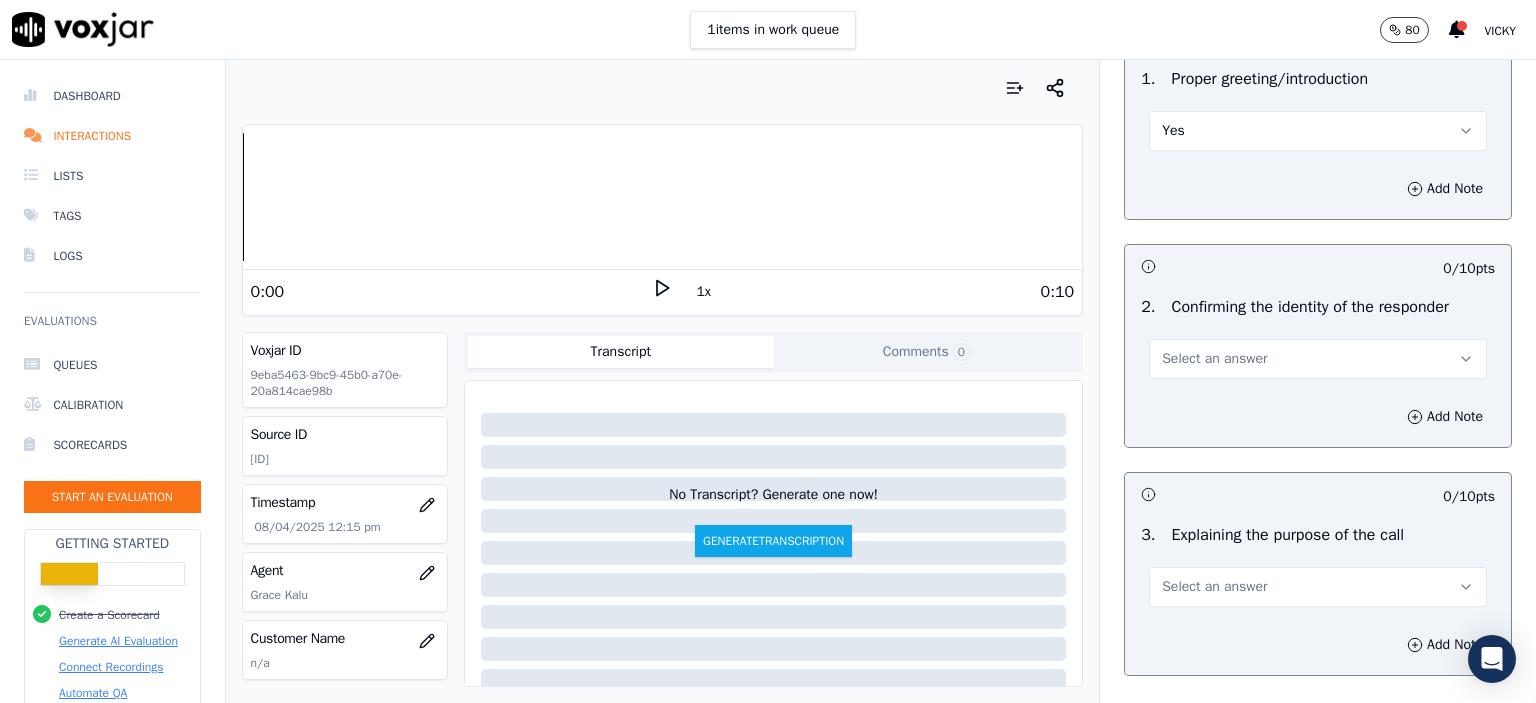 click on "Select an answer" at bounding box center (1318, 359) 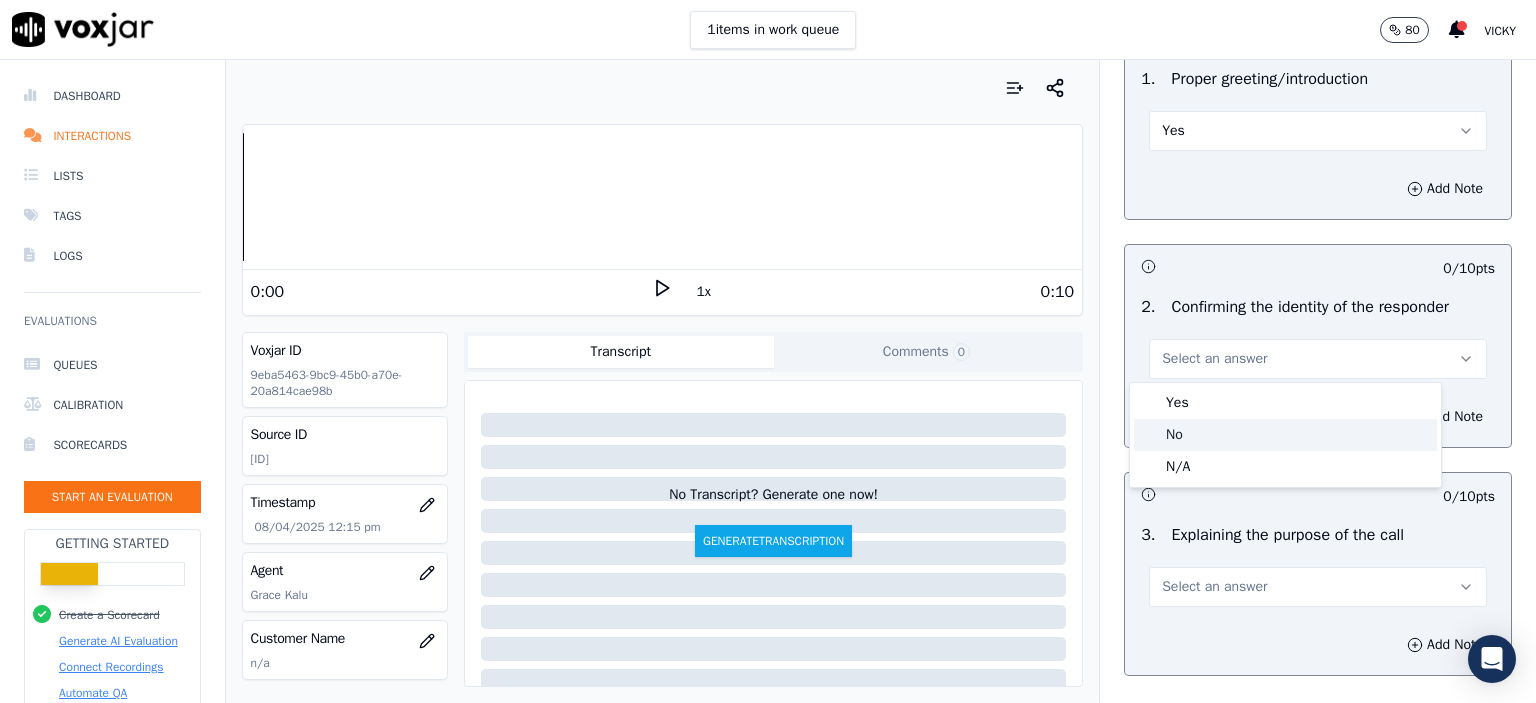 click on "No" 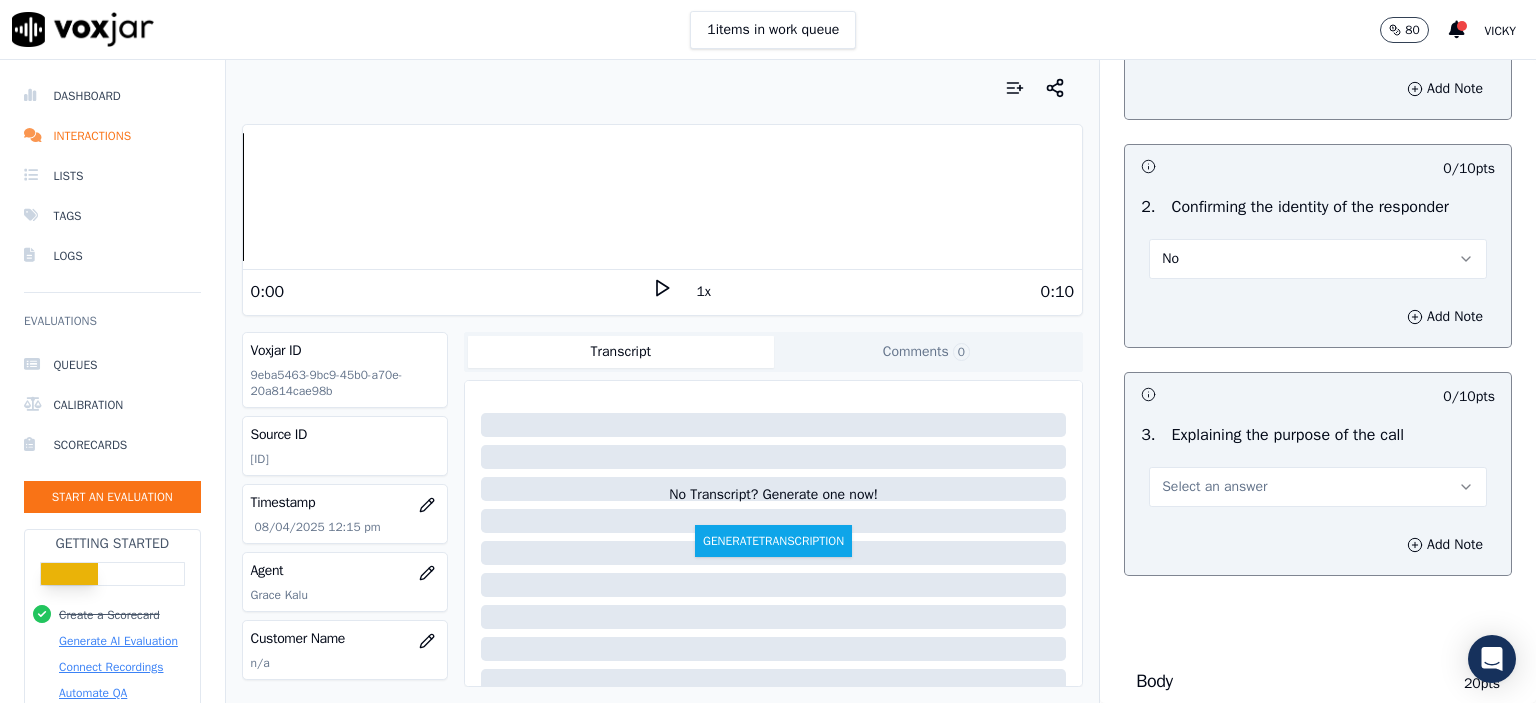 click on "Select an answer" at bounding box center (1318, 487) 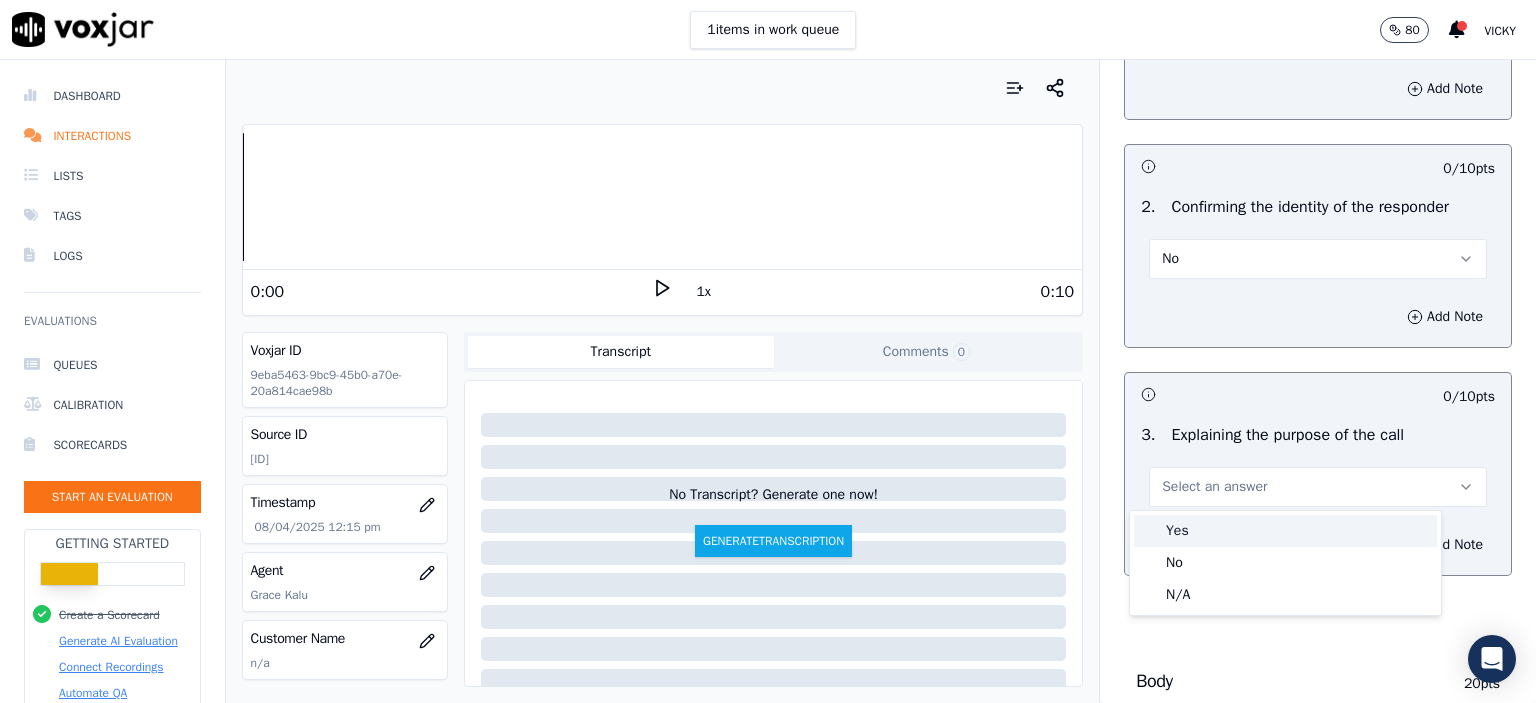click on "Yes" at bounding box center [1285, 531] 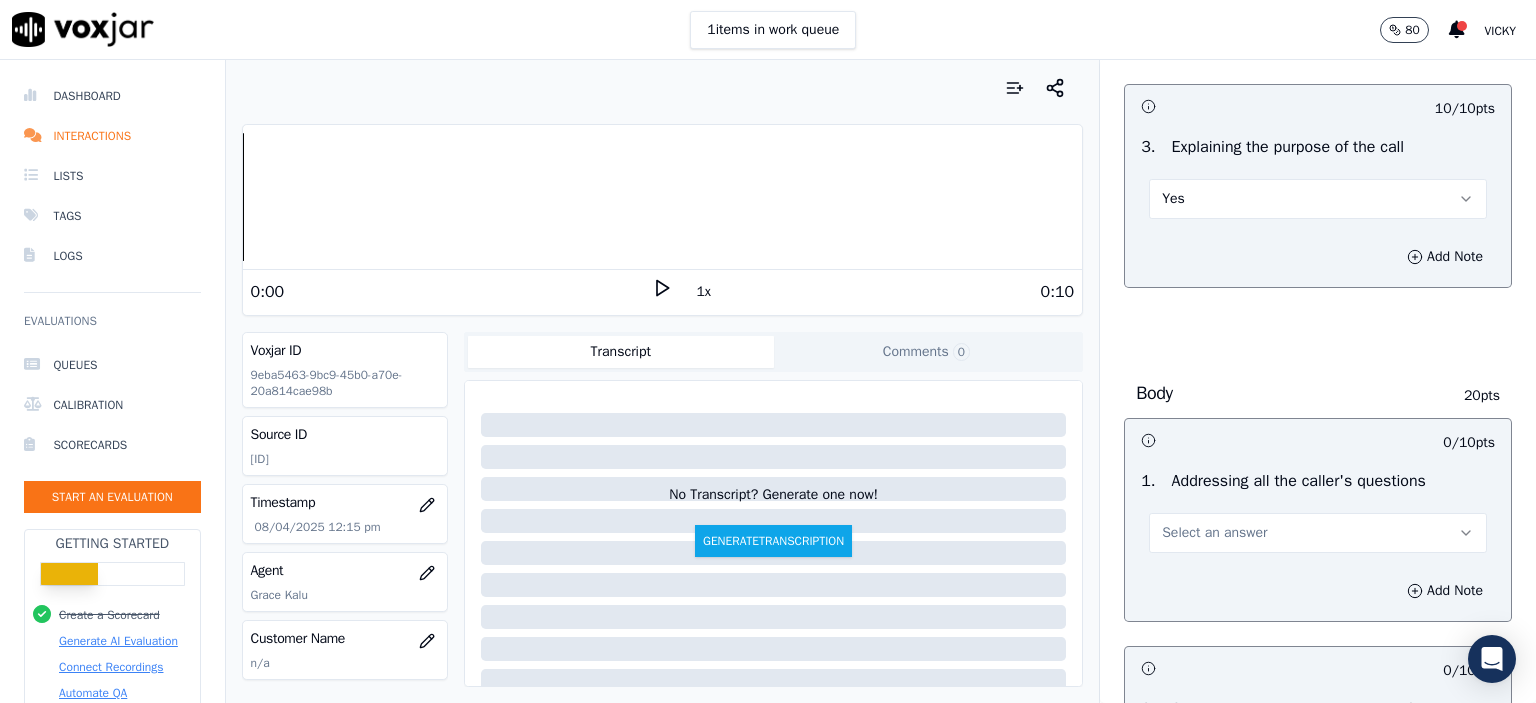 scroll, scrollTop: 700, scrollLeft: 0, axis: vertical 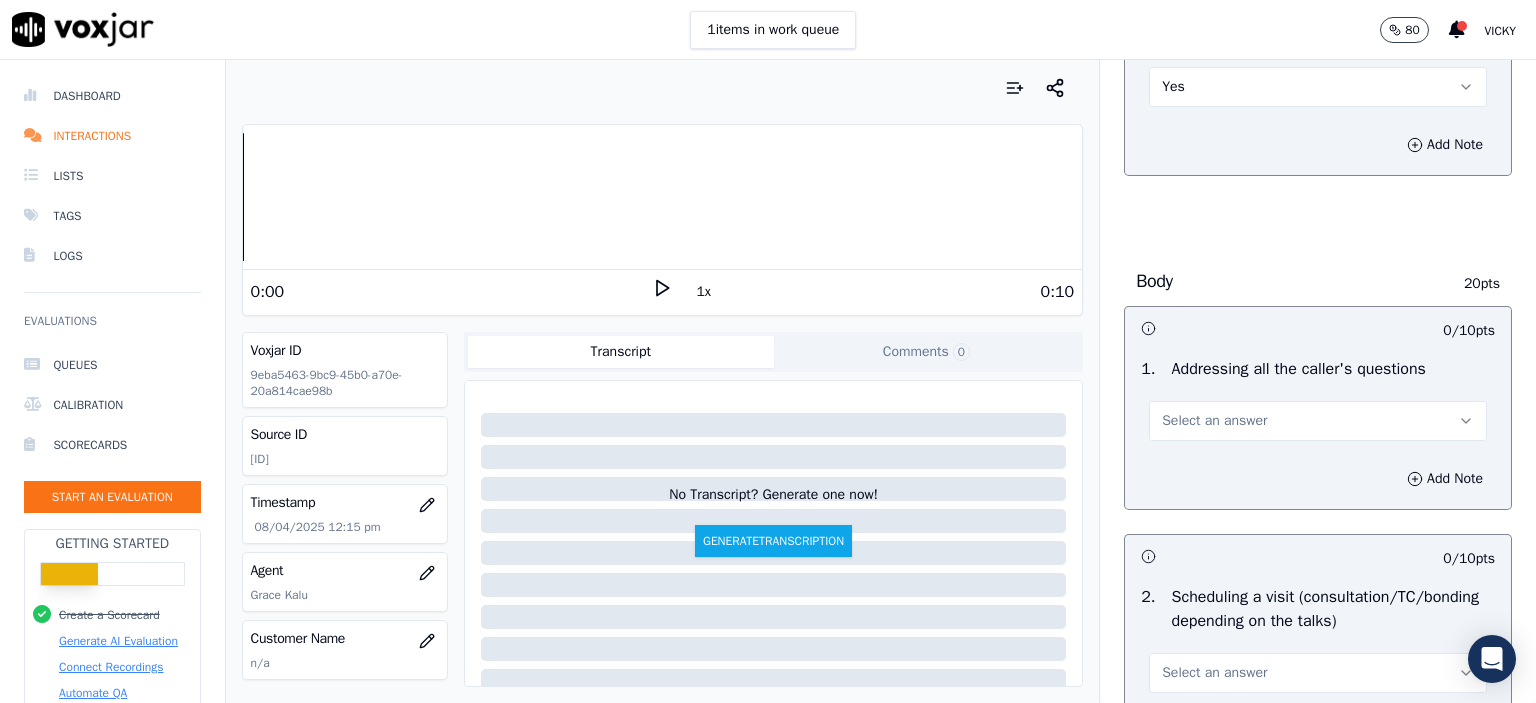 click on "Select an answer" at bounding box center [1318, 421] 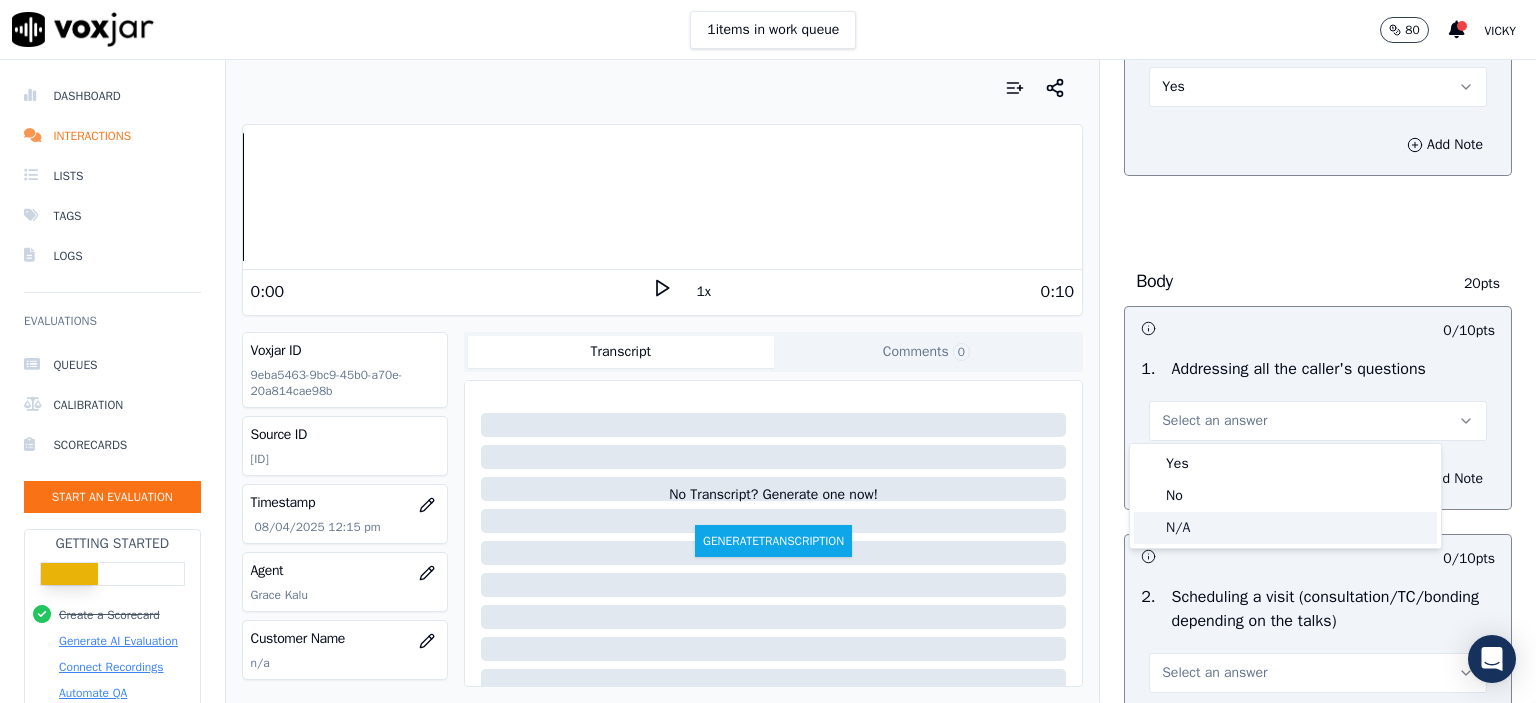 click on "N/A" 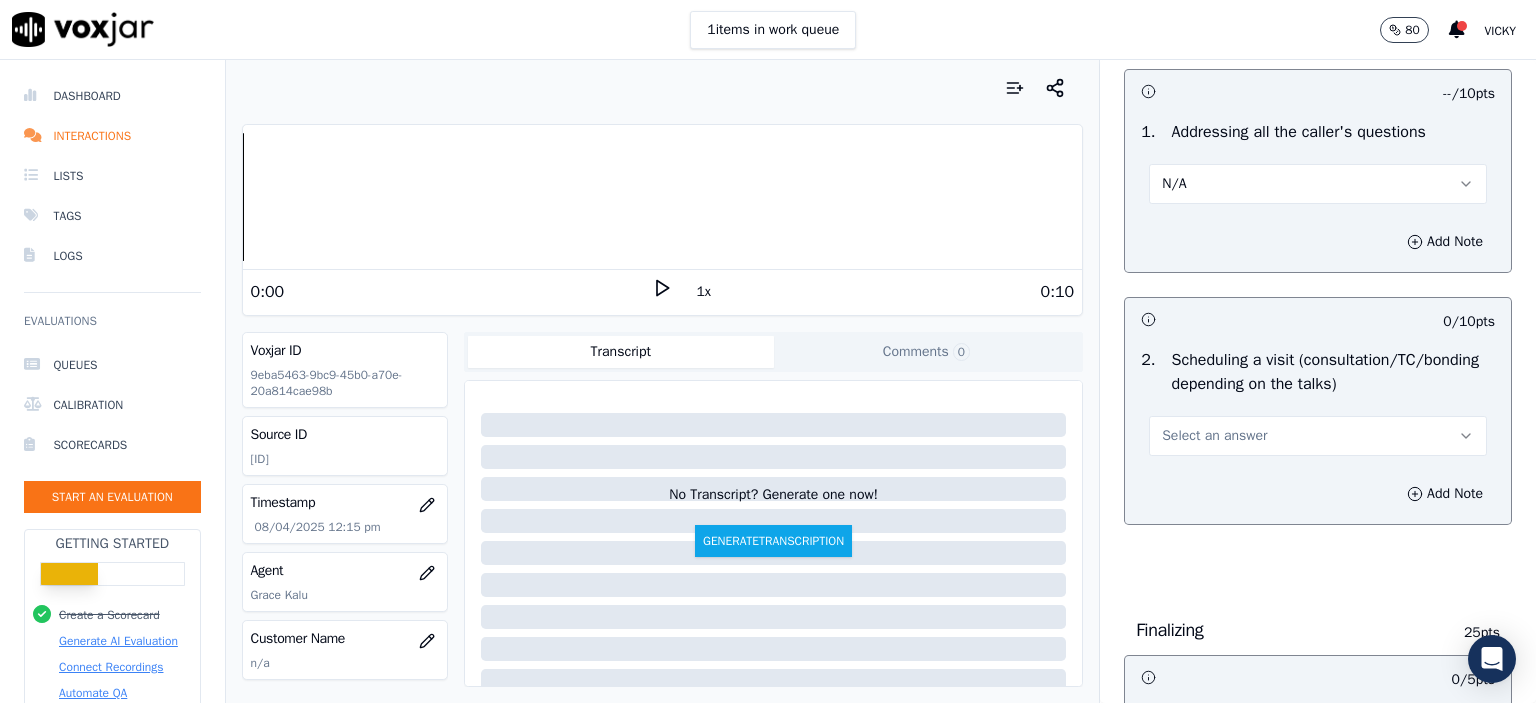 scroll, scrollTop: 1000, scrollLeft: 0, axis: vertical 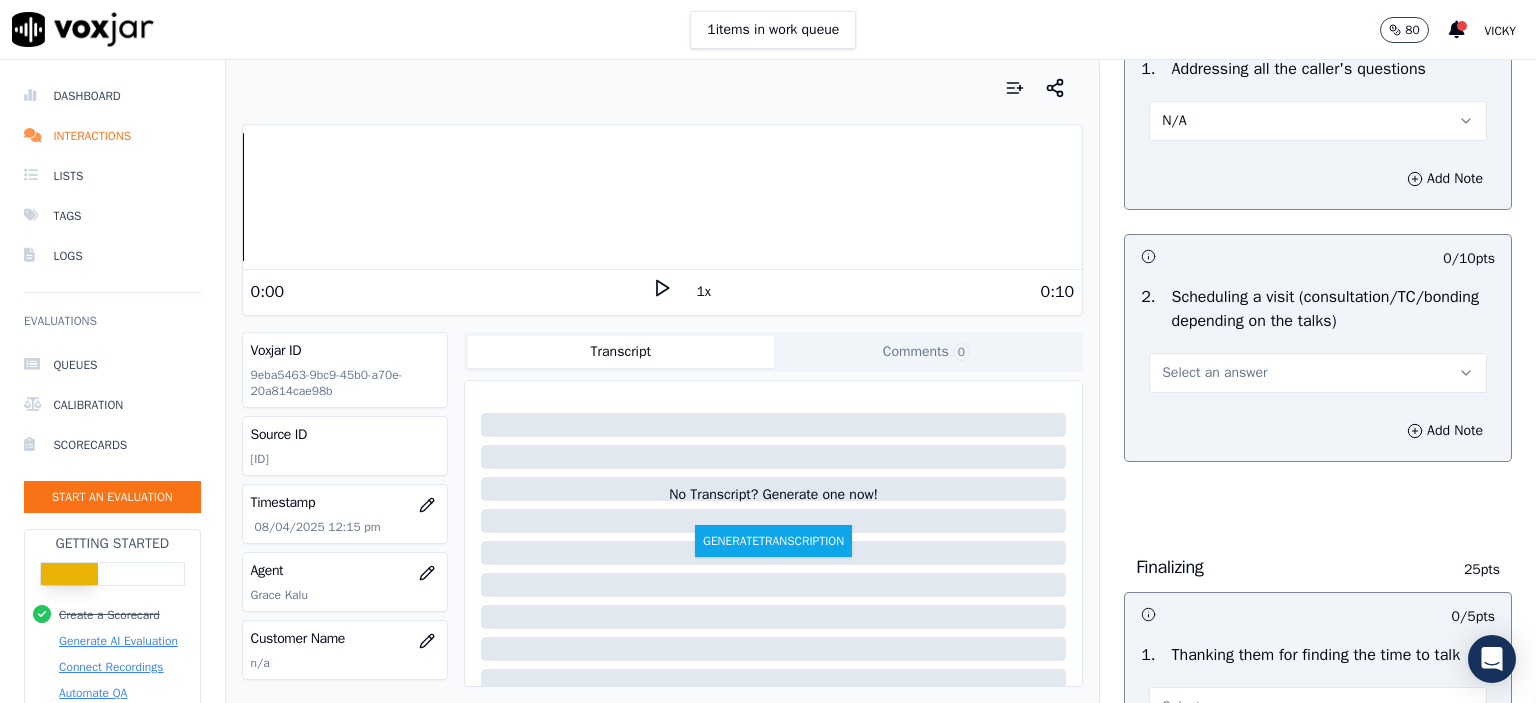 click on "Select an answer" at bounding box center (1318, 373) 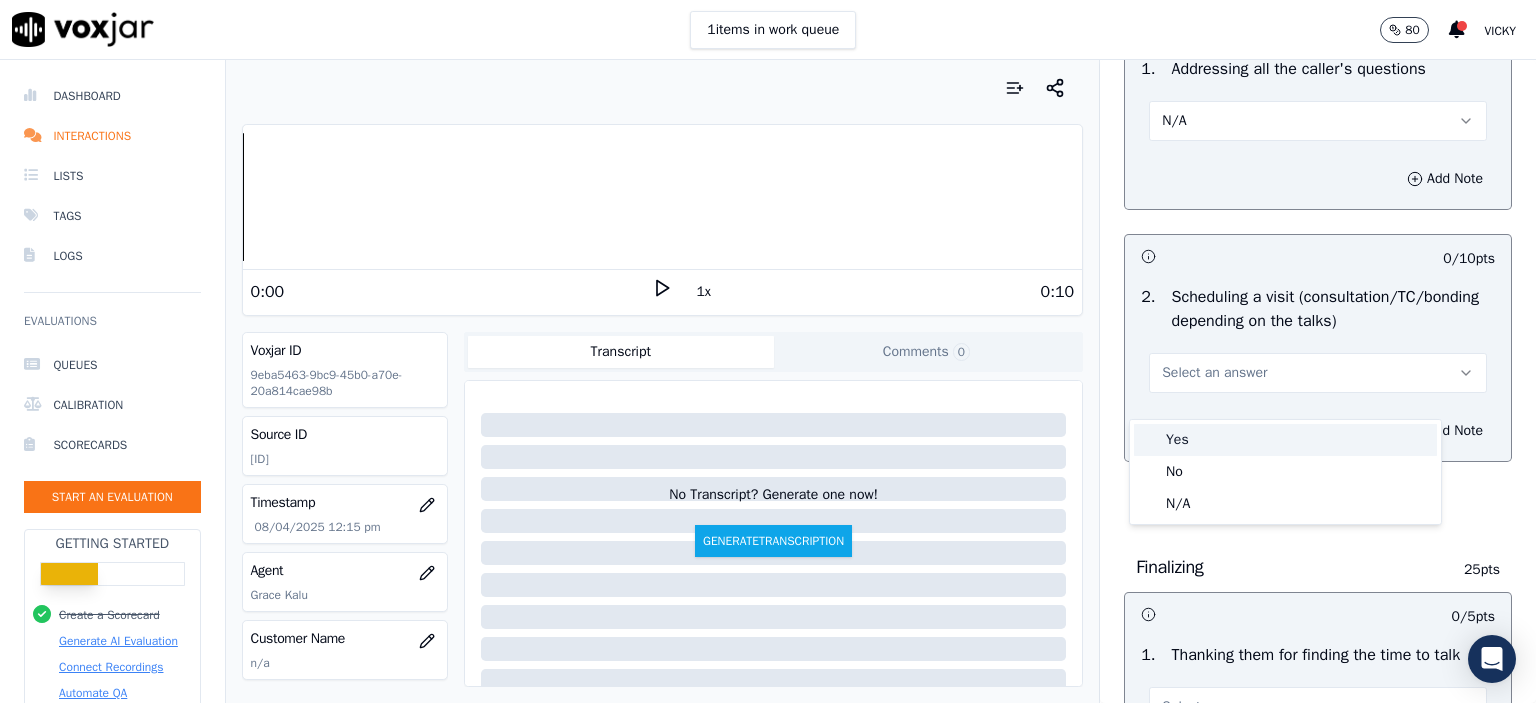 click on "Yes" at bounding box center [1285, 440] 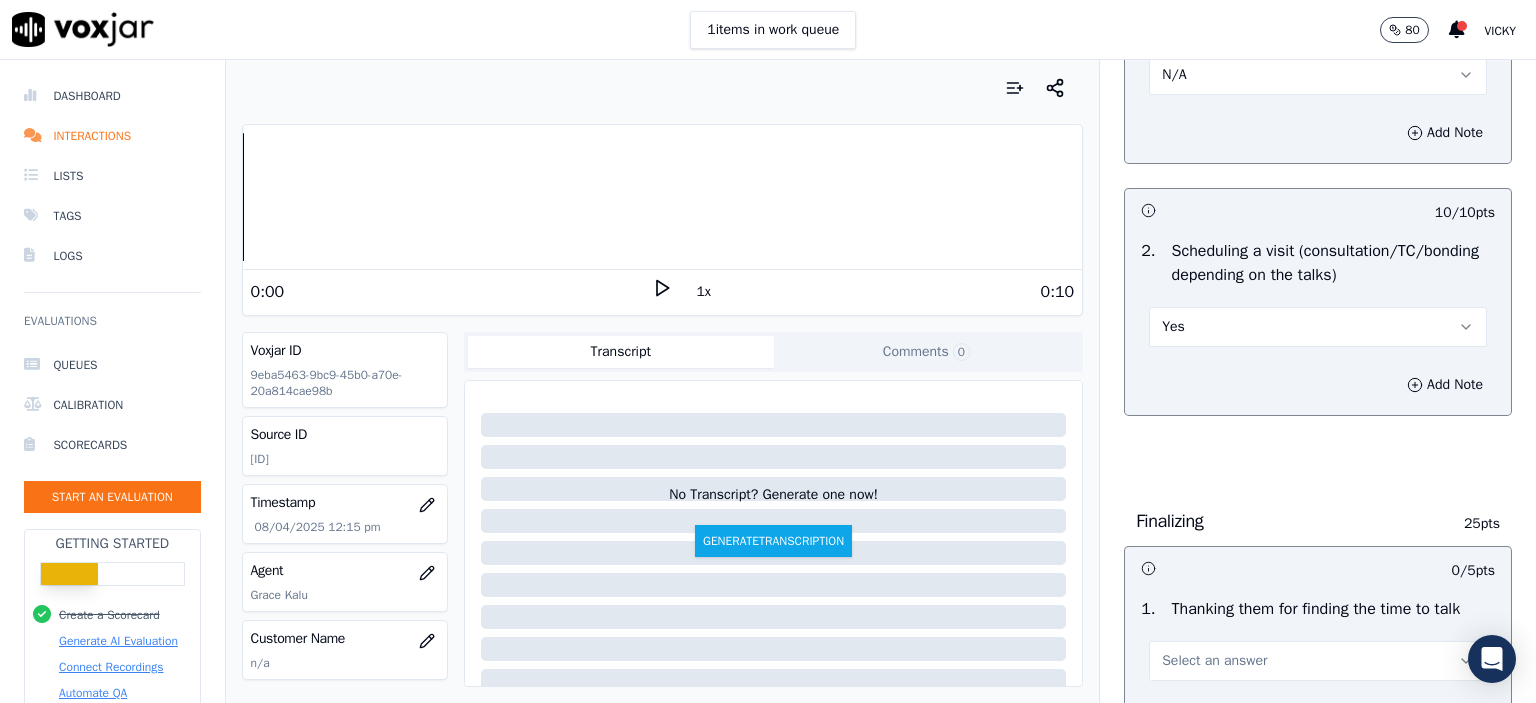 scroll, scrollTop: 1300, scrollLeft: 0, axis: vertical 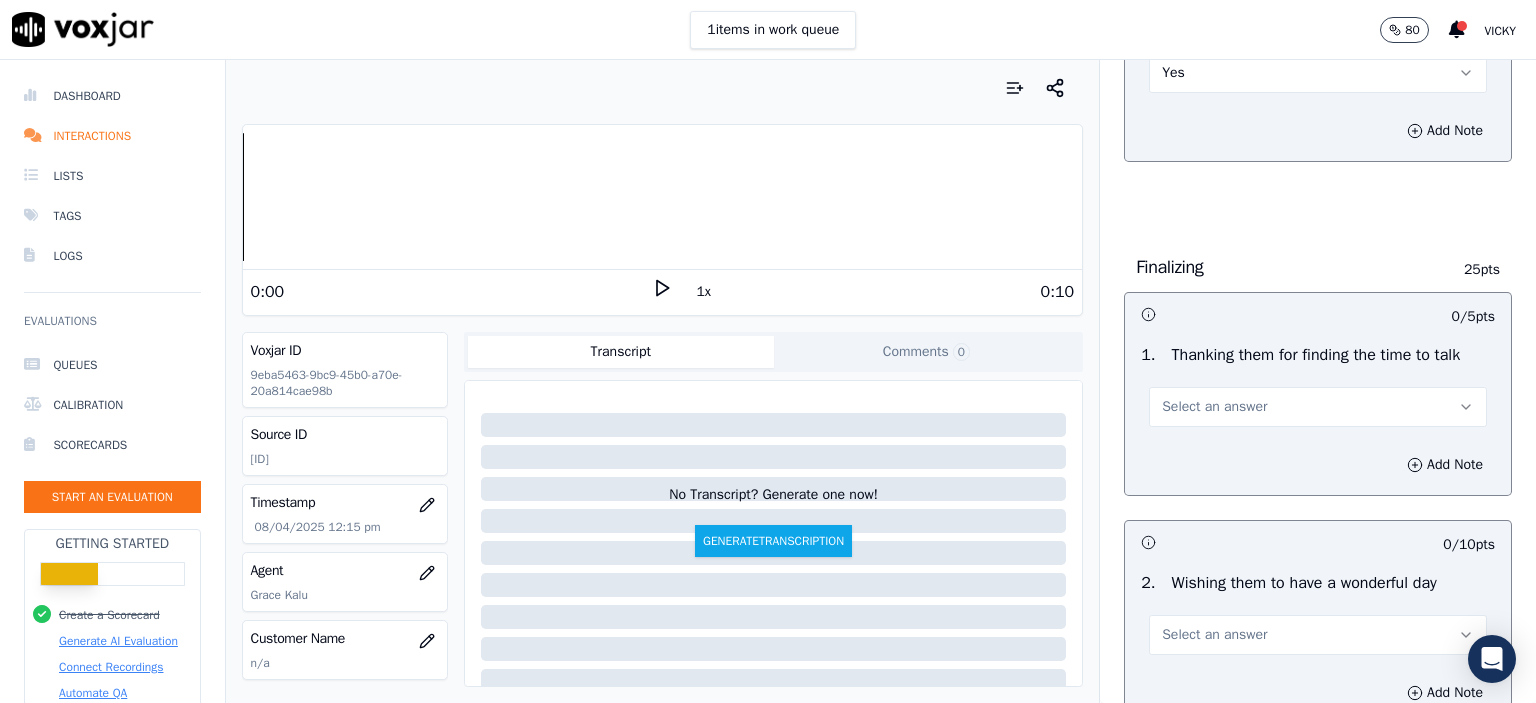 click on "Select an answer" at bounding box center [1318, 407] 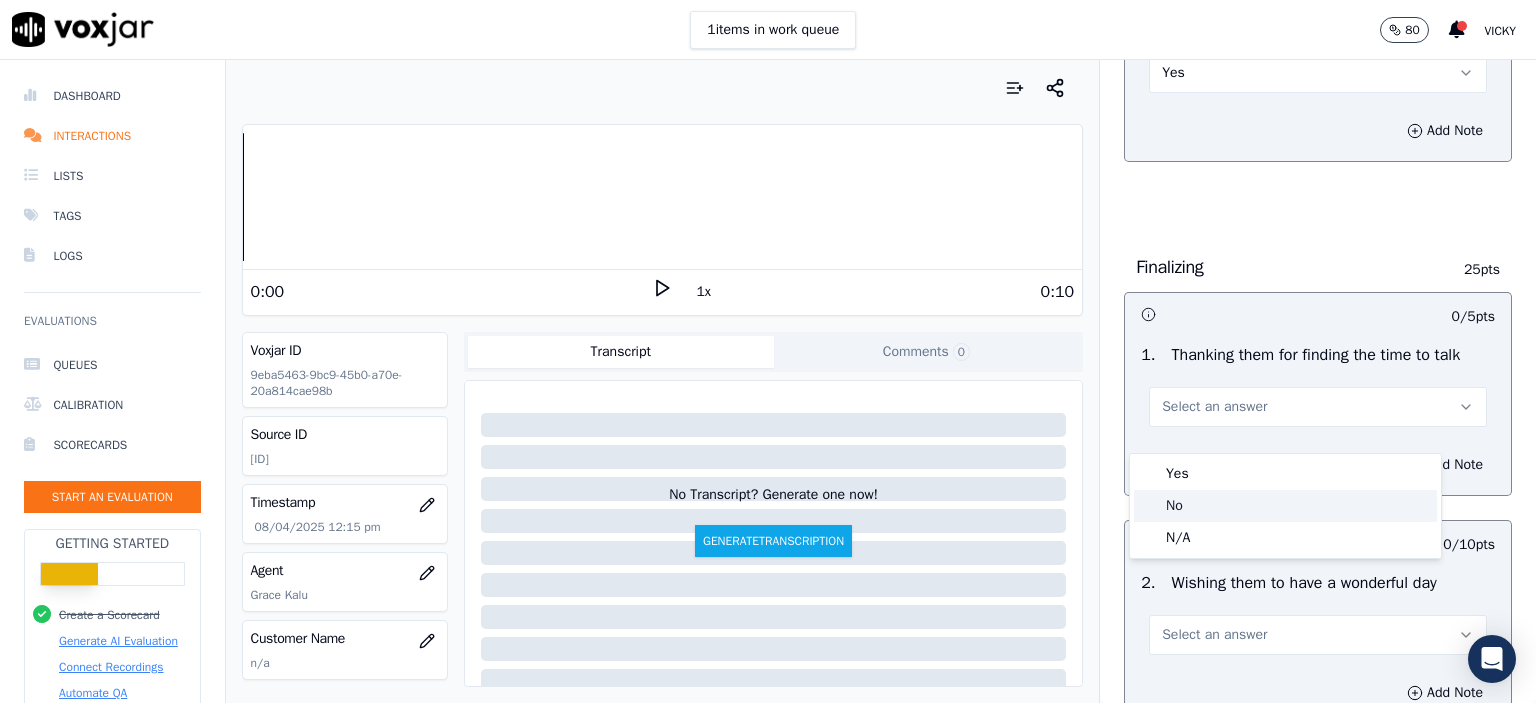 click on "No" 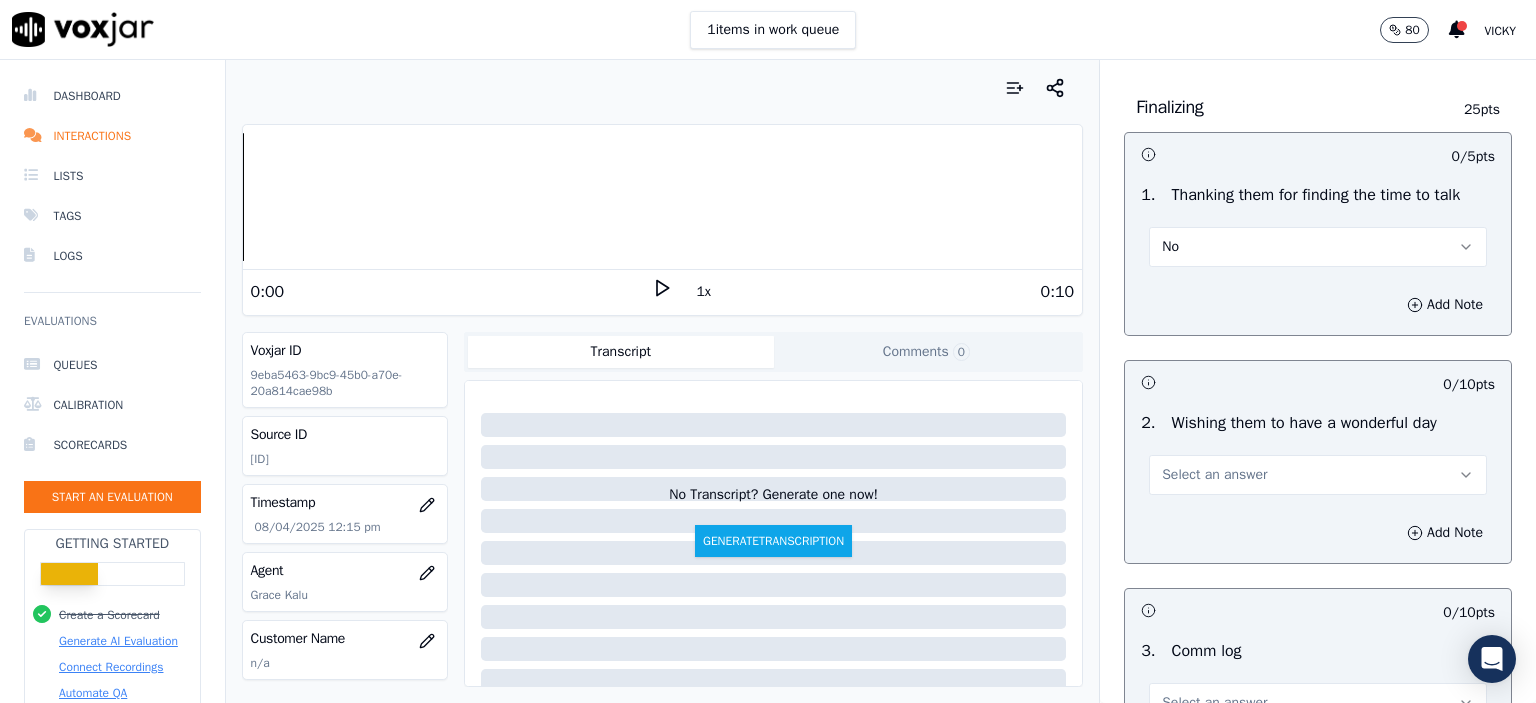 scroll, scrollTop: 1500, scrollLeft: 0, axis: vertical 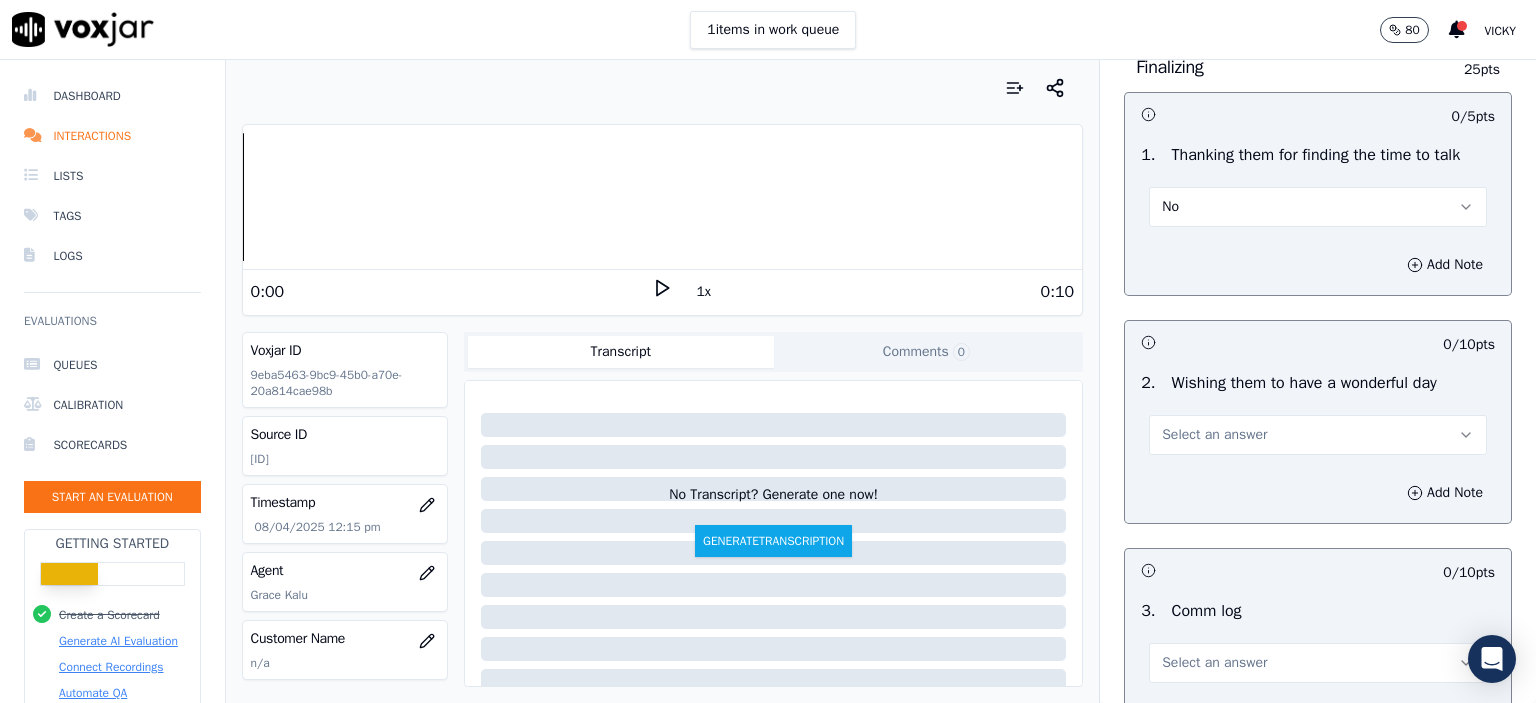 click on "Select an answer" at bounding box center [1318, 435] 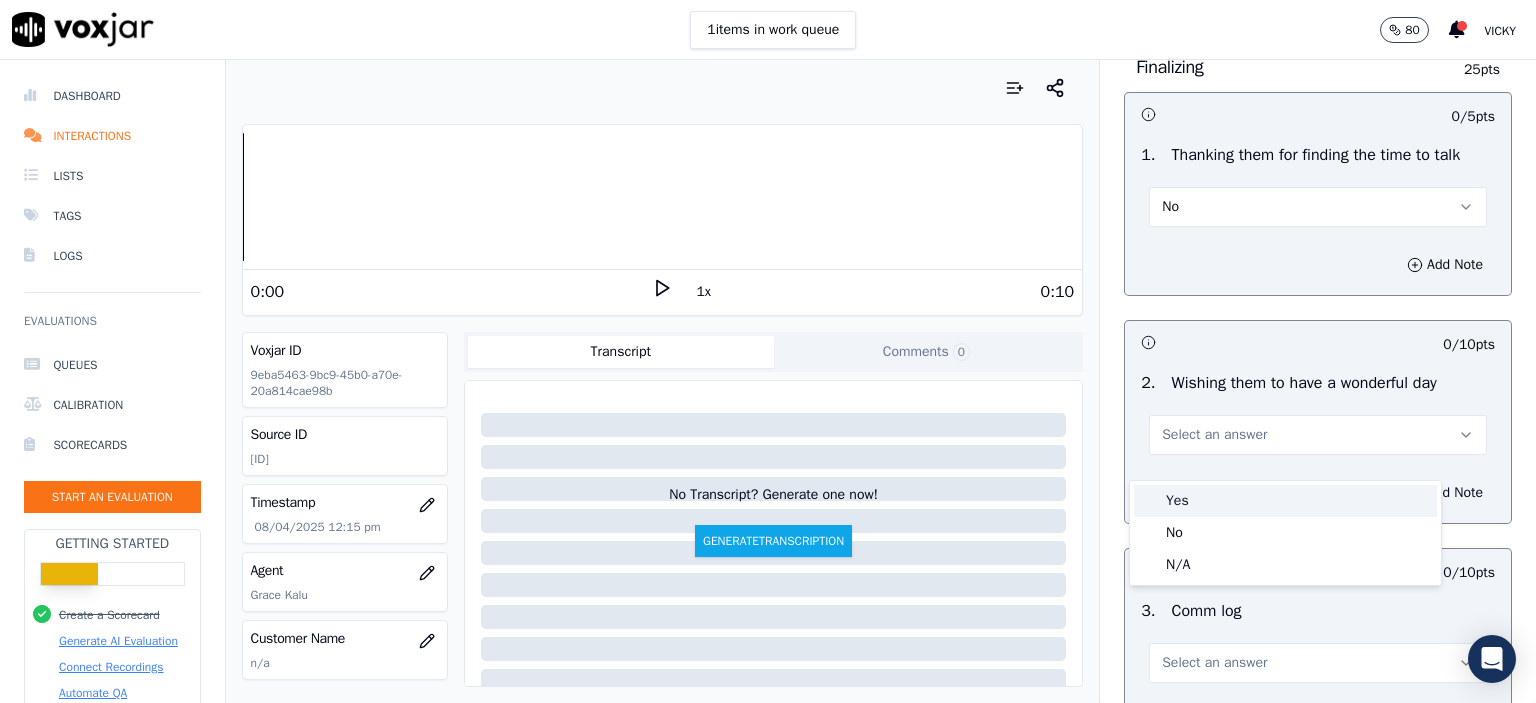 click on "Yes" at bounding box center (1285, 501) 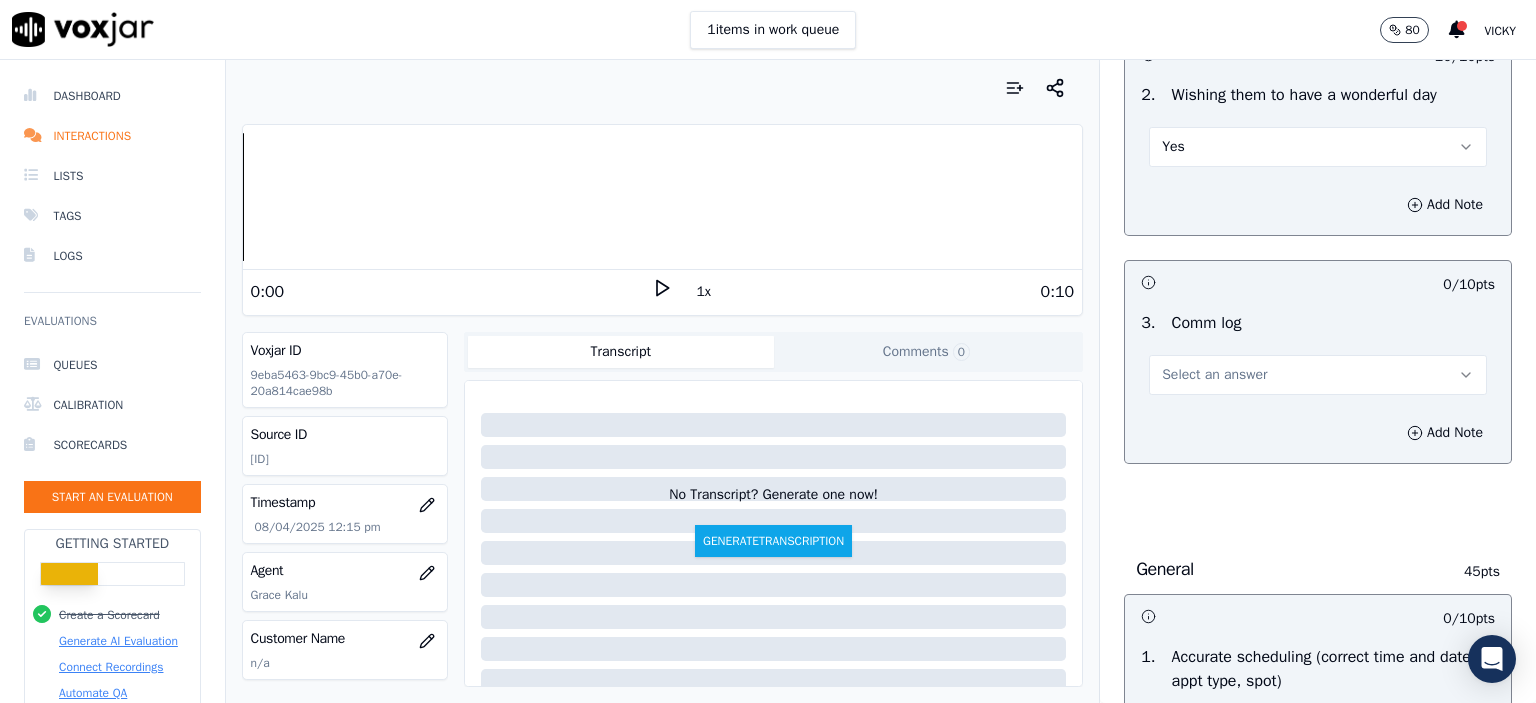 scroll, scrollTop: 1800, scrollLeft: 0, axis: vertical 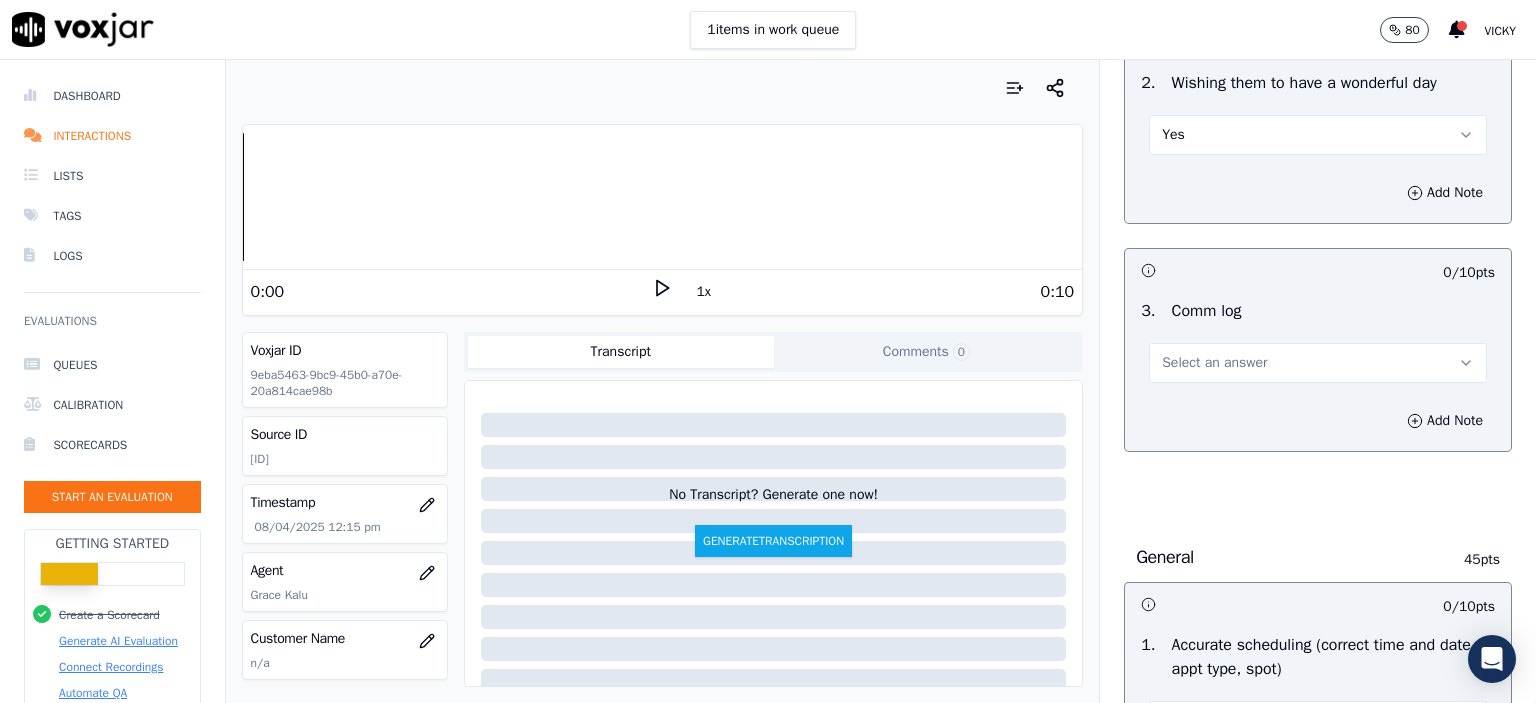 click on "Select an answer" at bounding box center (1318, 363) 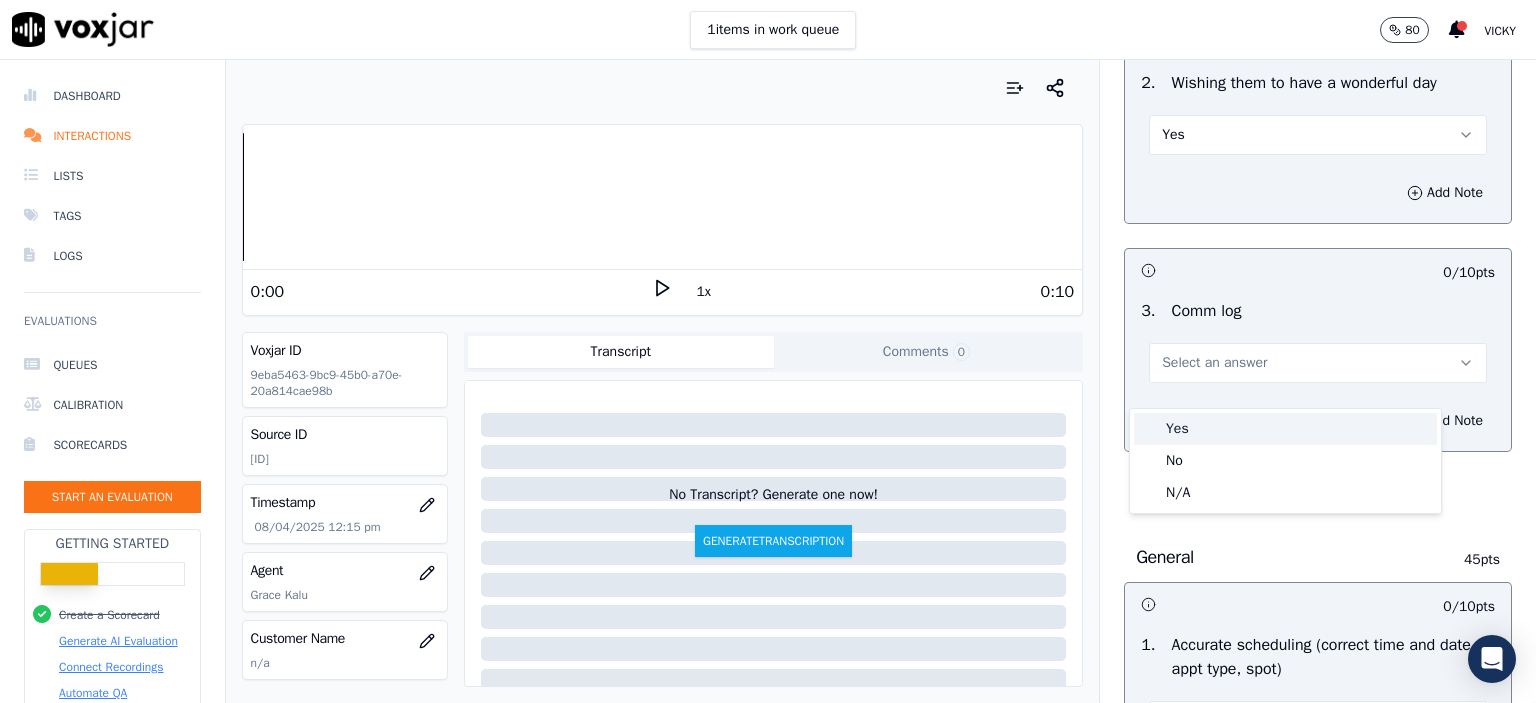 click on "Yes" at bounding box center (1285, 429) 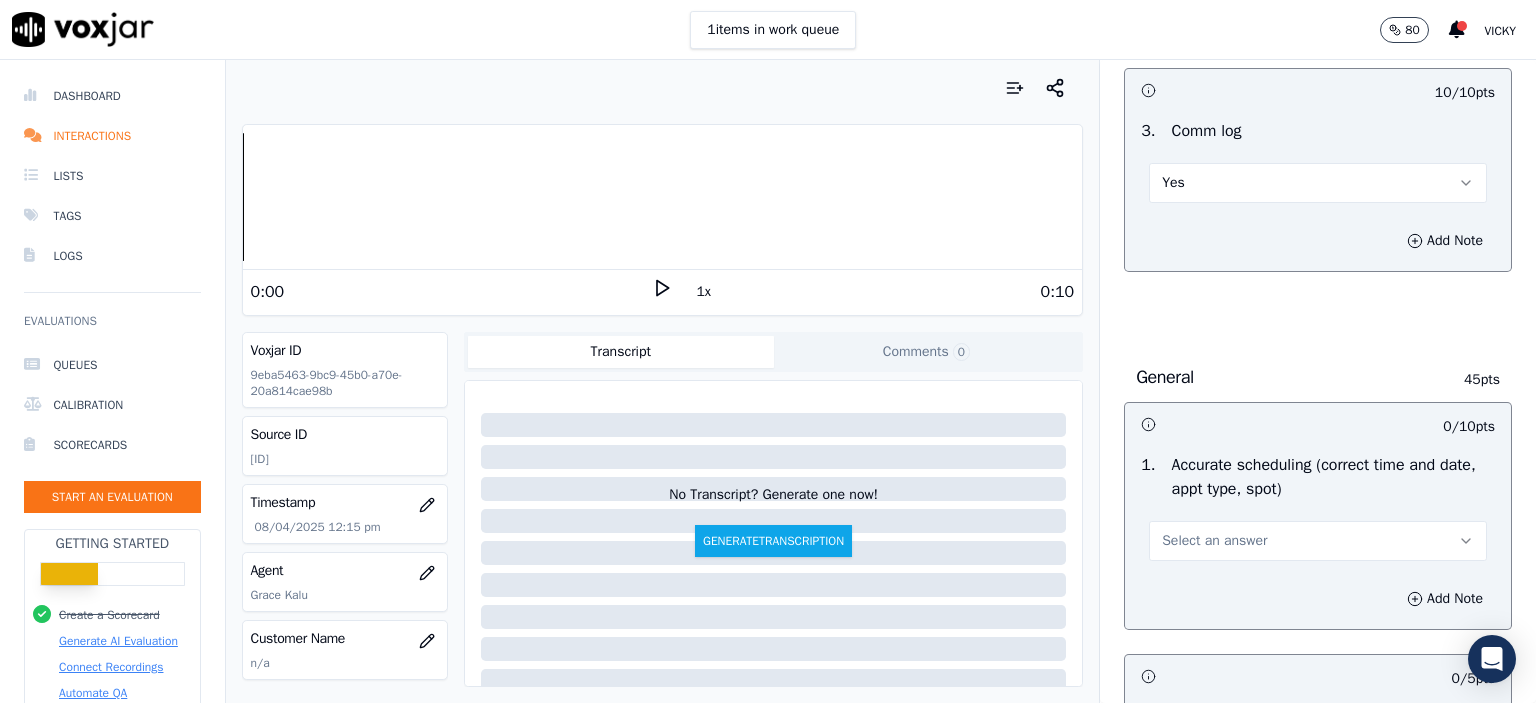 scroll, scrollTop: 2000, scrollLeft: 0, axis: vertical 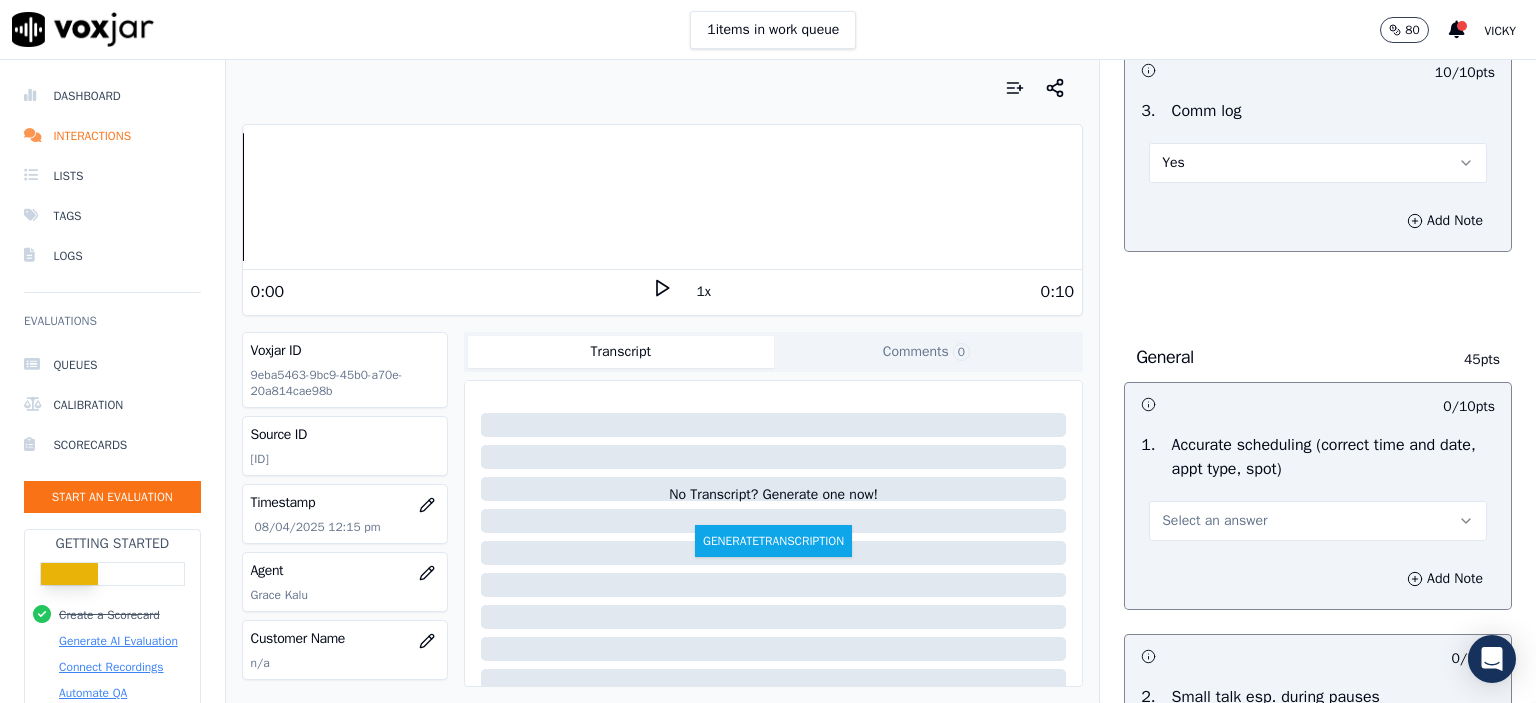 click on "Select an answer" at bounding box center (1318, 521) 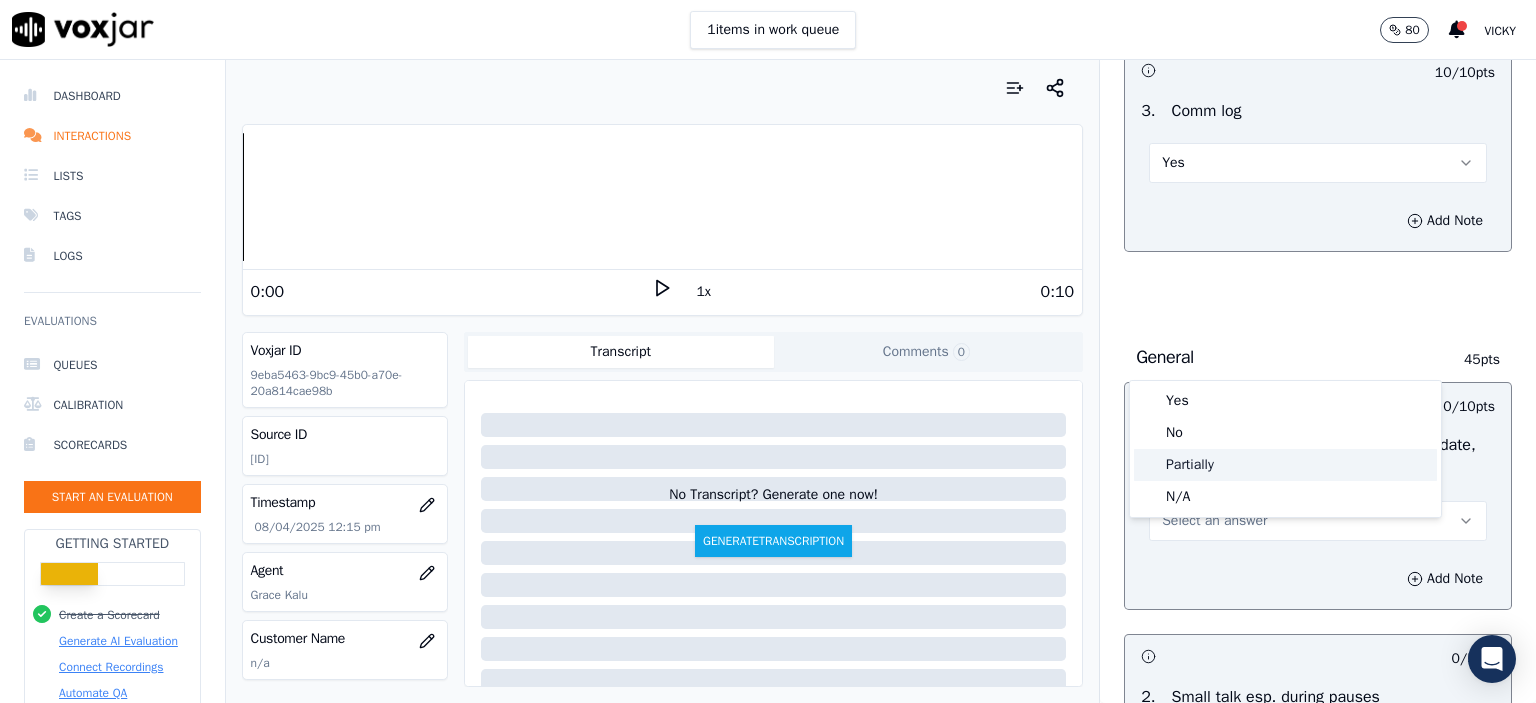 click on "Partially" 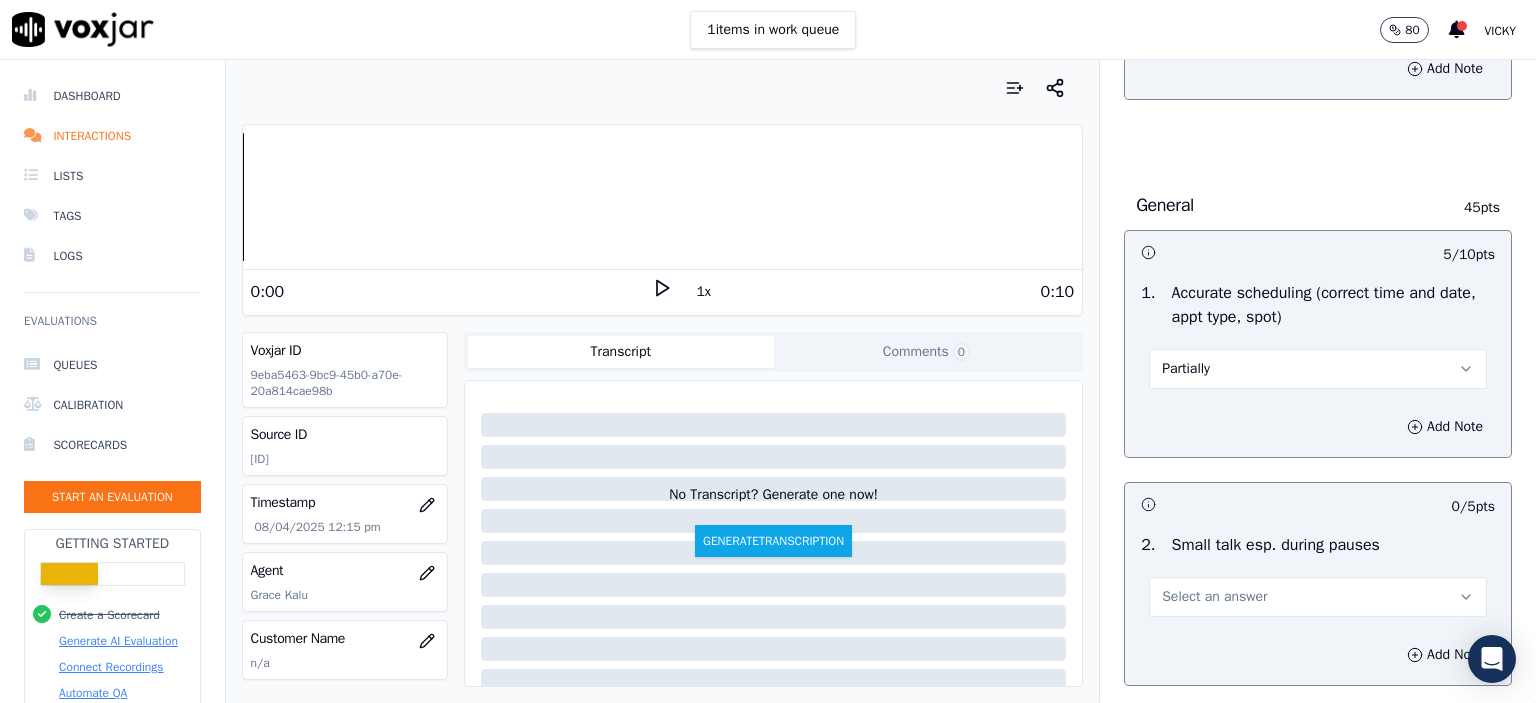 scroll, scrollTop: 2200, scrollLeft: 0, axis: vertical 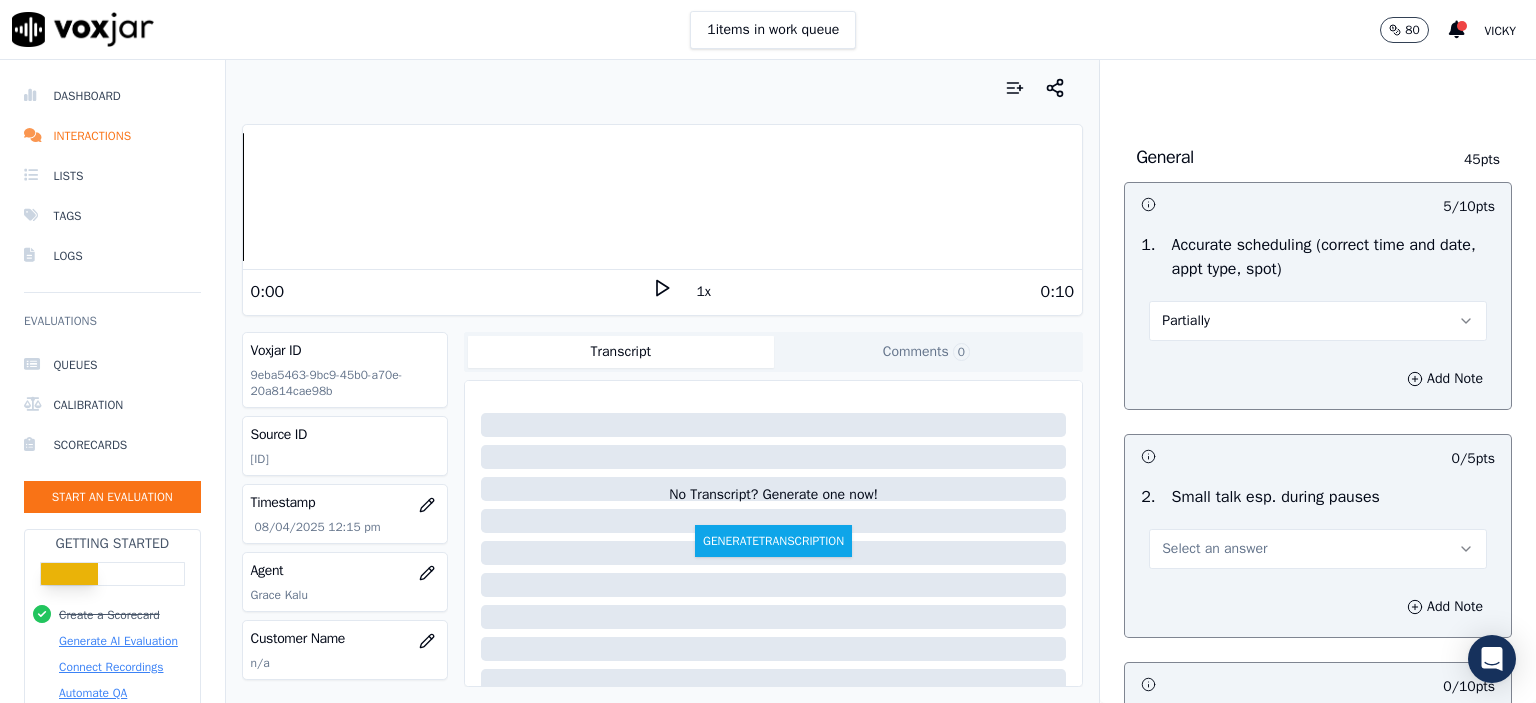 click on "Partially" at bounding box center [1318, 321] 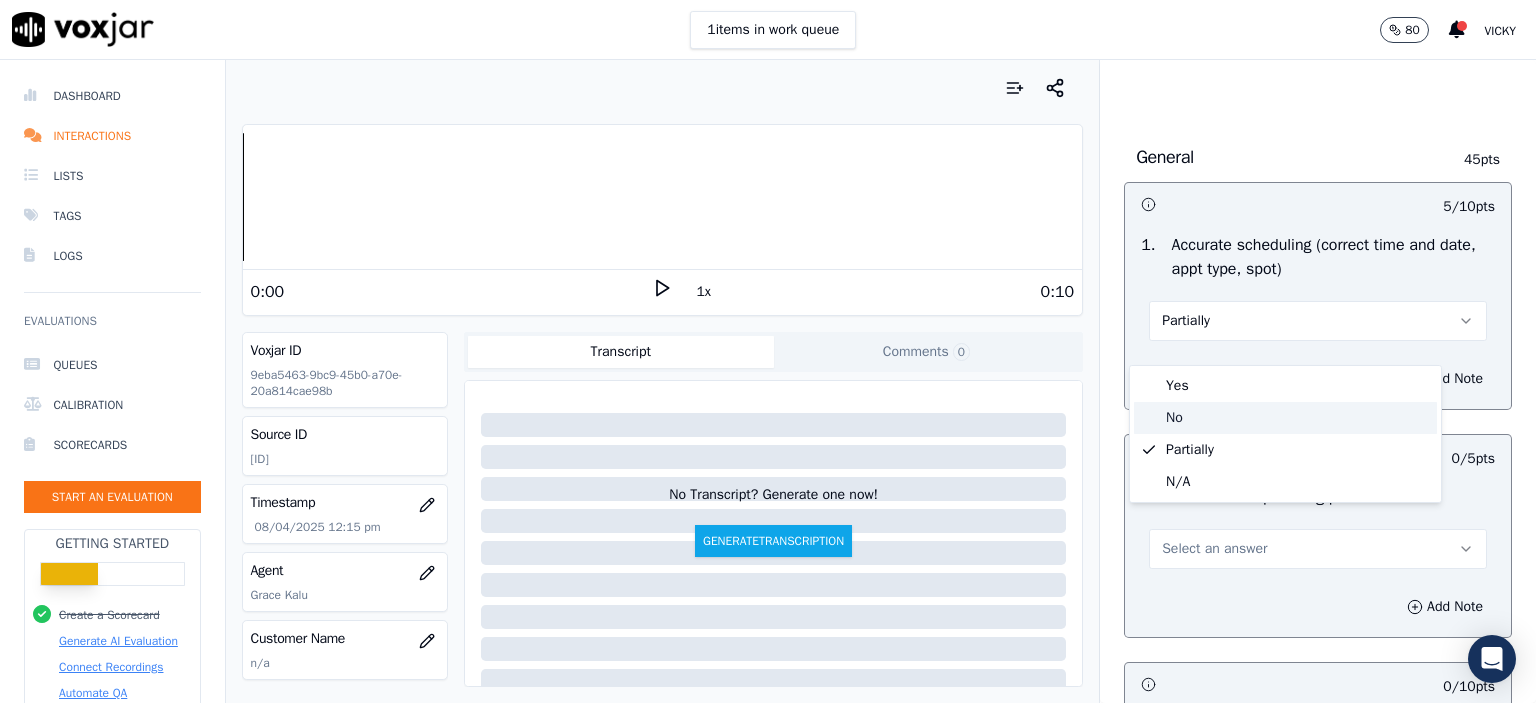 click on "No" 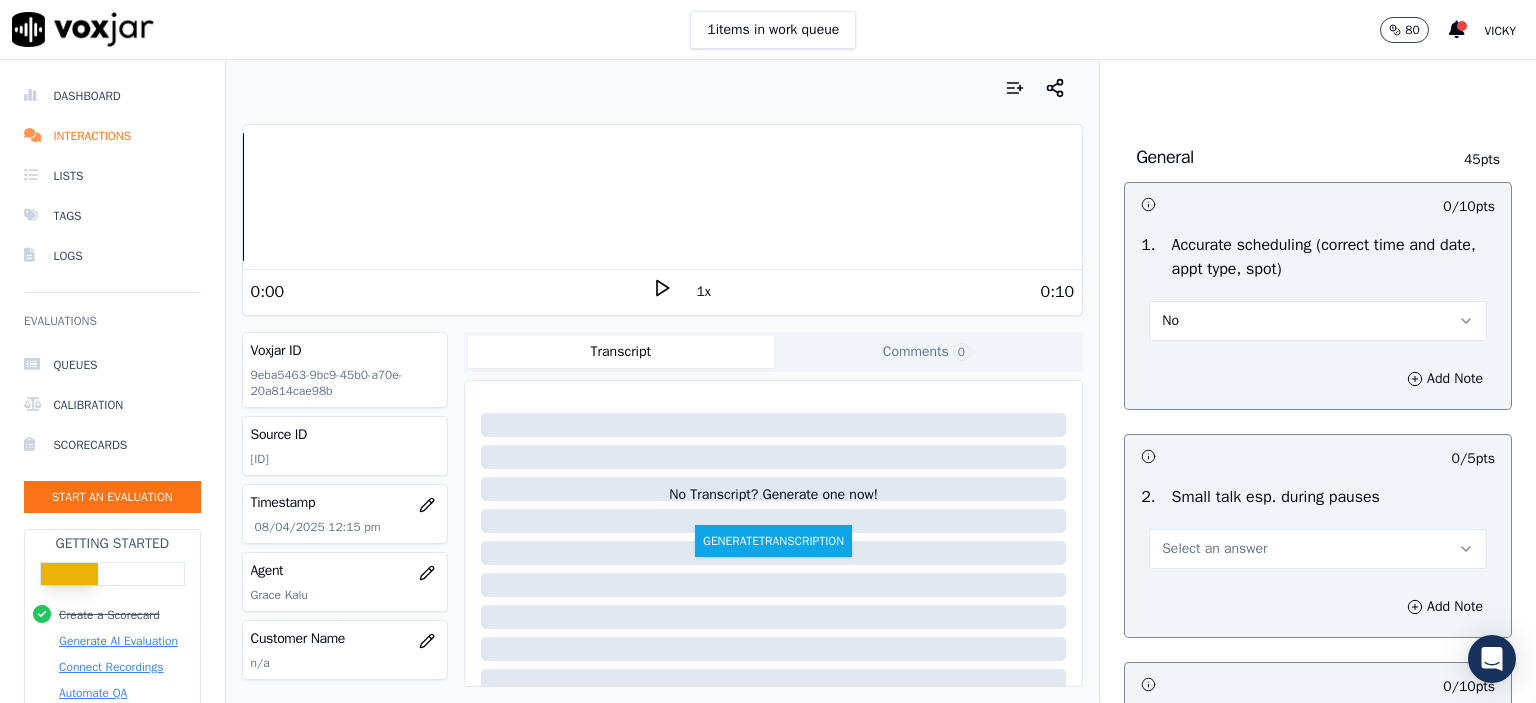 click on "Select an answer" at bounding box center [1318, 549] 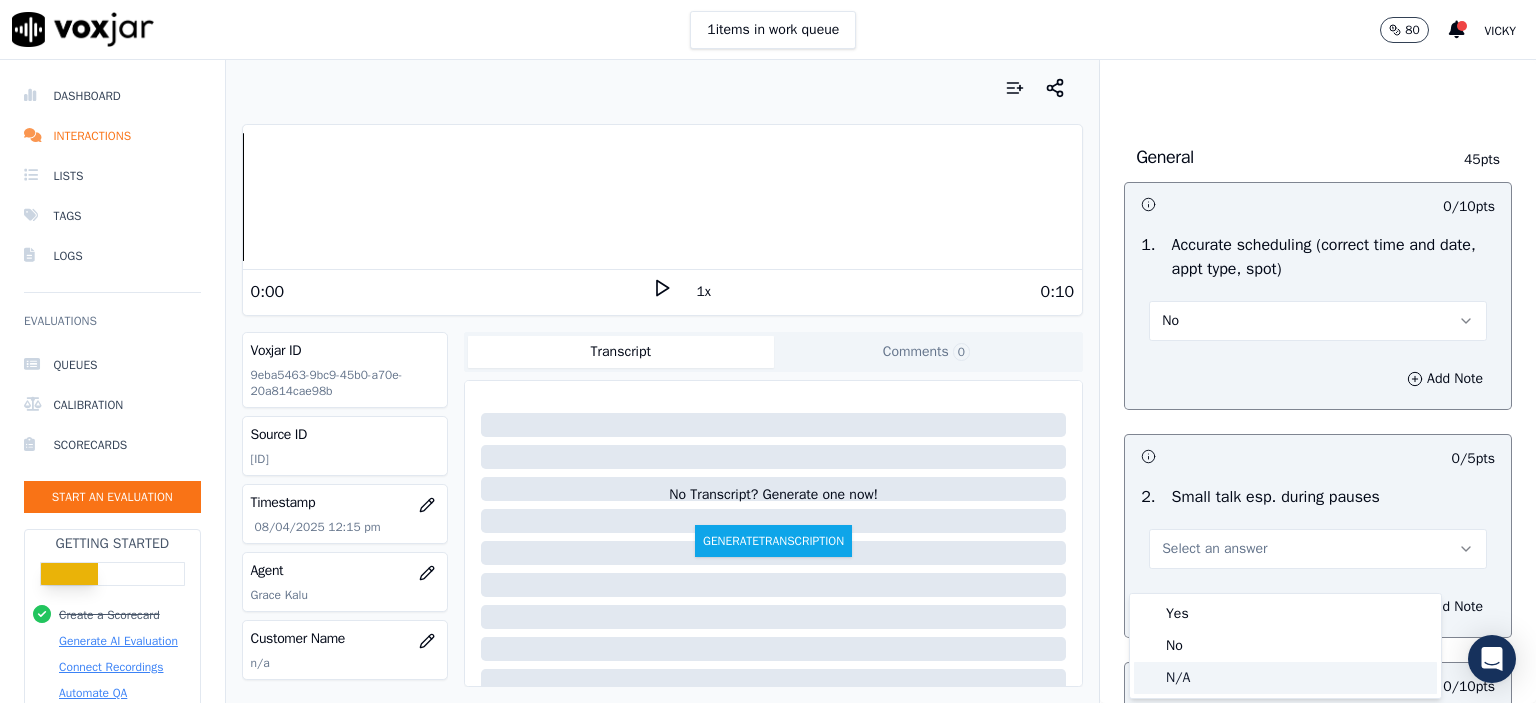 click on "N/A" 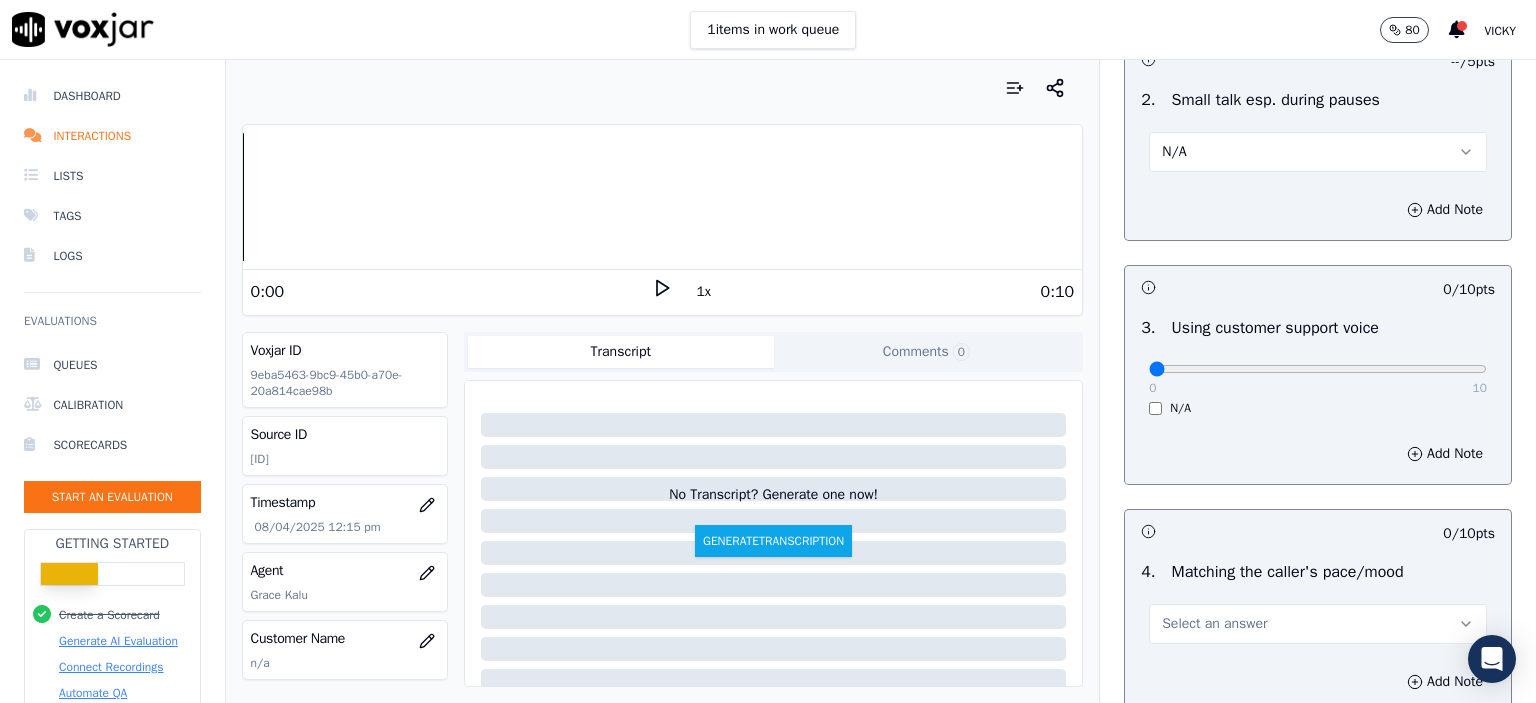 scroll, scrollTop: 2600, scrollLeft: 0, axis: vertical 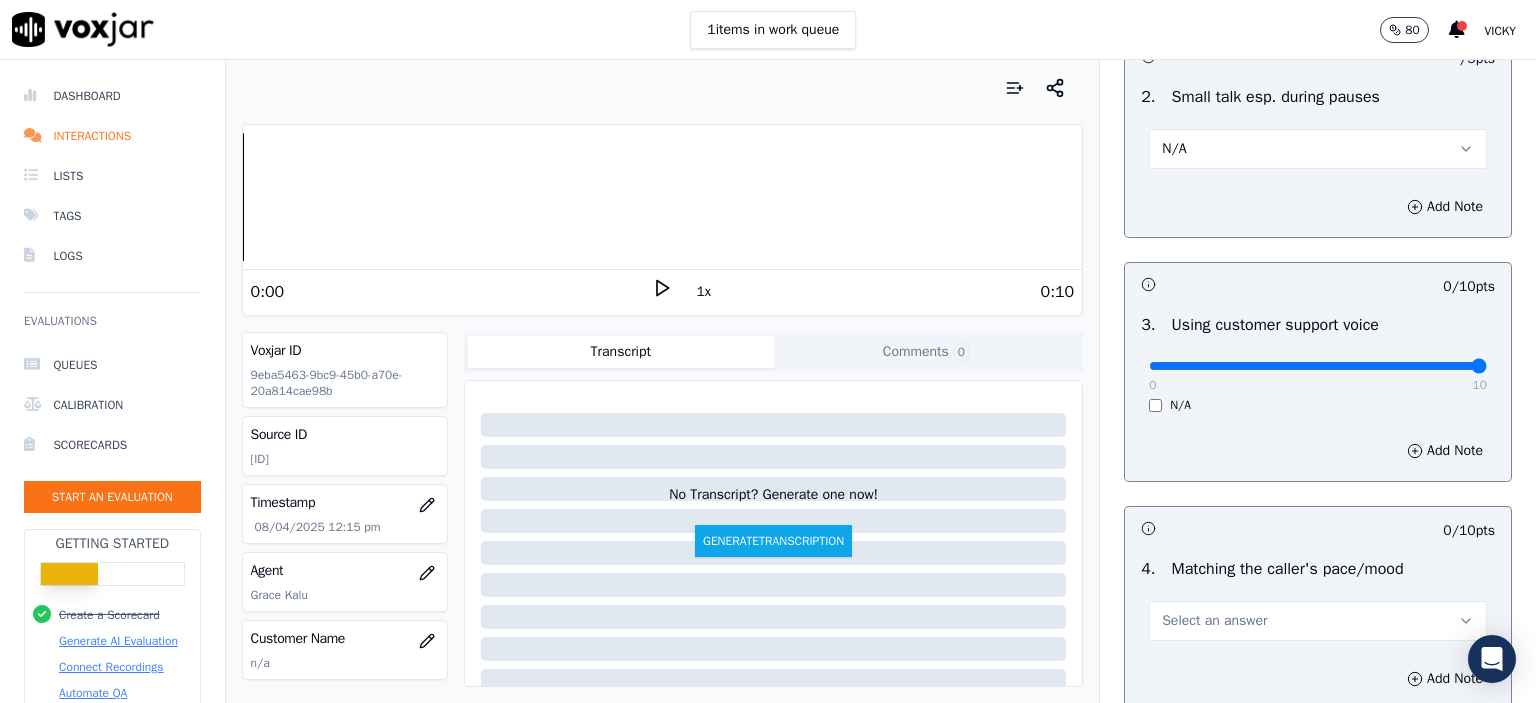 drag, startPoint x: 1145, startPoint y: 391, endPoint x: 1482, endPoint y: 399, distance: 337.09494 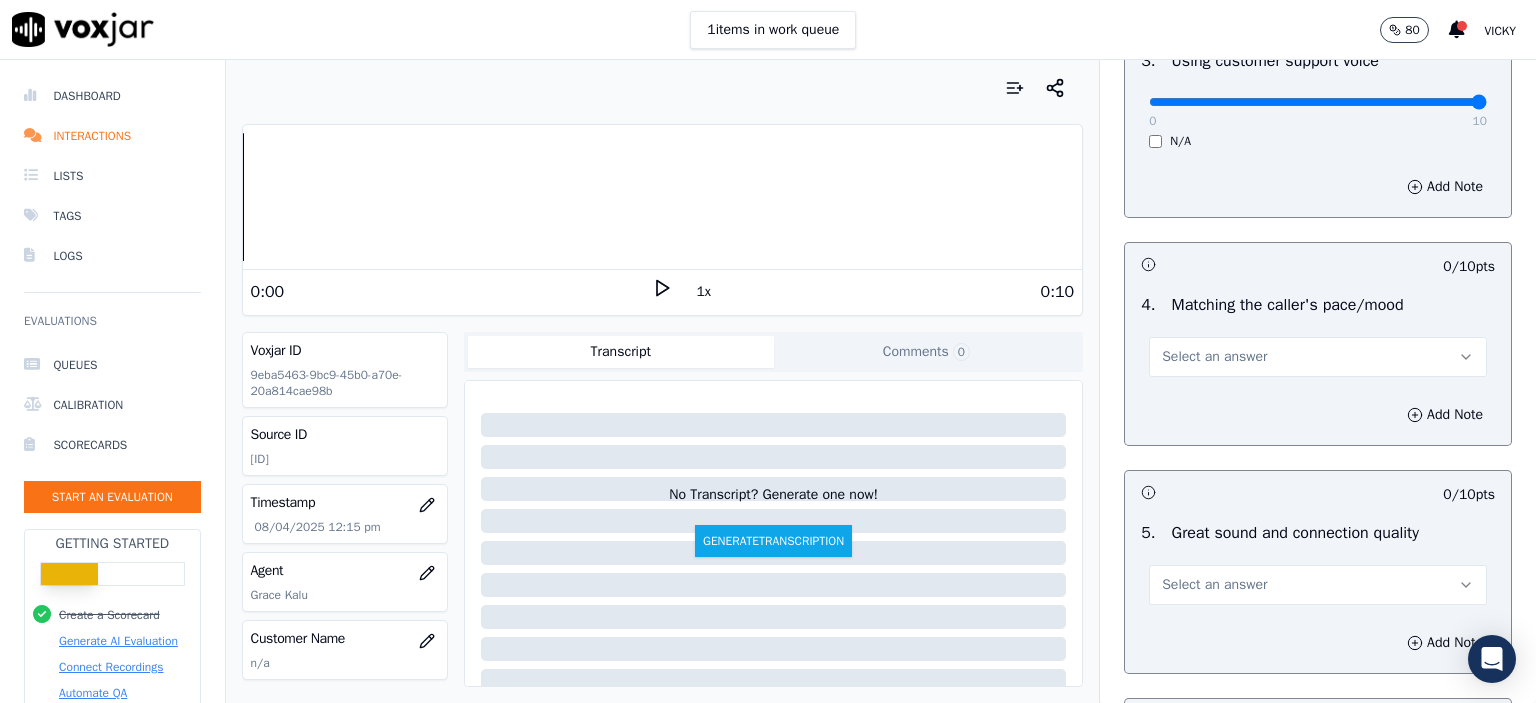 scroll, scrollTop: 2900, scrollLeft: 0, axis: vertical 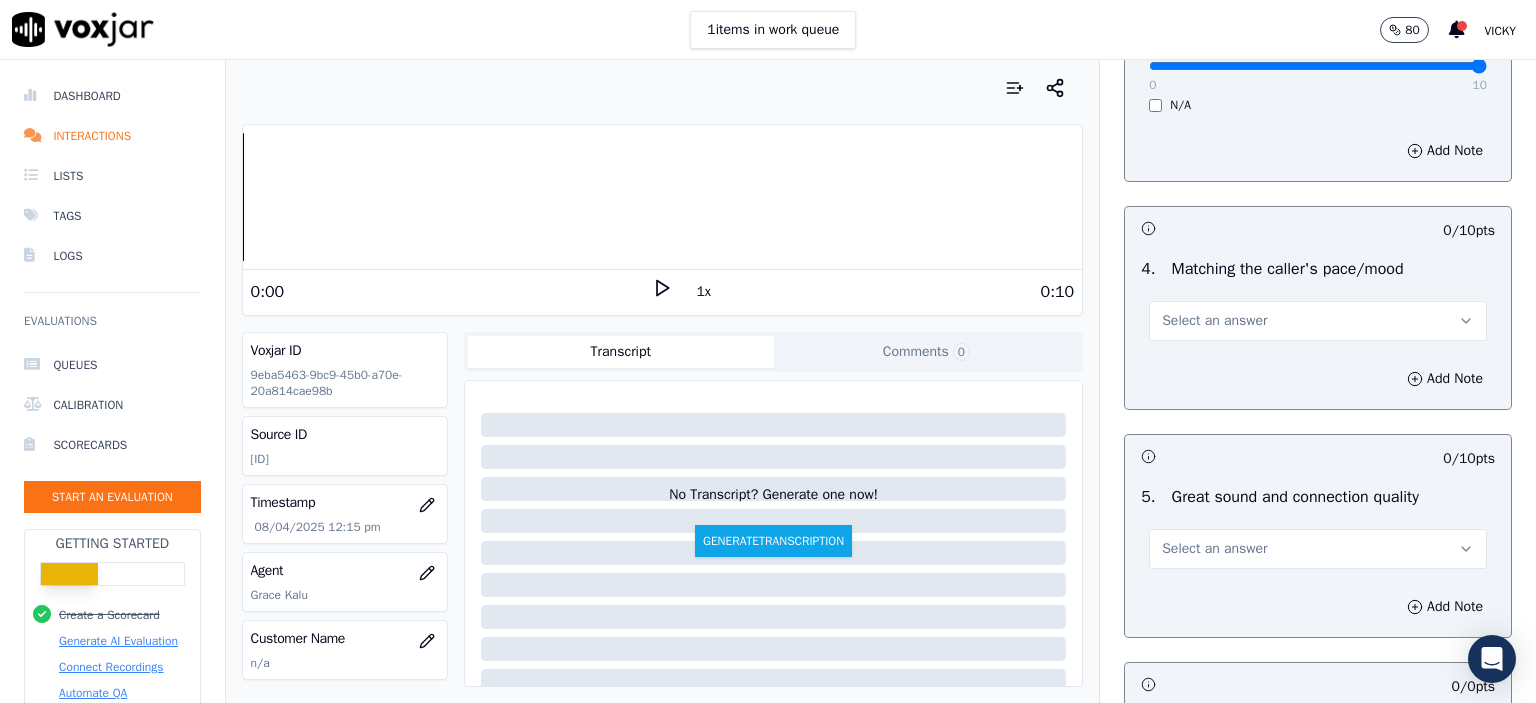 click on "Select an answer" at bounding box center [1214, 321] 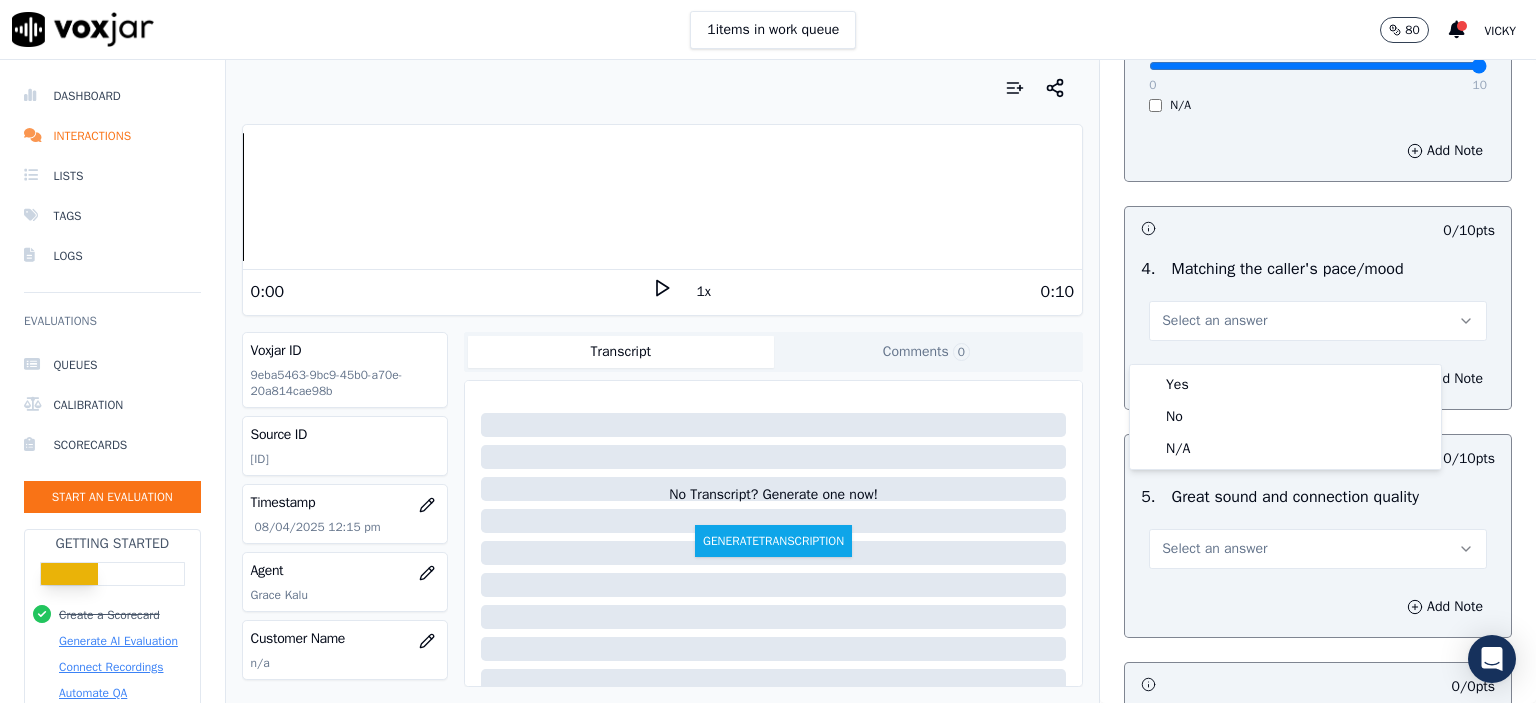 click on "No" 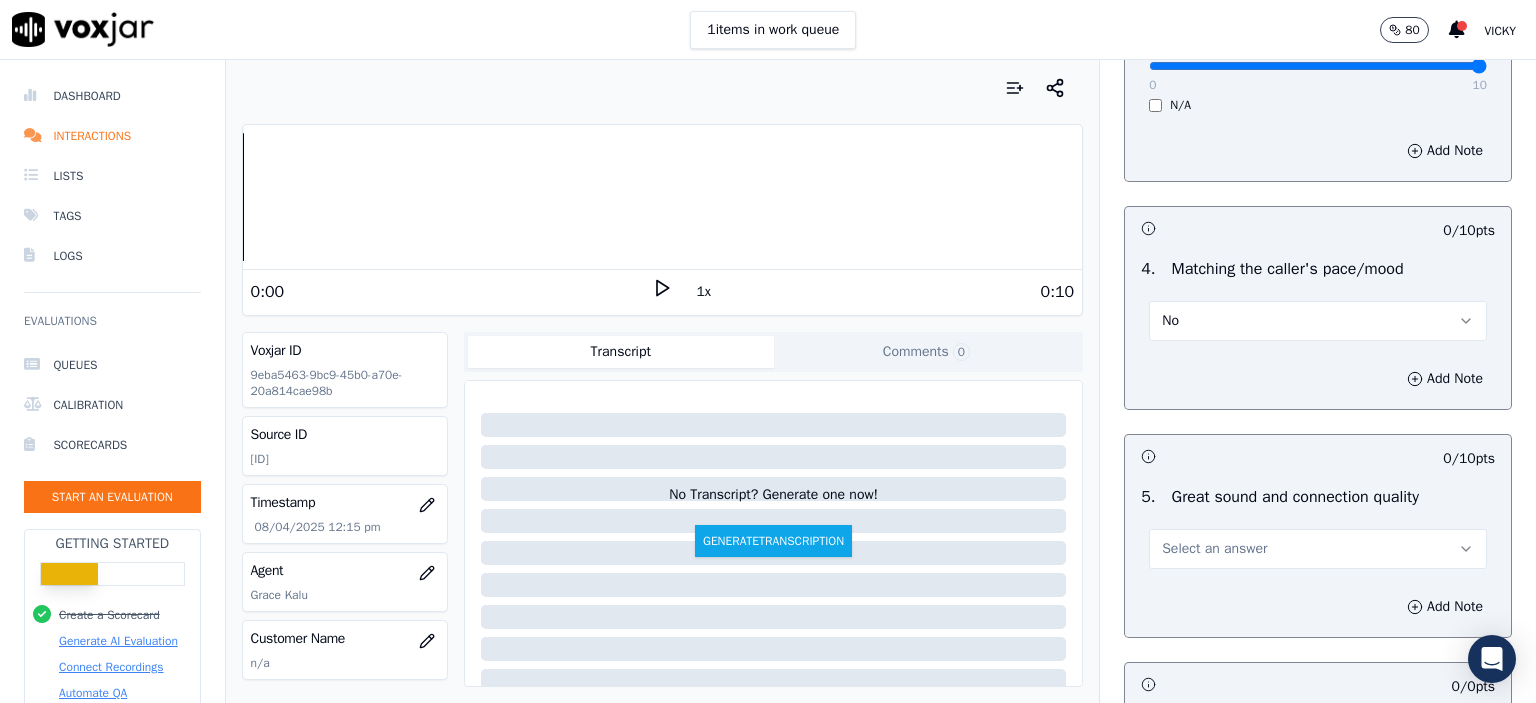 click on "No" at bounding box center [1318, 321] 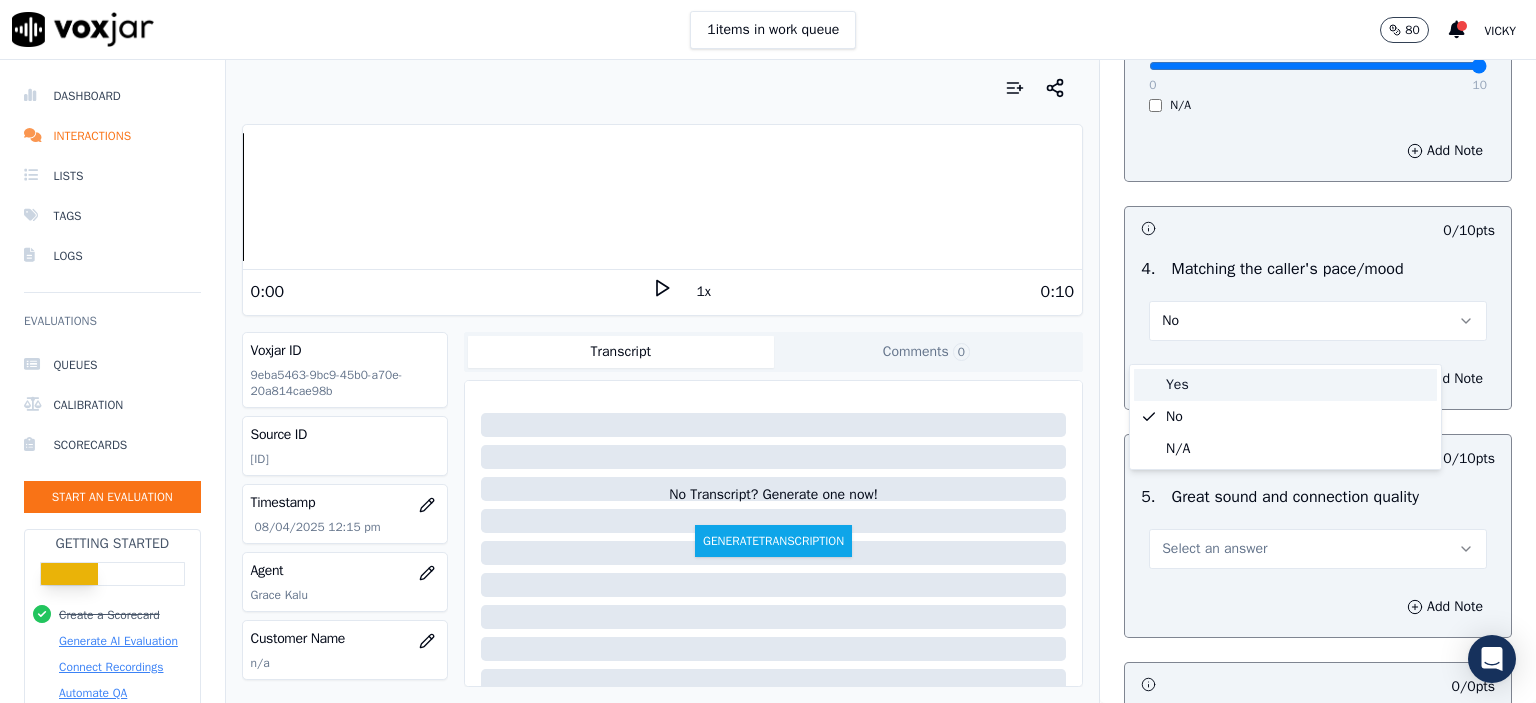 click on "Yes" at bounding box center [1285, 385] 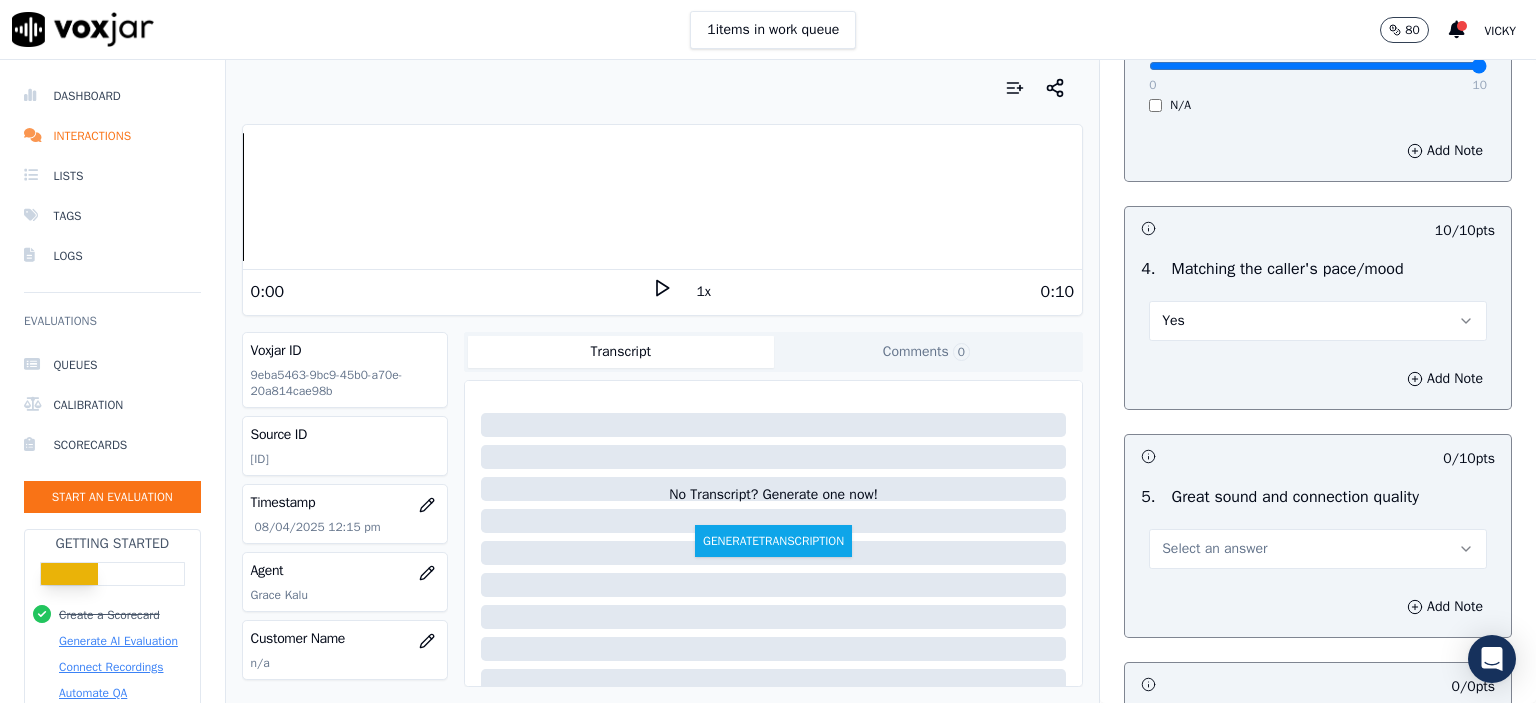 click on "Select an answer" at bounding box center [1318, 549] 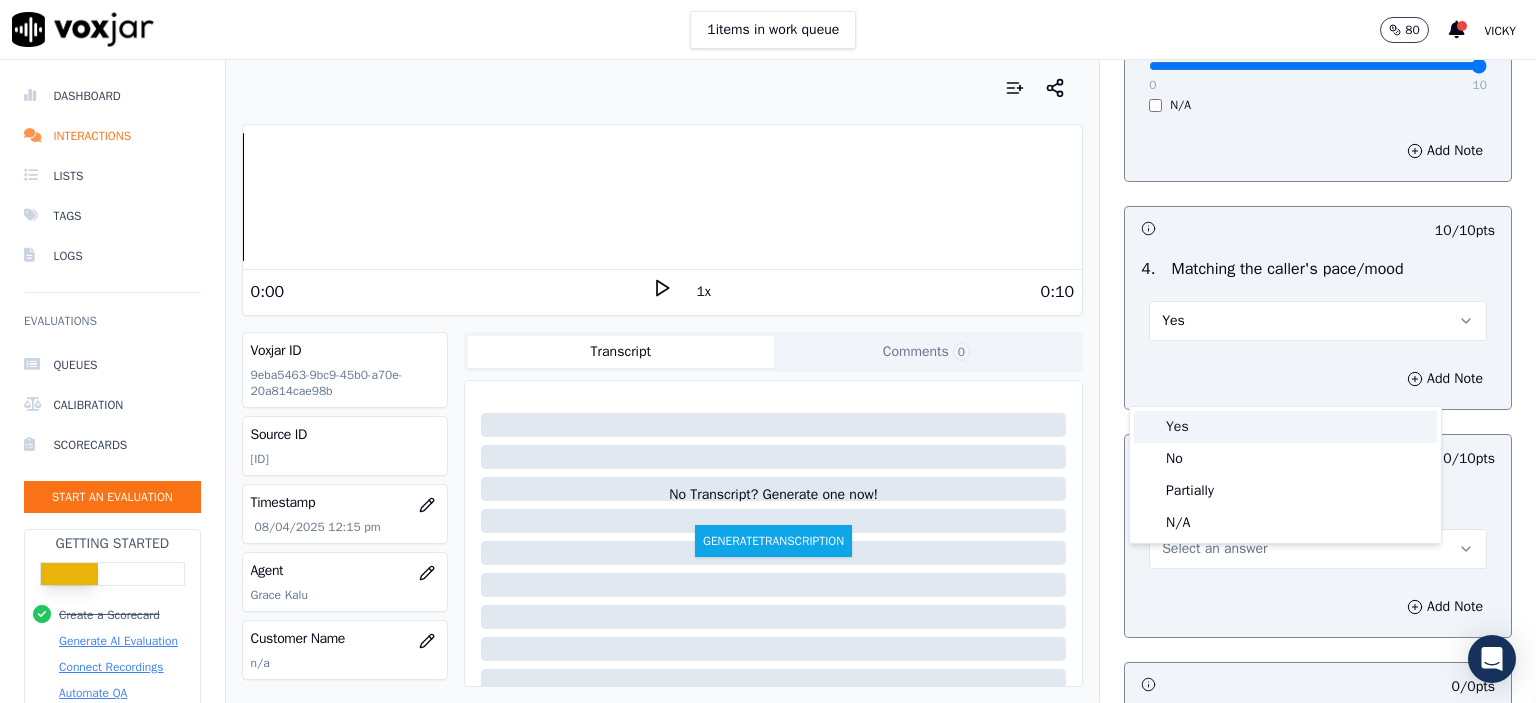 click on "Yes" at bounding box center (1285, 427) 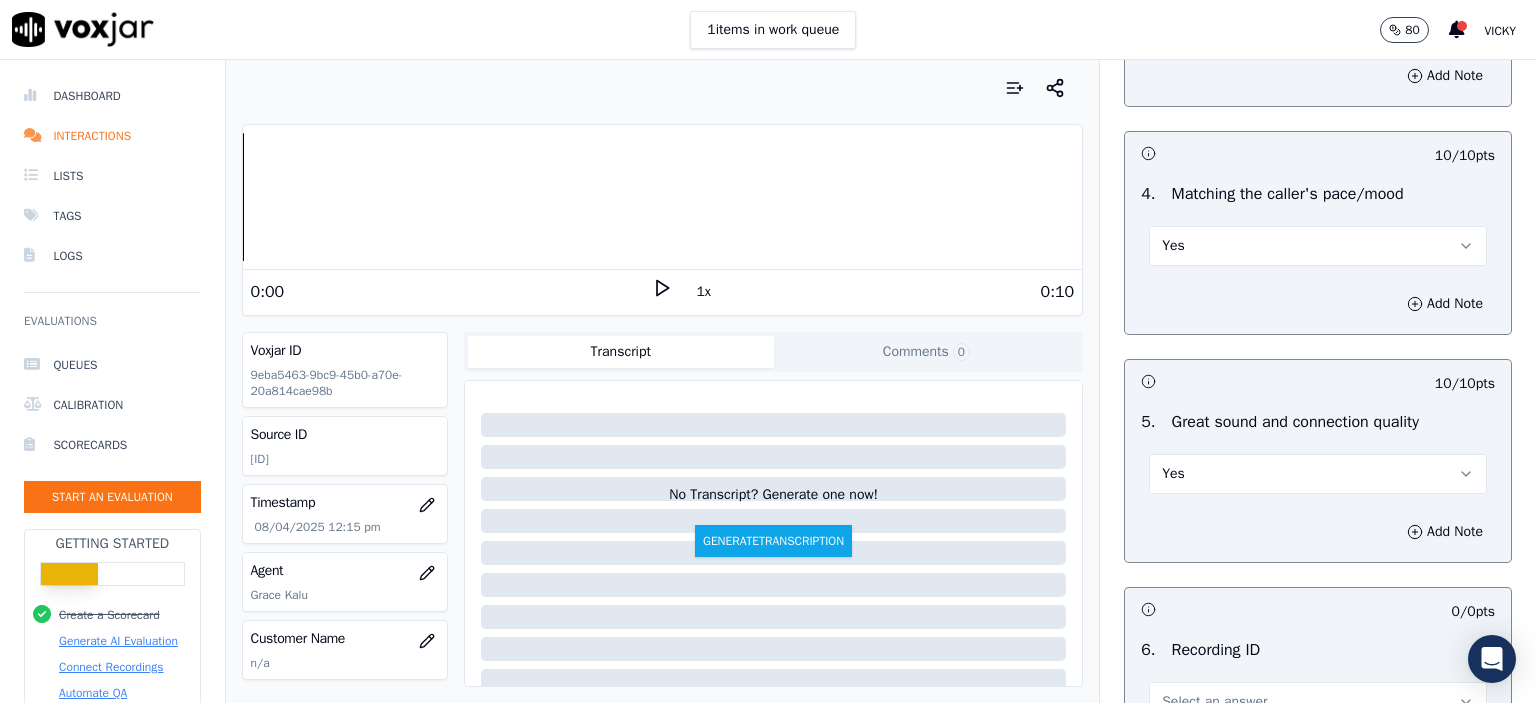 scroll, scrollTop: 3200, scrollLeft: 0, axis: vertical 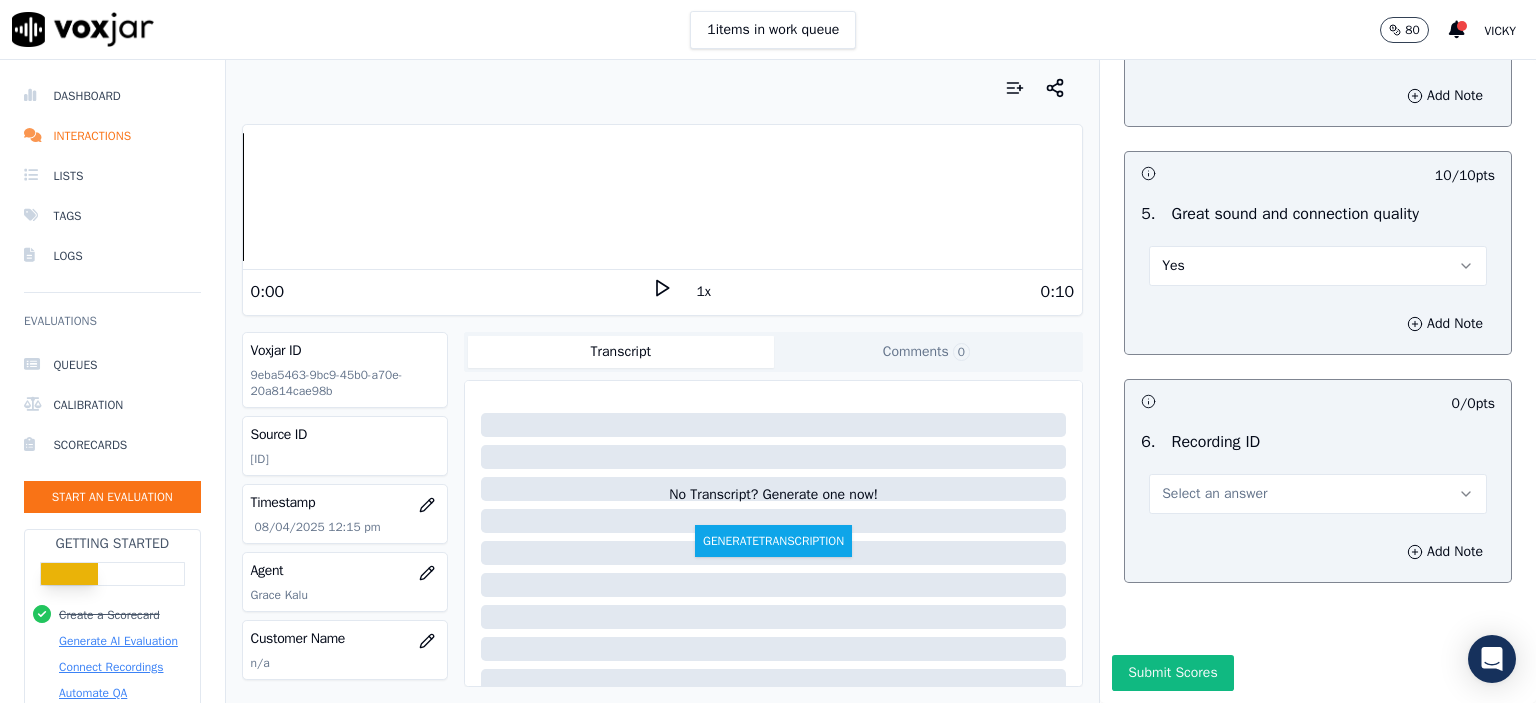 click on "Select an answer" at bounding box center [1214, 494] 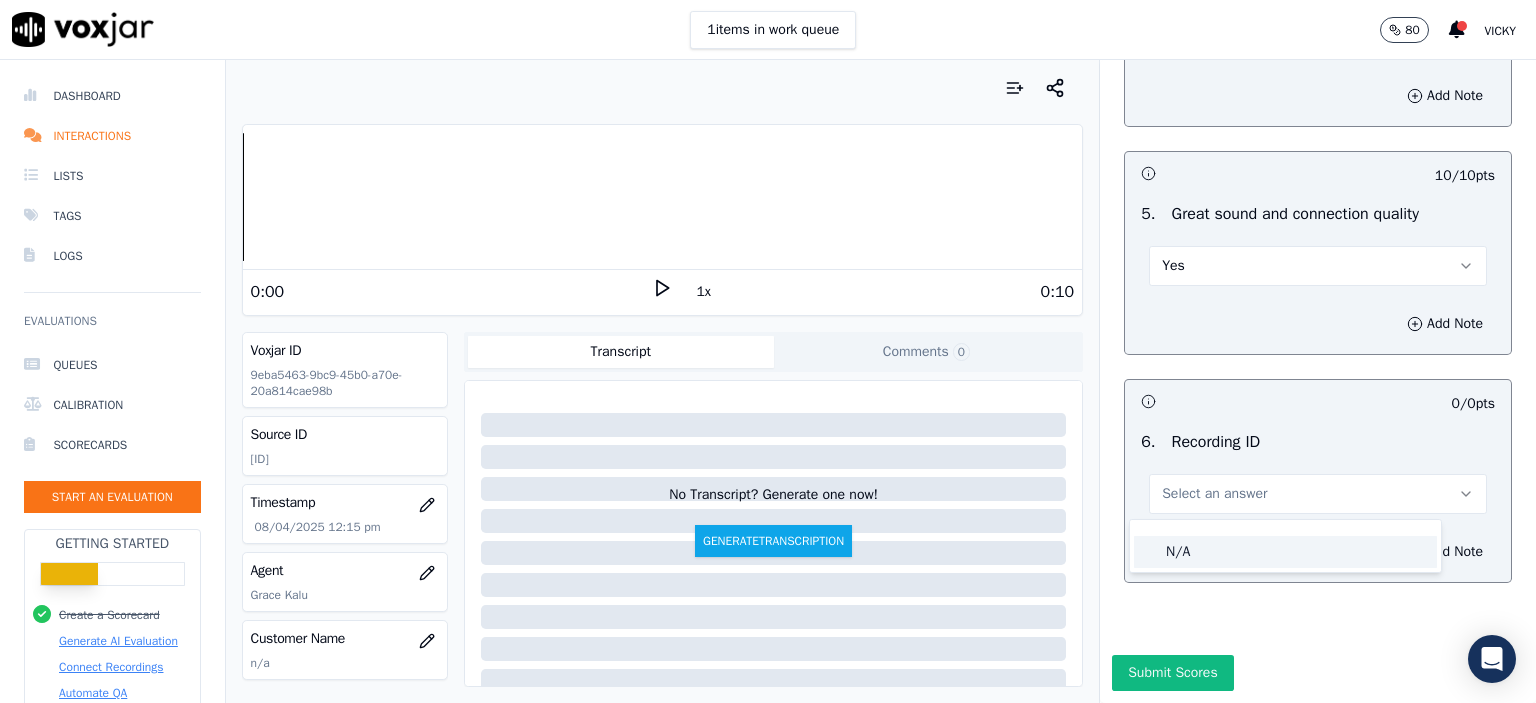 click on "N/A" 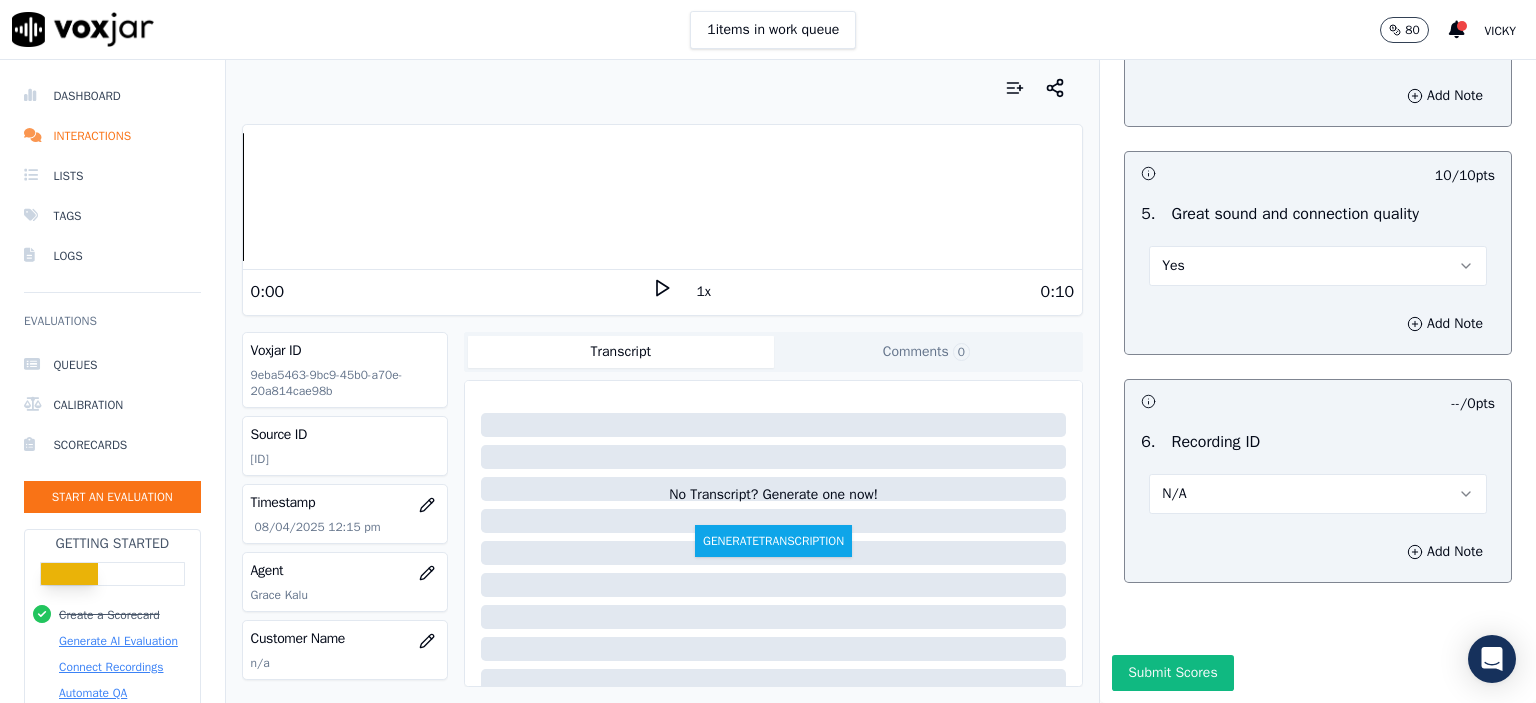 click on "Add Note" at bounding box center (1318, 552) 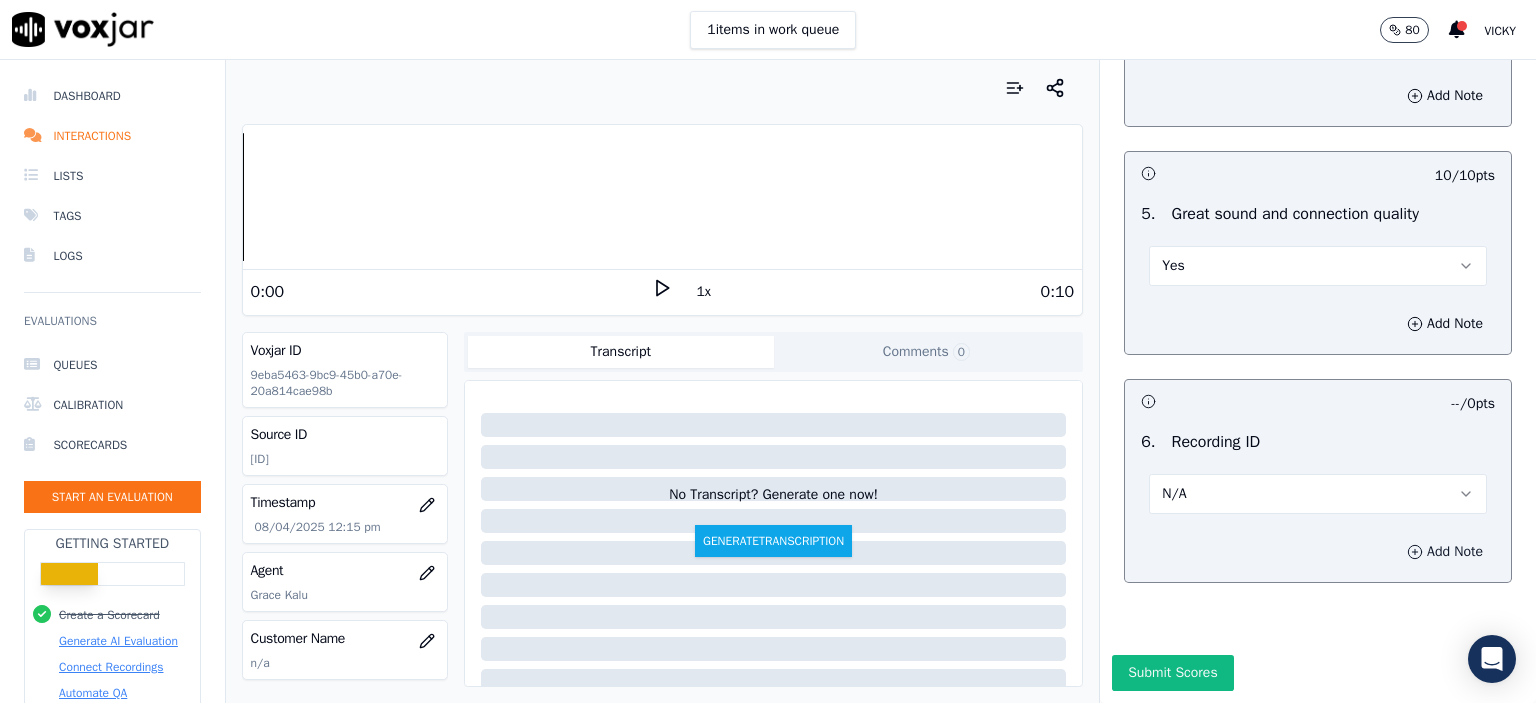 click on "Add Note" at bounding box center (1445, 552) 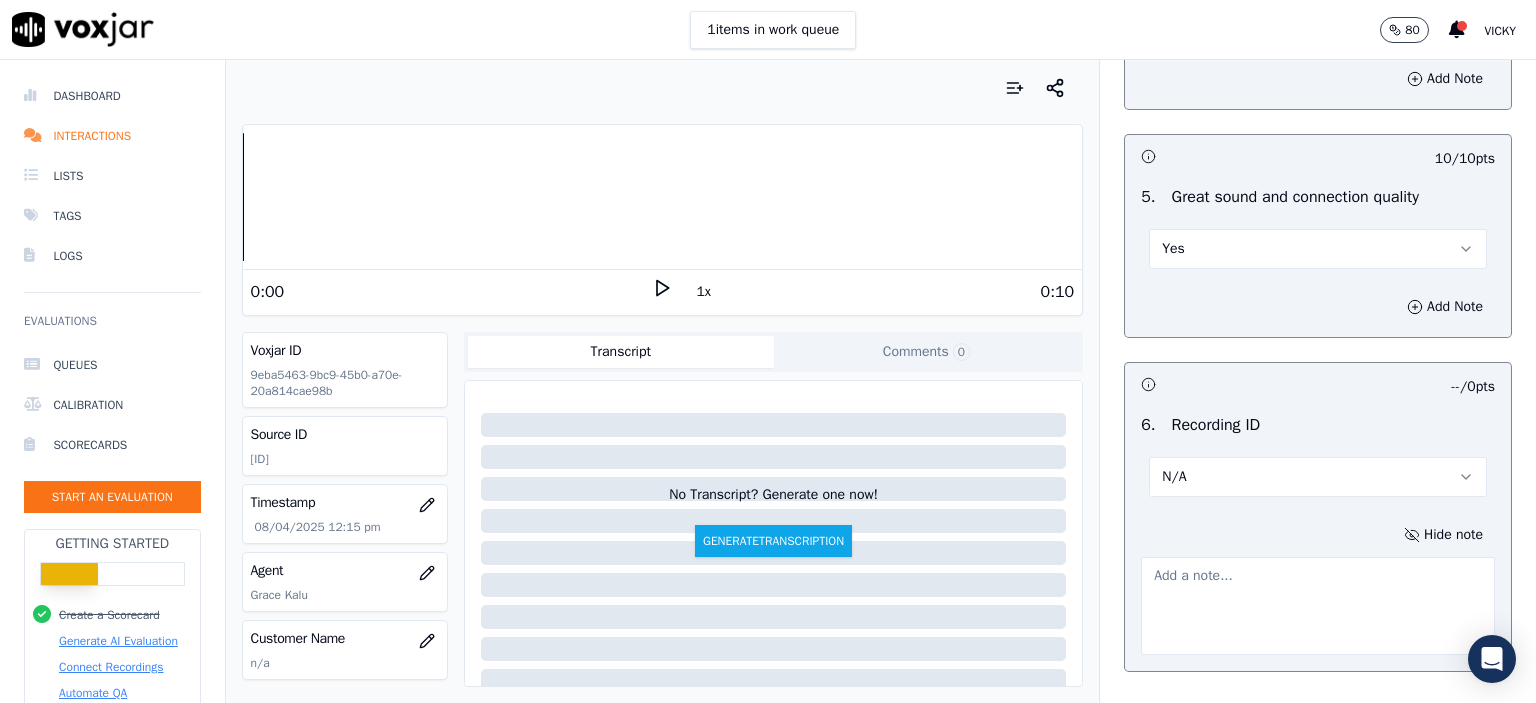 click on "[ID]" 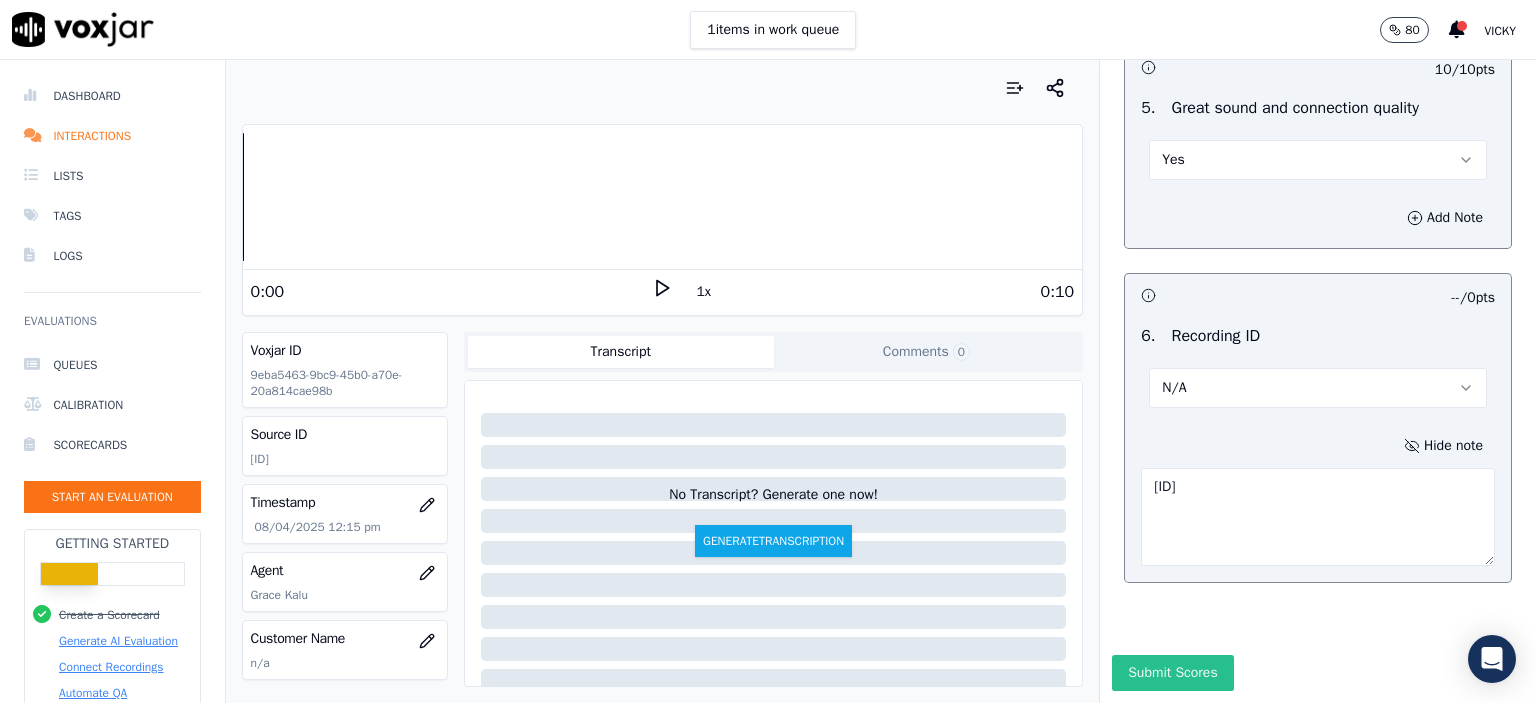scroll, scrollTop: 3352, scrollLeft: 0, axis: vertical 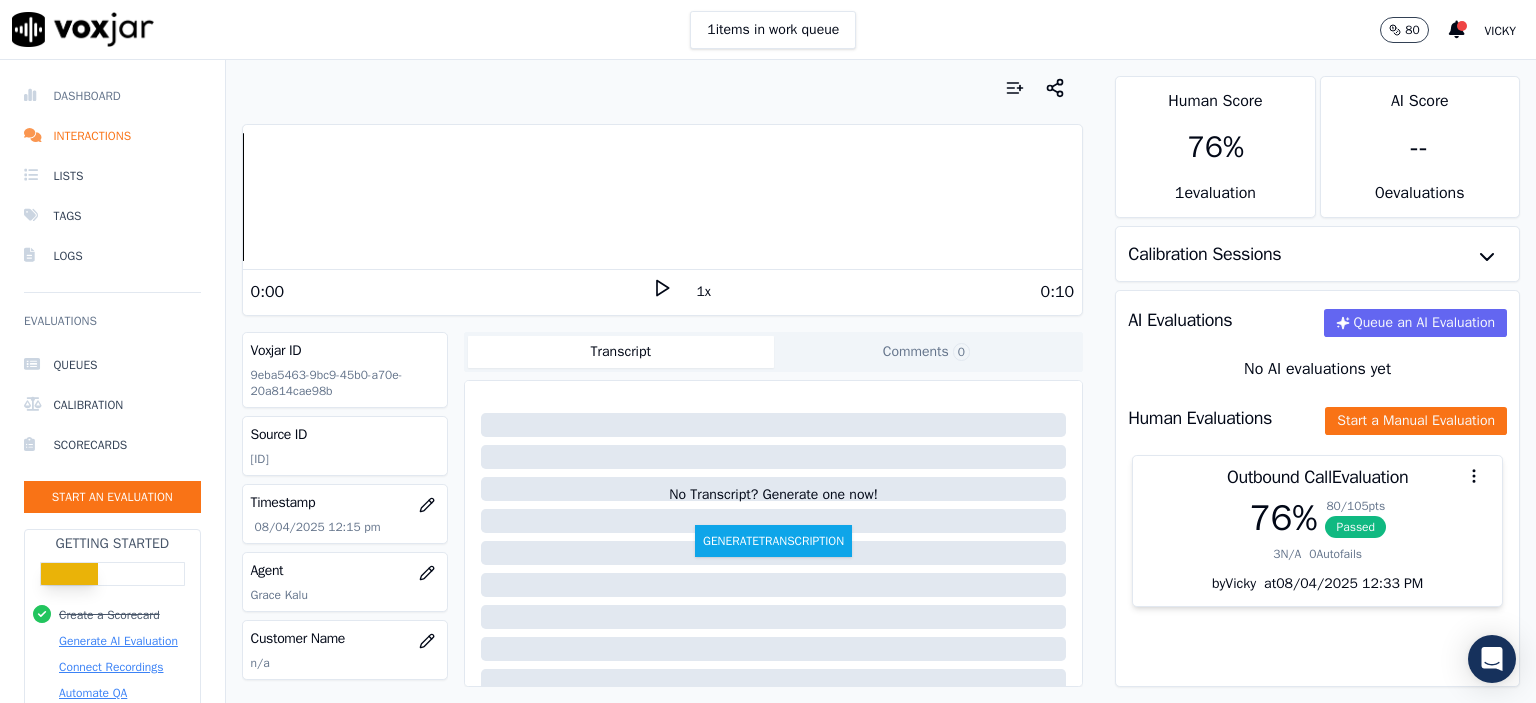 drag, startPoint x: 86, startPoint y: 96, endPoint x: 131, endPoint y: 92, distance: 45.17743 